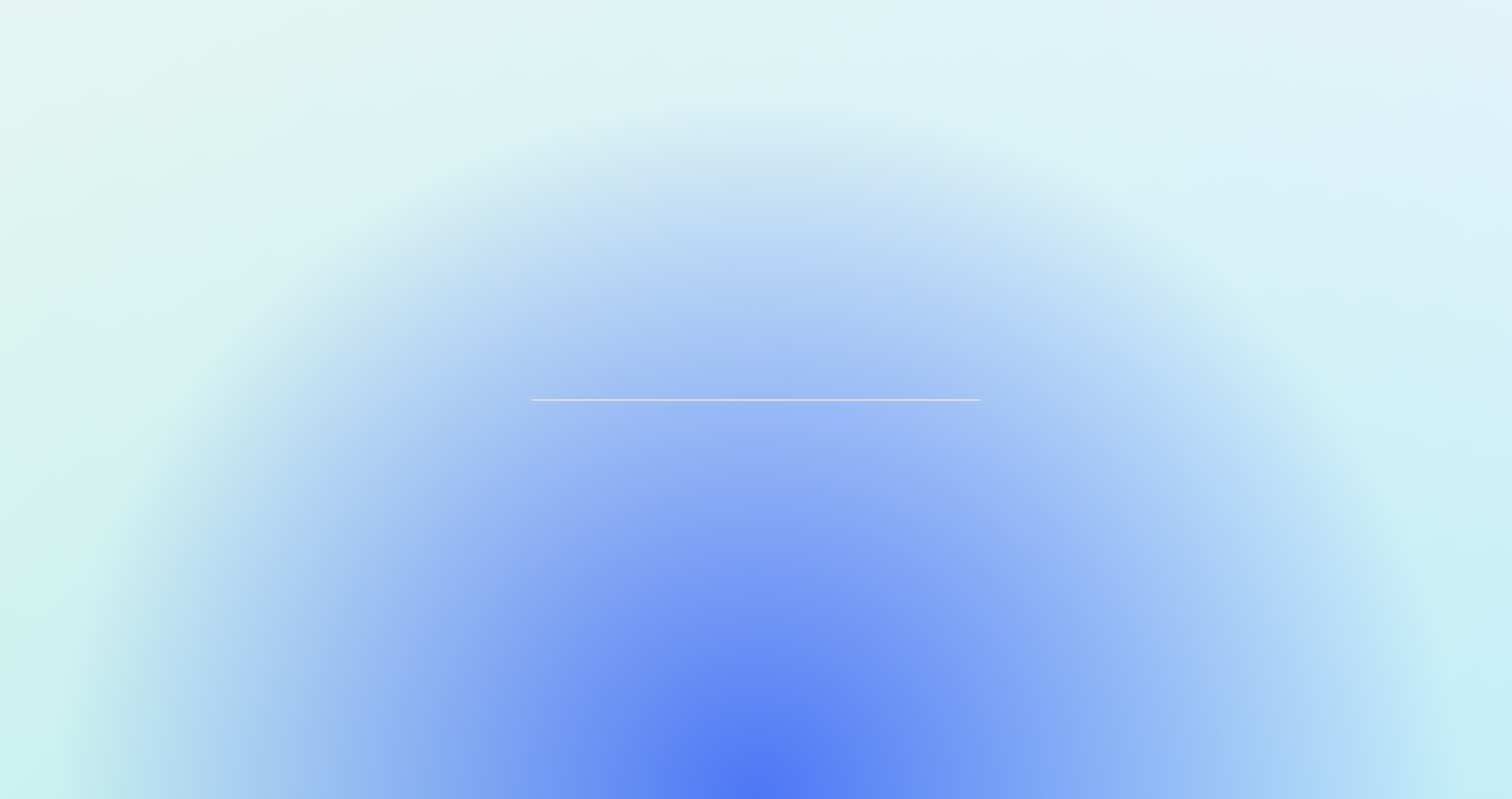 scroll, scrollTop: 0, scrollLeft: 0, axis: both 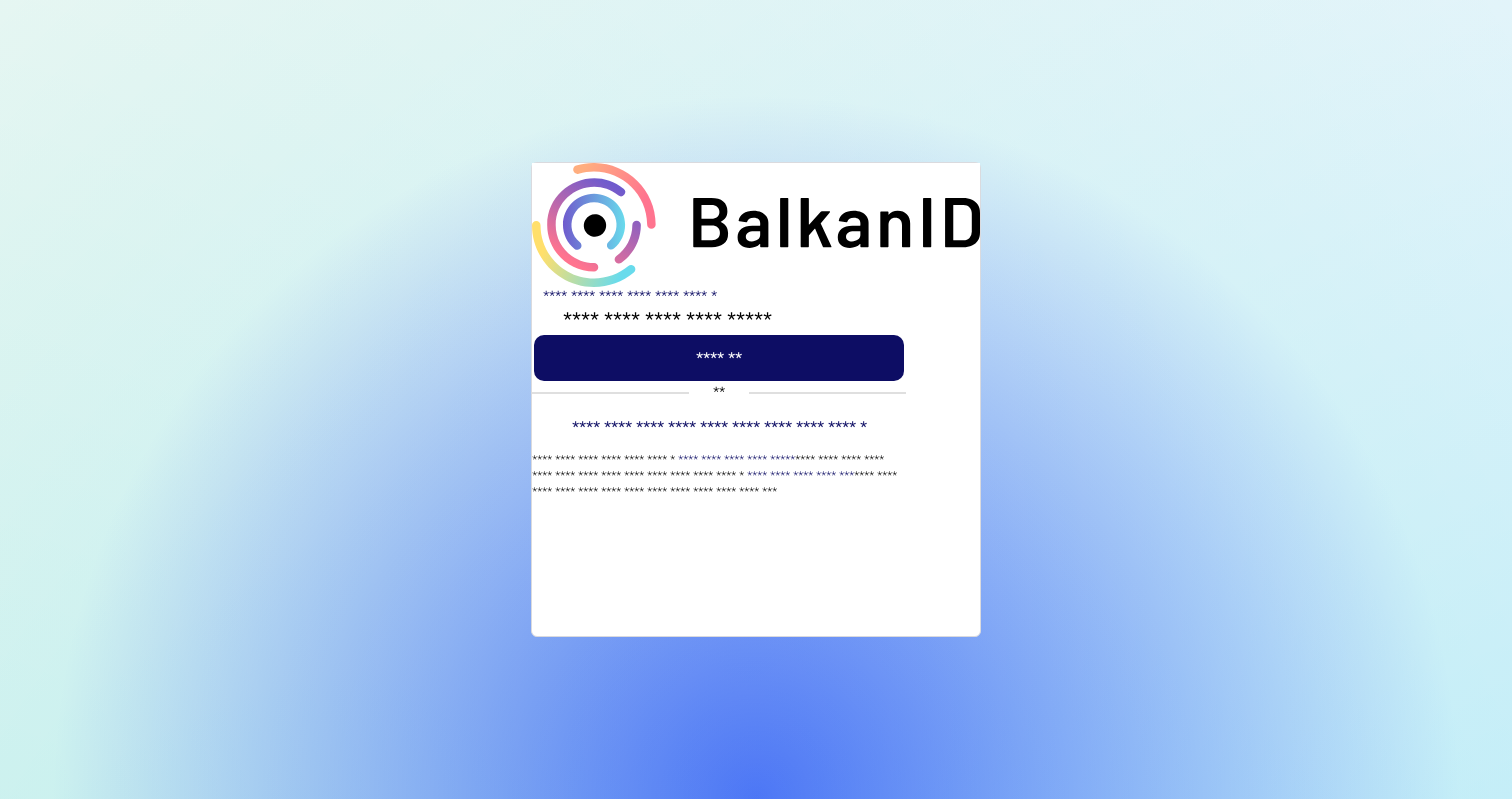 click on "*******" at bounding box center (719, 358) 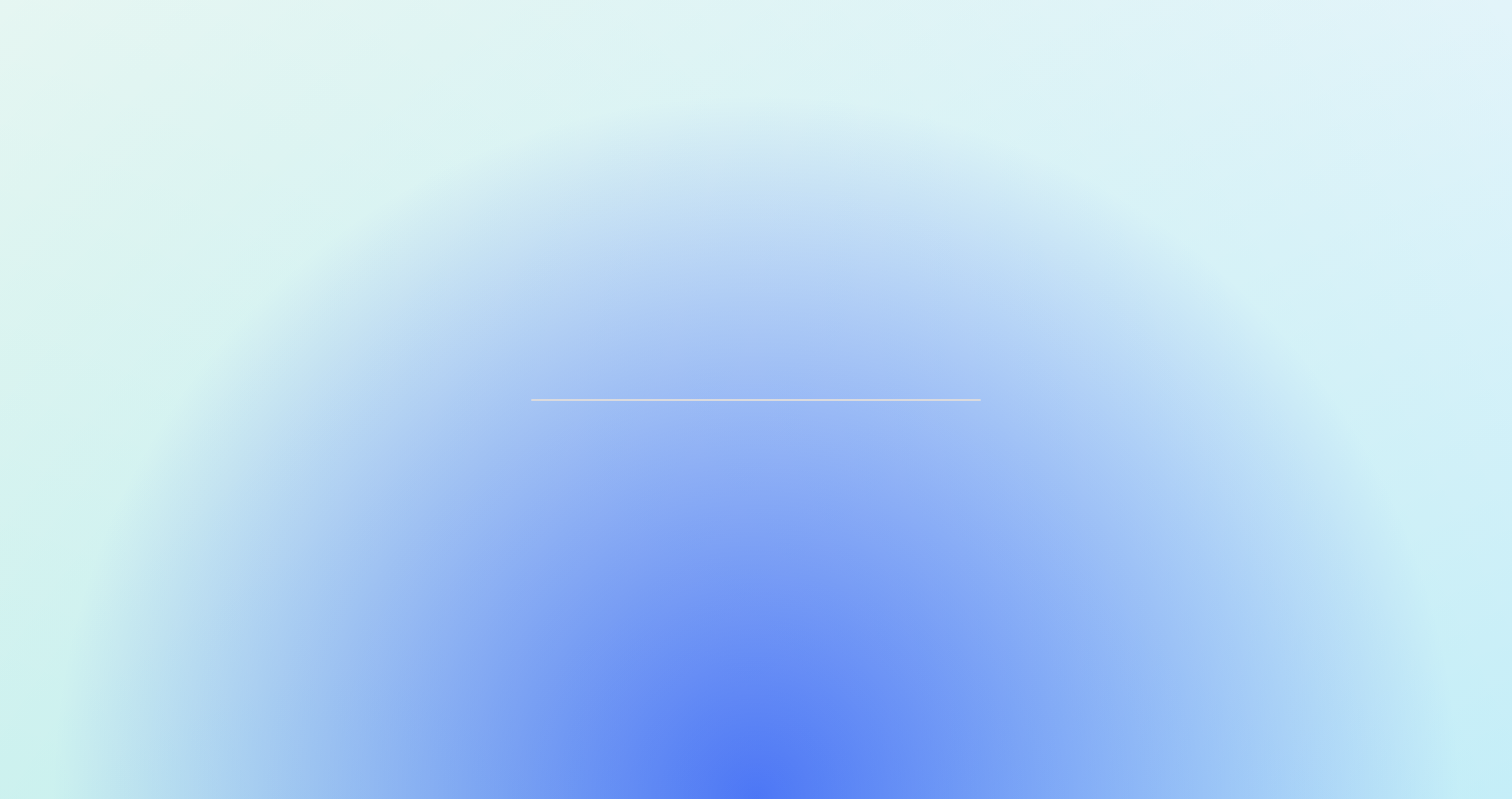 scroll, scrollTop: 0, scrollLeft: 0, axis: both 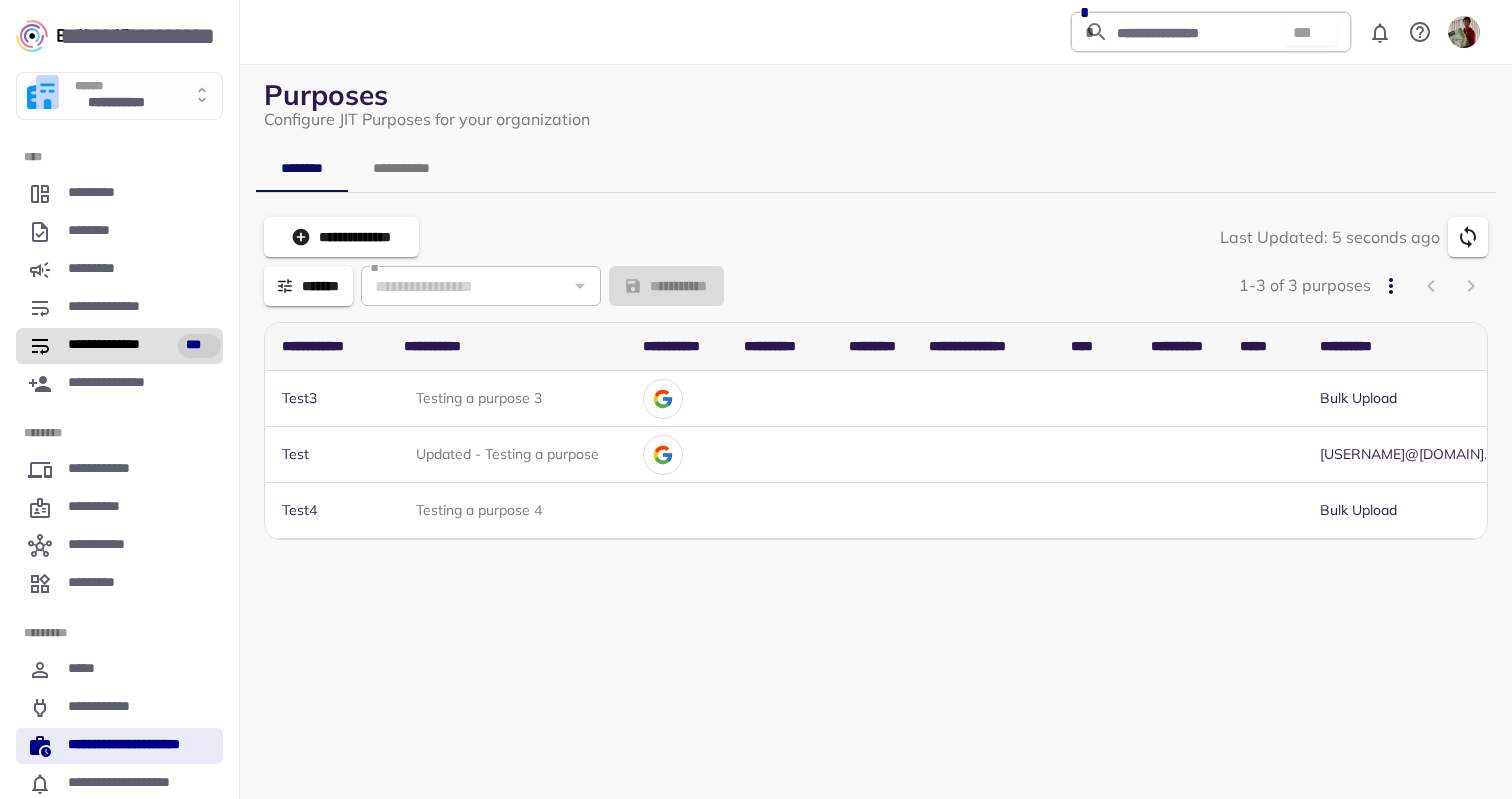 click on "**********" at bounding box center (115, 346) 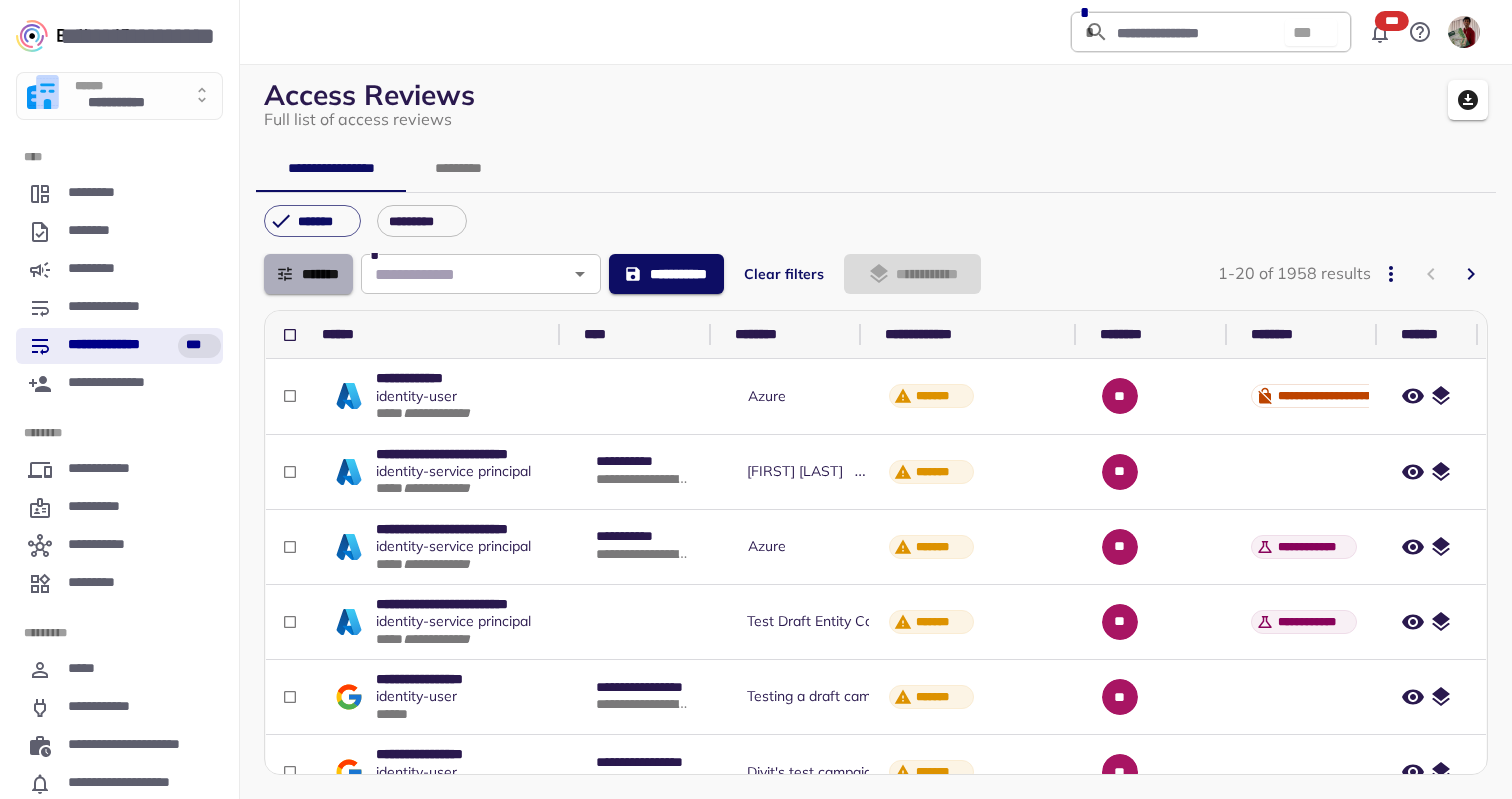 click on "*******" at bounding box center (308, 274) 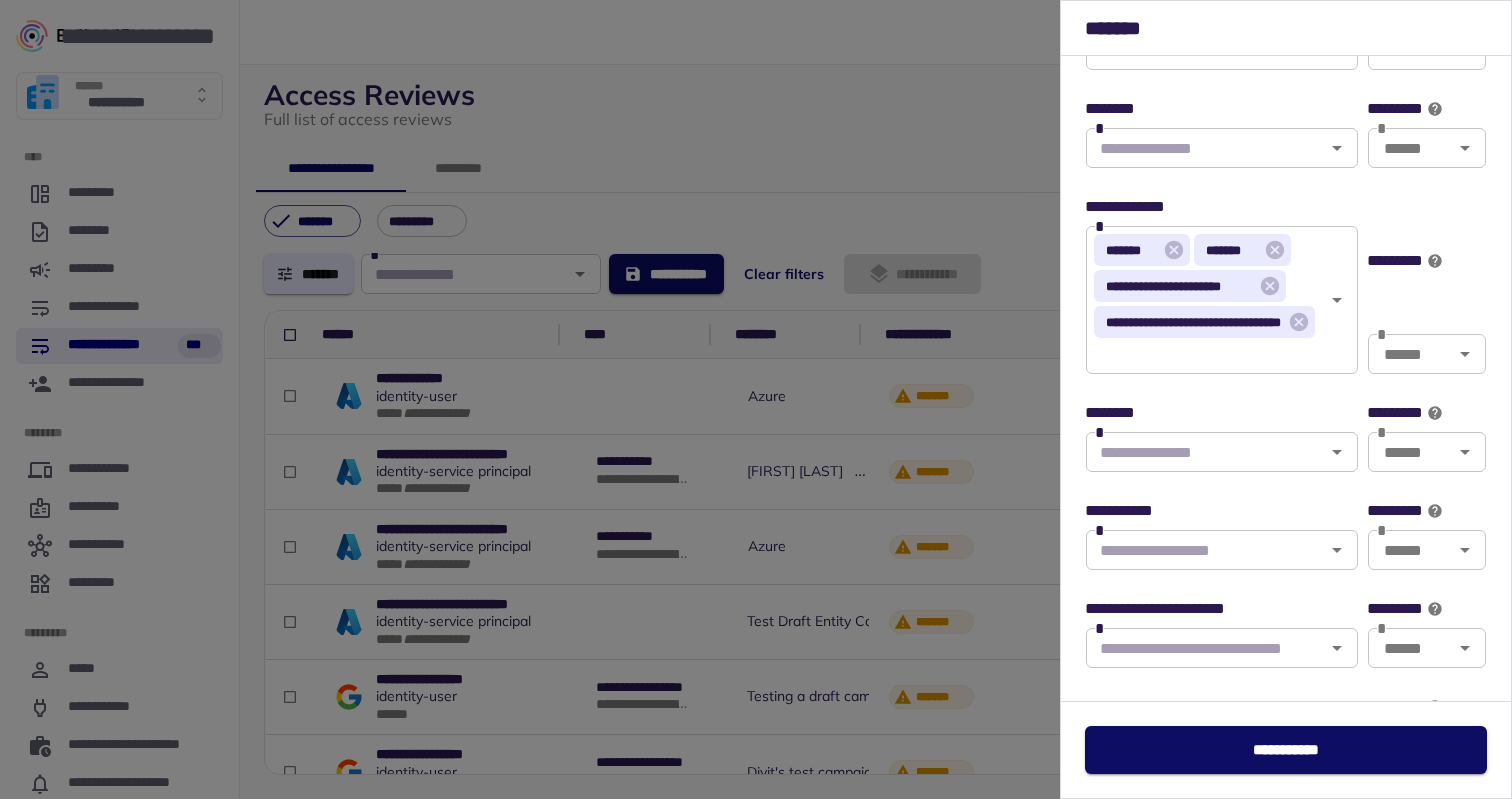 scroll, scrollTop: 1799, scrollLeft: 0, axis: vertical 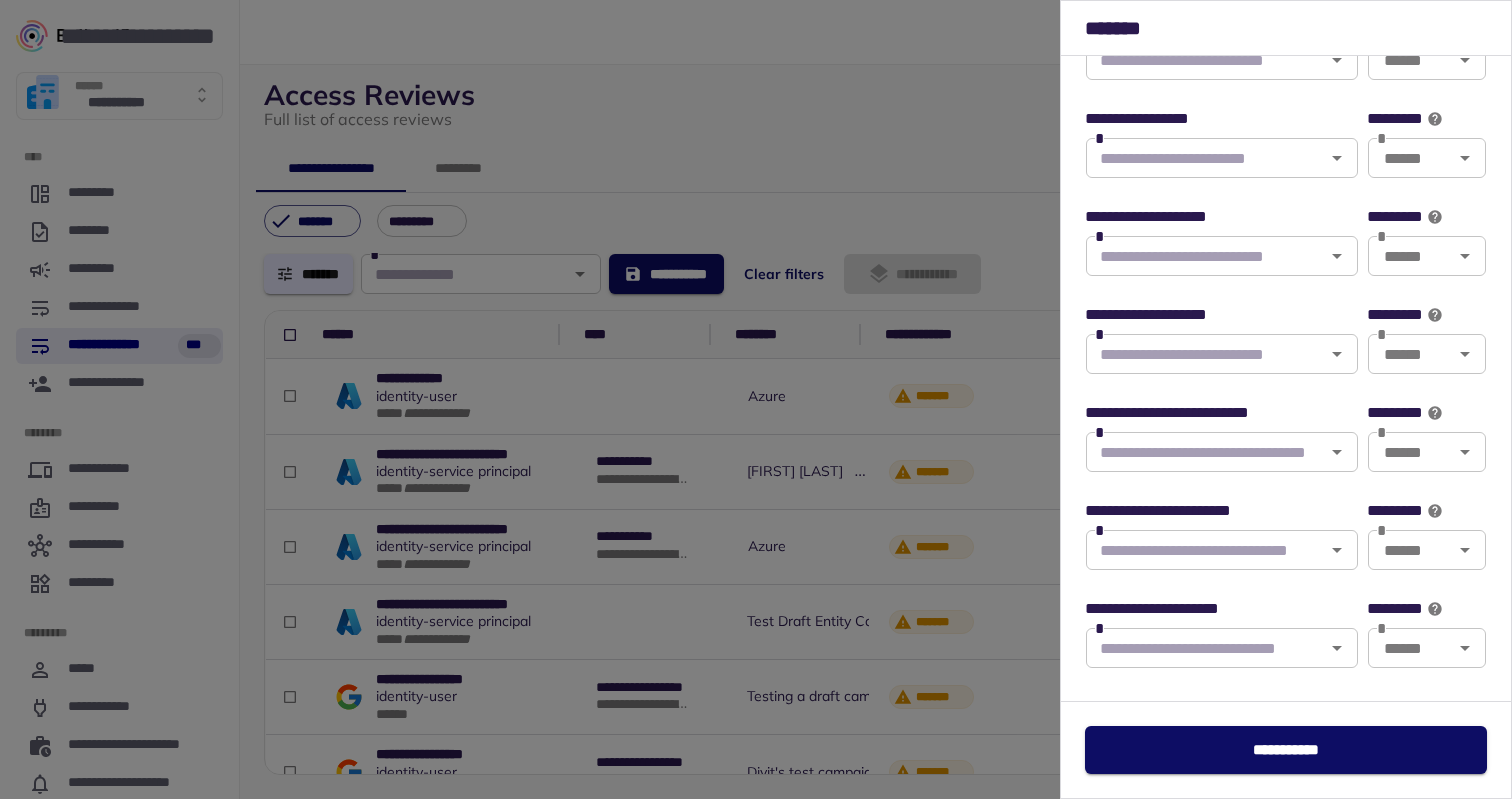 click 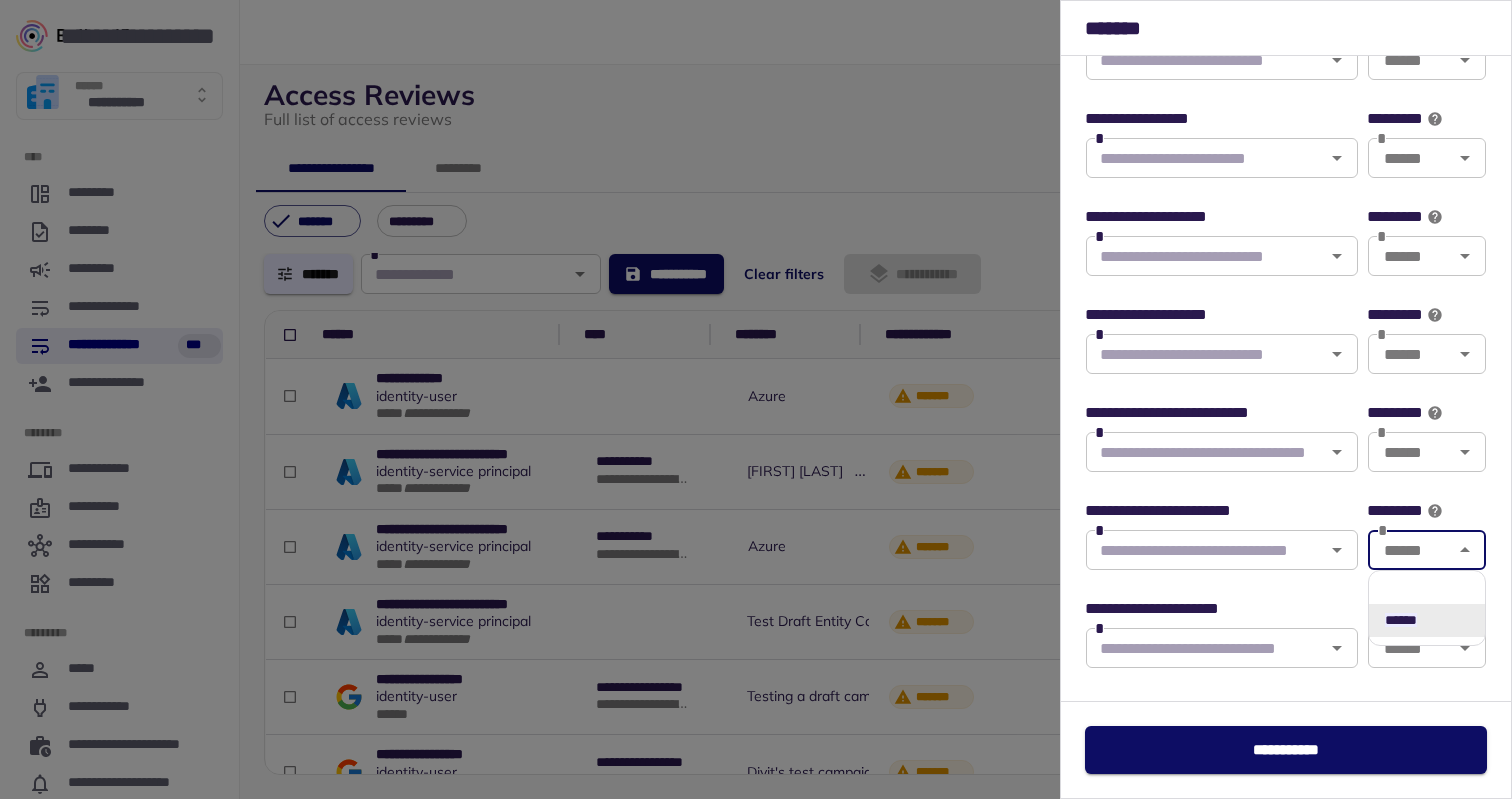 click on "**********" at bounding box center [1286, 378] 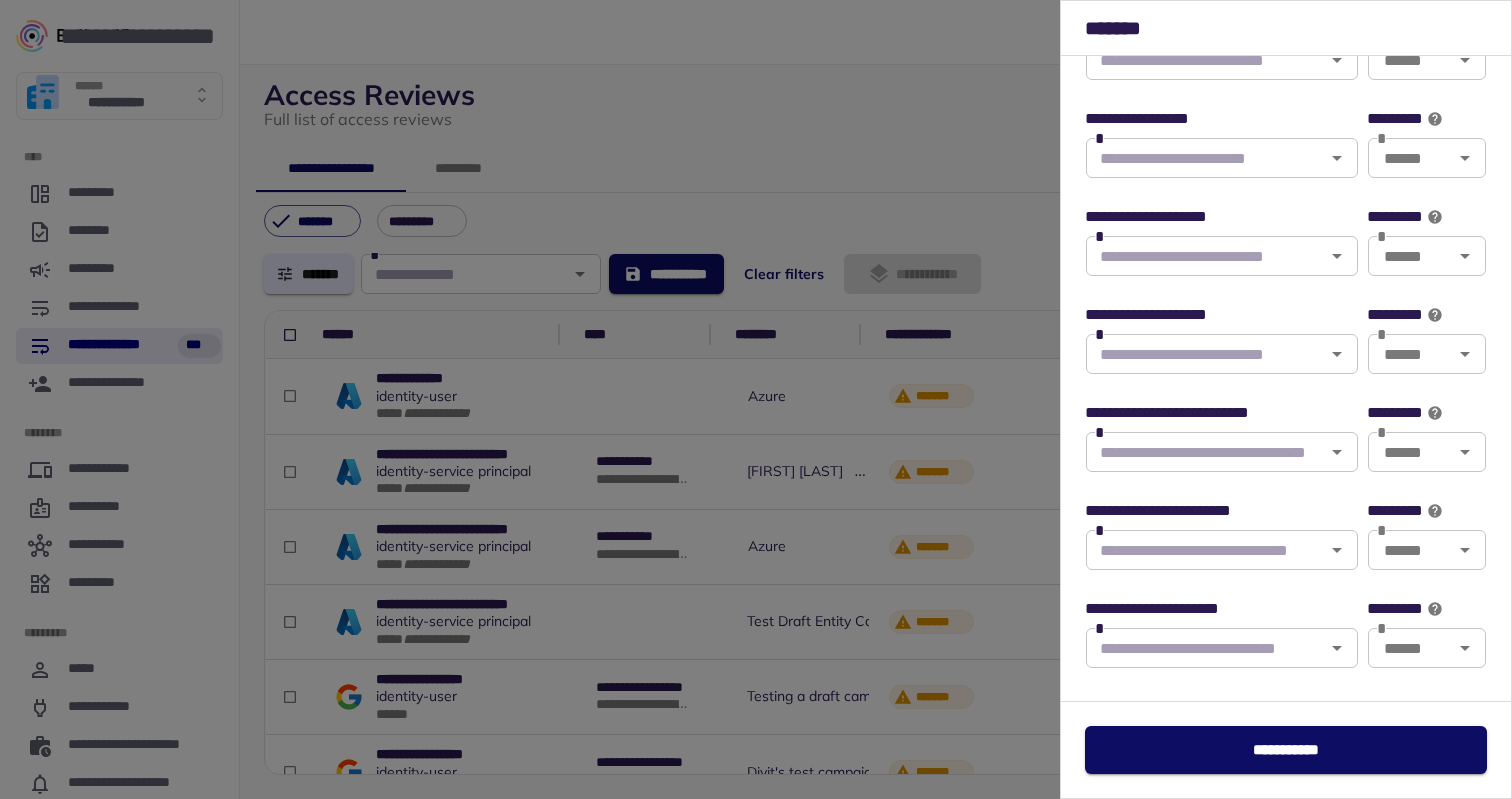 click at bounding box center [756, 399] 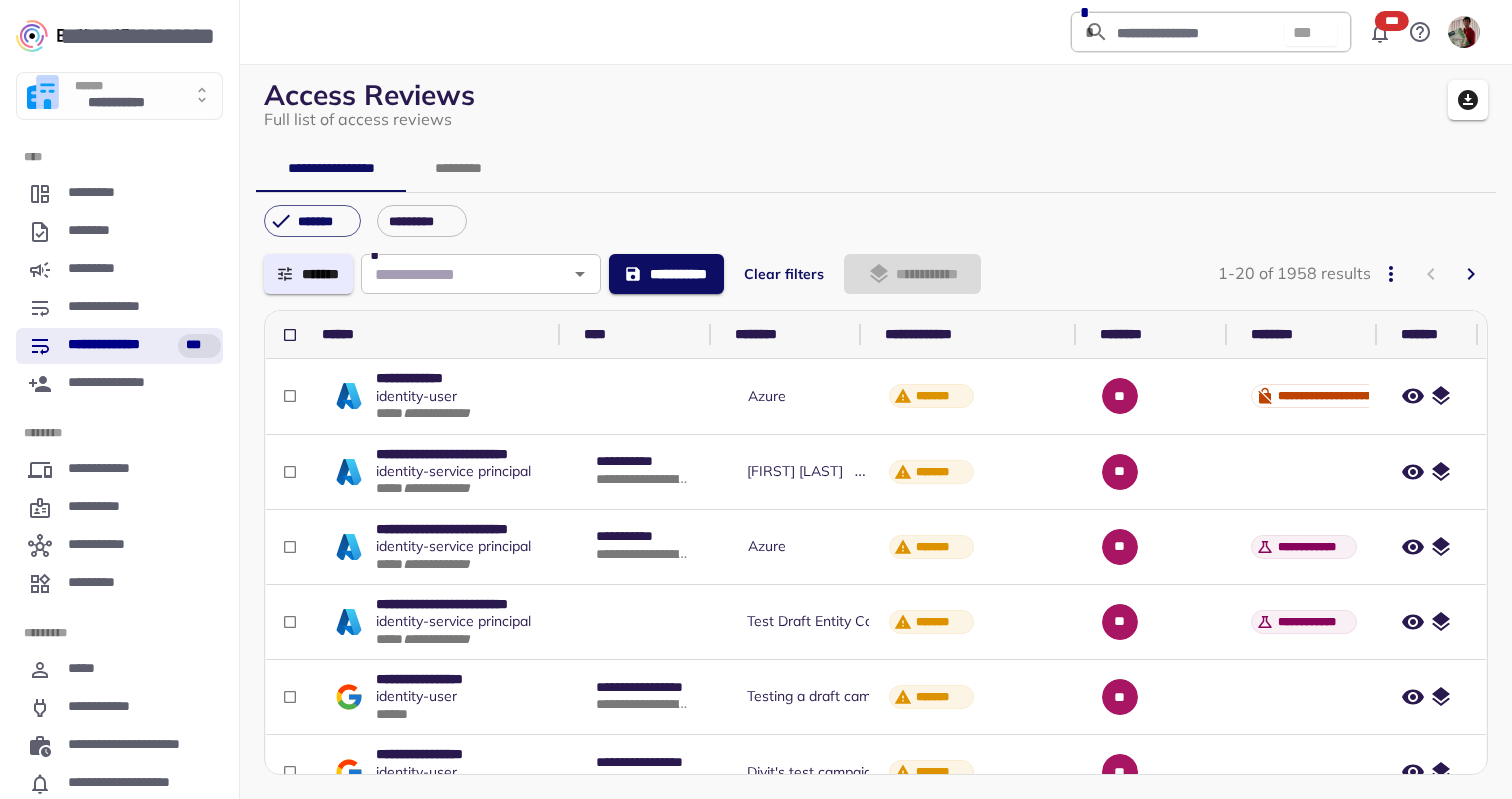 scroll, scrollTop: 0, scrollLeft: 0, axis: both 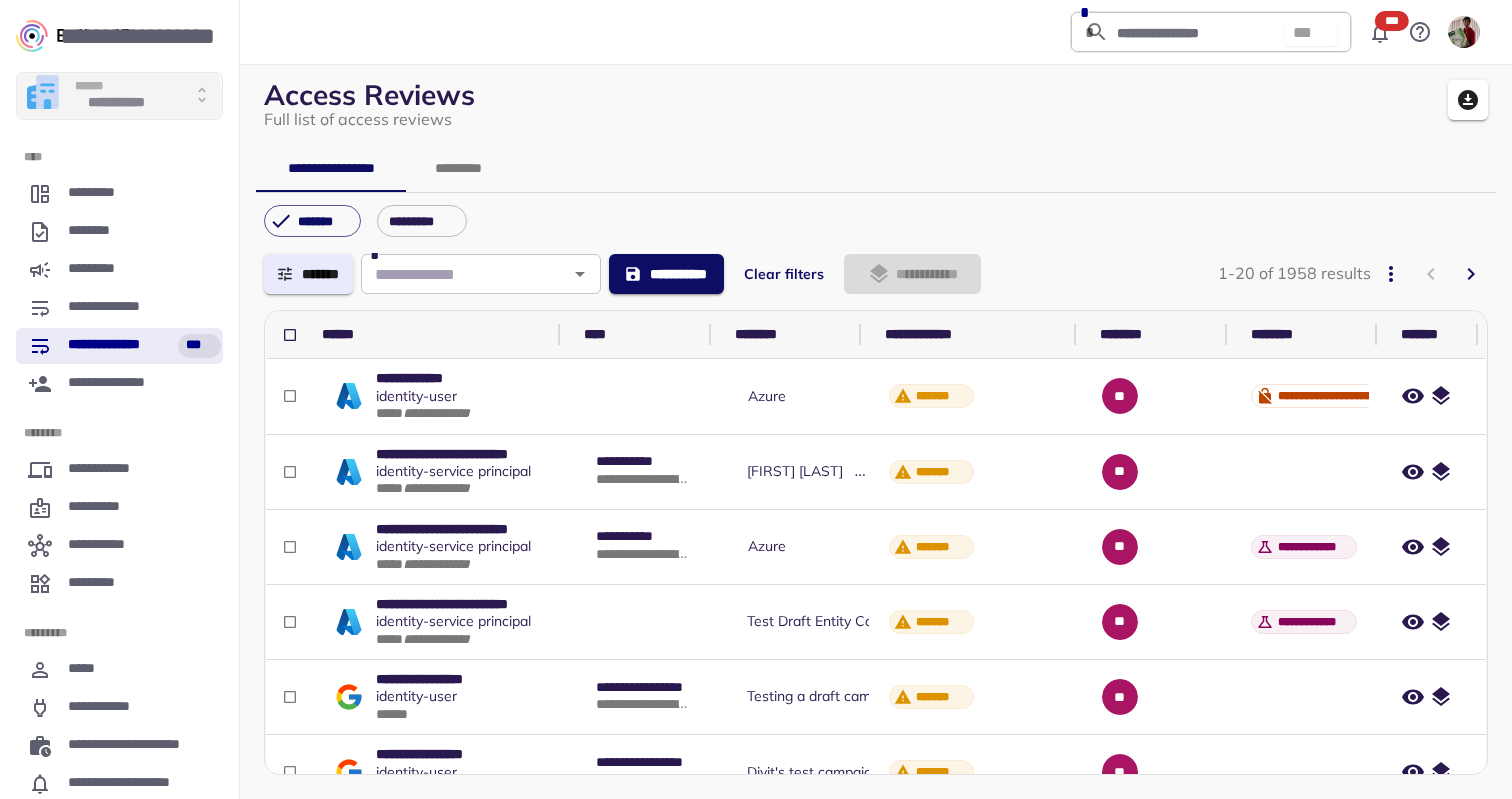 click on "**********" at bounding box center [117, 104] 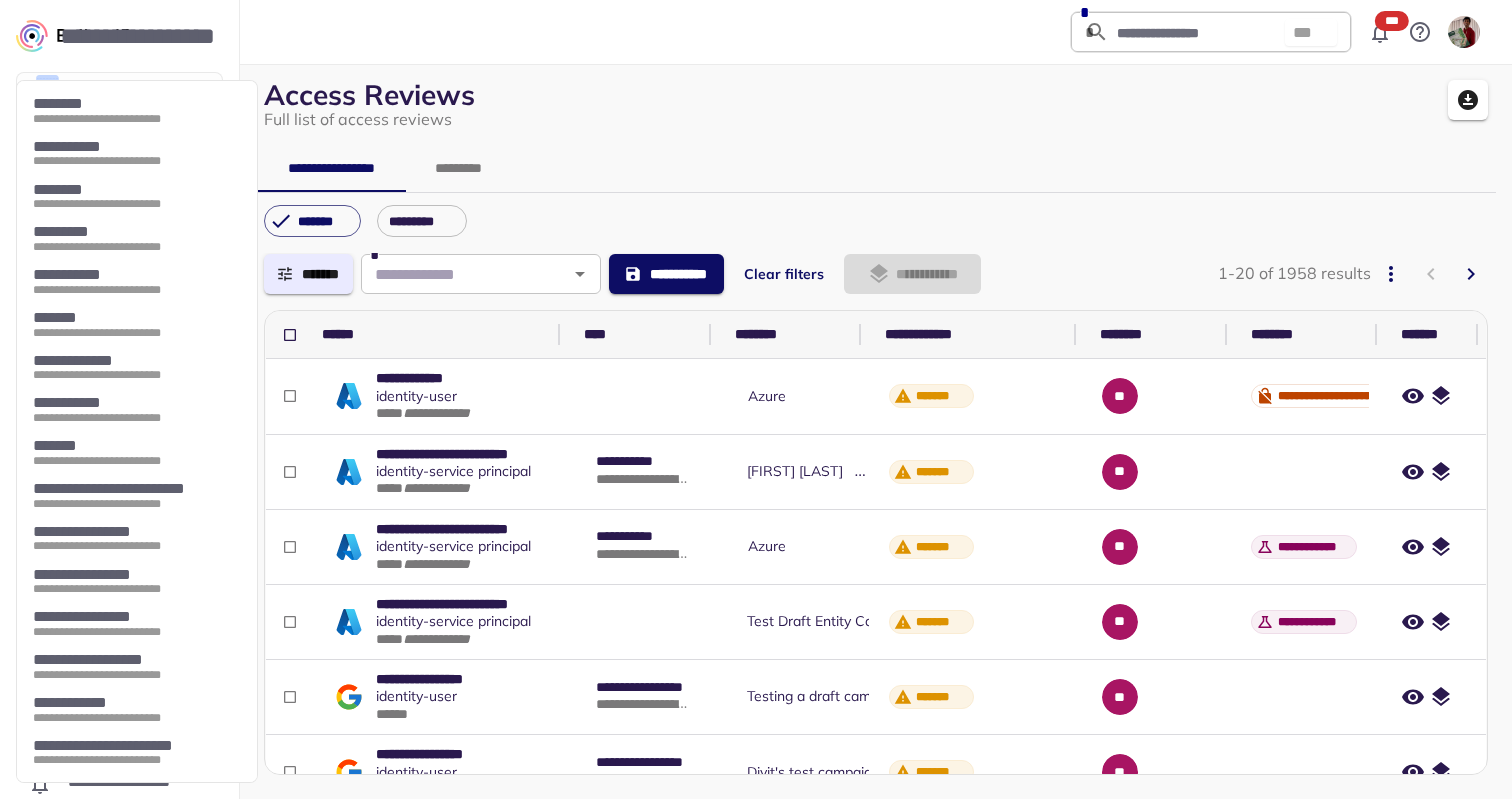 scroll, scrollTop: 85, scrollLeft: 0, axis: vertical 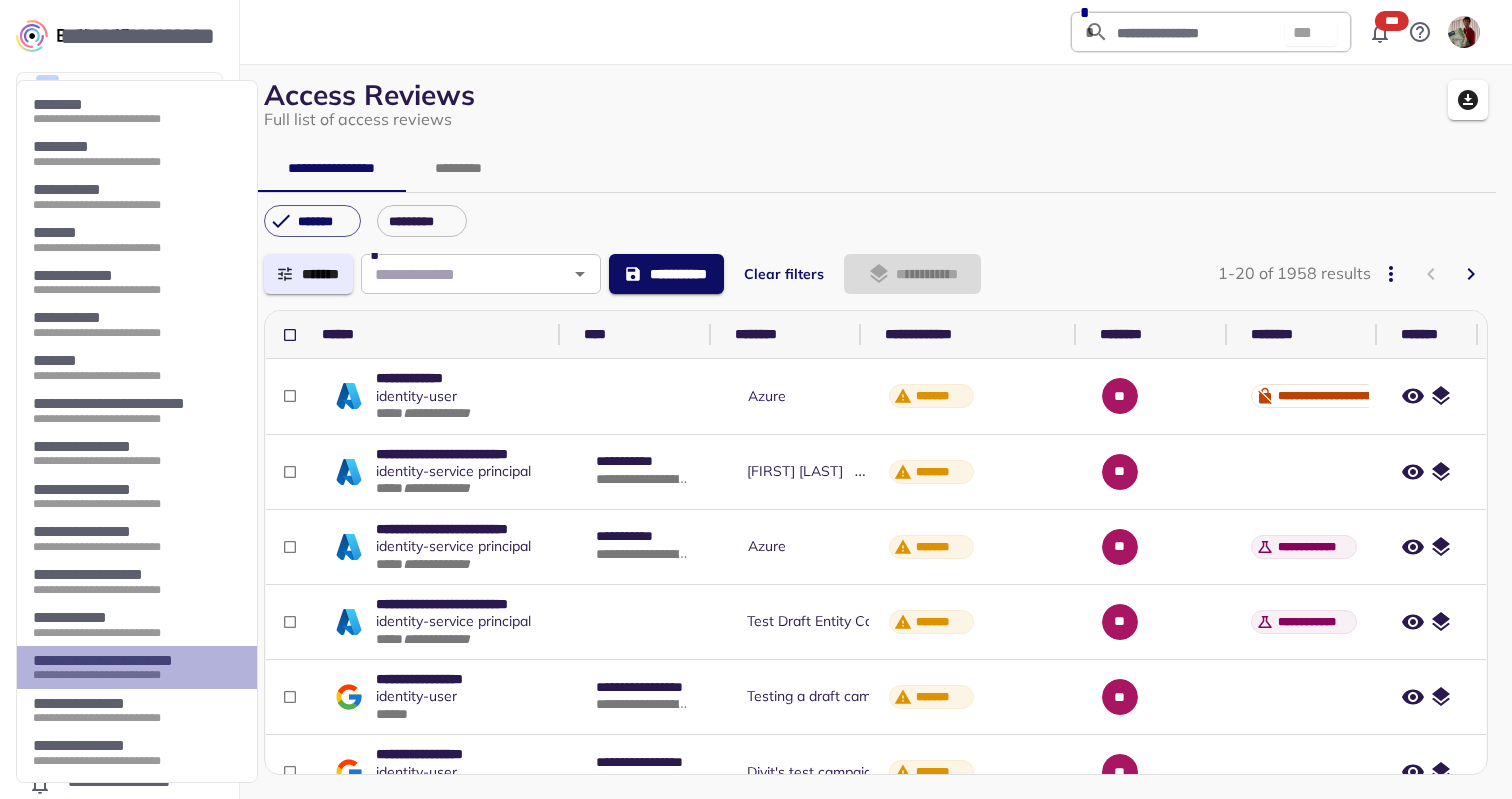 click on "**********" at bounding box center [129, 675] 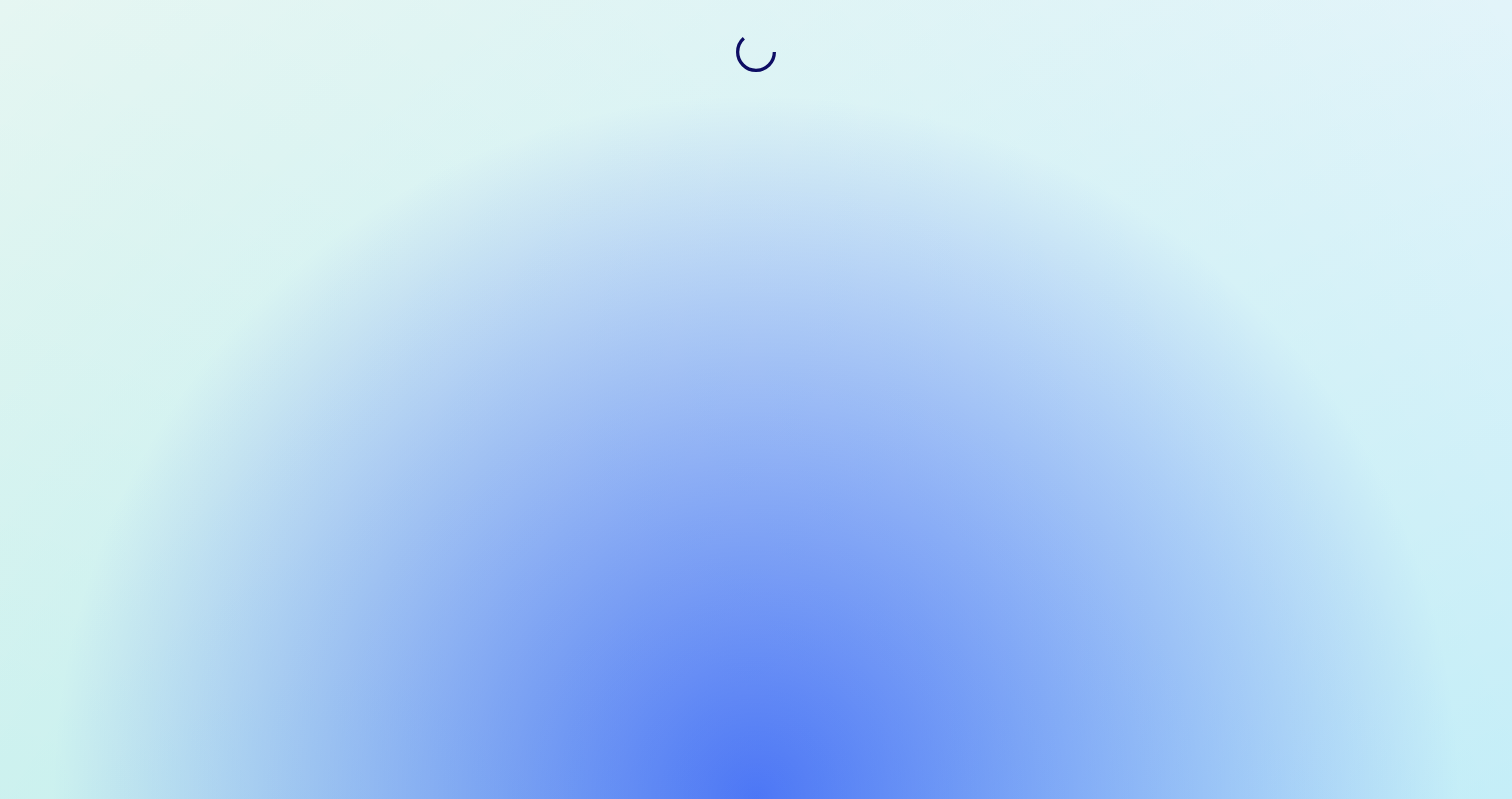 scroll, scrollTop: 0, scrollLeft: 0, axis: both 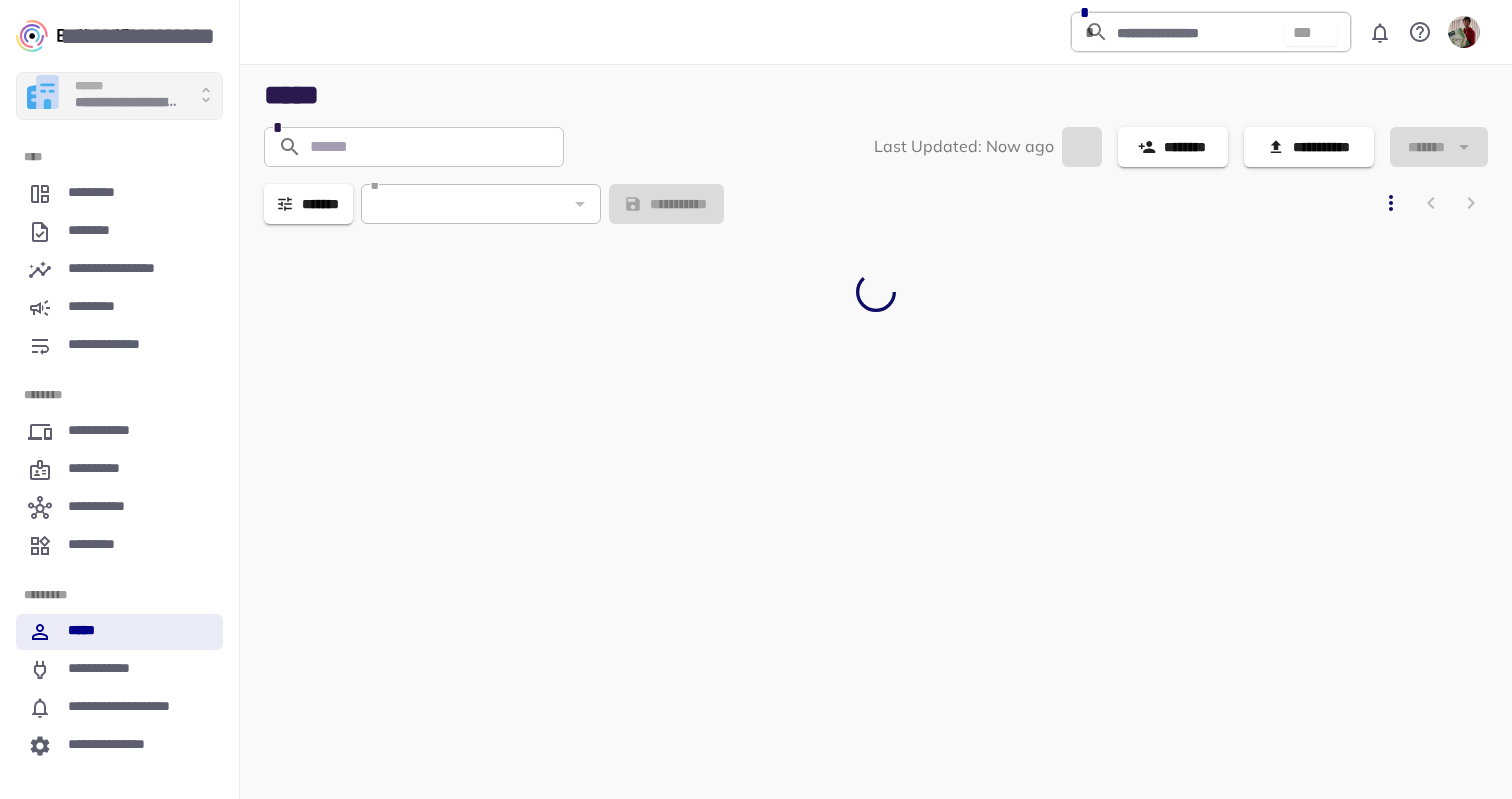 click on "******" at bounding box center (127, 87) 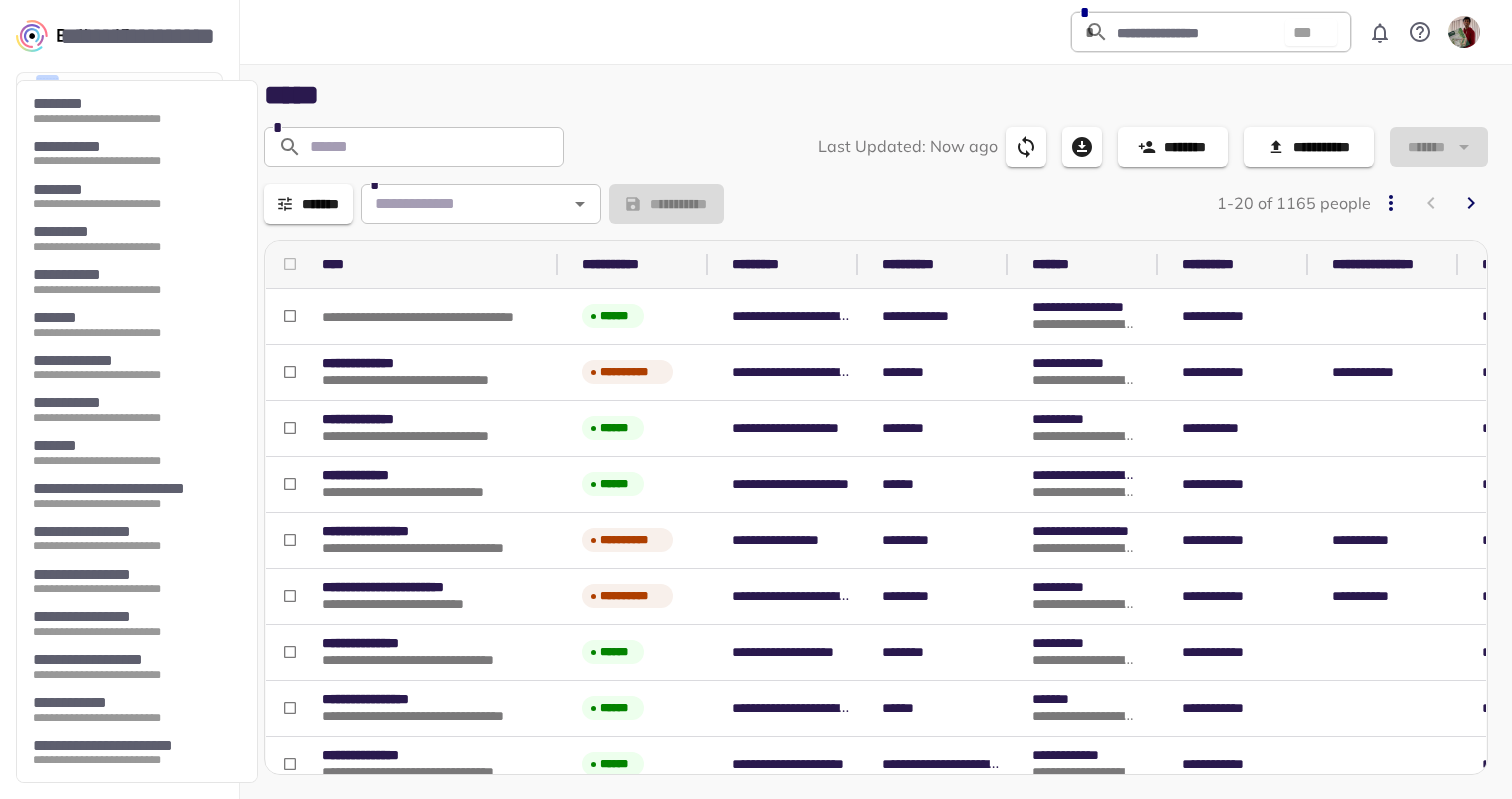 scroll, scrollTop: 128, scrollLeft: 0, axis: vertical 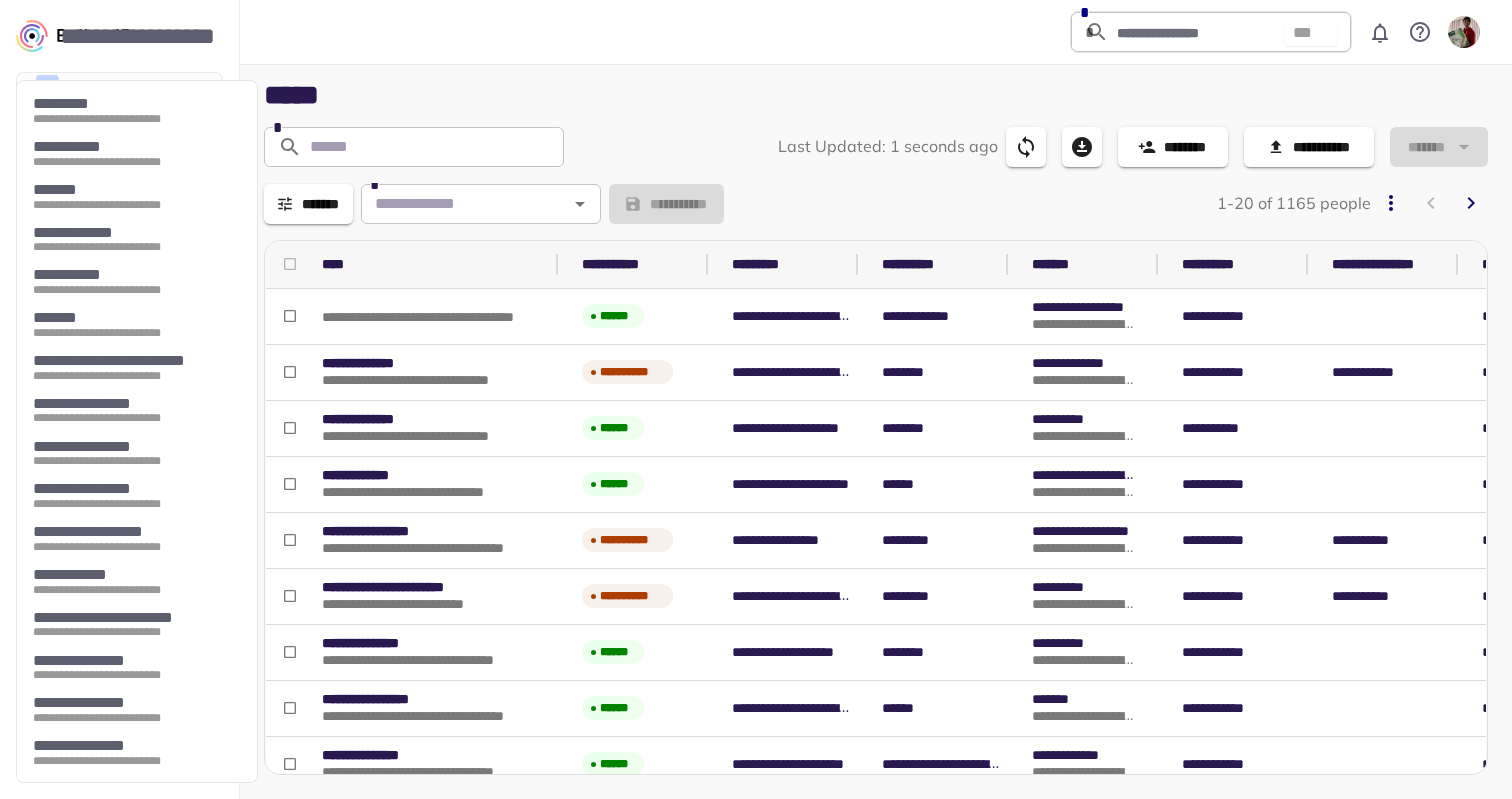 click on "**********" at bounding box center (135, 703) 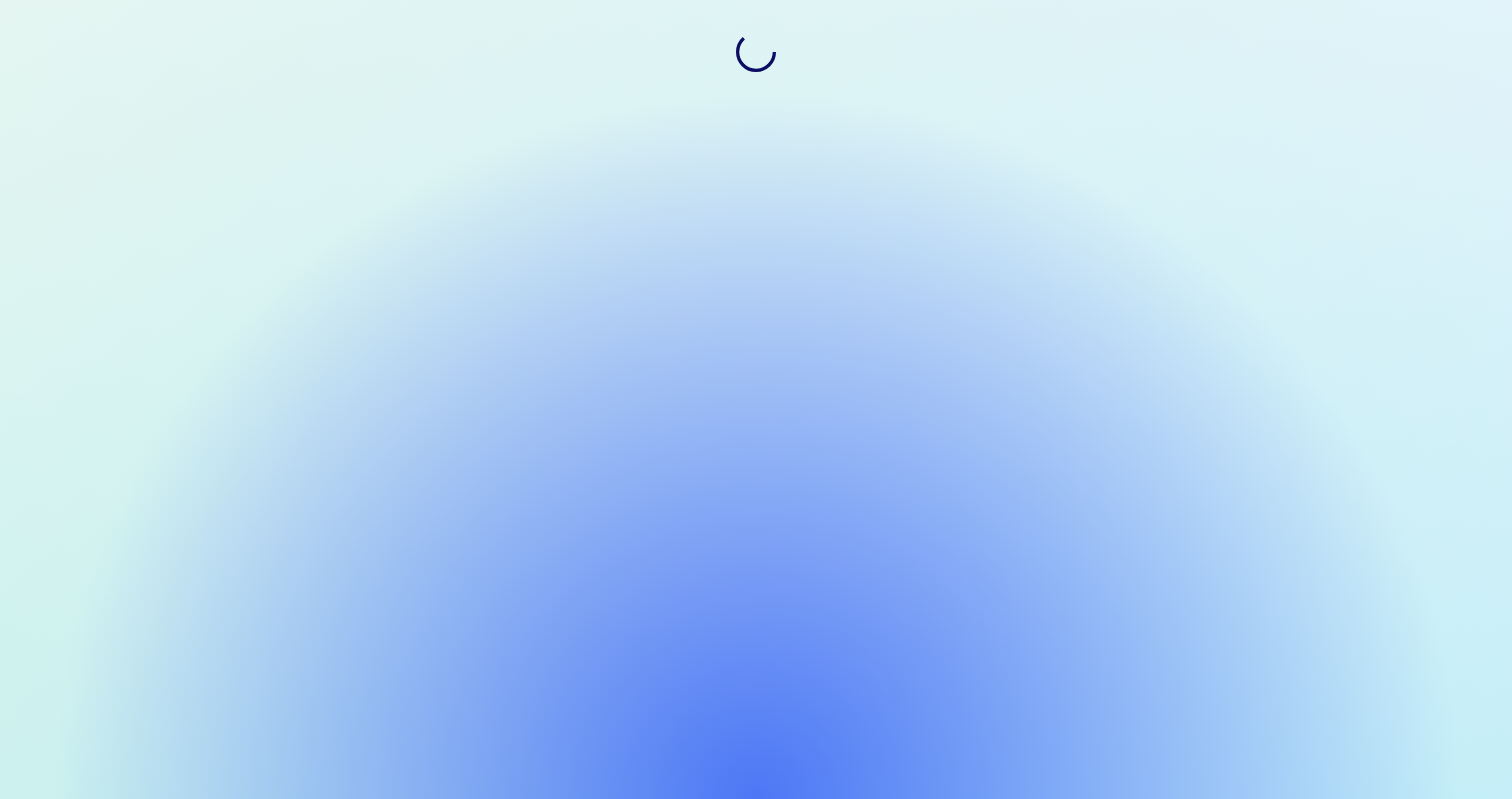 scroll, scrollTop: 0, scrollLeft: 0, axis: both 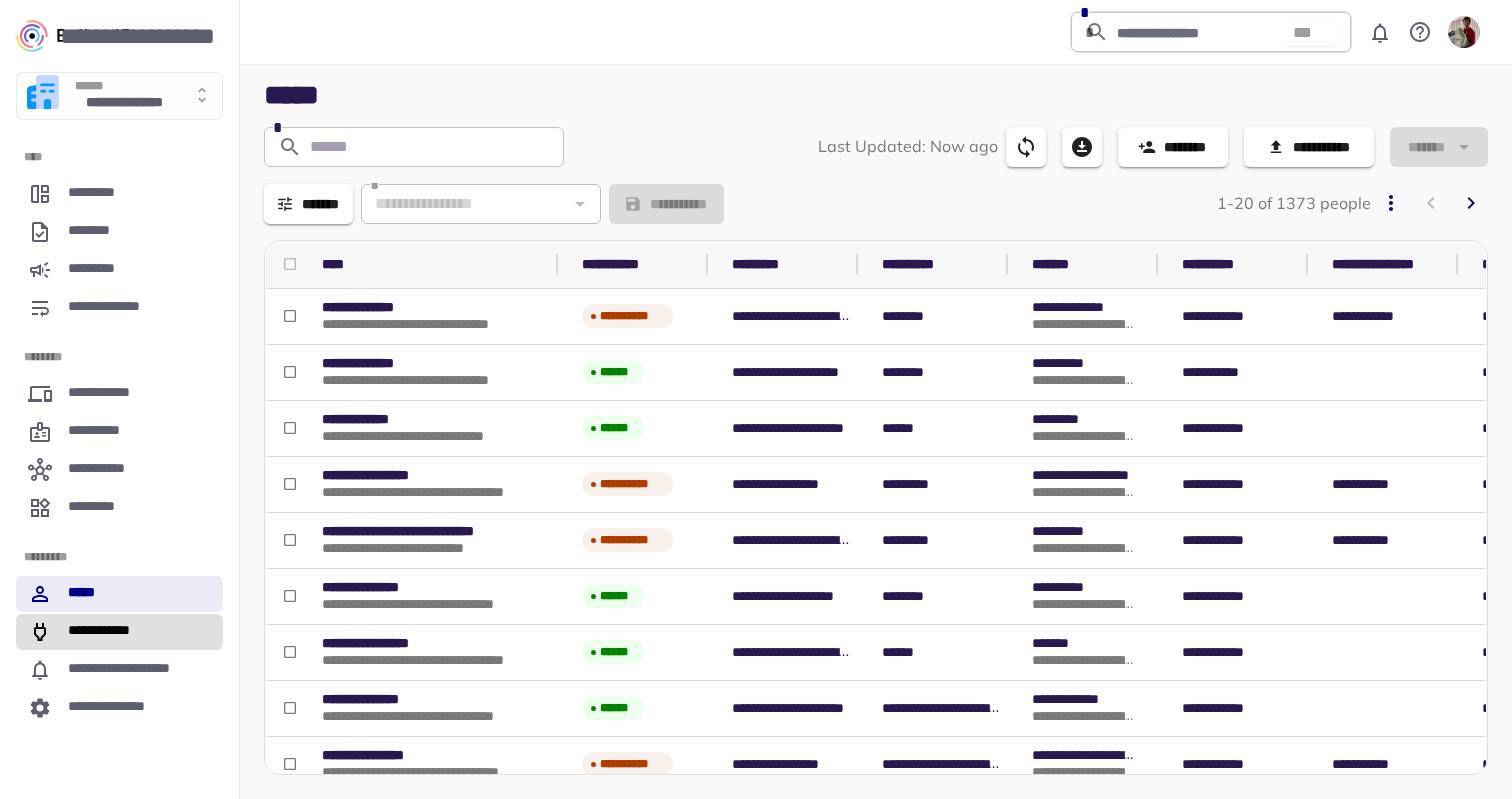 click on "**********" at bounding box center [119, 632] 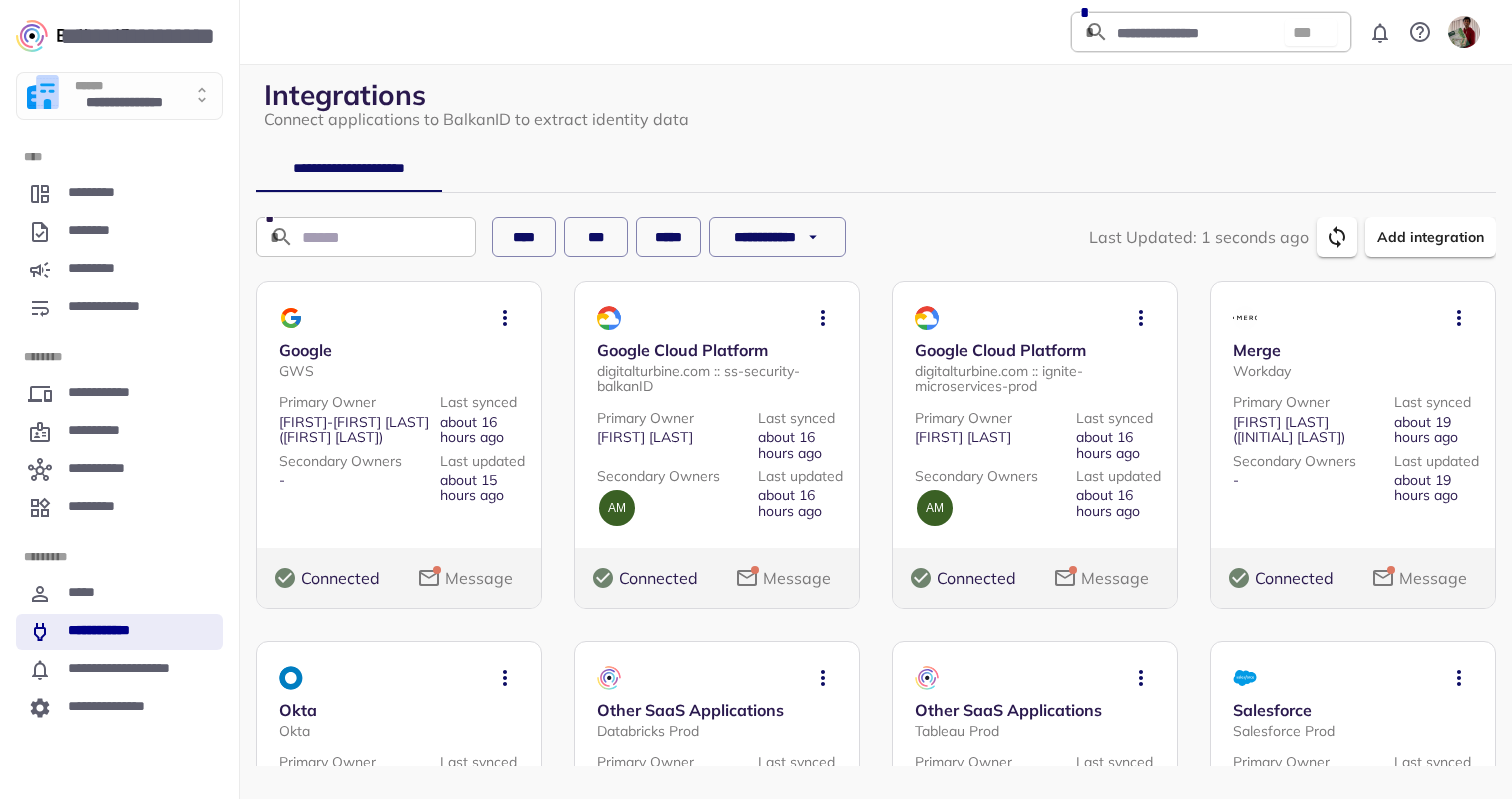 scroll, scrollTop: 186, scrollLeft: 0, axis: vertical 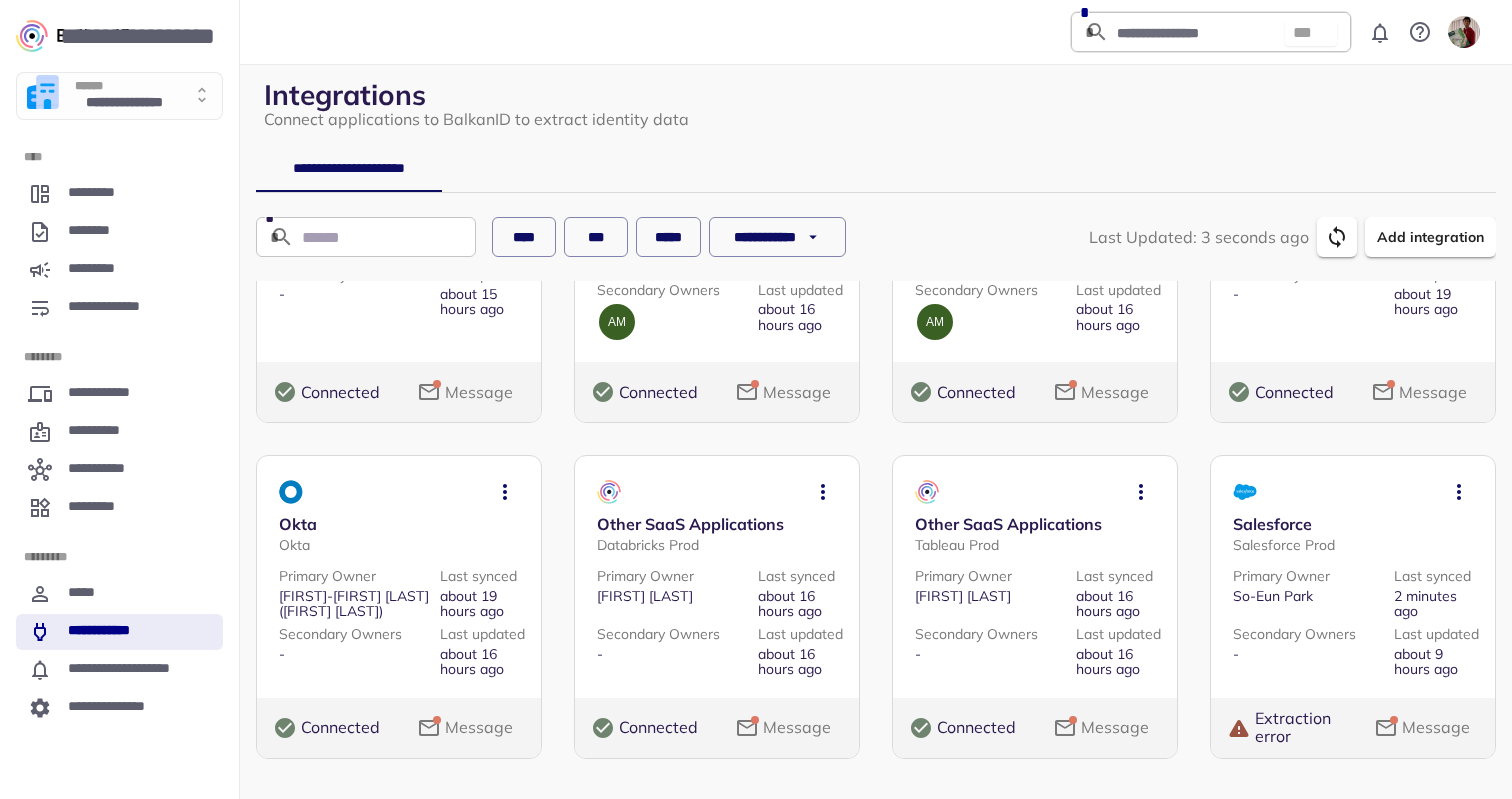 click on "Message" at bounding box center [1436, 728] 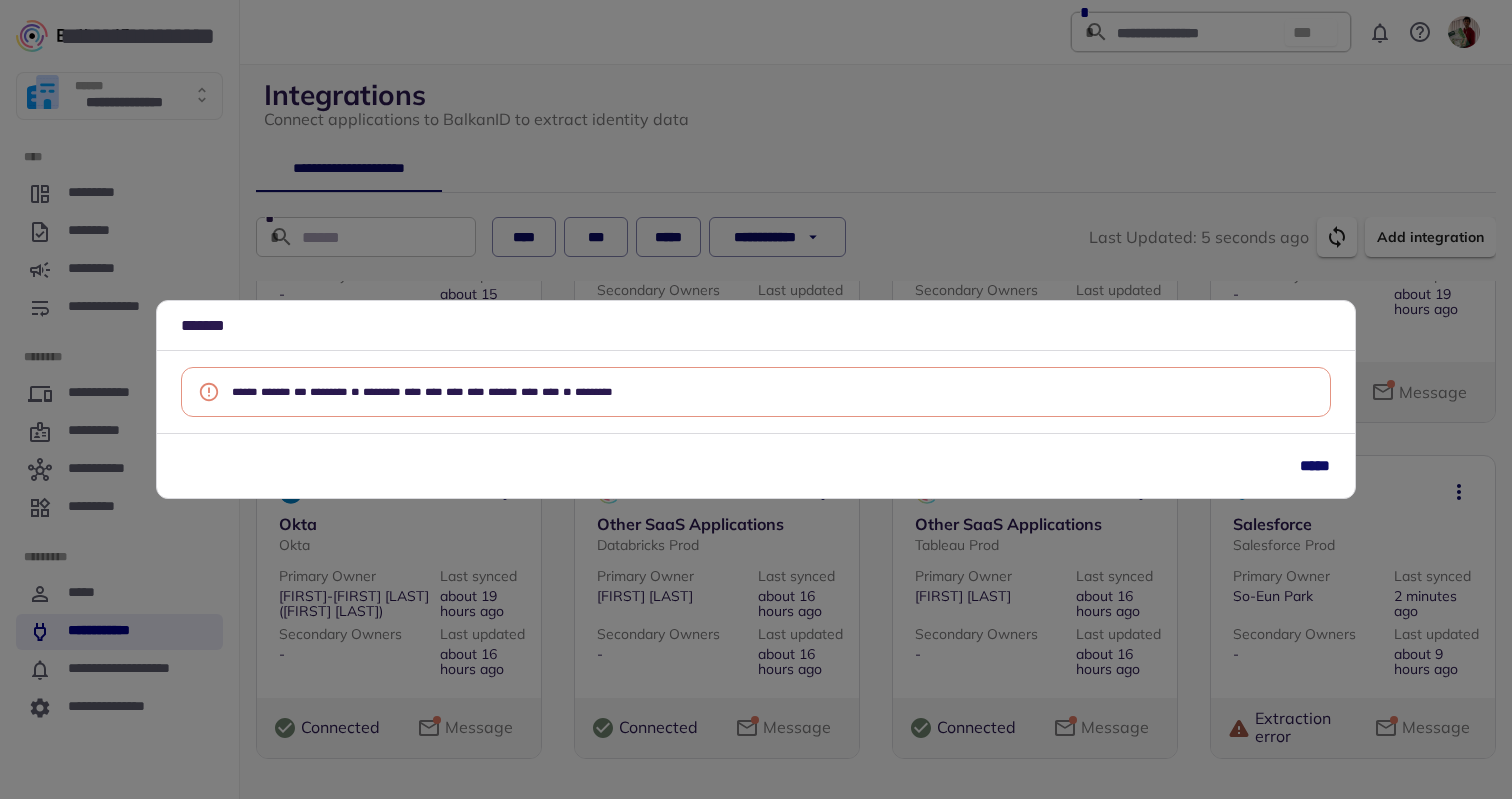 click at bounding box center (402, 391) 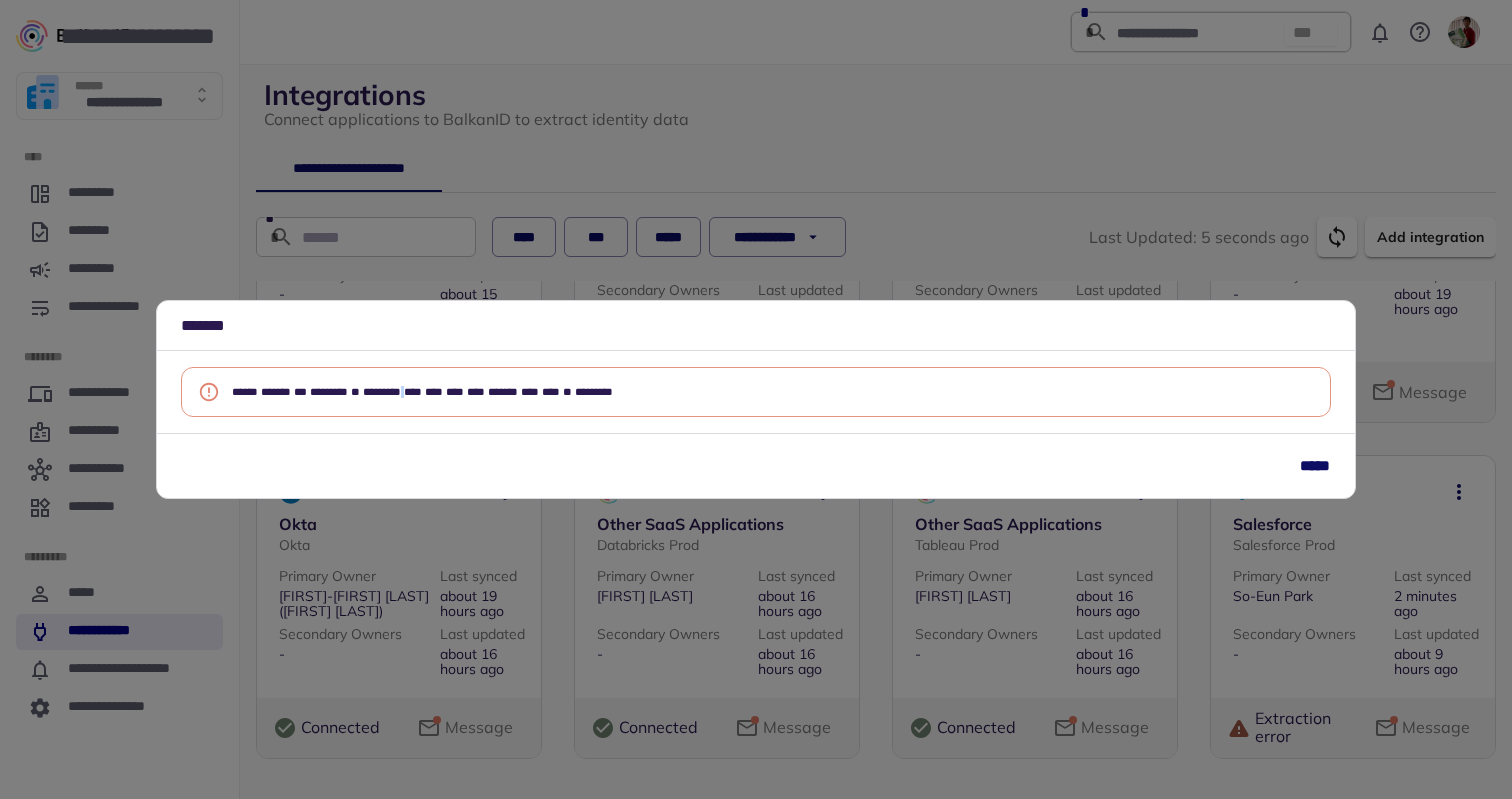 click at bounding box center [402, 391] 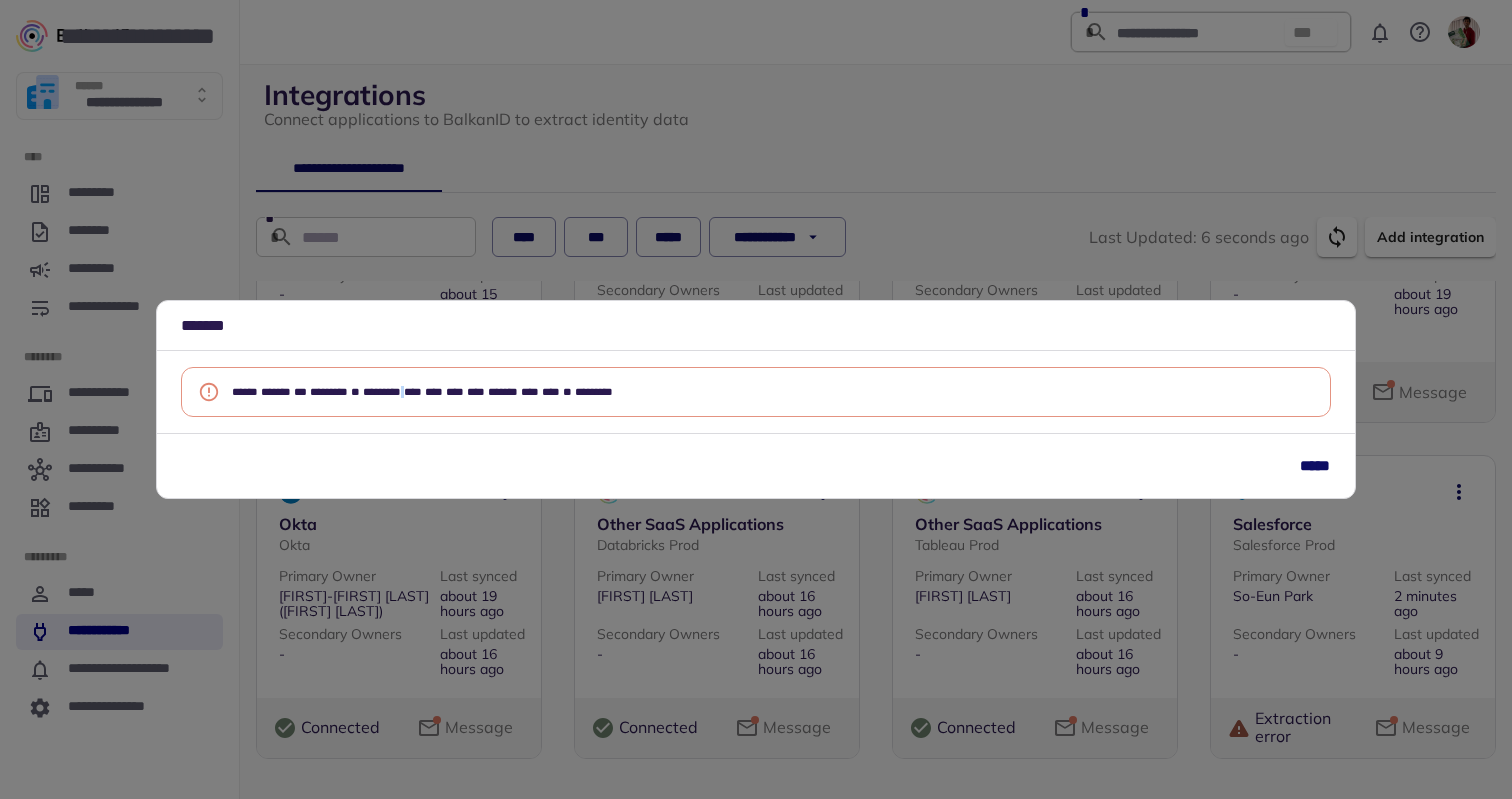 click on "*****" at bounding box center (1315, 466) 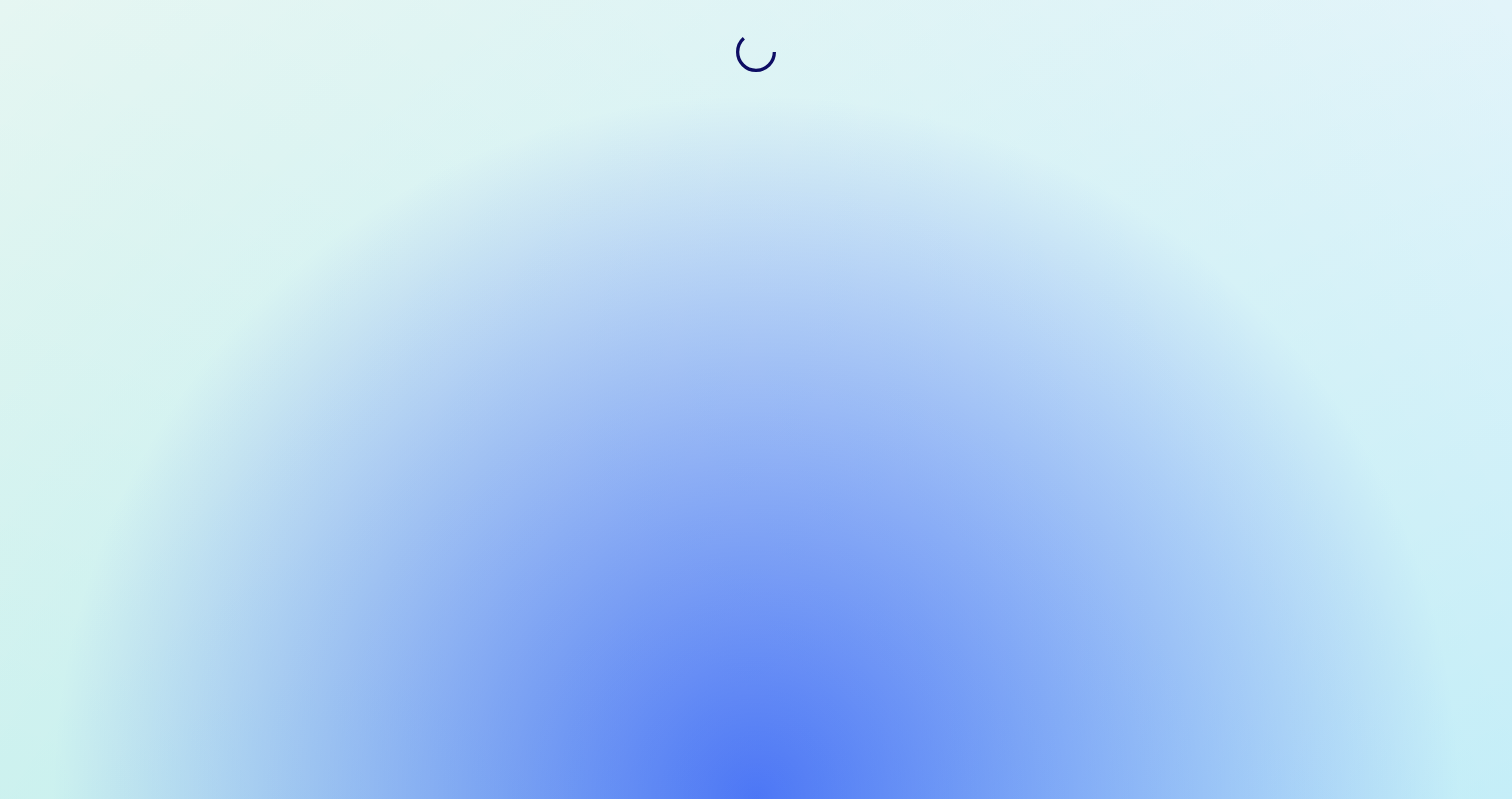 scroll, scrollTop: 0, scrollLeft: 0, axis: both 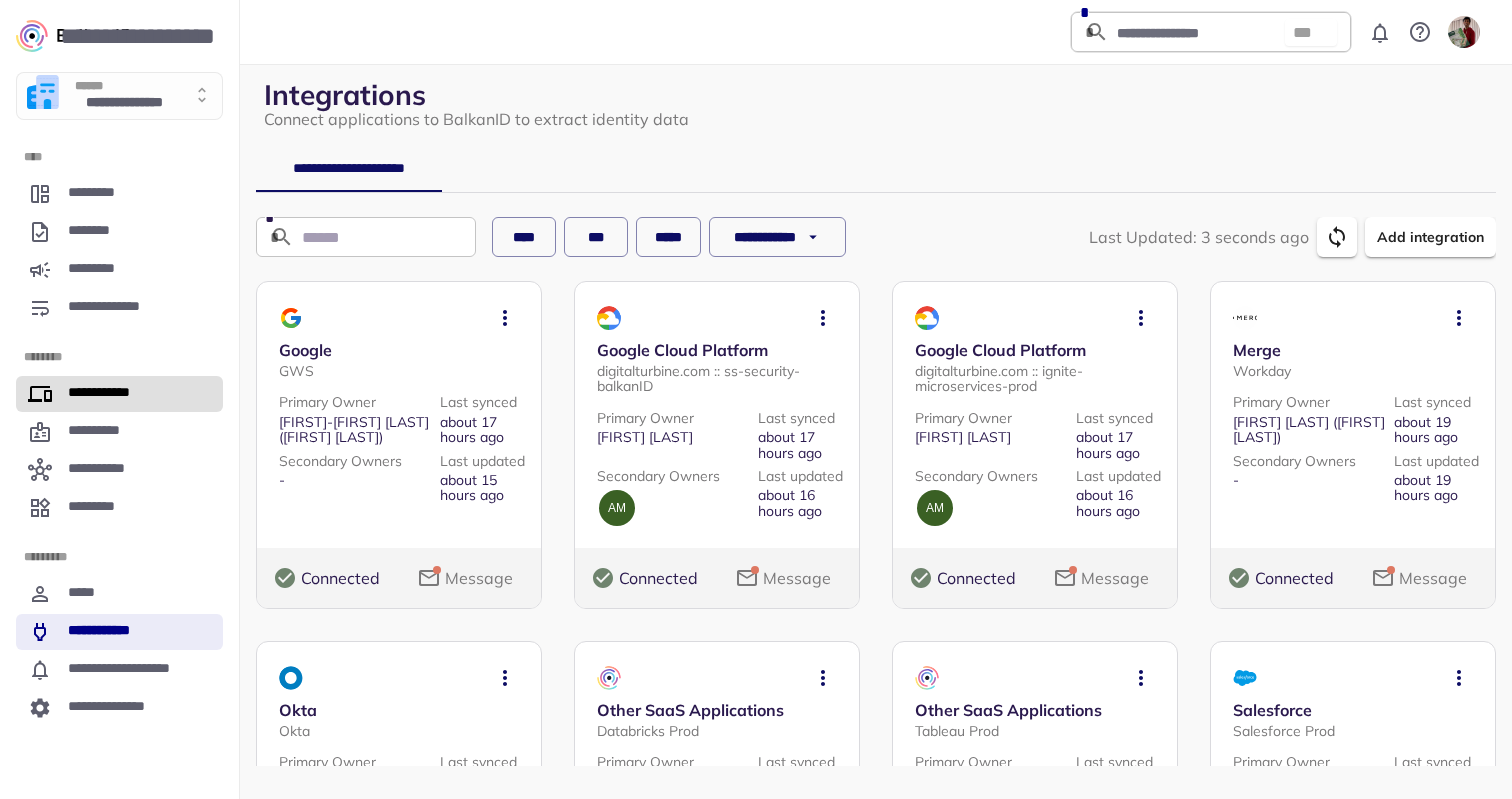 click on "**********" at bounding box center (107, 394) 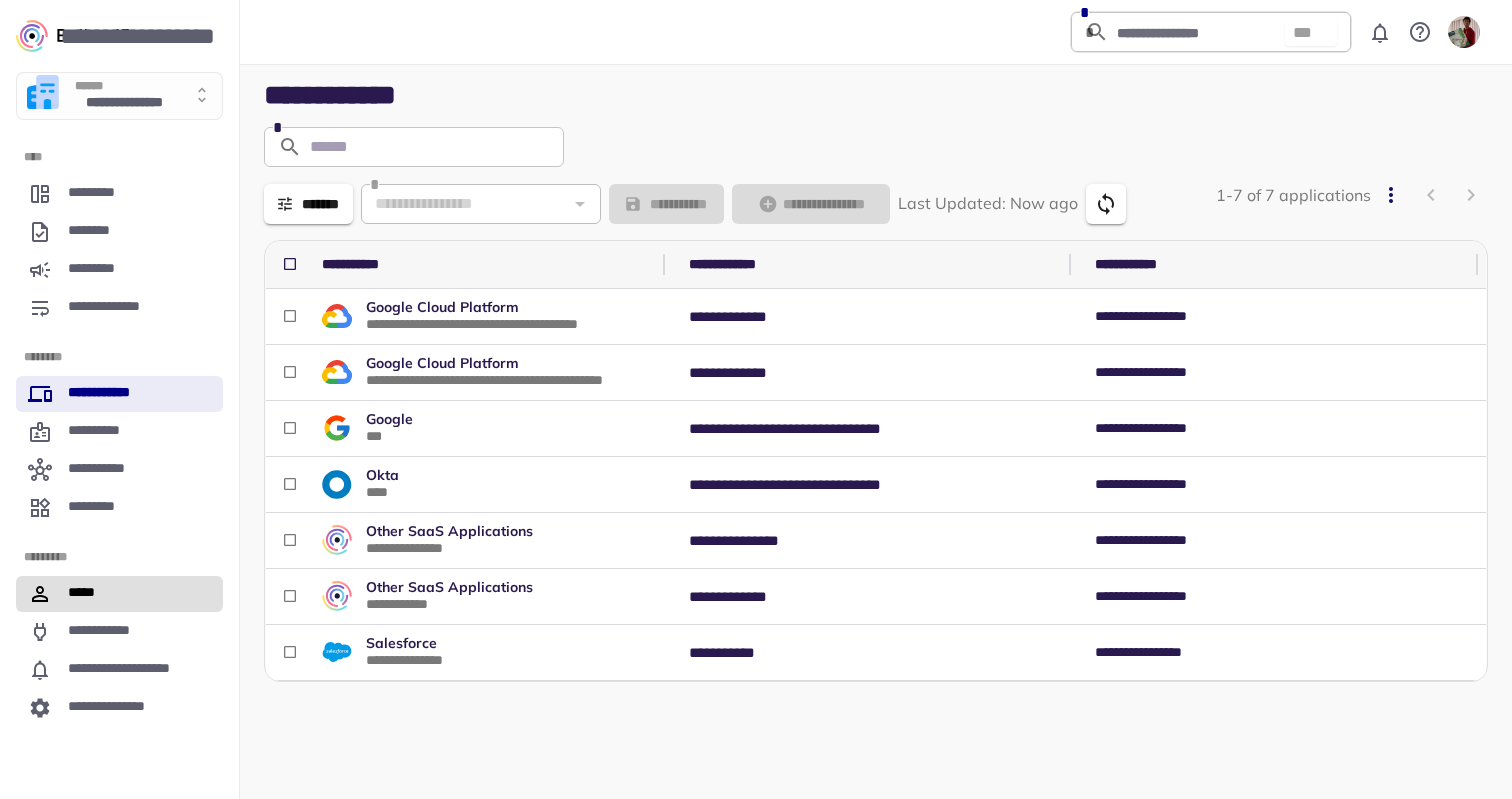 click on "*****" at bounding box center (119, 594) 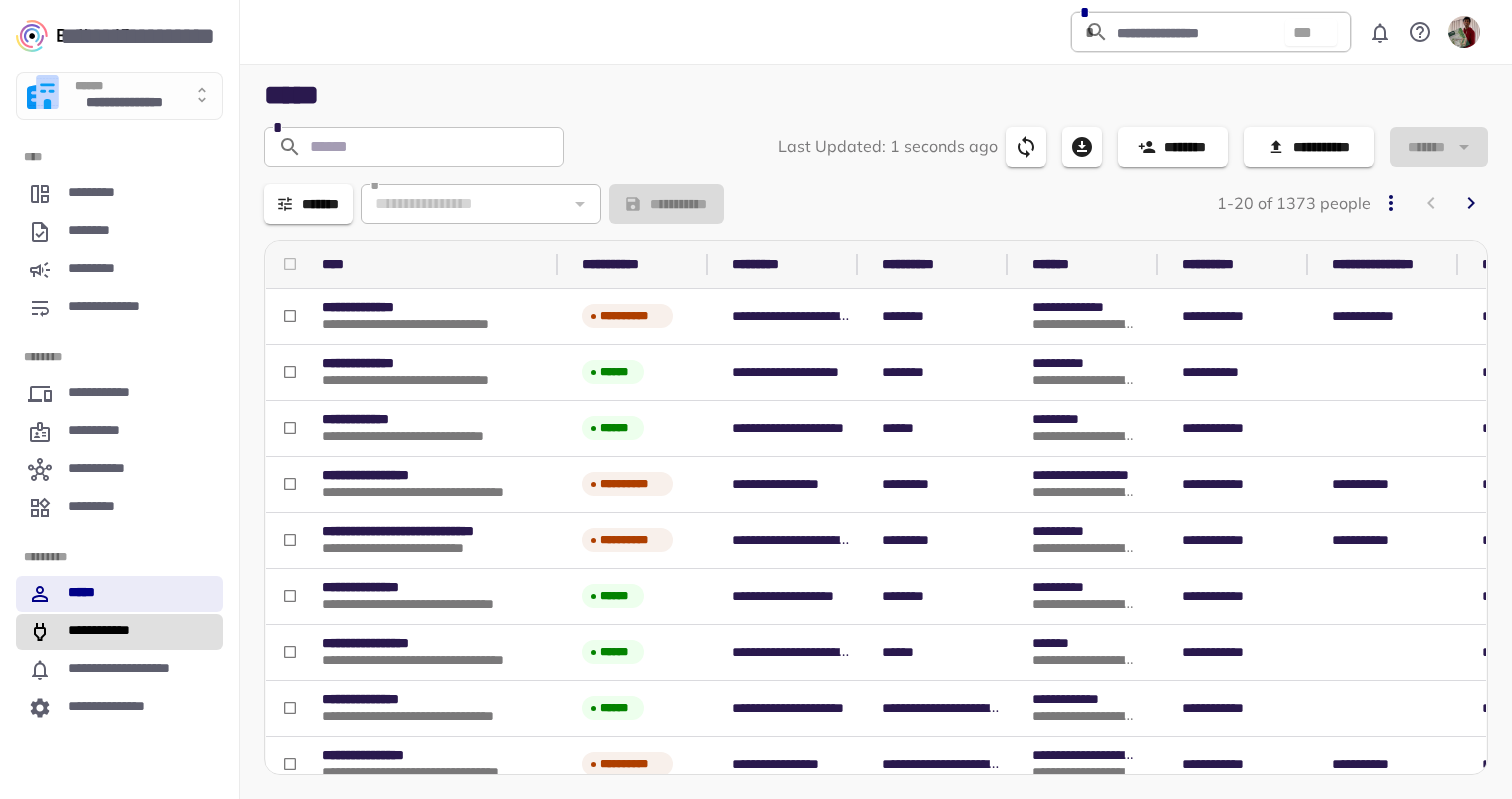 click on "**********" at bounding box center [105, 632] 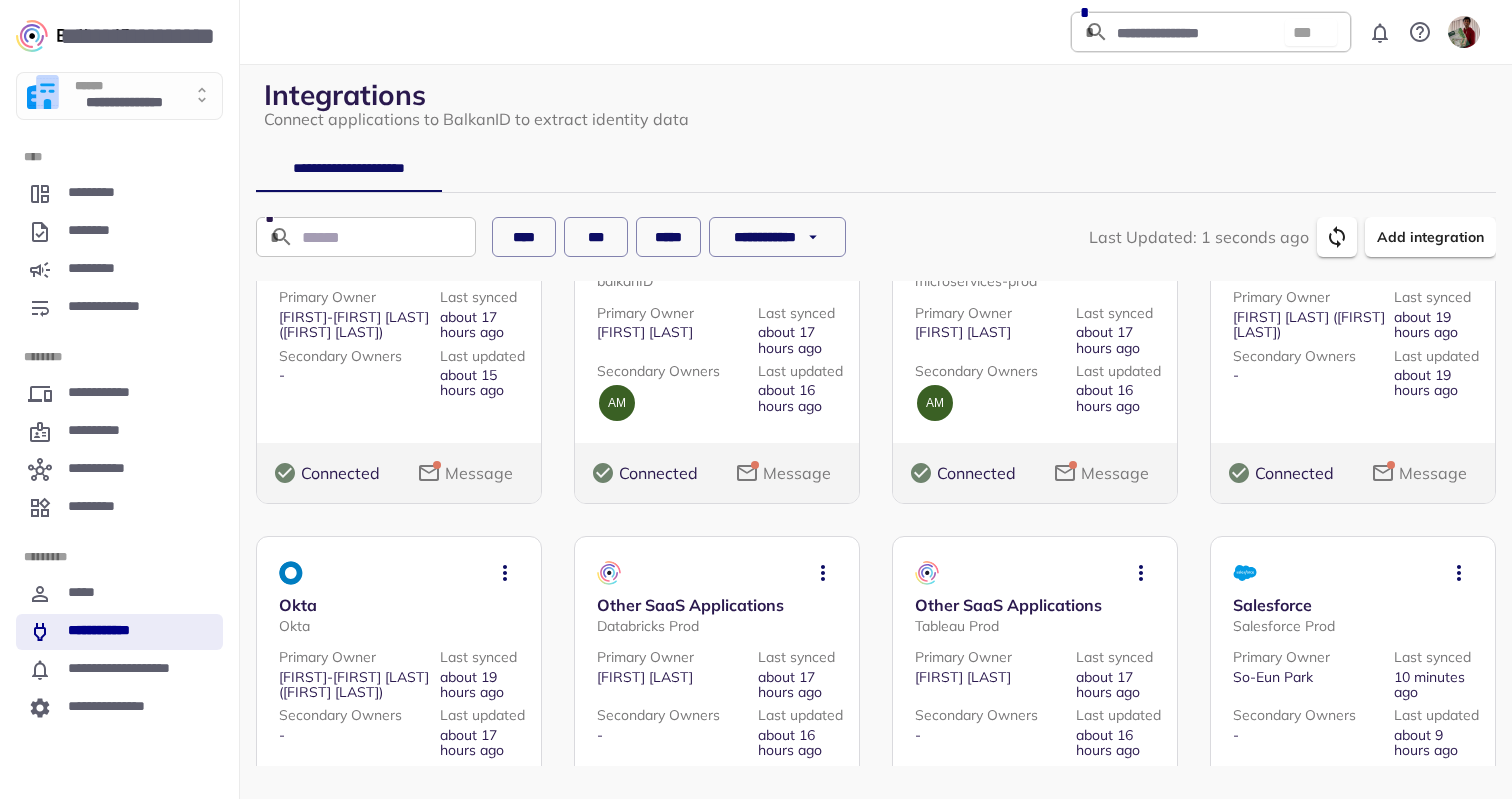 scroll, scrollTop: 186, scrollLeft: 0, axis: vertical 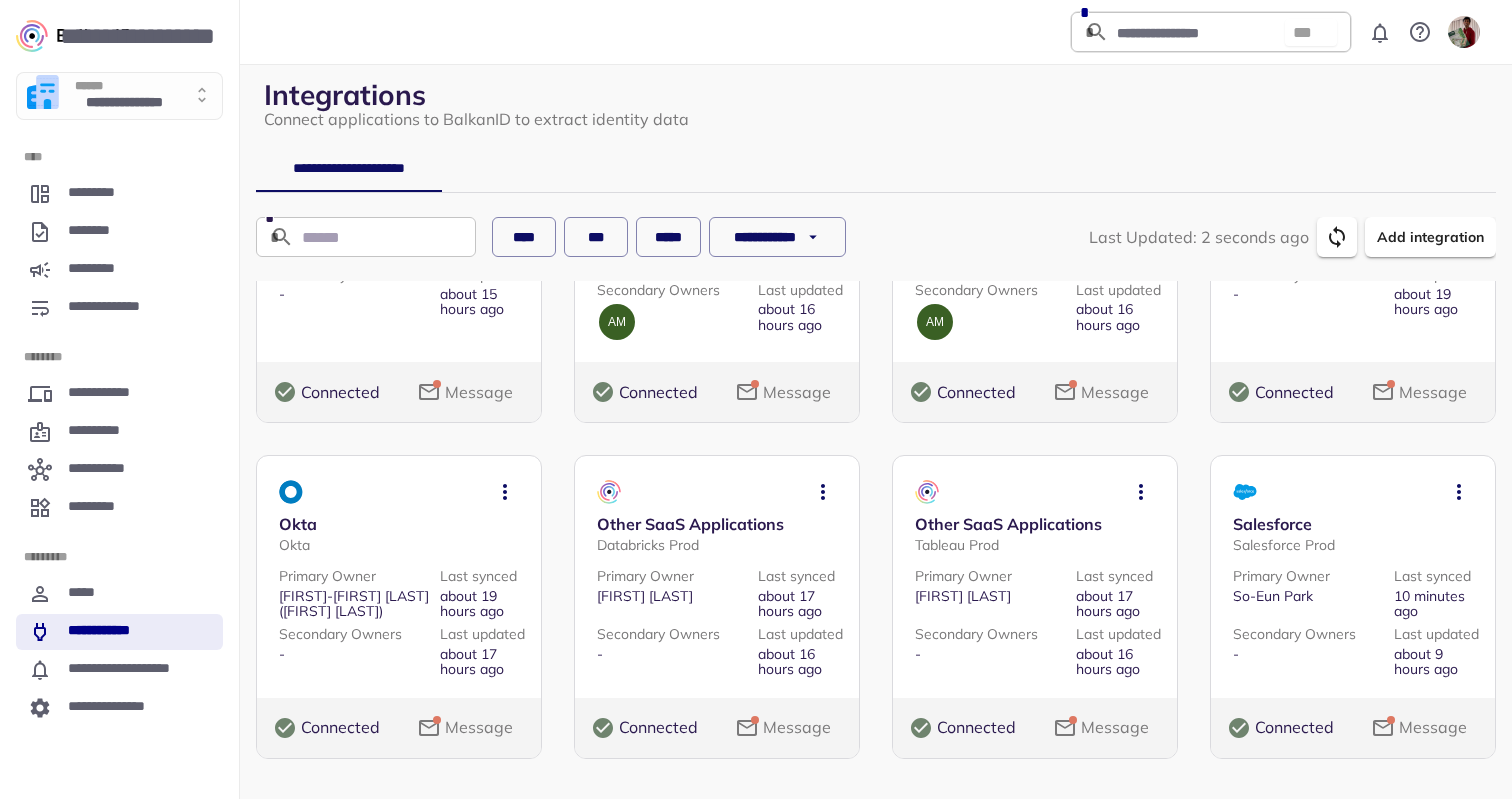 click on "**********" at bounding box center (119, 96) 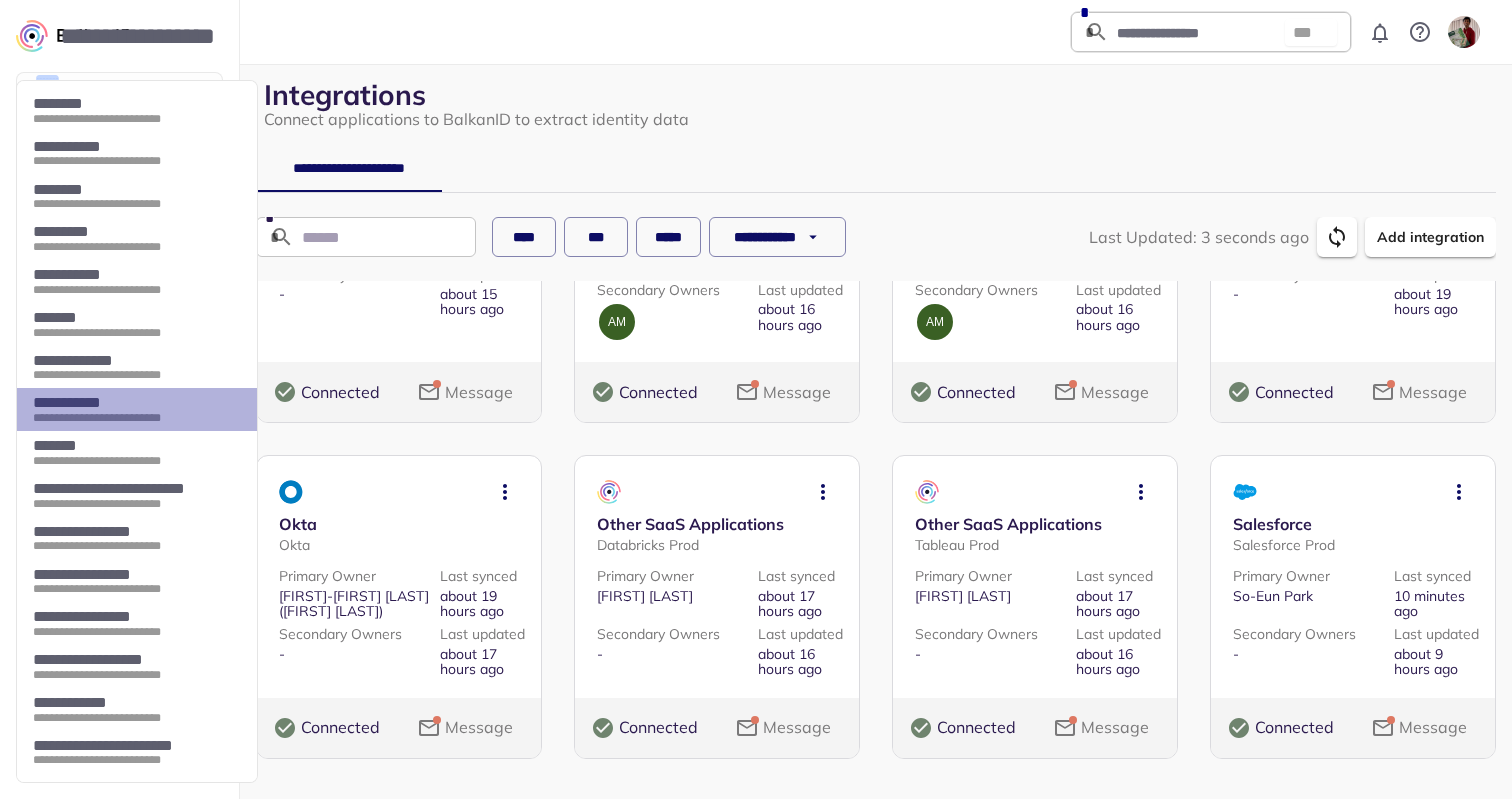 click on "**********" at bounding box center (137, 409) 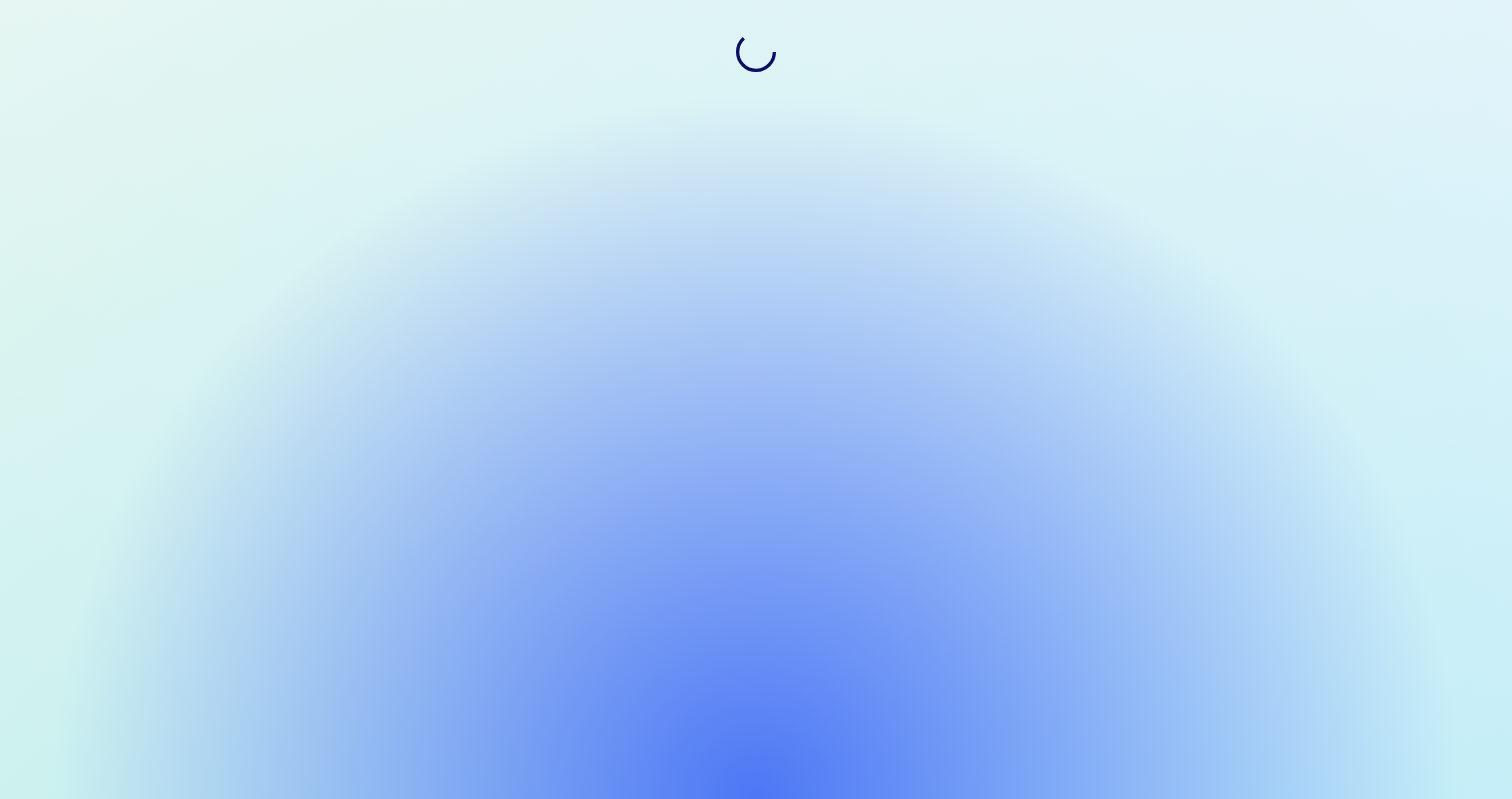 scroll, scrollTop: 0, scrollLeft: 0, axis: both 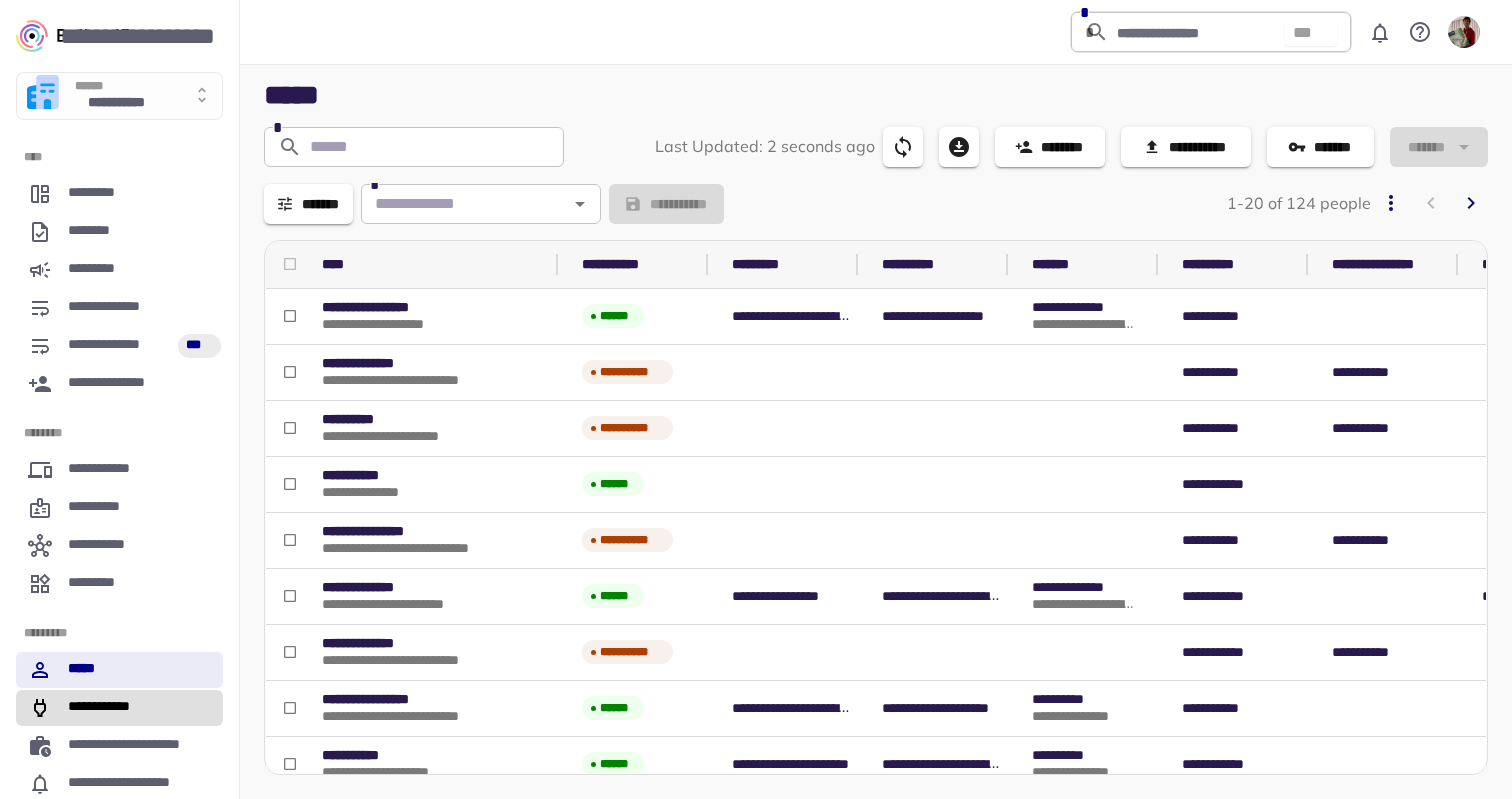click on "**********" at bounding box center (105, 708) 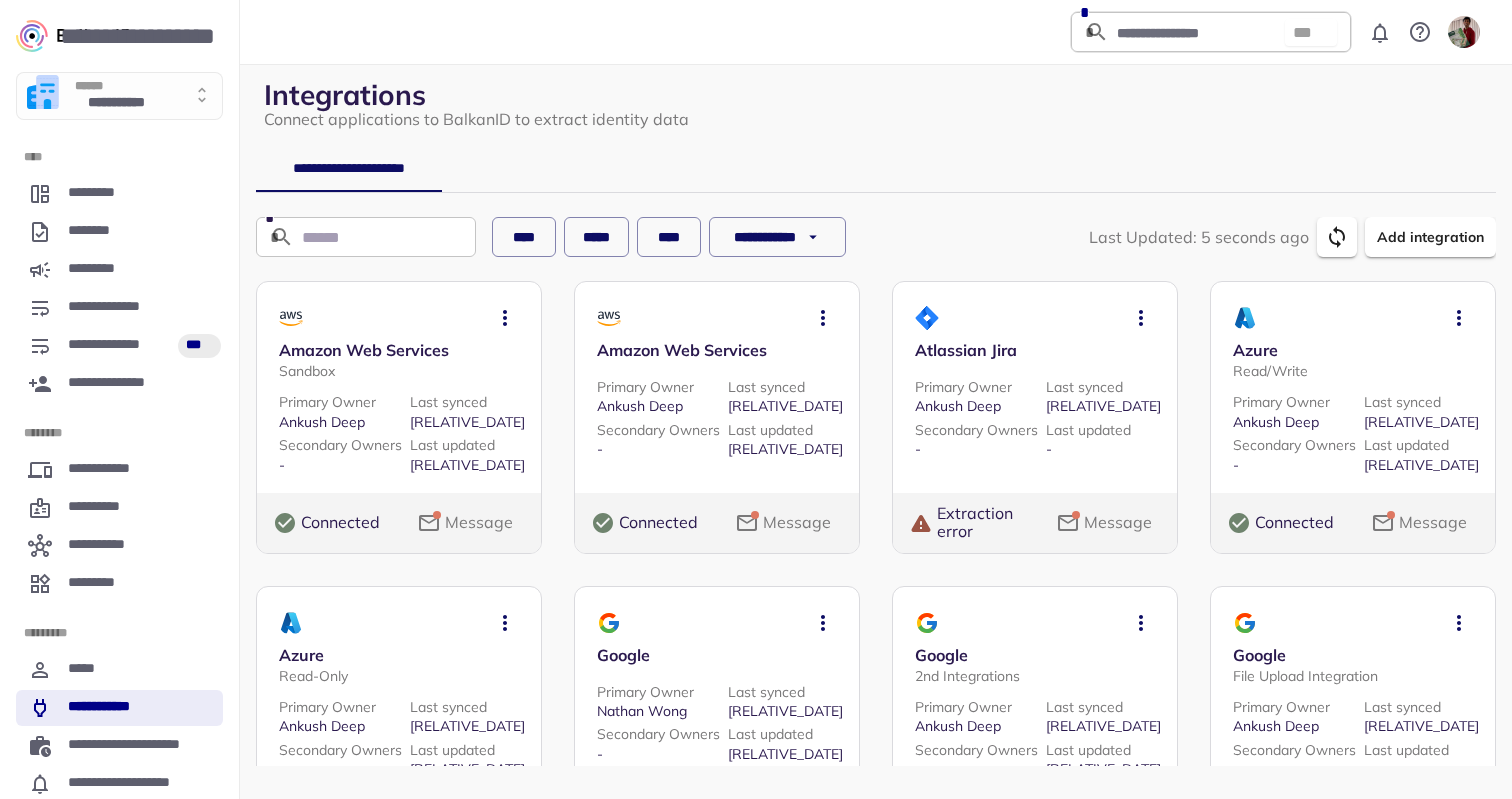 click 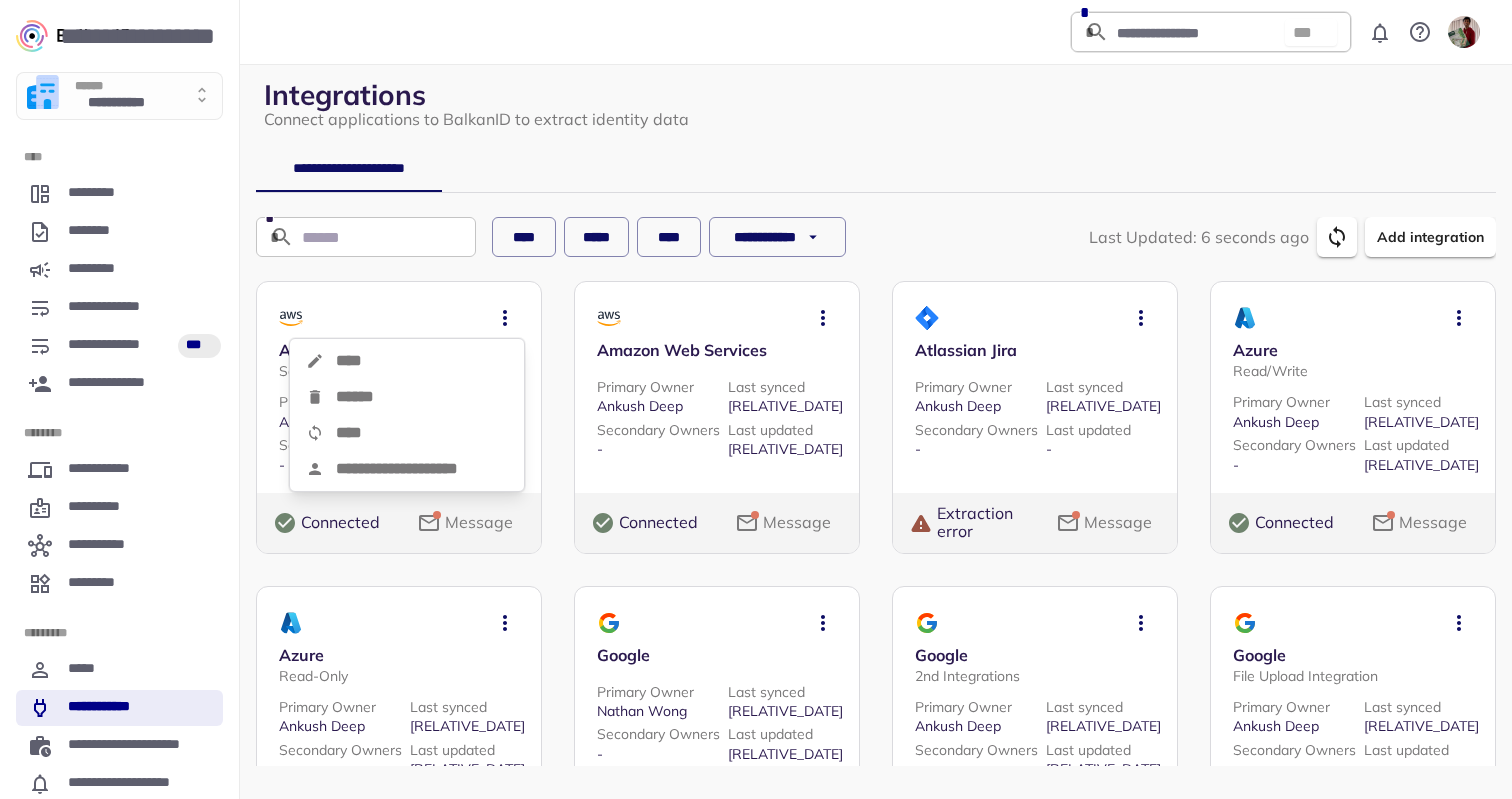 click on "****" at bounding box center [407, 433] 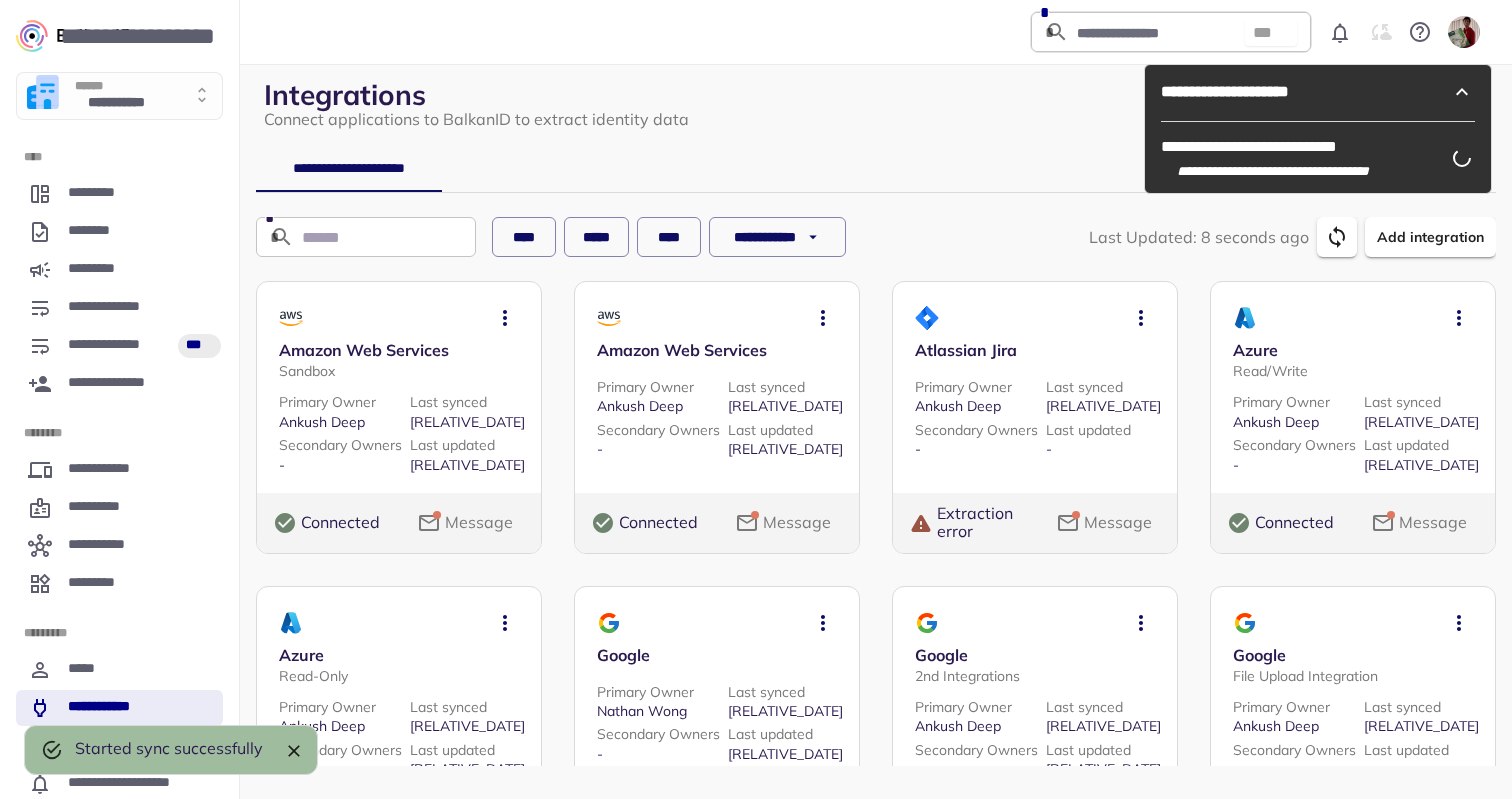 click 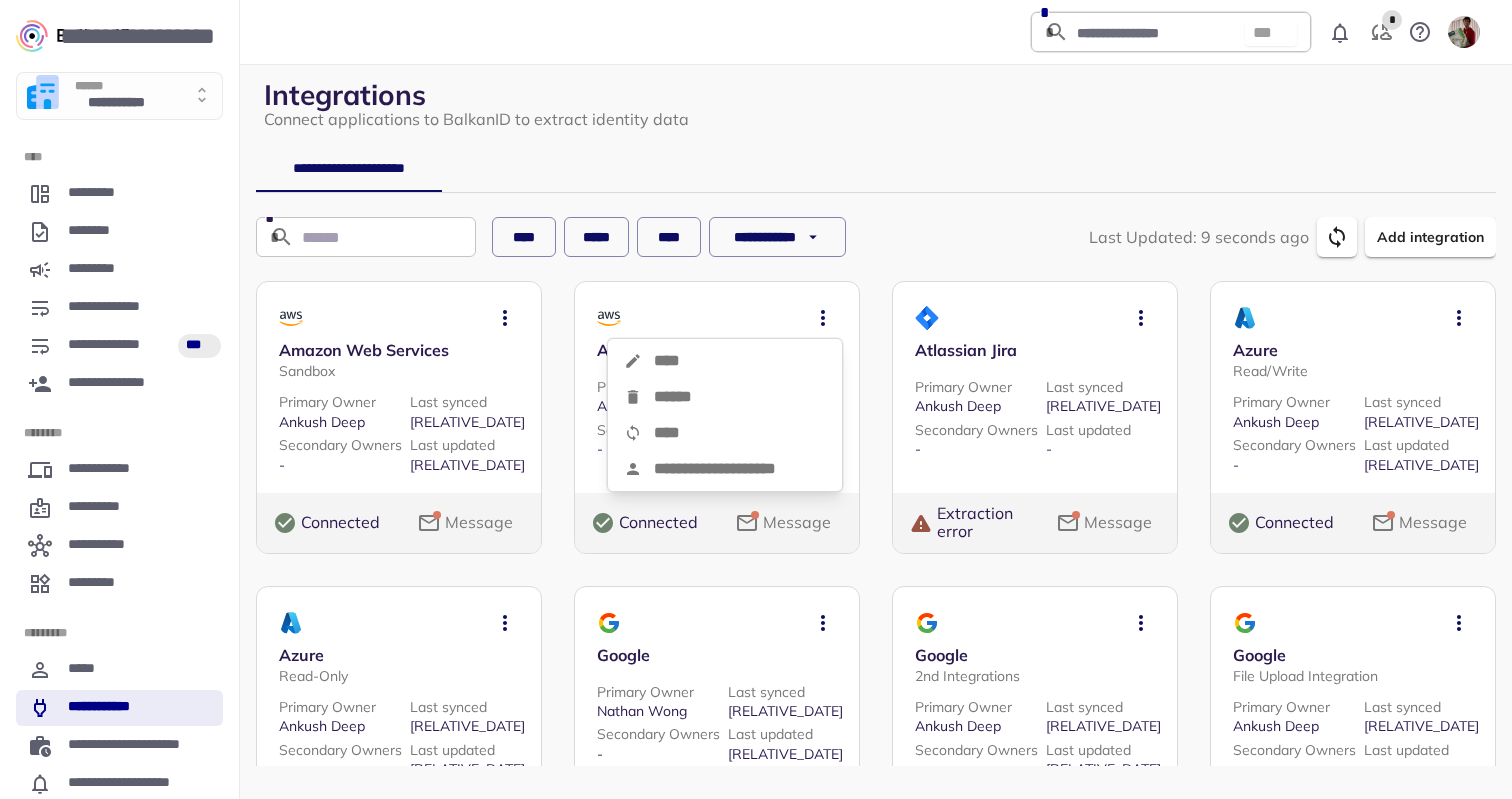 click on "****" at bounding box center (725, 433) 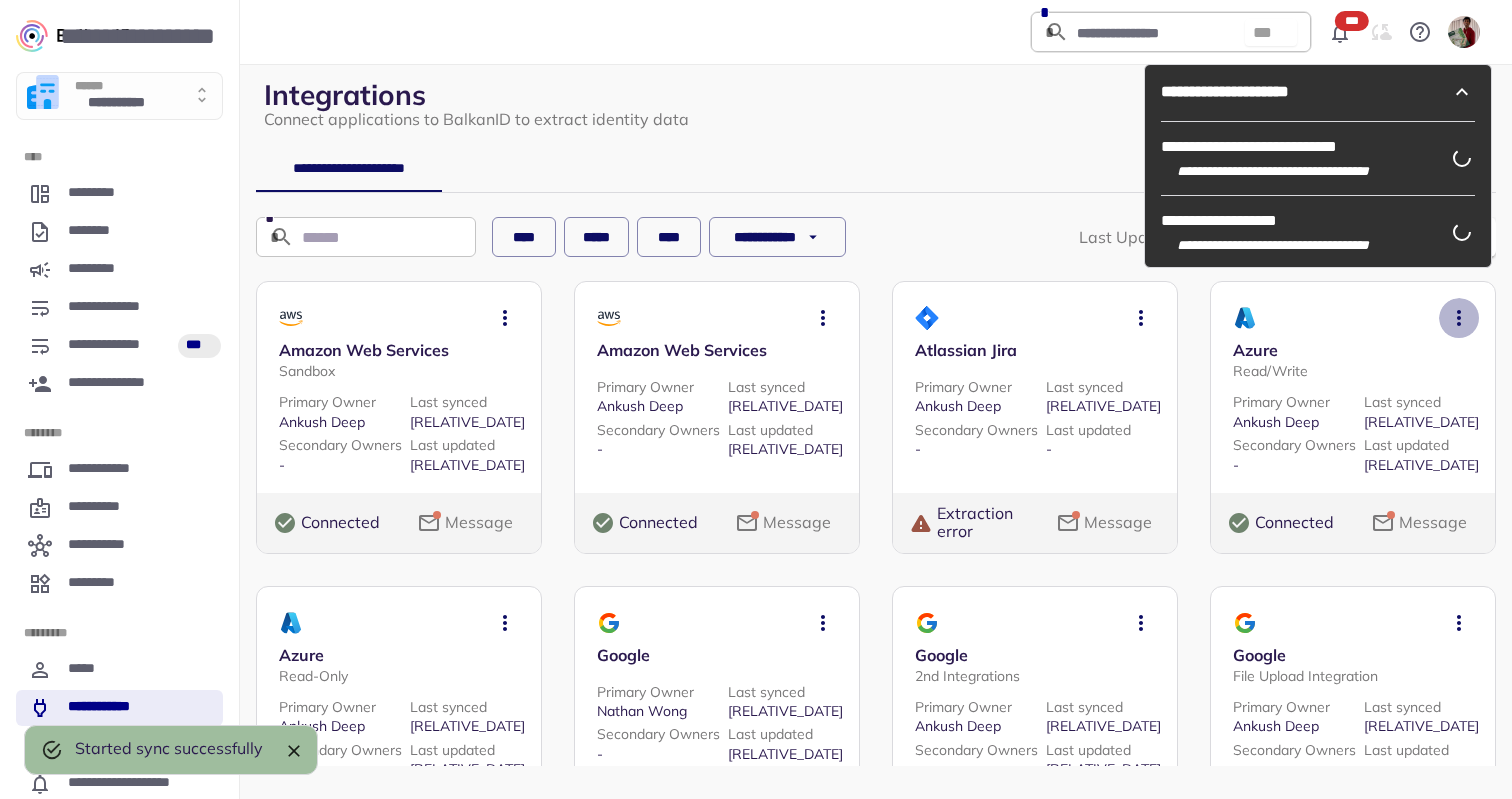 click 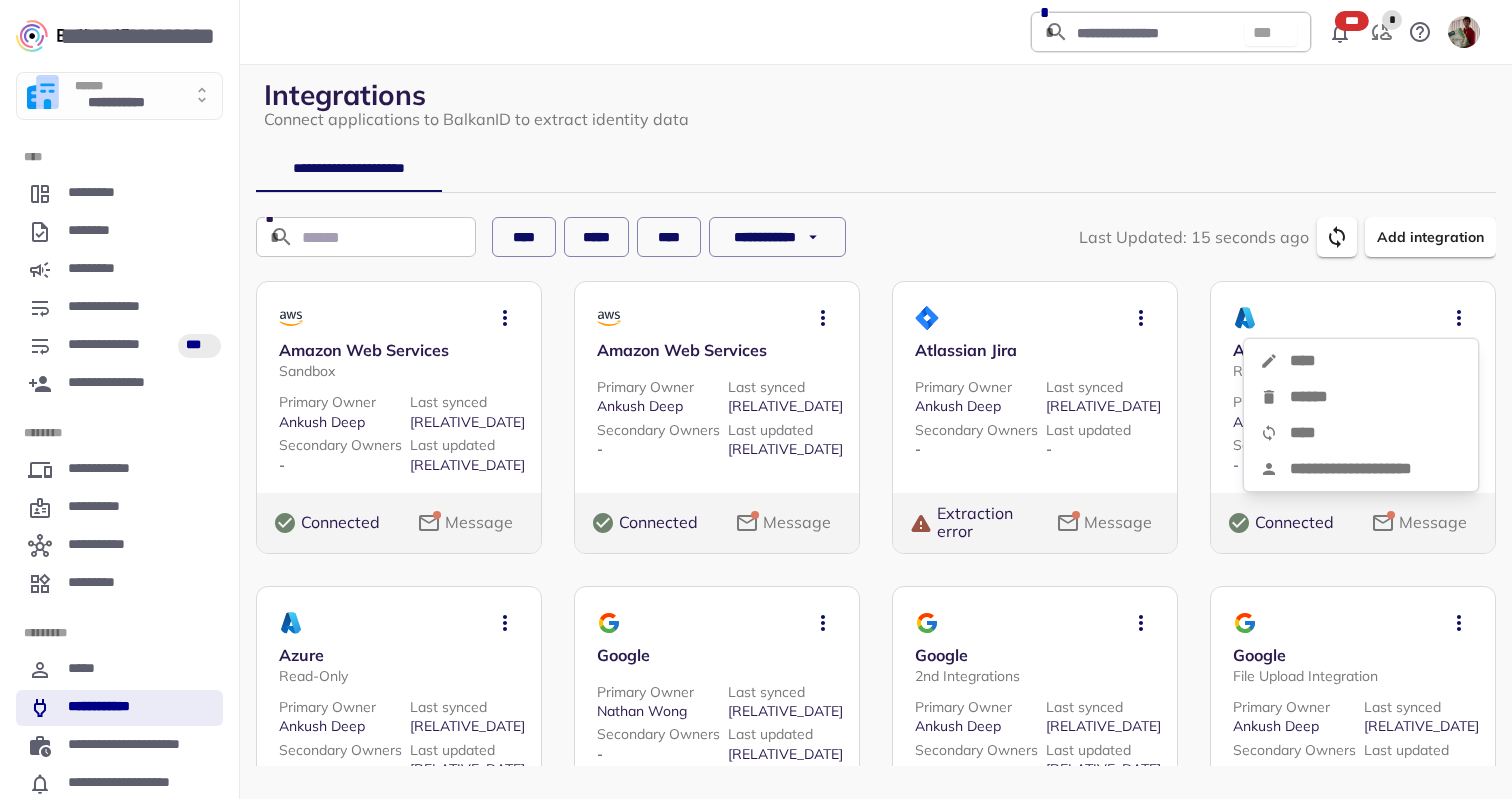 click on "****" at bounding box center (1361, 433) 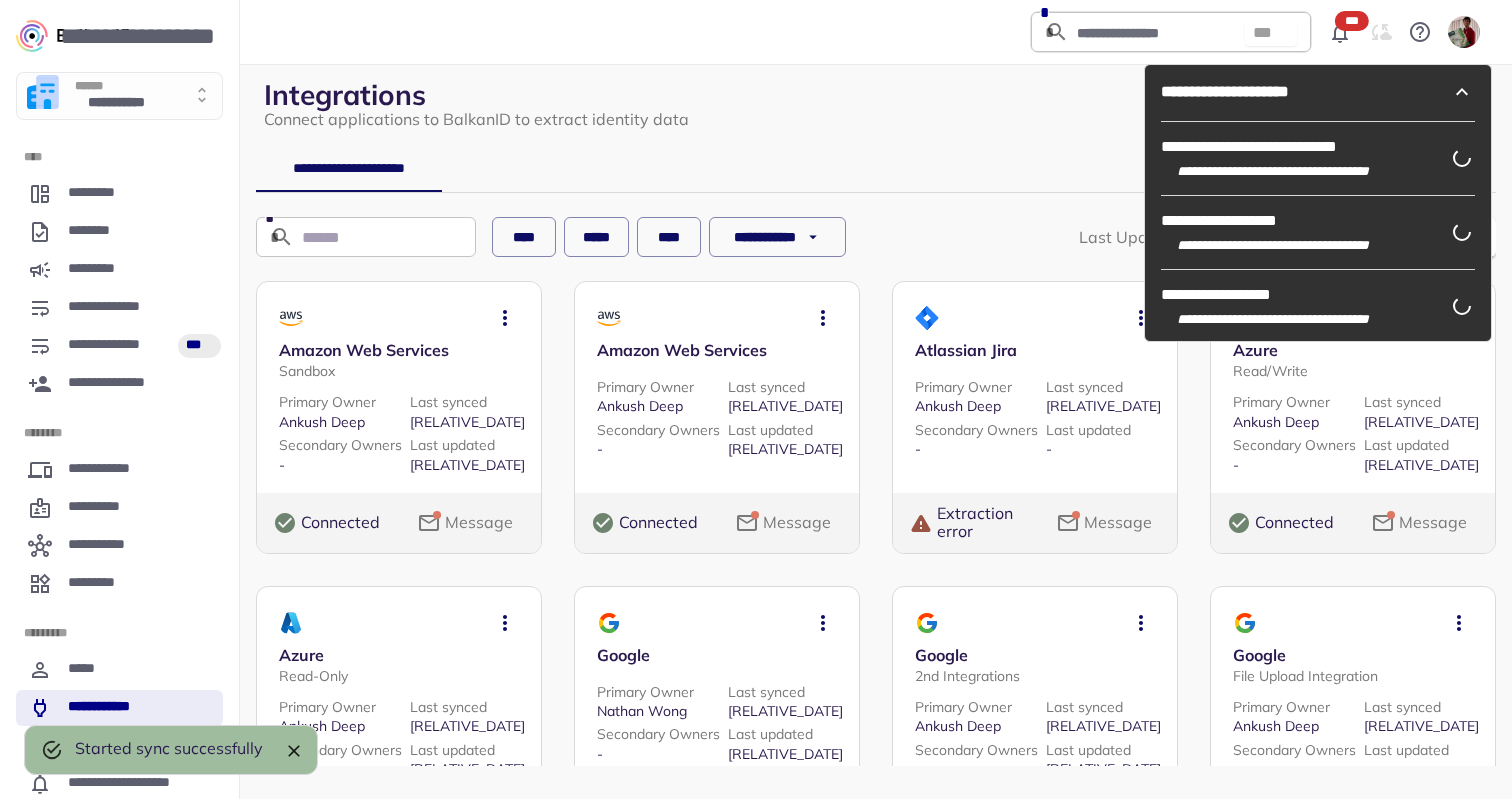 click 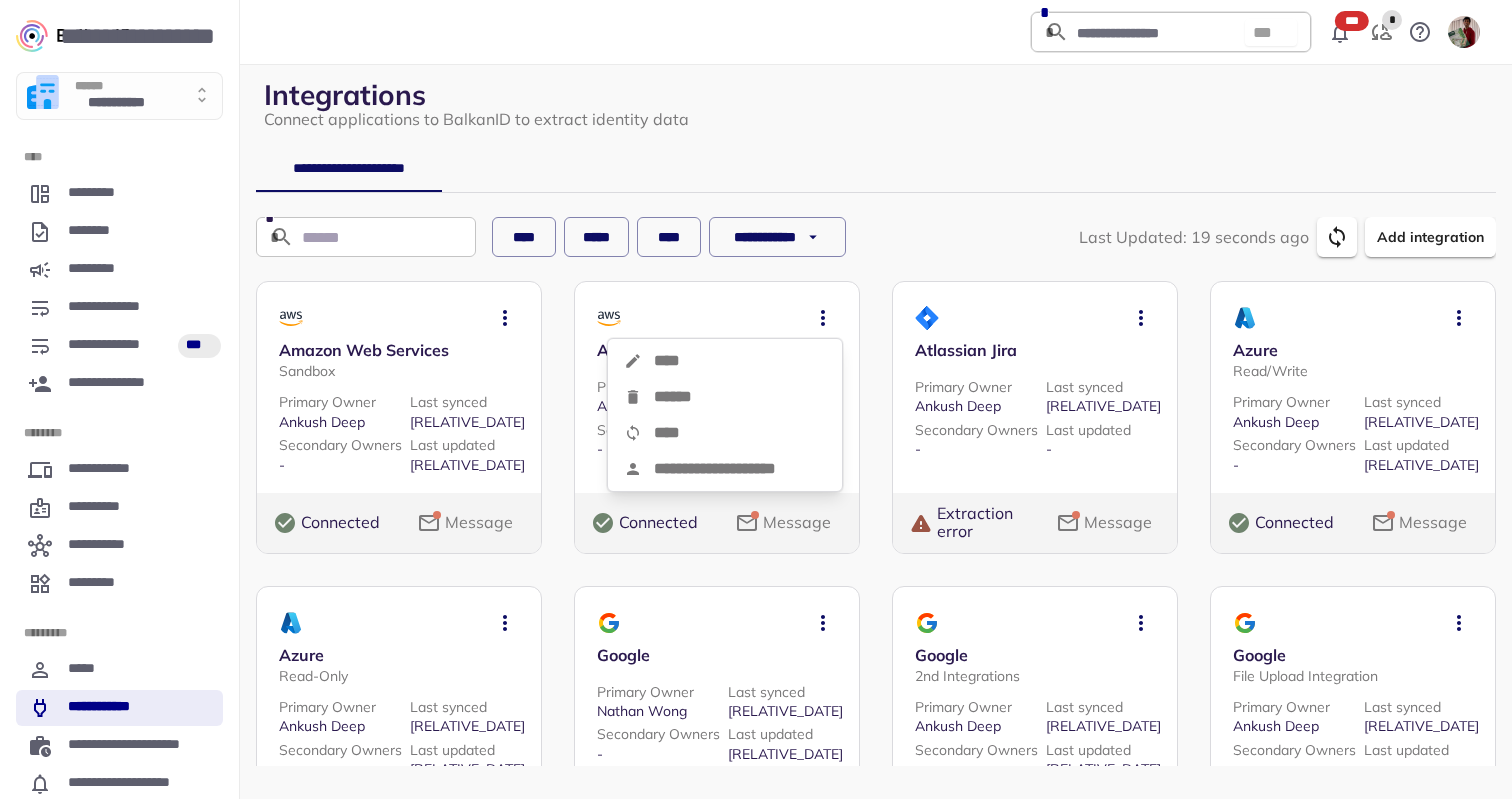 click on "****" at bounding box center (725, 361) 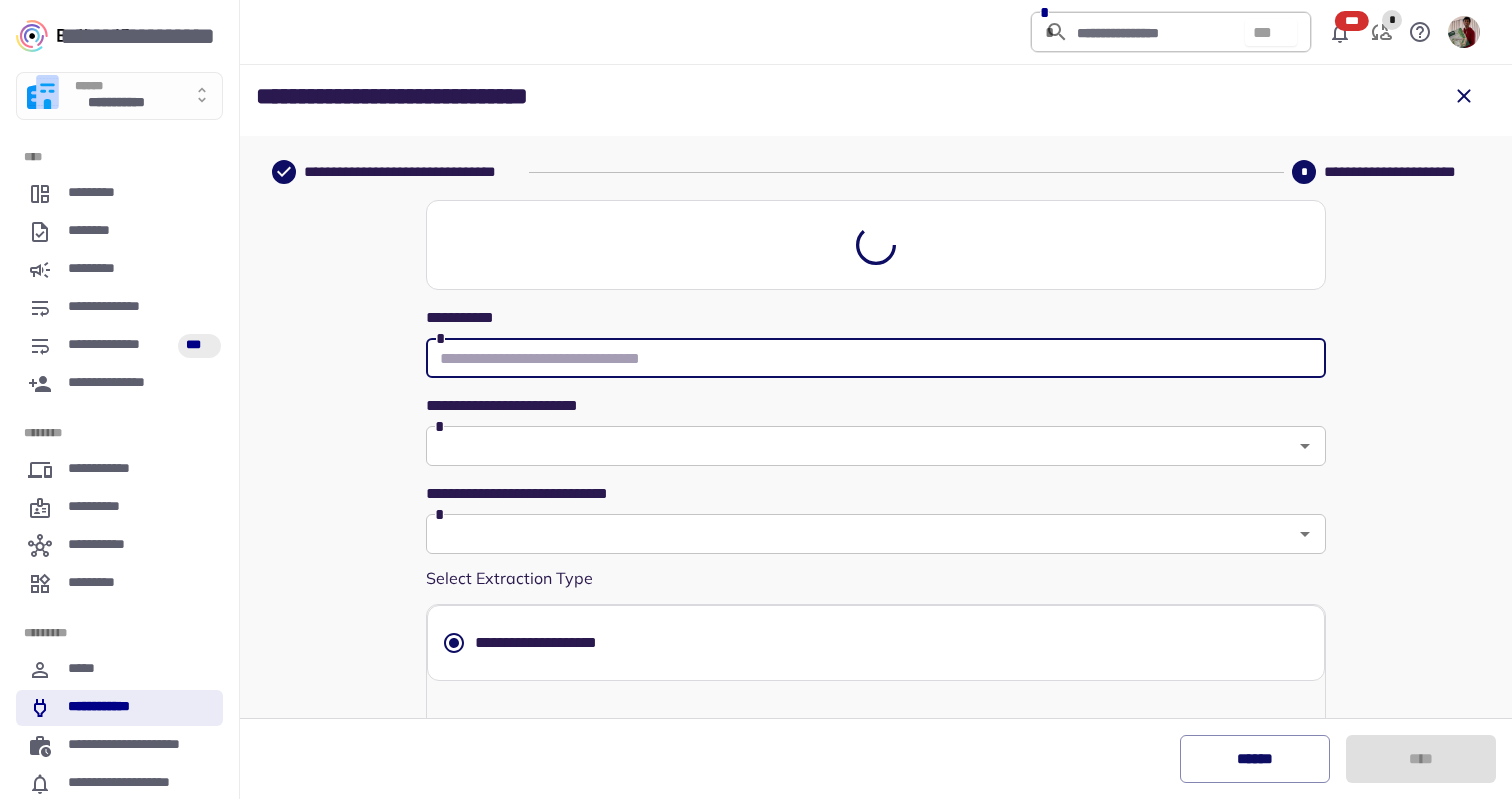 type on "**********" 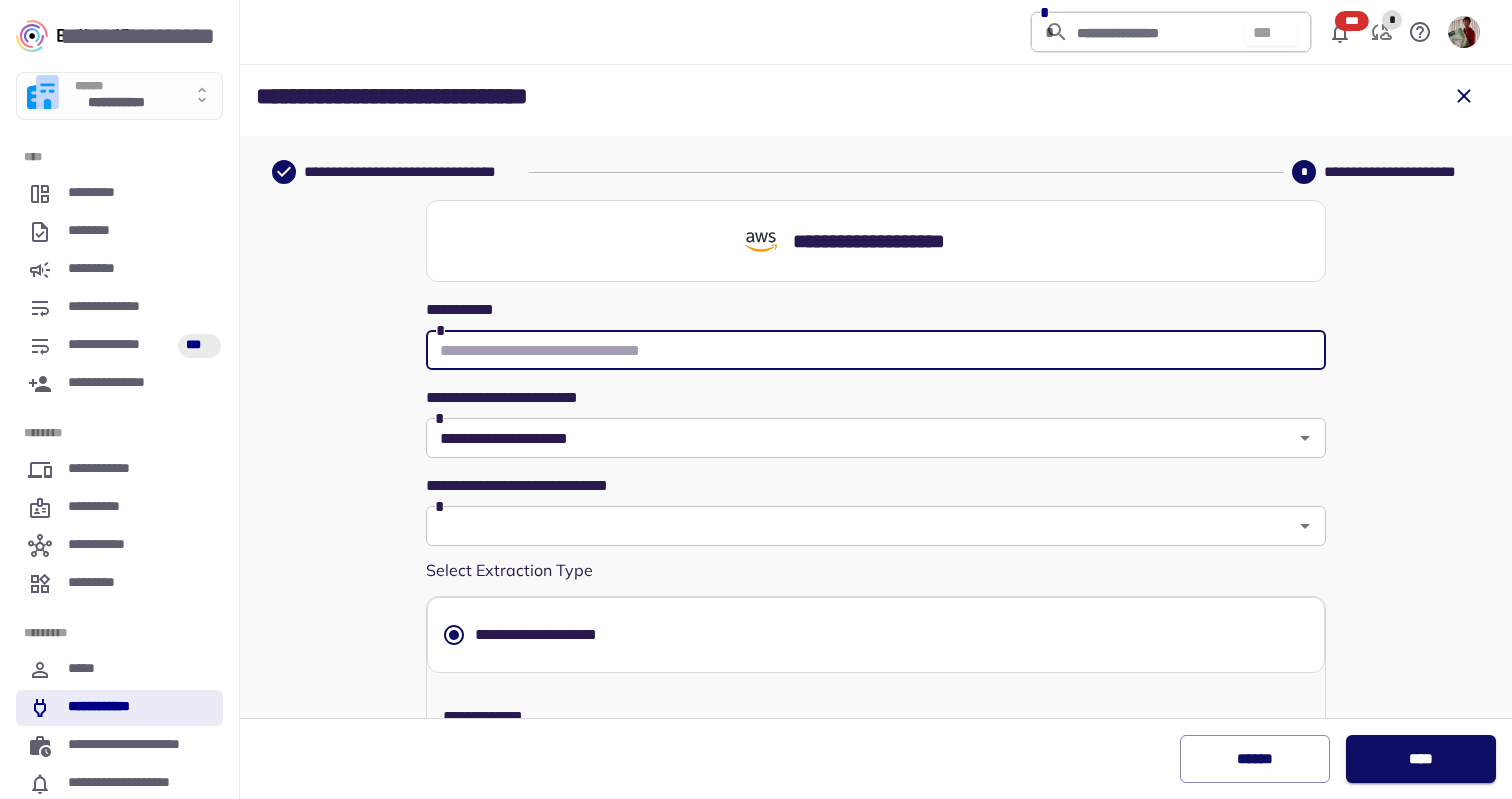click at bounding box center (876, 350) 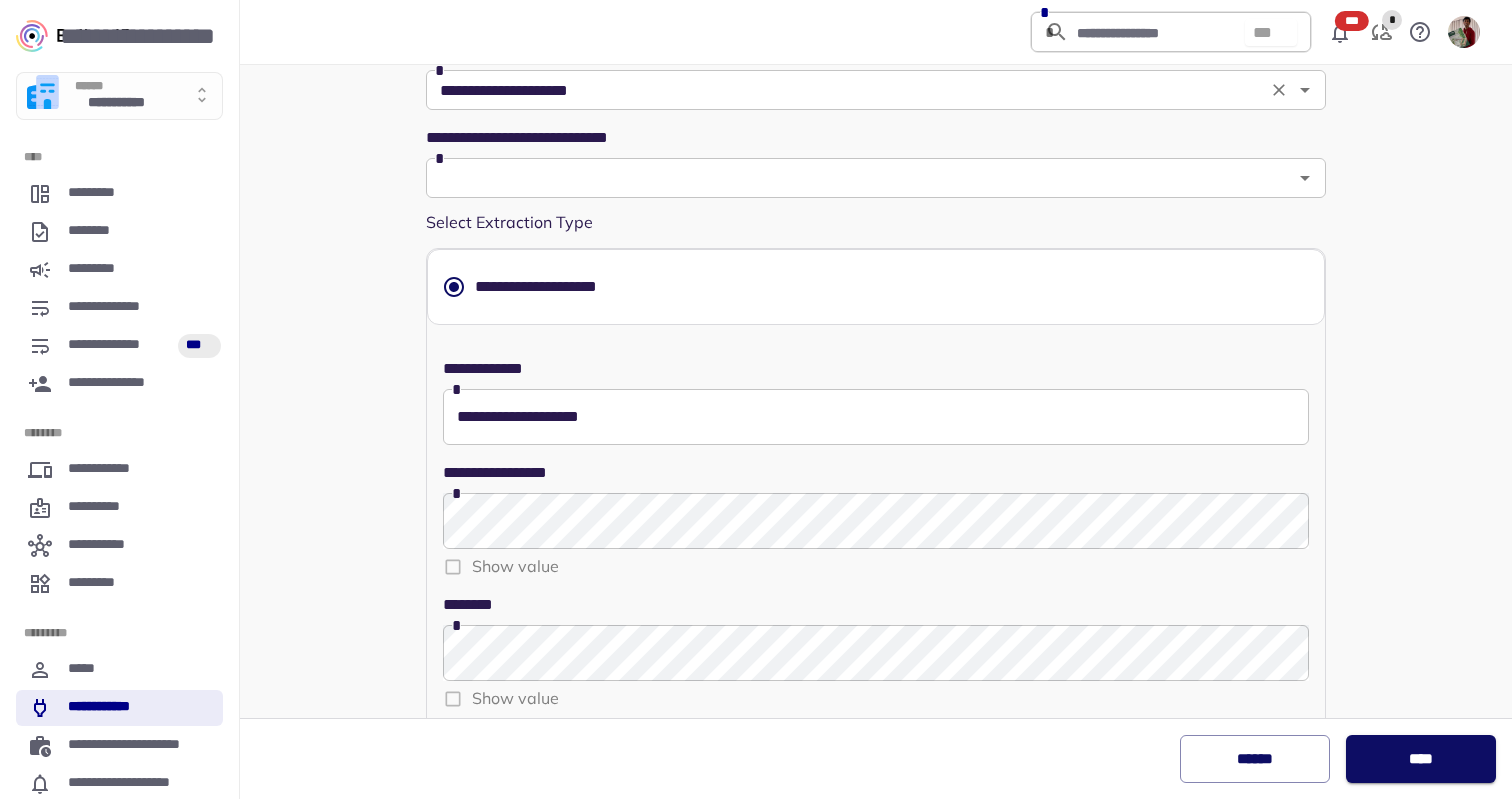 scroll, scrollTop: 410, scrollLeft: 0, axis: vertical 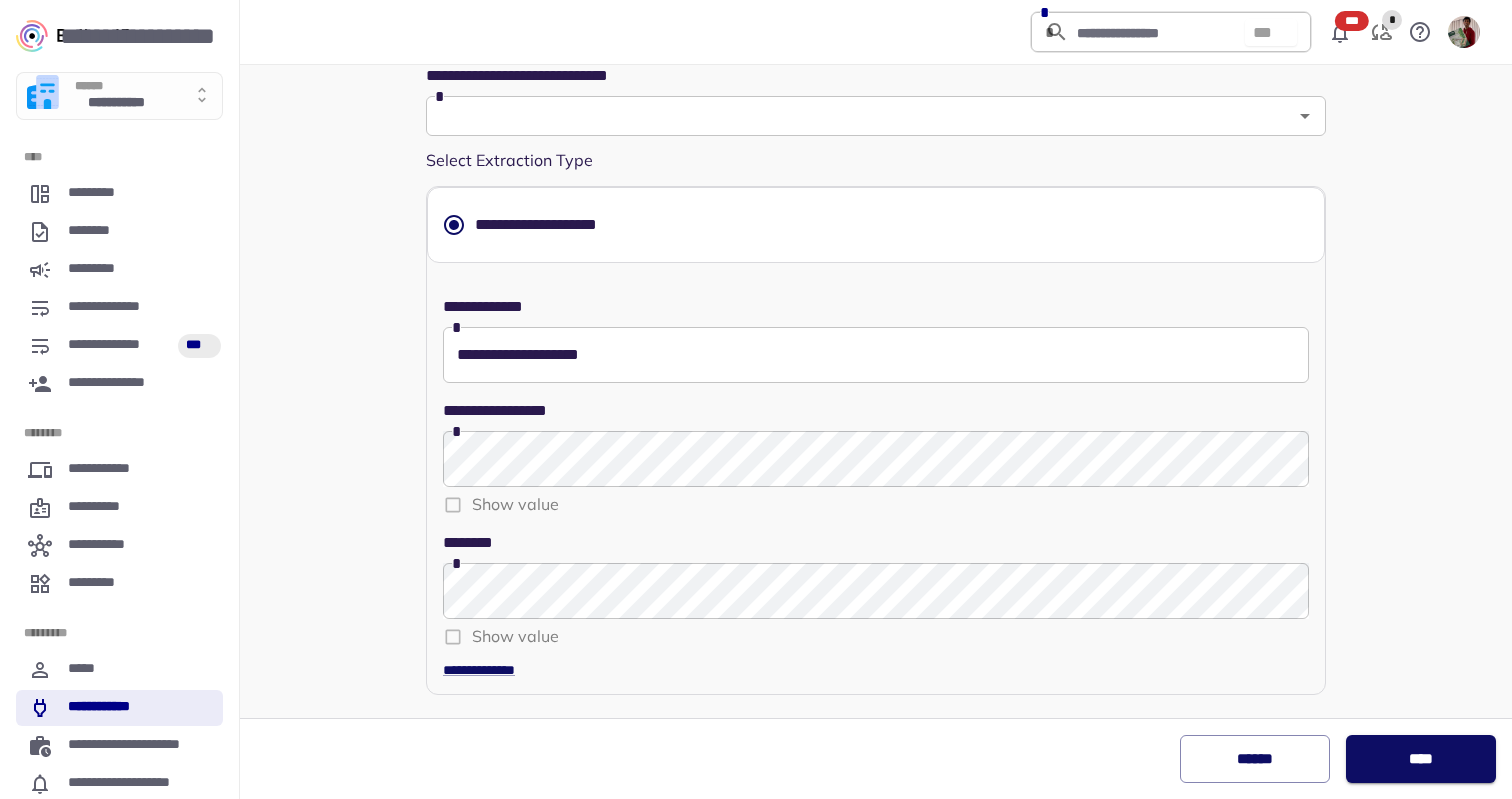 type on "***" 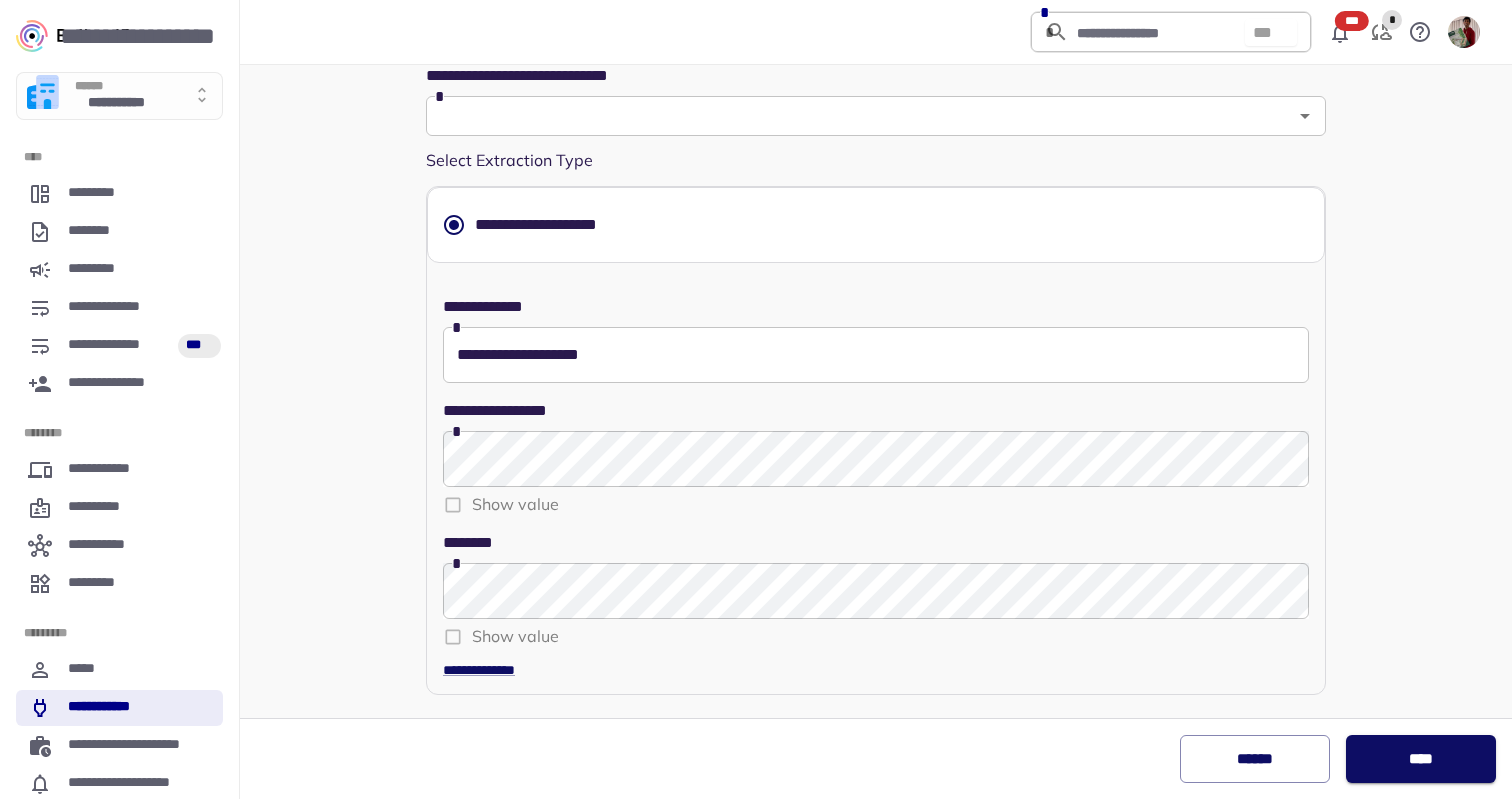 click on "****" at bounding box center (1420, 759) 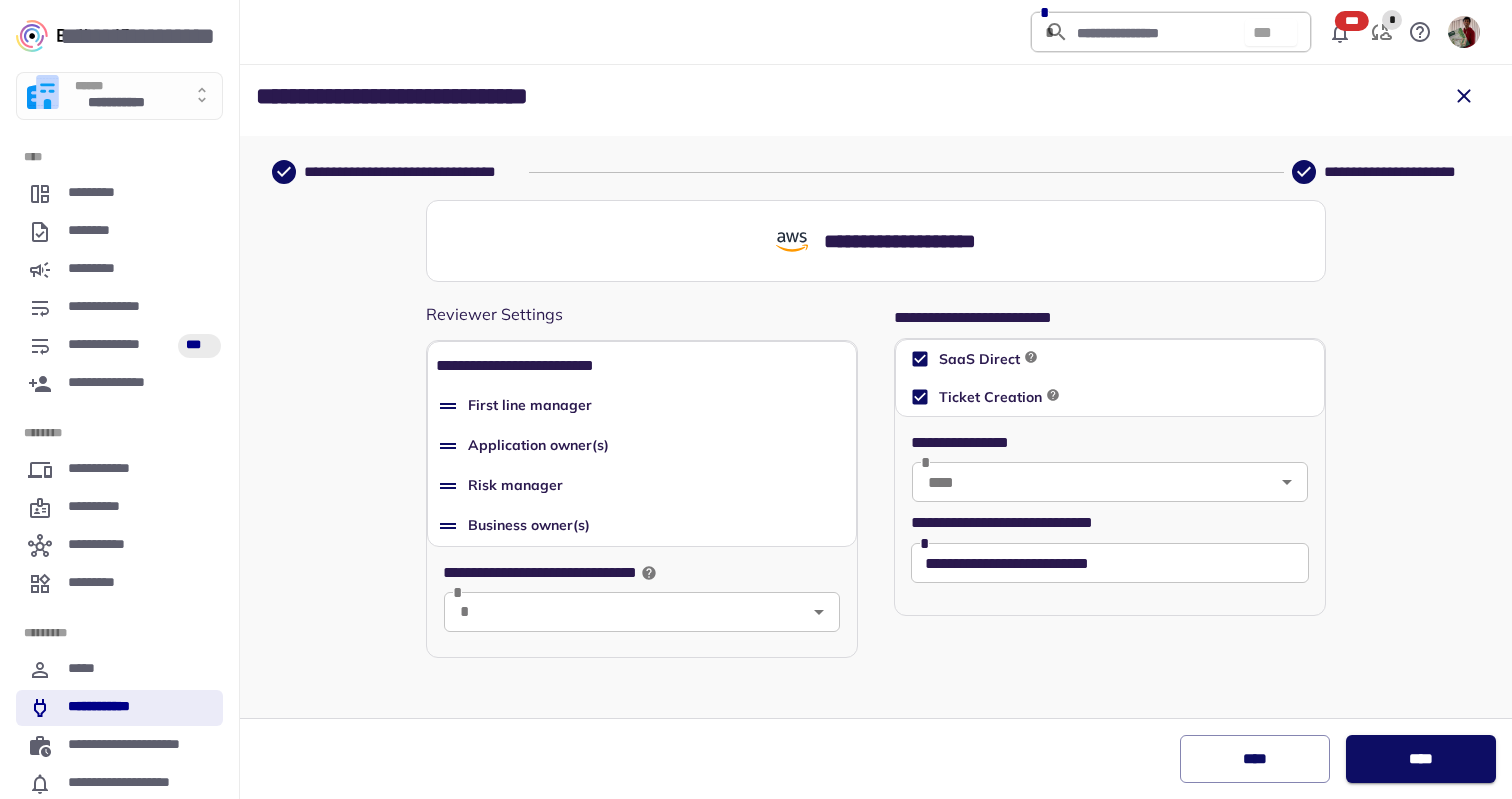 scroll, scrollTop: 0, scrollLeft: 0, axis: both 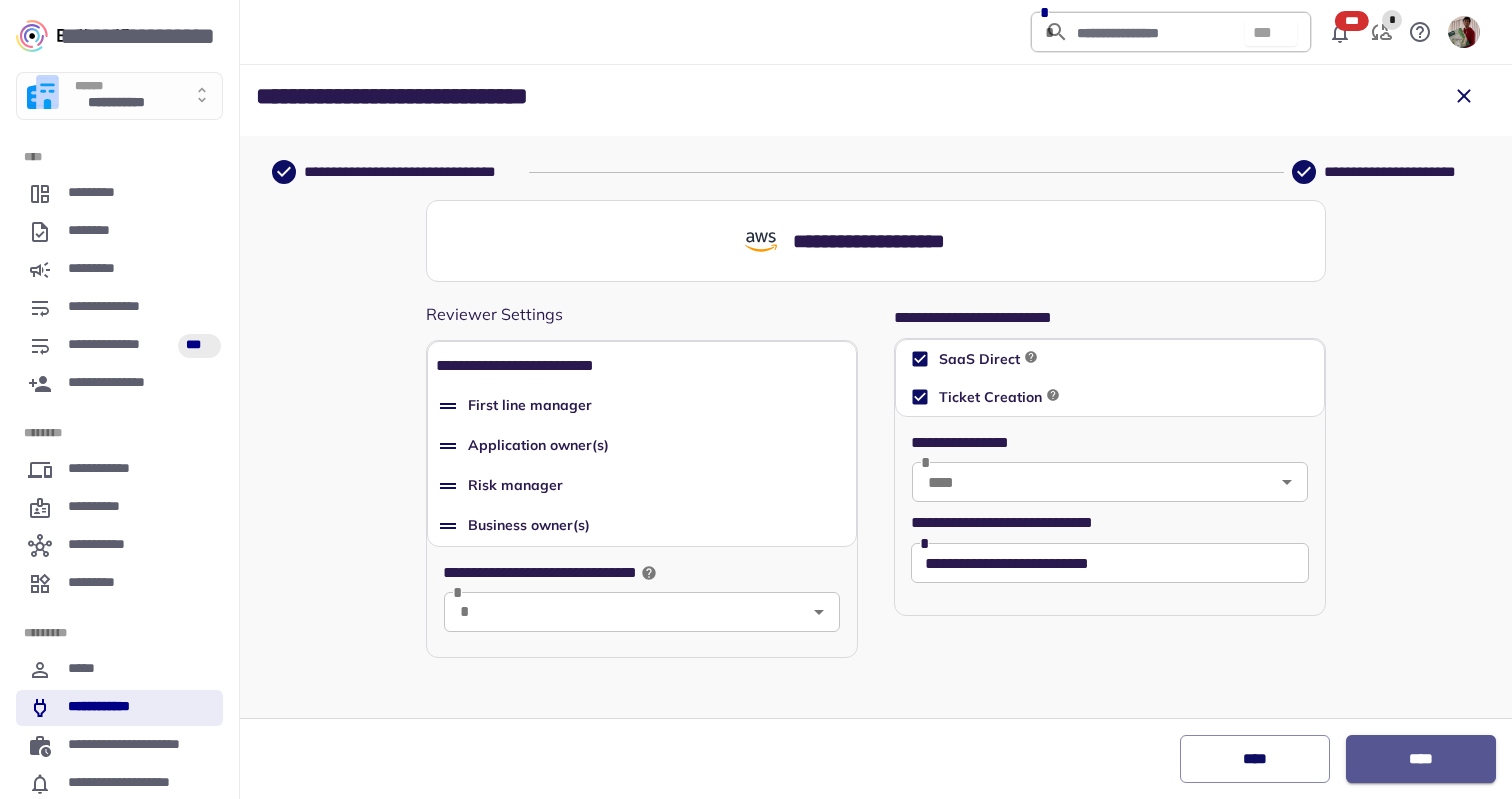 click on "****" at bounding box center (1421, 759) 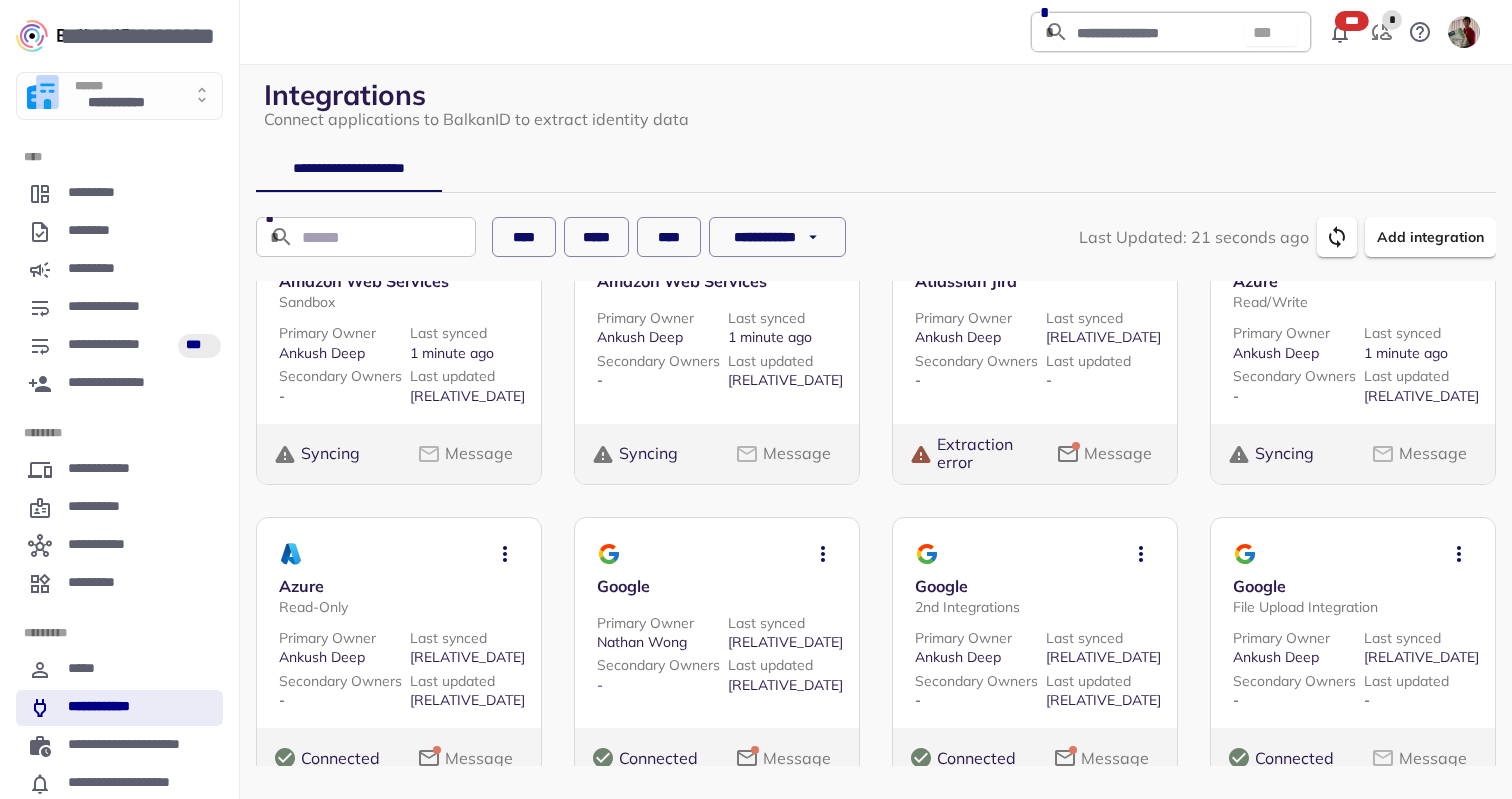 scroll, scrollTop: 0, scrollLeft: 0, axis: both 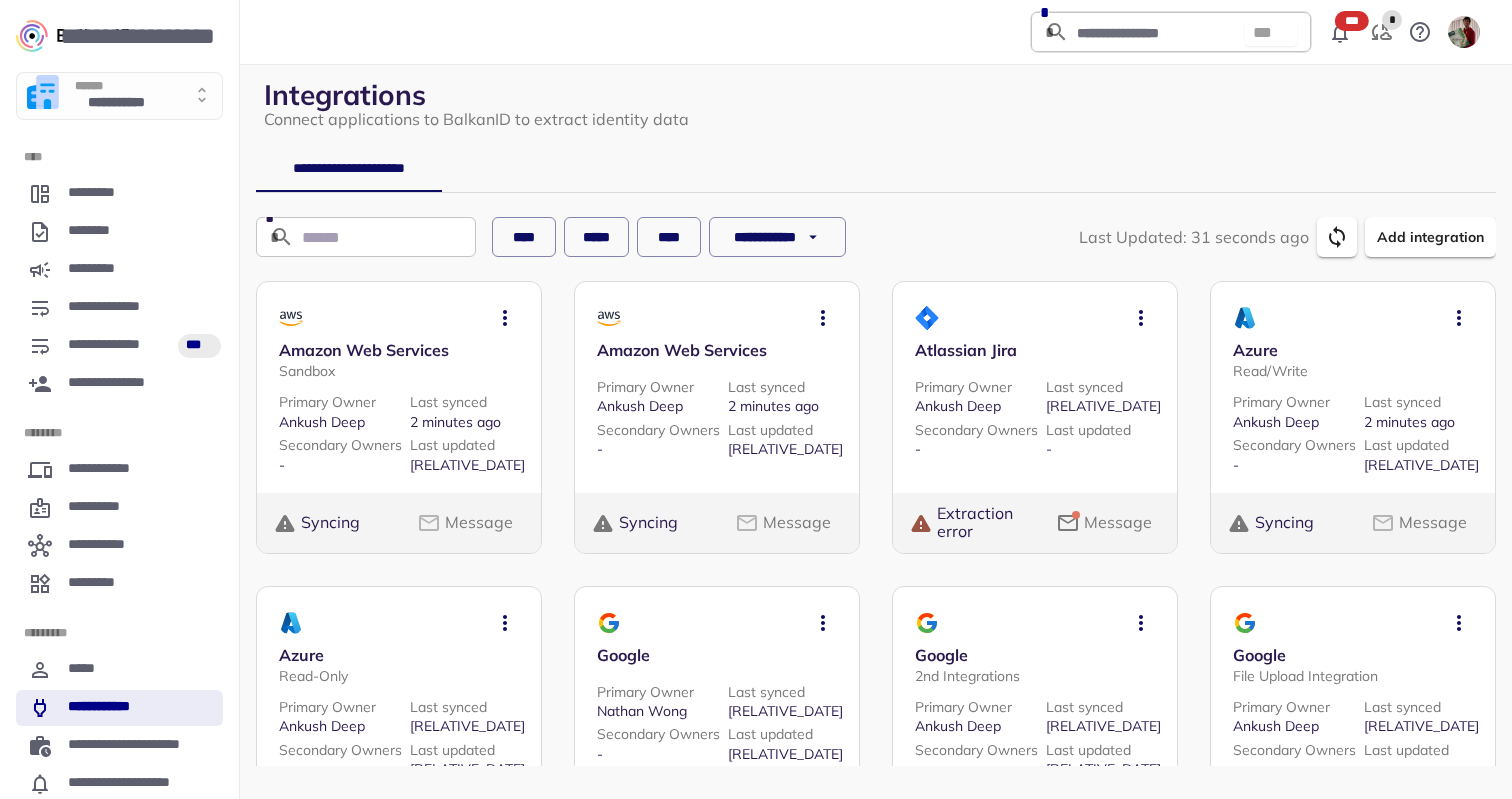 click on "Message" at bounding box center (1104, 523) 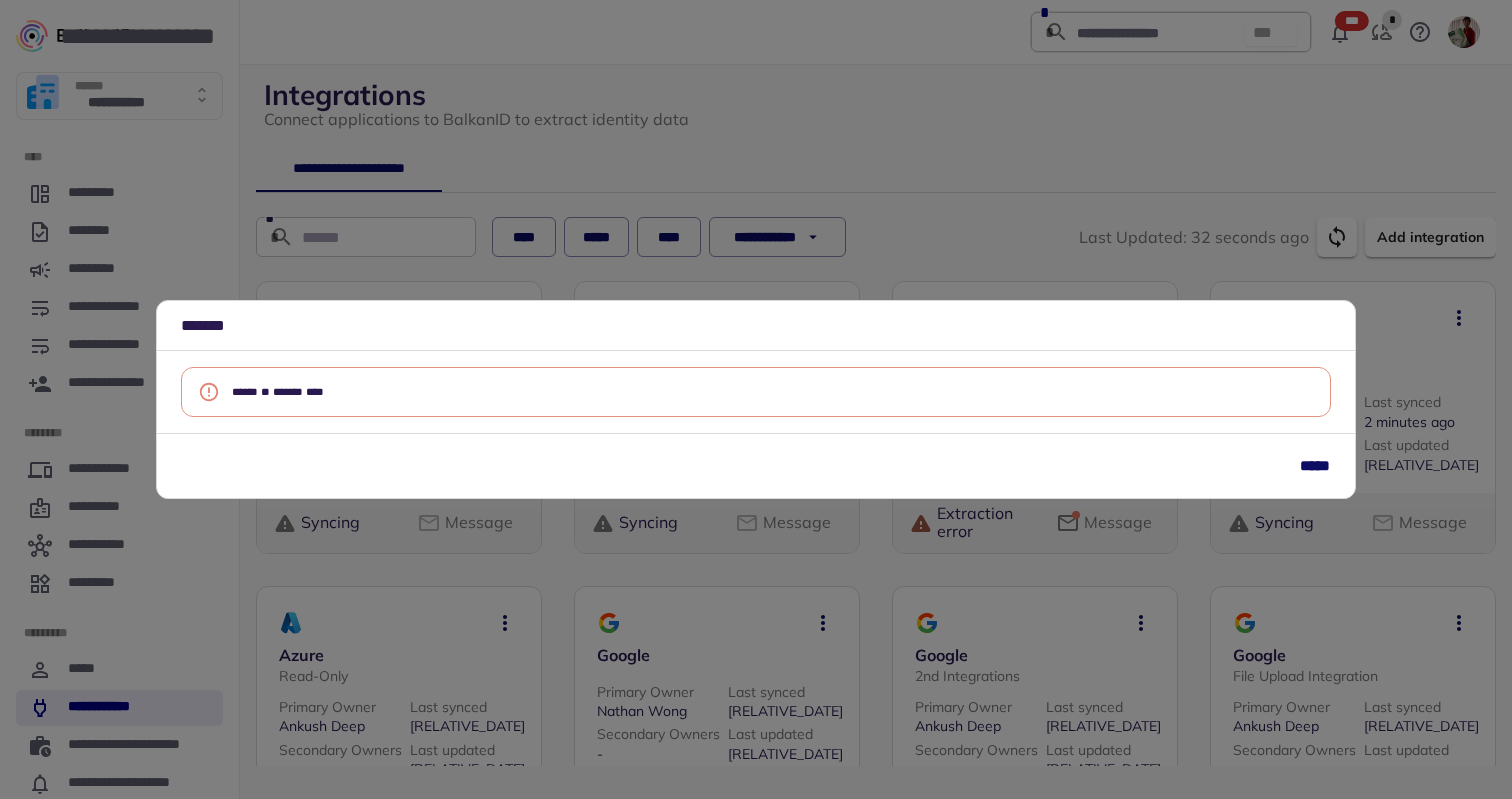 click on "******* ******   **   *******   **** *****" at bounding box center [756, 399] 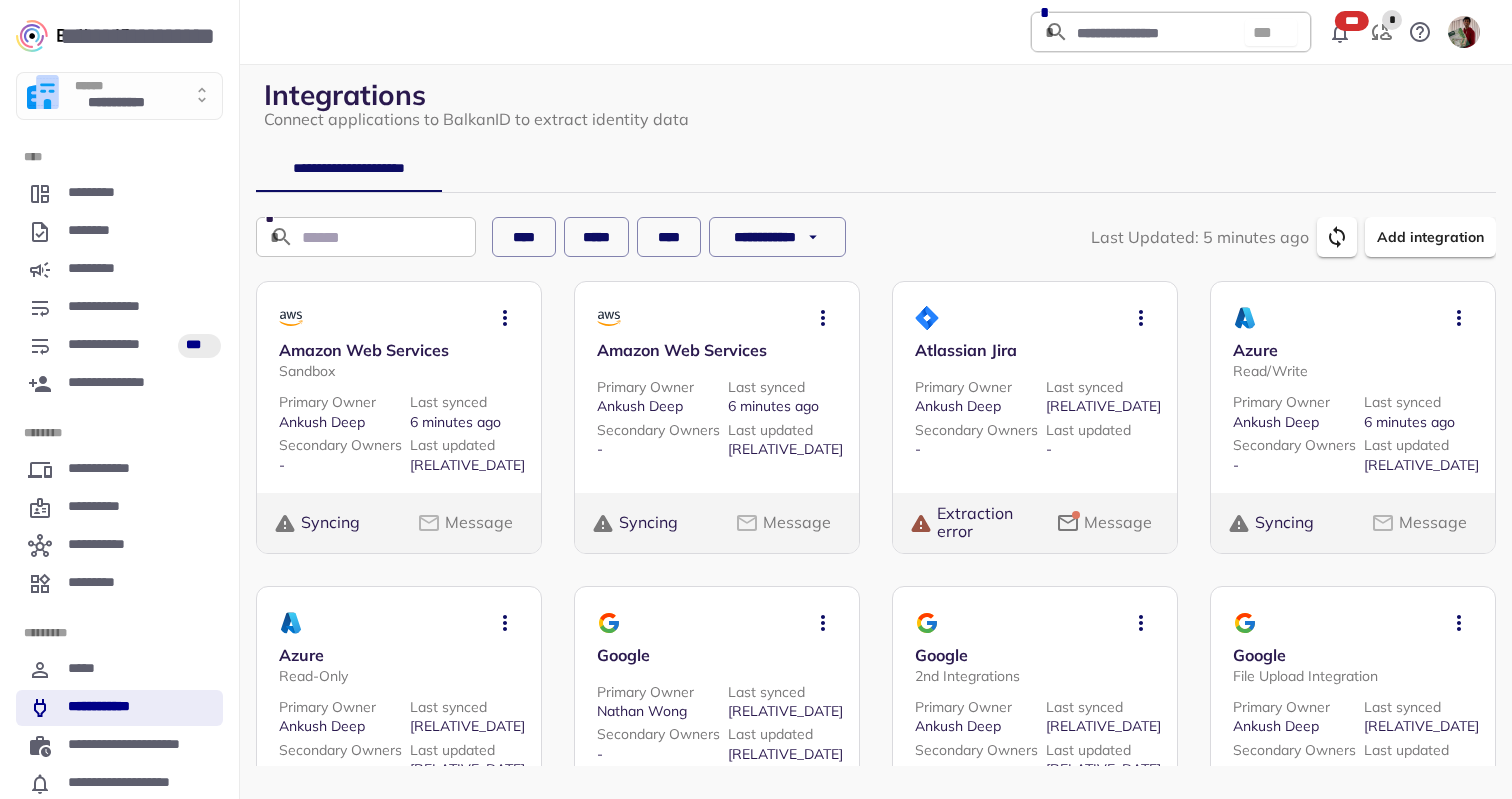 click on "**********" at bounding box center (119, 399) 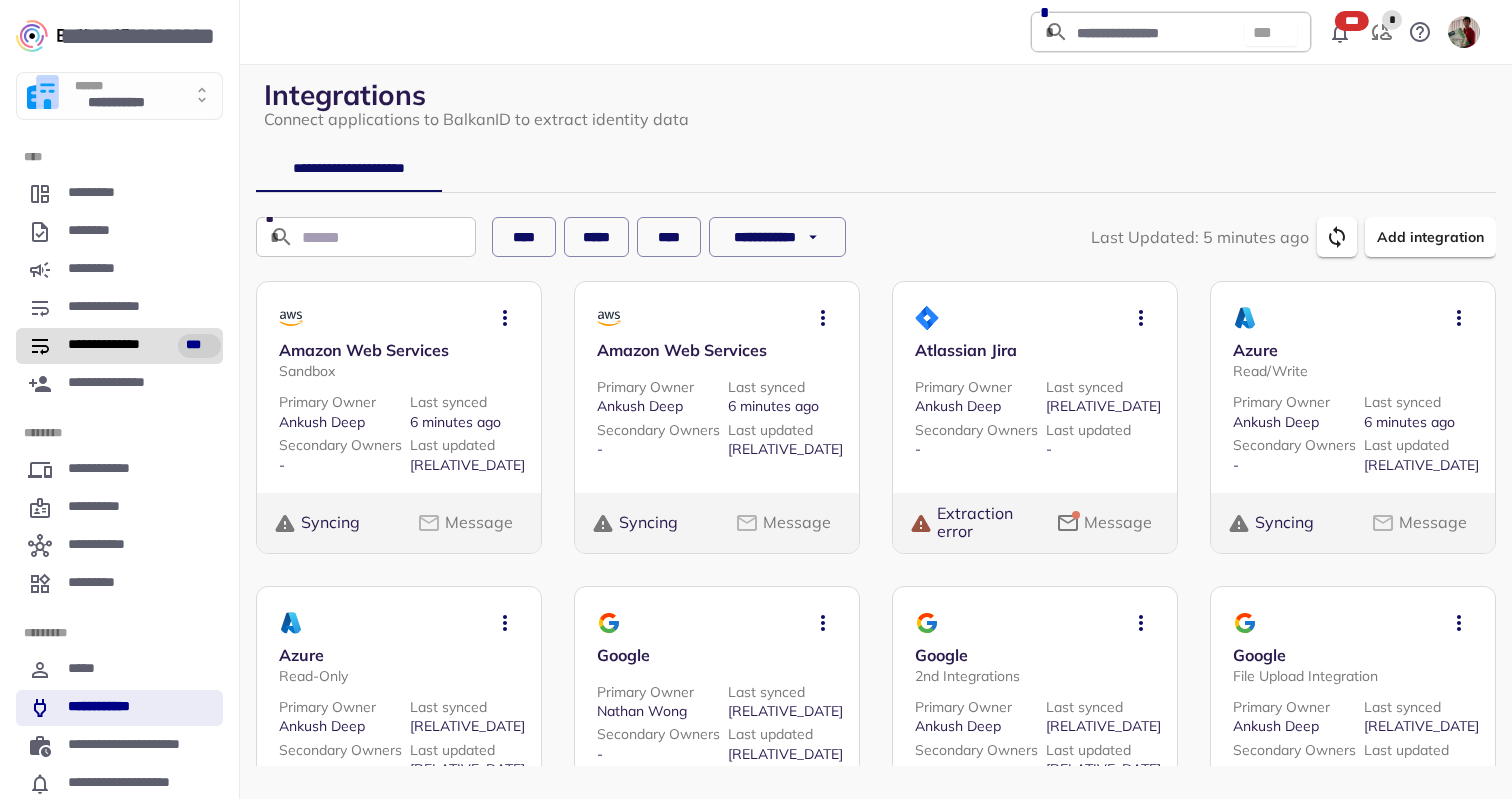 click on "**********" at bounding box center (115, 346) 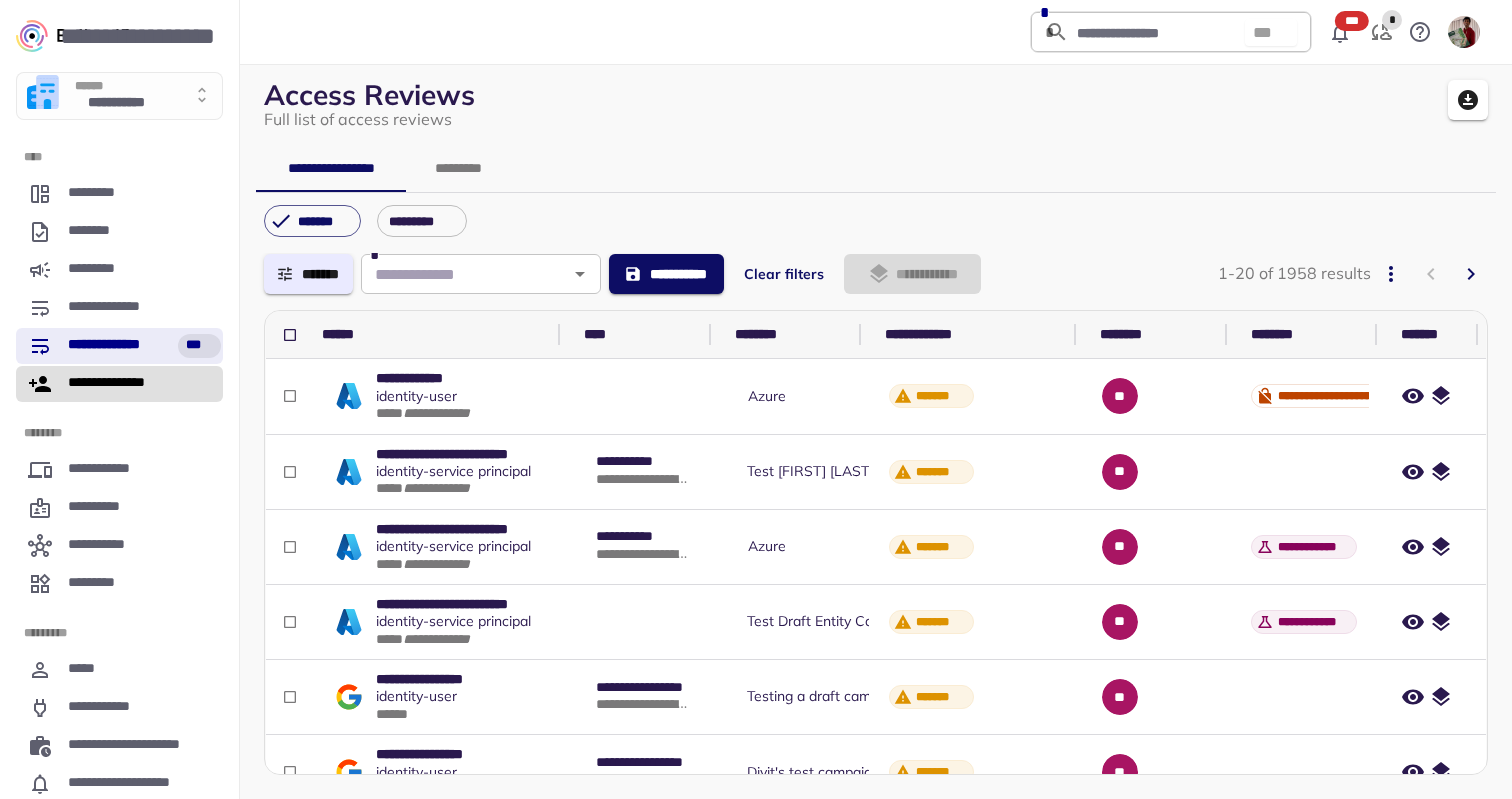 click on "**********" at bounding box center [119, 384] 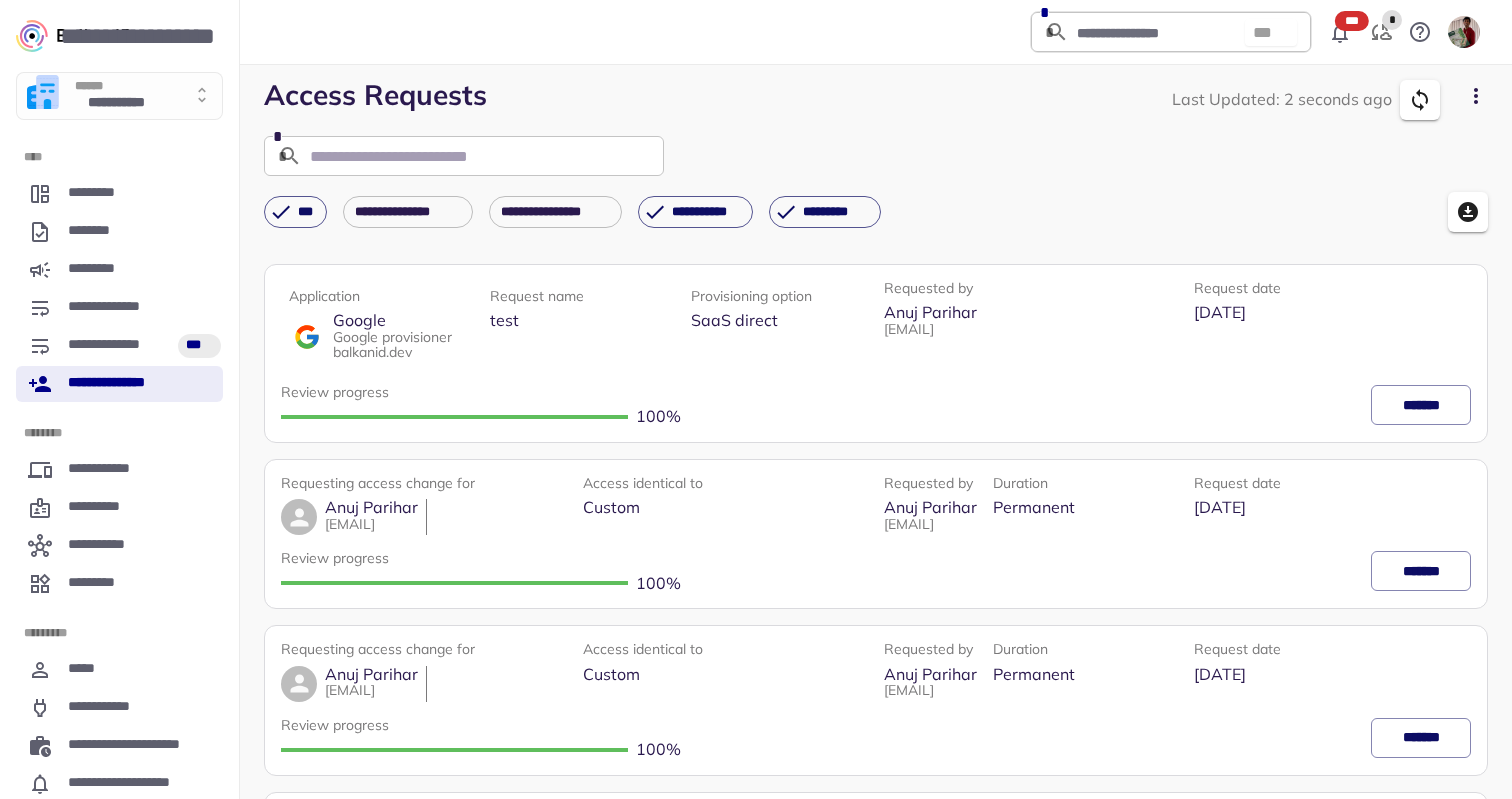 click 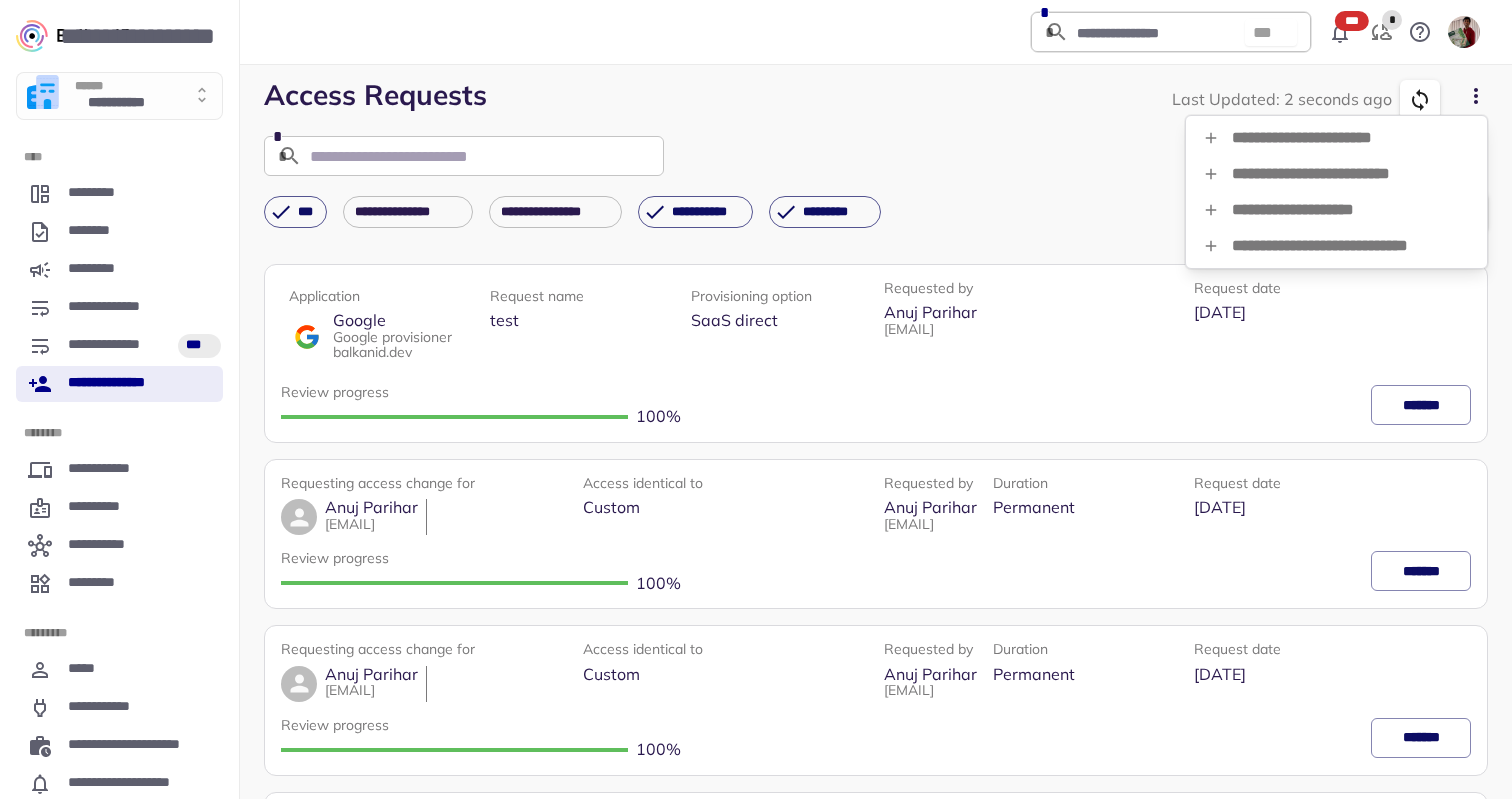 click on "**********" at bounding box center (1336, 138) 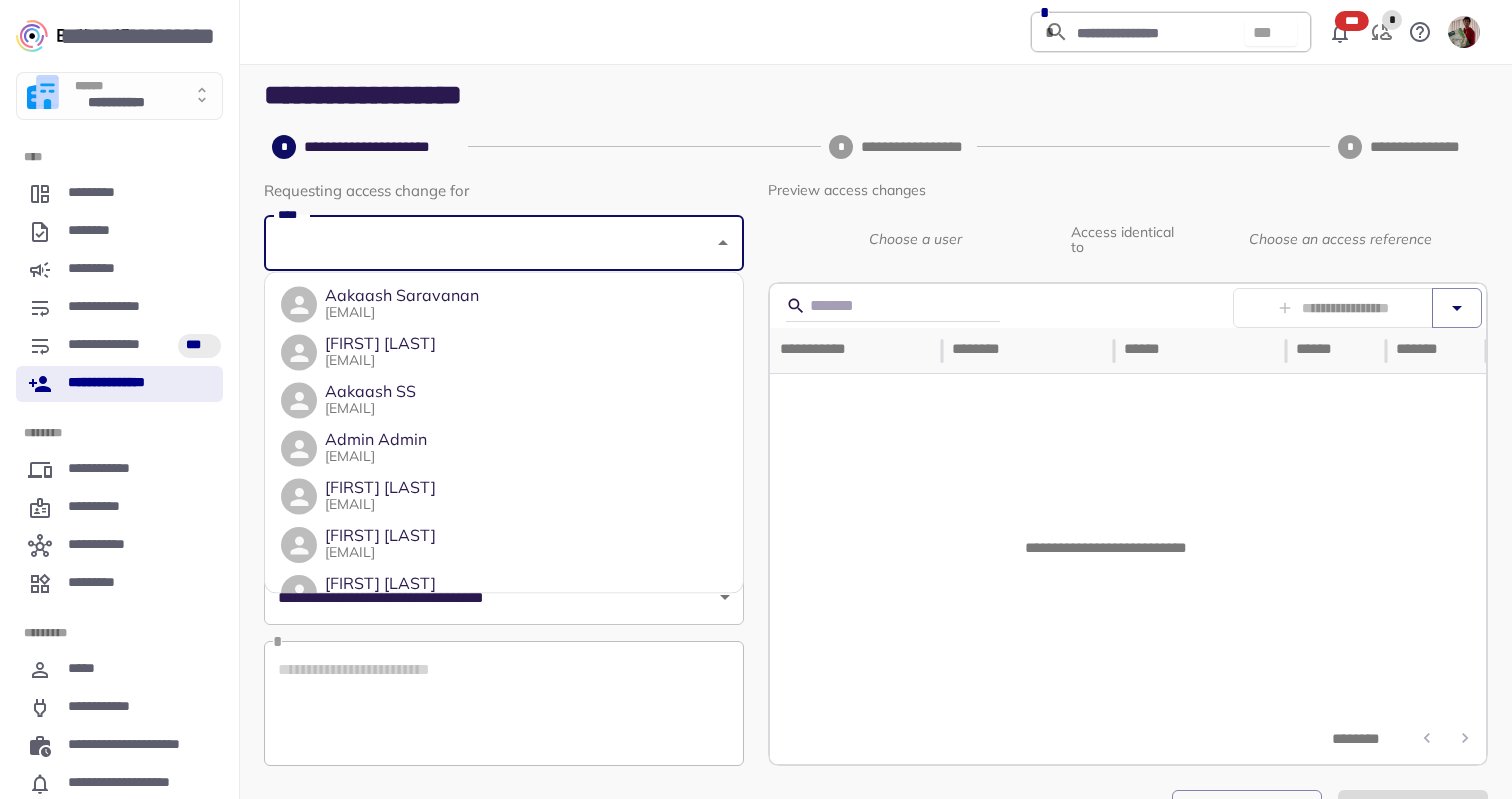 click on "****" at bounding box center [489, 243] 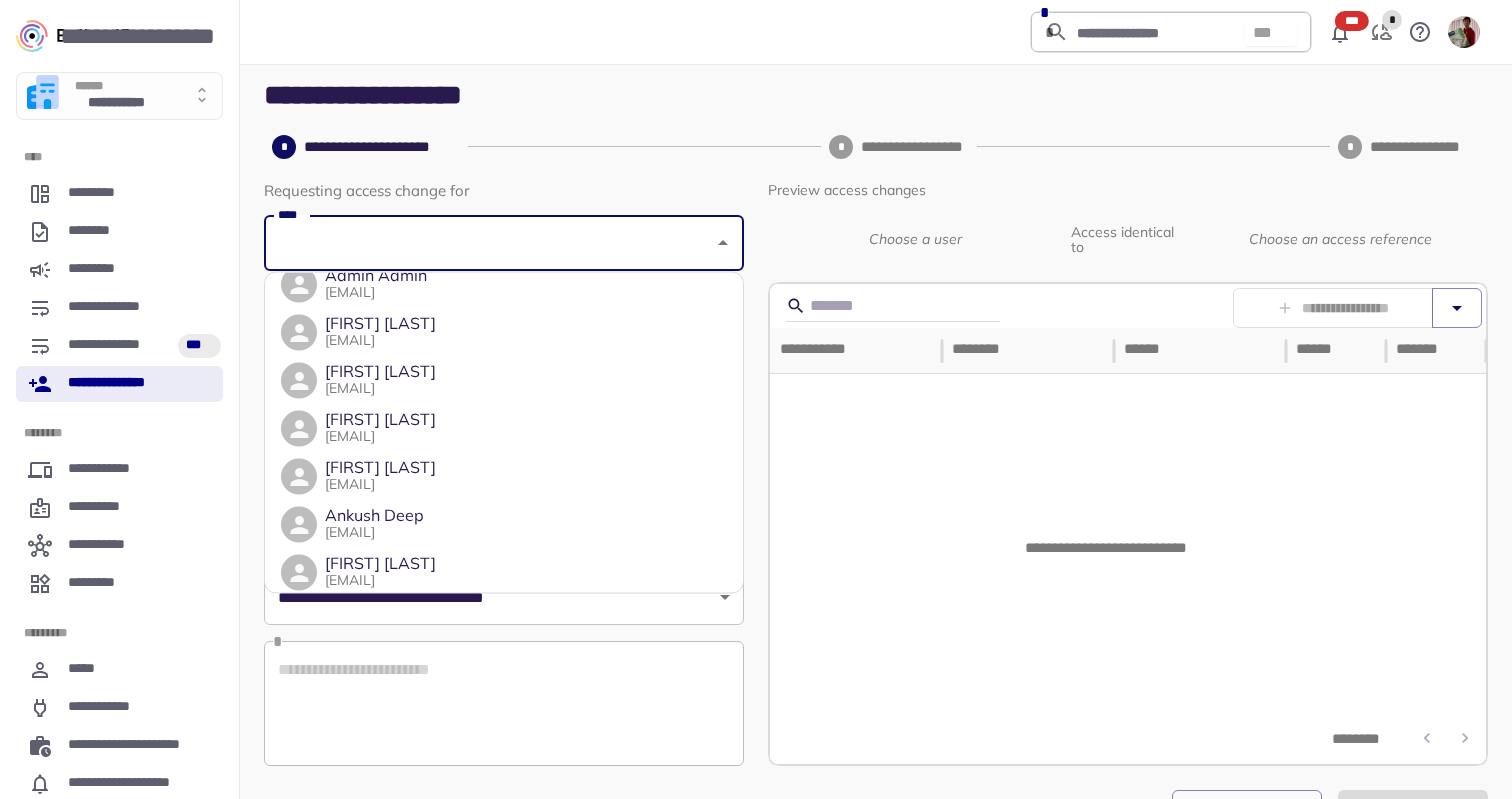 scroll, scrollTop: 321, scrollLeft: 0, axis: vertical 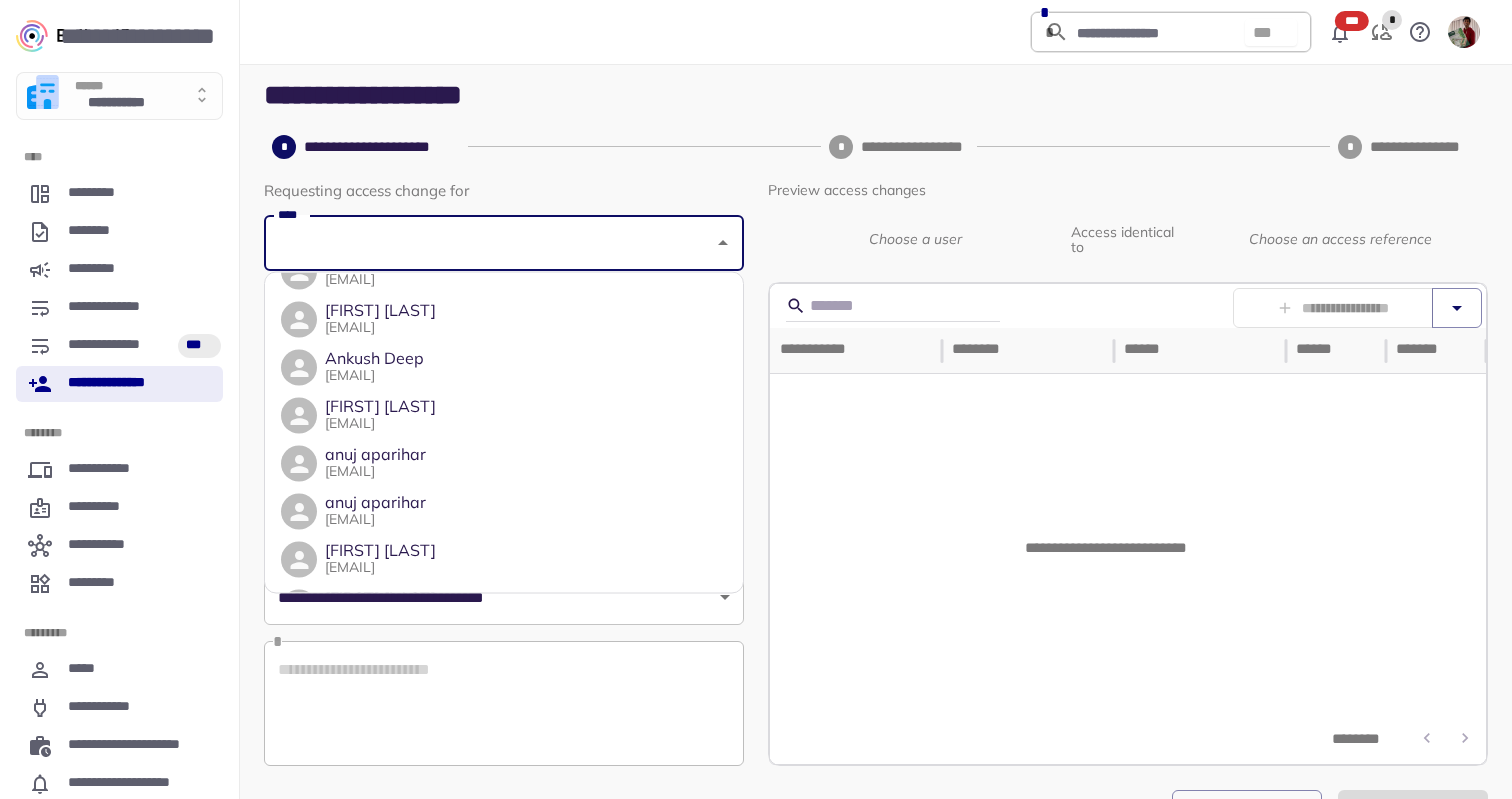 click on "Ankush Deep ankush.deep@balkan.id" at bounding box center (374, 368) 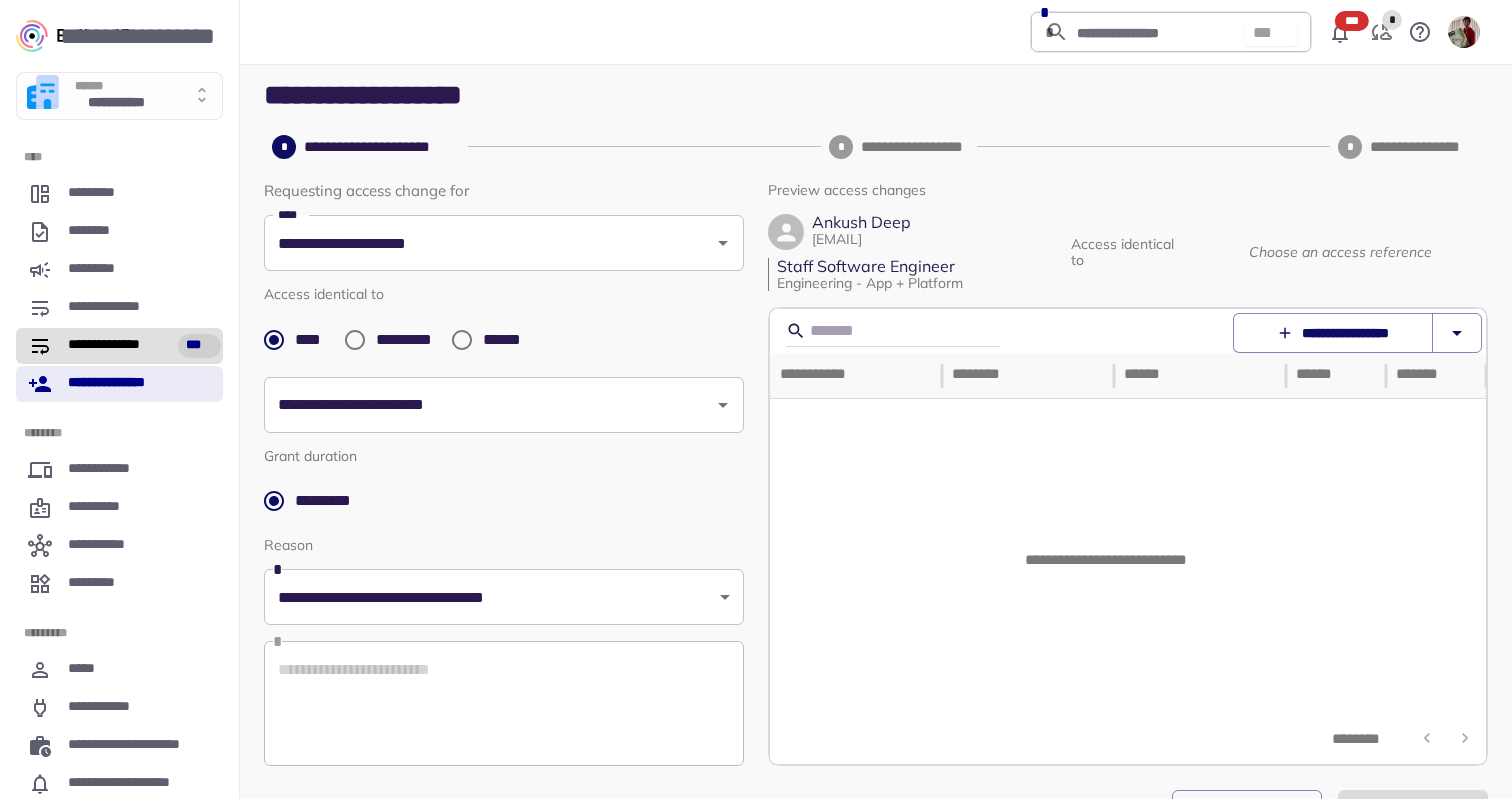 click on "**********" at bounding box center [119, 346] 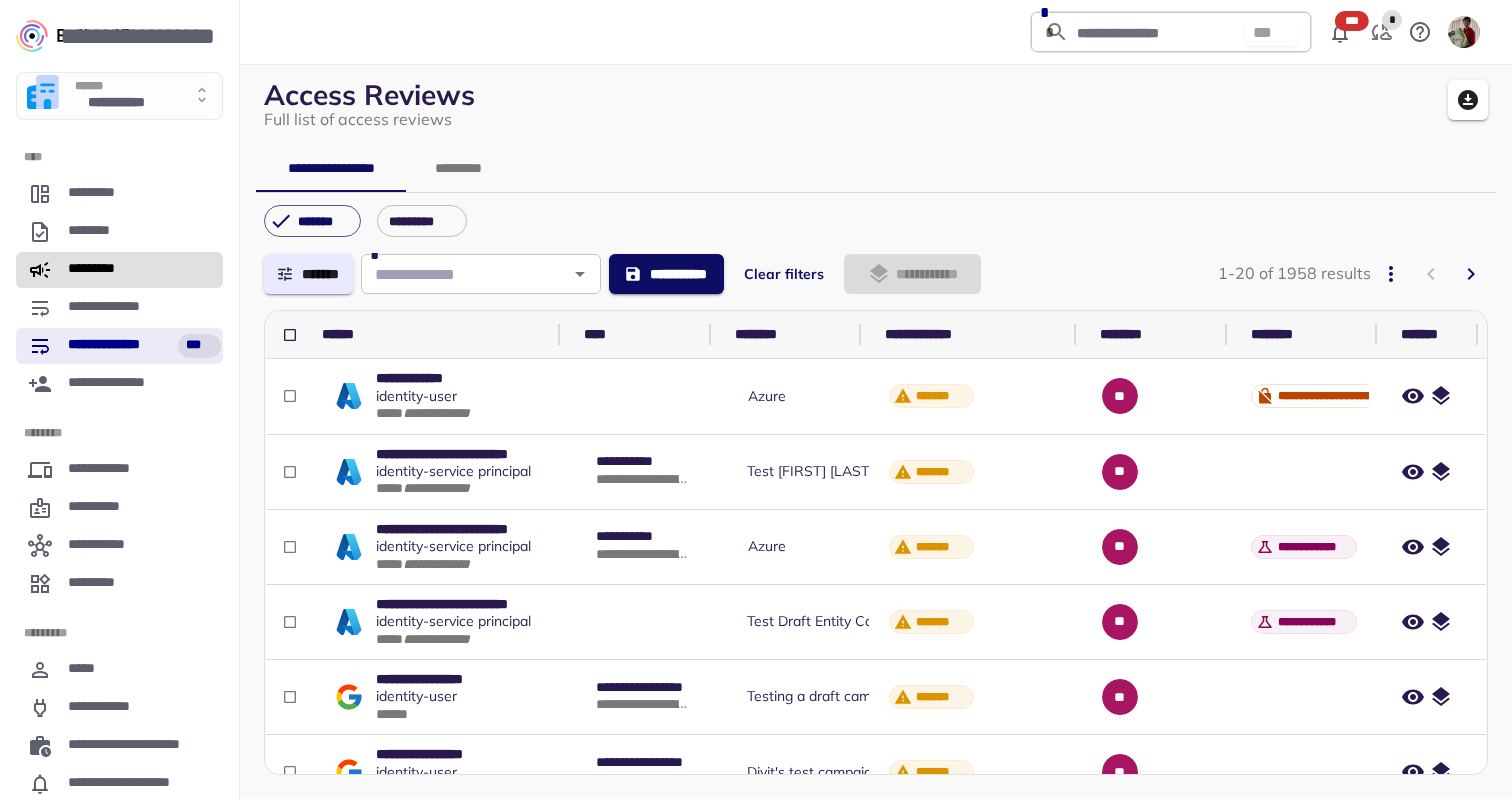 click on "*********" at bounding box center (104, 270) 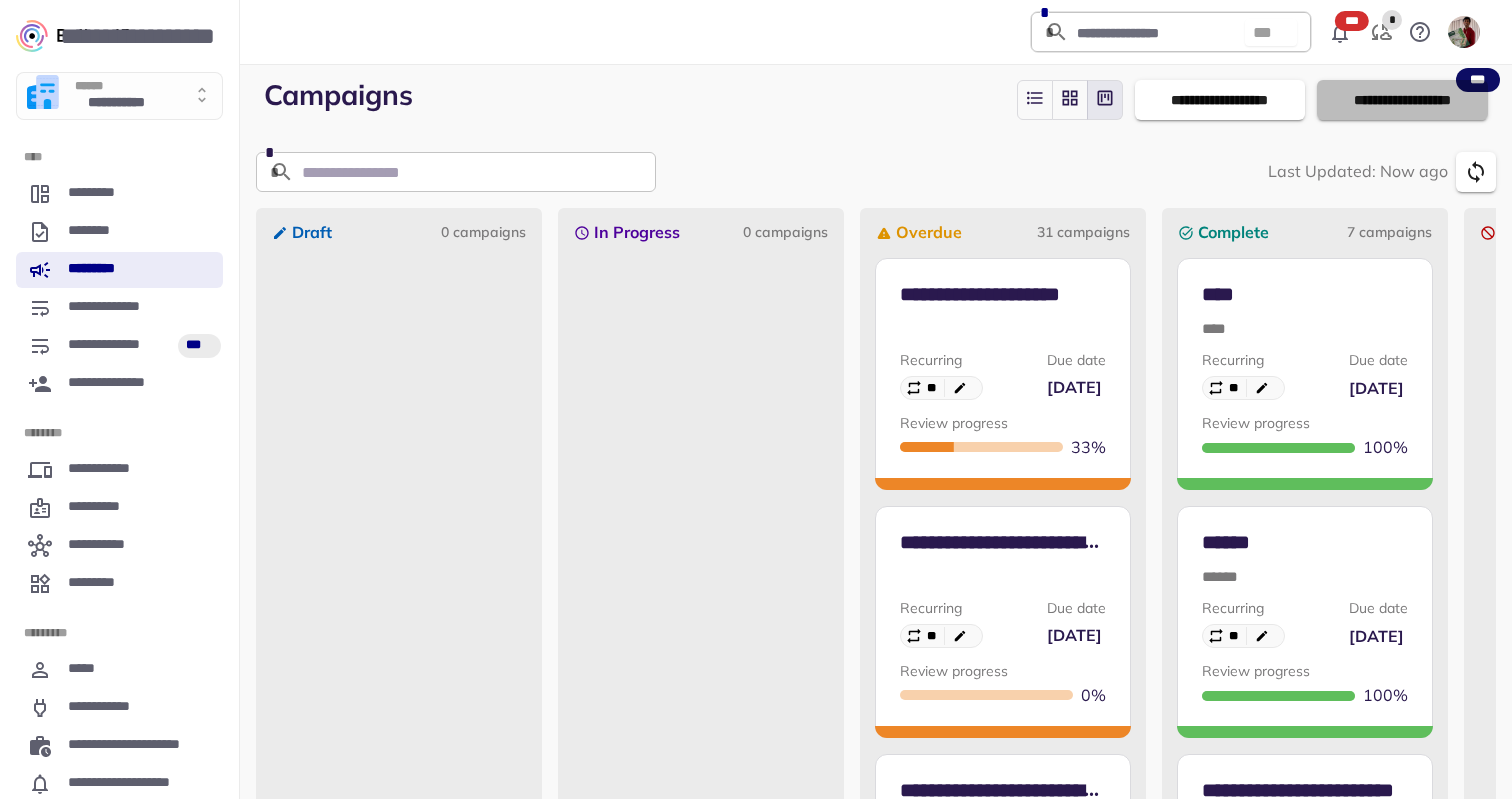 click on "**********" at bounding box center (1402, 100) 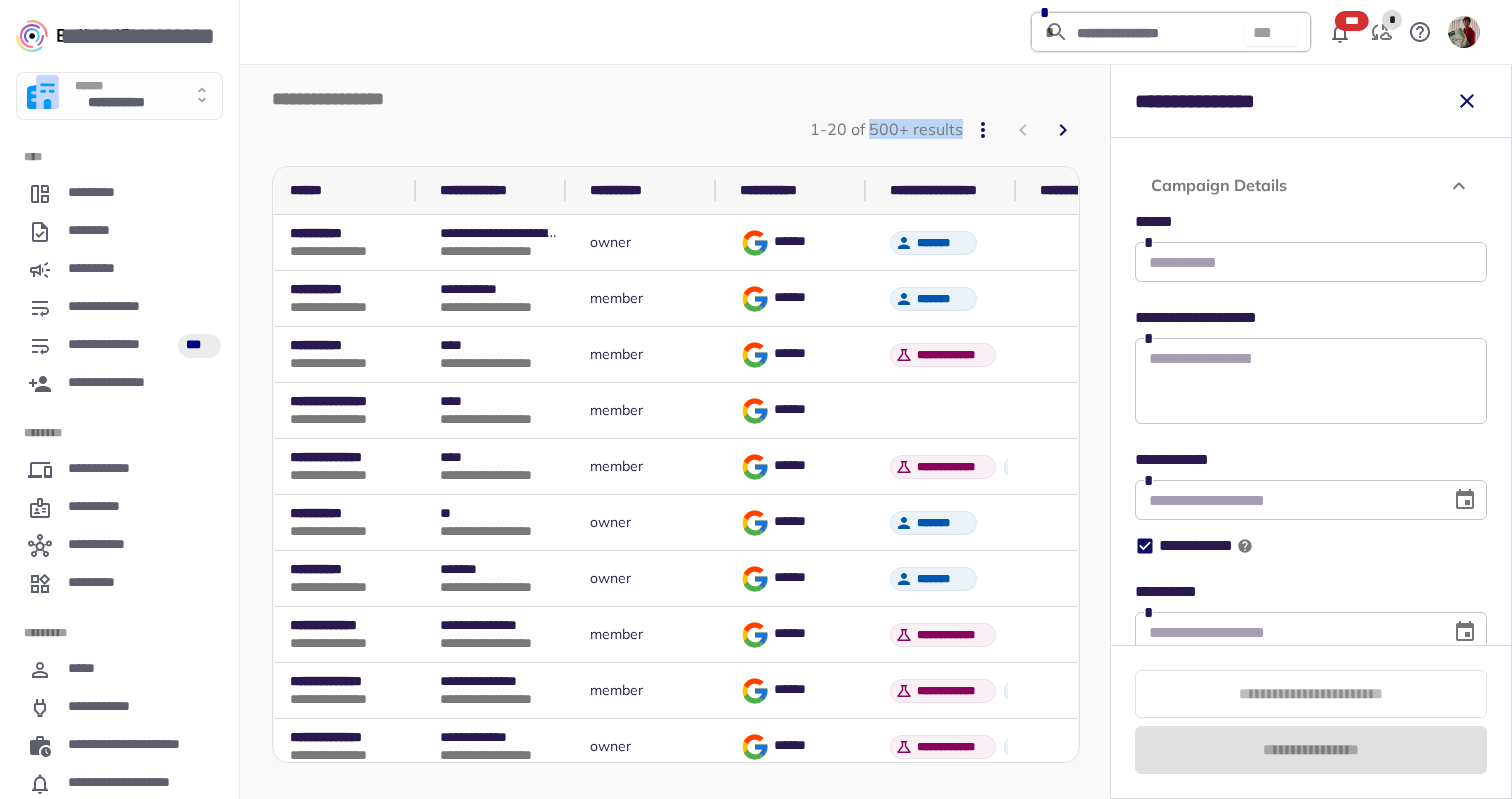 drag, startPoint x: 870, startPoint y: 130, endPoint x: 962, endPoint y: 131, distance: 92.00543 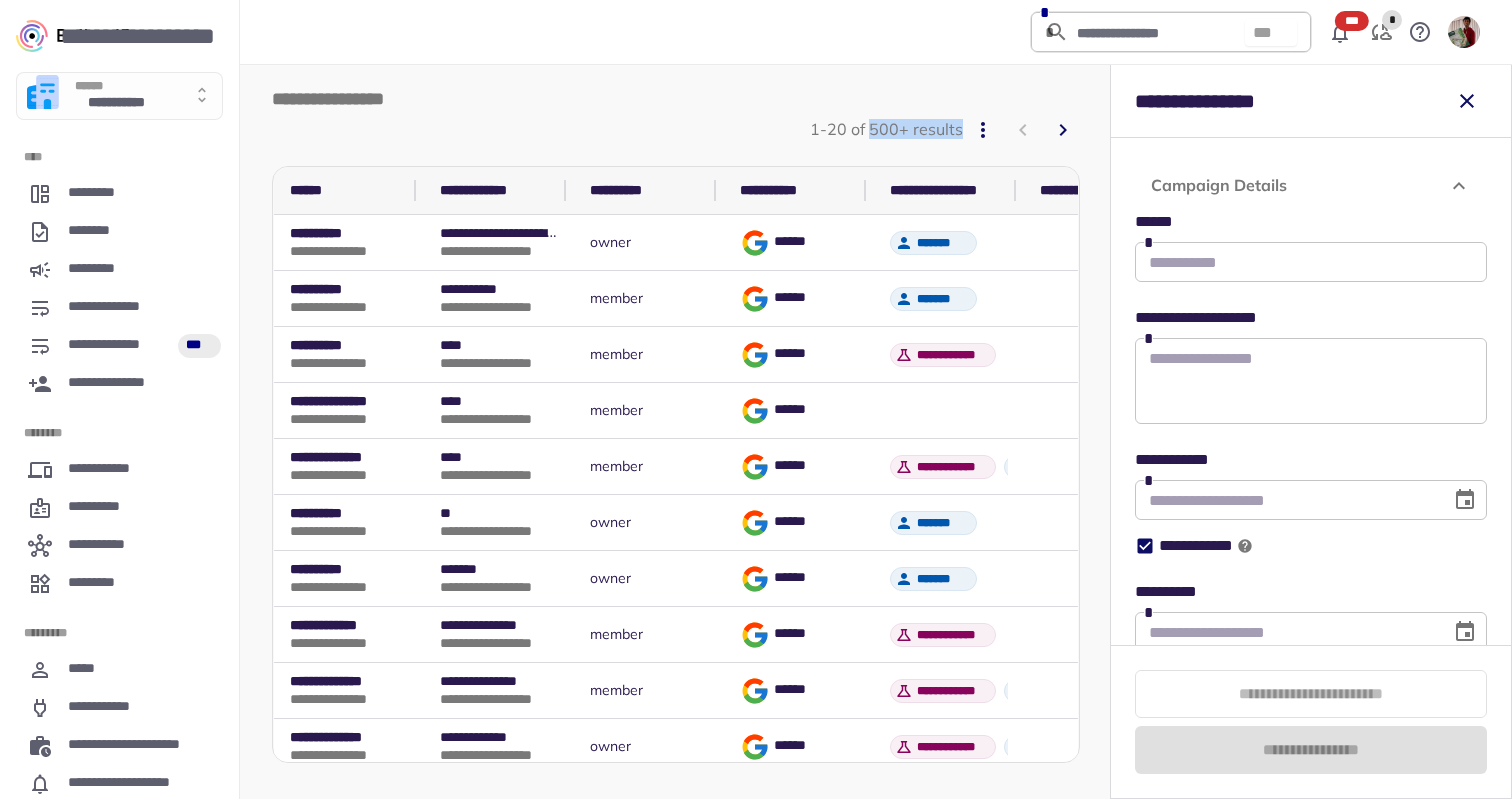 click on "1-20 of 500+ results" at bounding box center (945, 130) 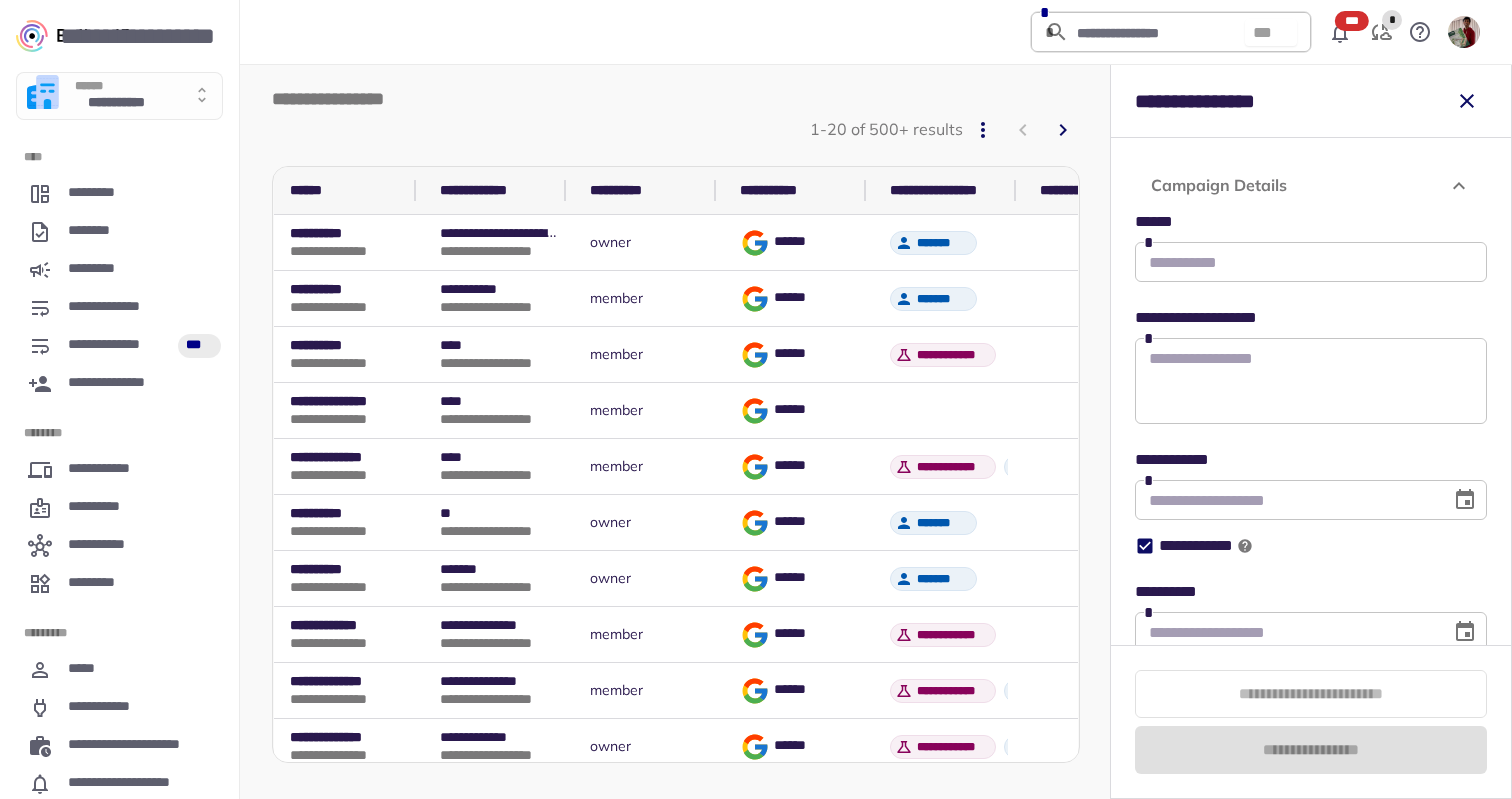 click on "1-20 of 500+ results" at bounding box center [945, 130] 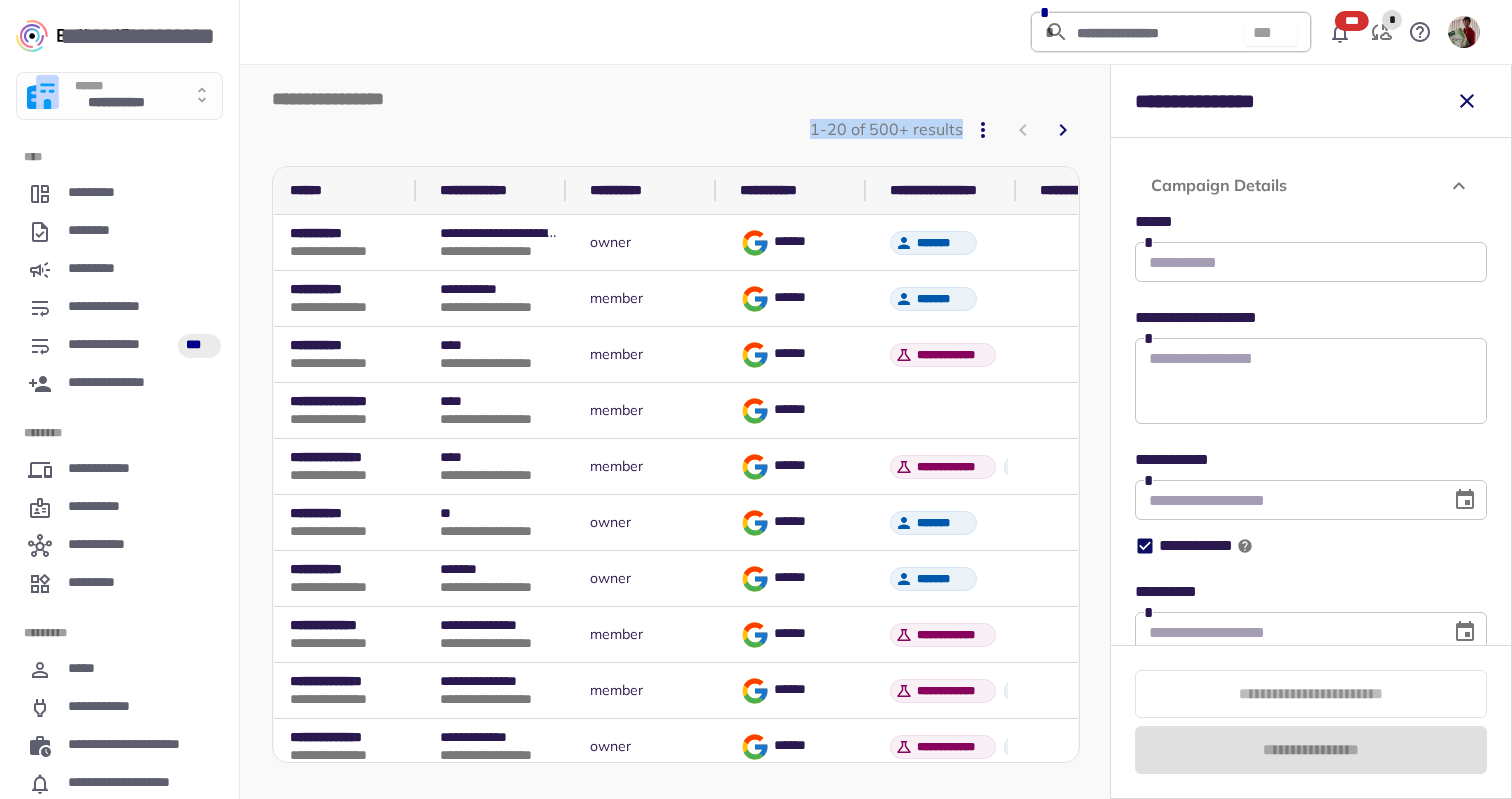 drag, startPoint x: 807, startPoint y: 128, endPoint x: 962, endPoint y: 138, distance: 155.32225 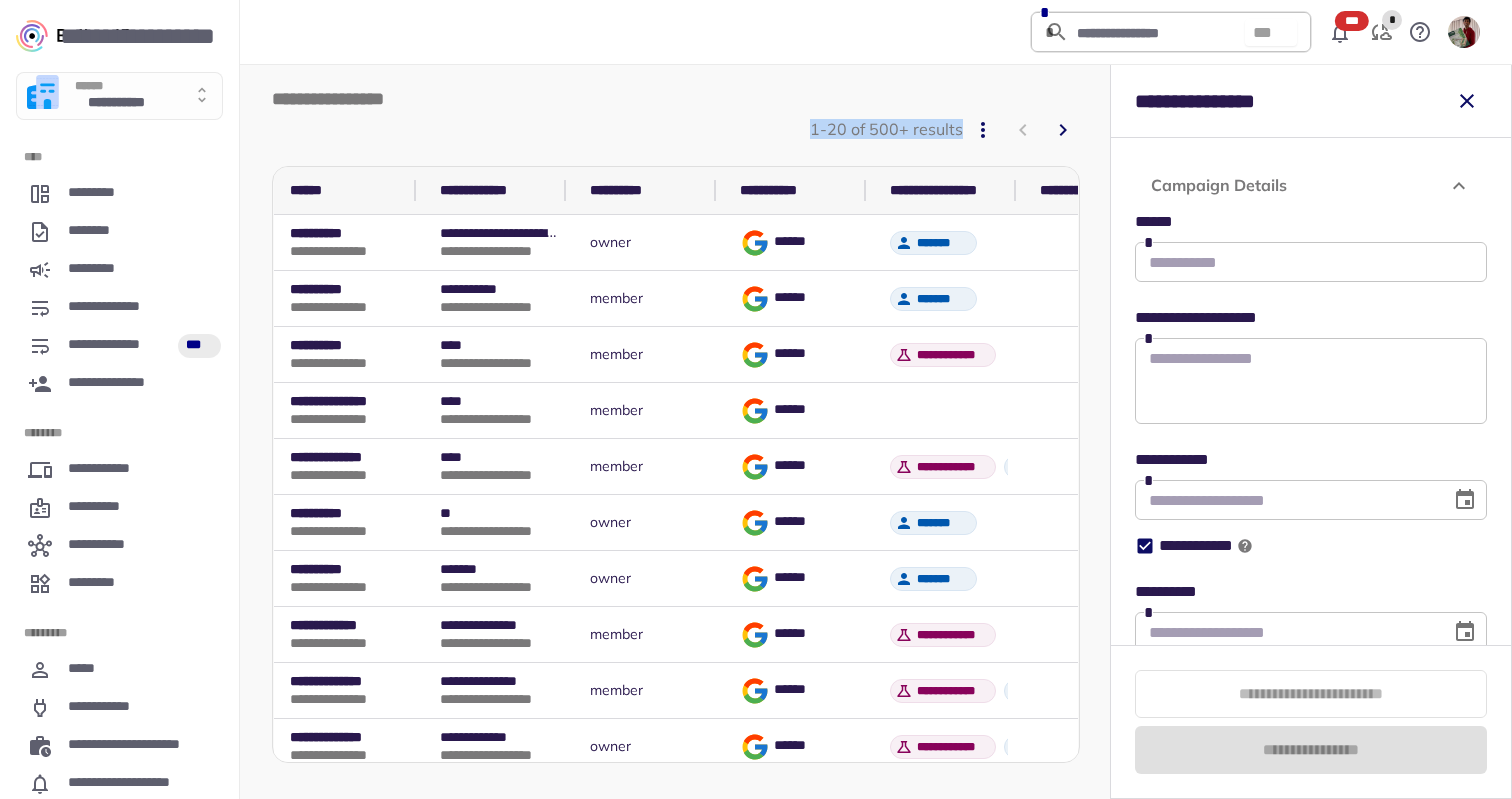 click on "1-20 of 500+ results" at bounding box center [676, 130] 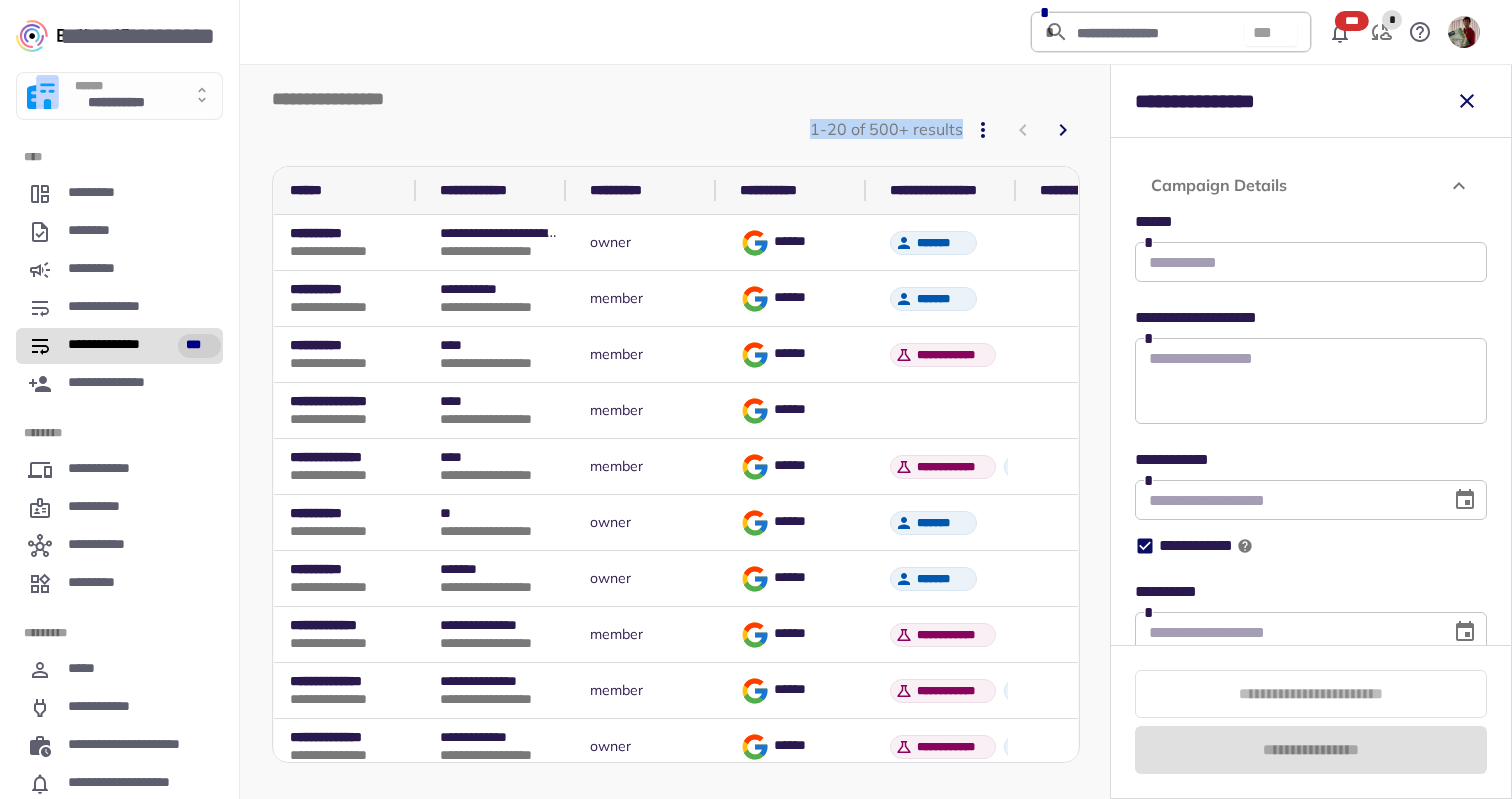 click on "**********" at bounding box center [119, 346] 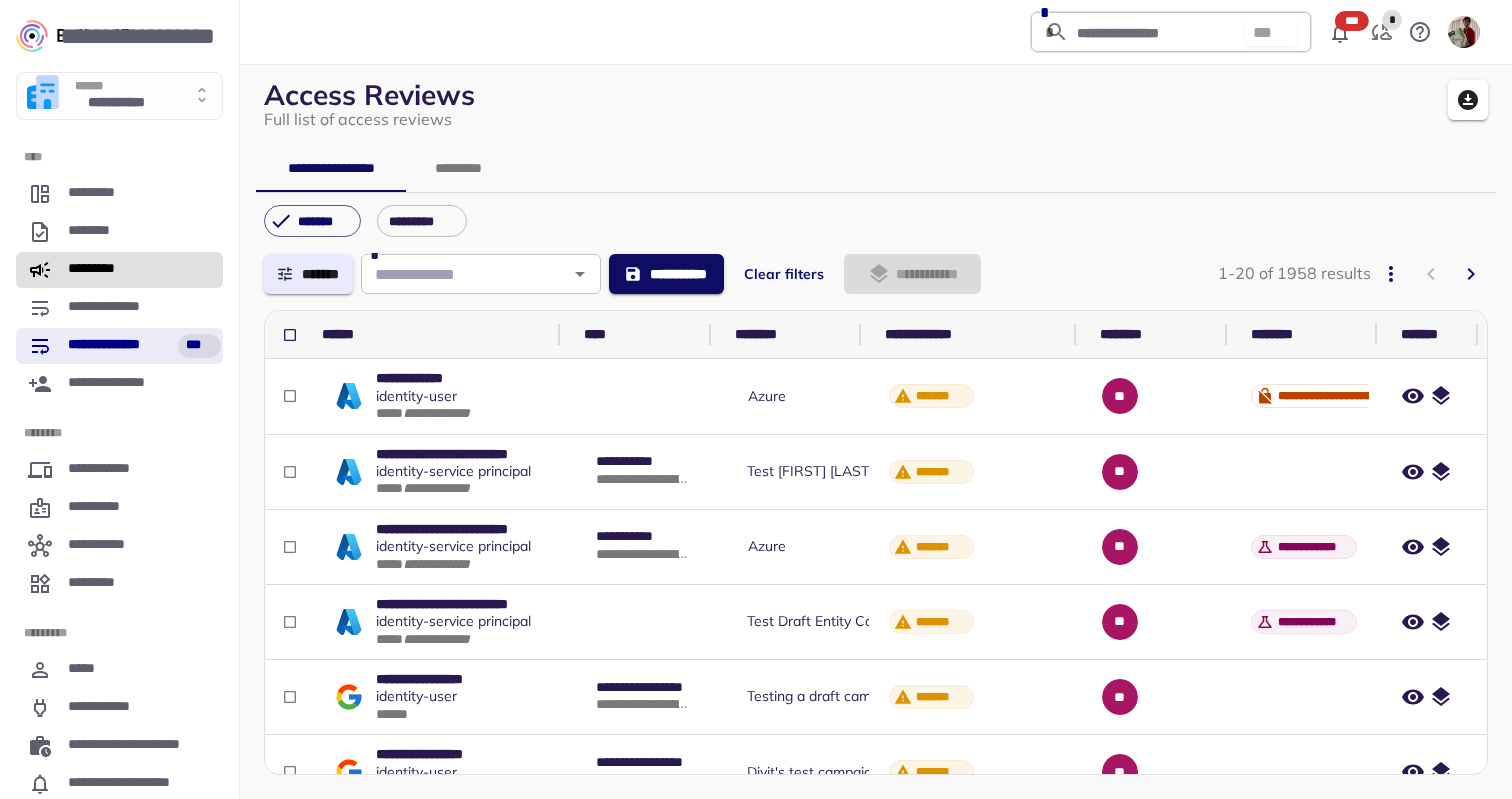 click on "*********" at bounding box center [104, 270] 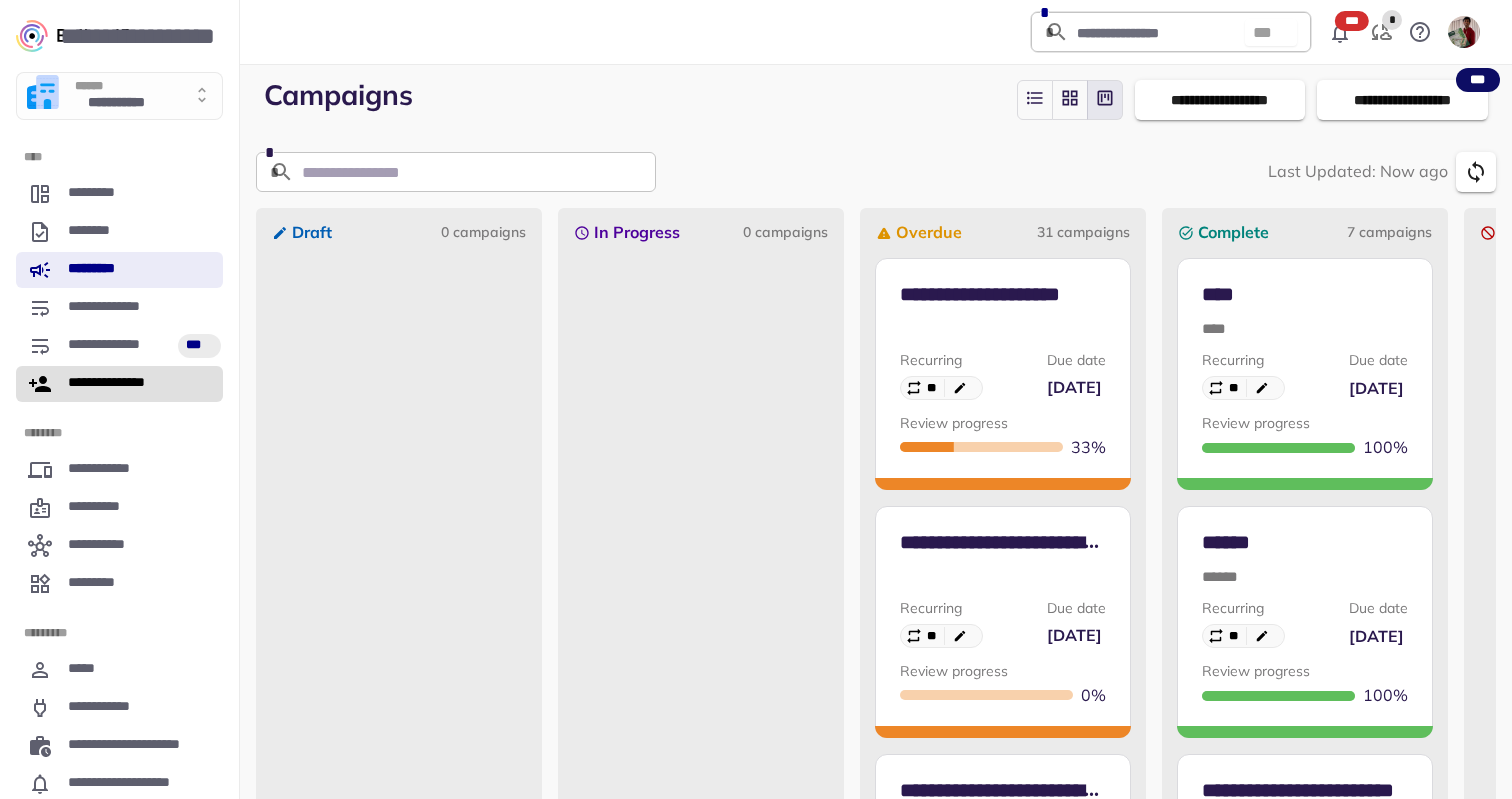 click on "**********" at bounding box center (118, 384) 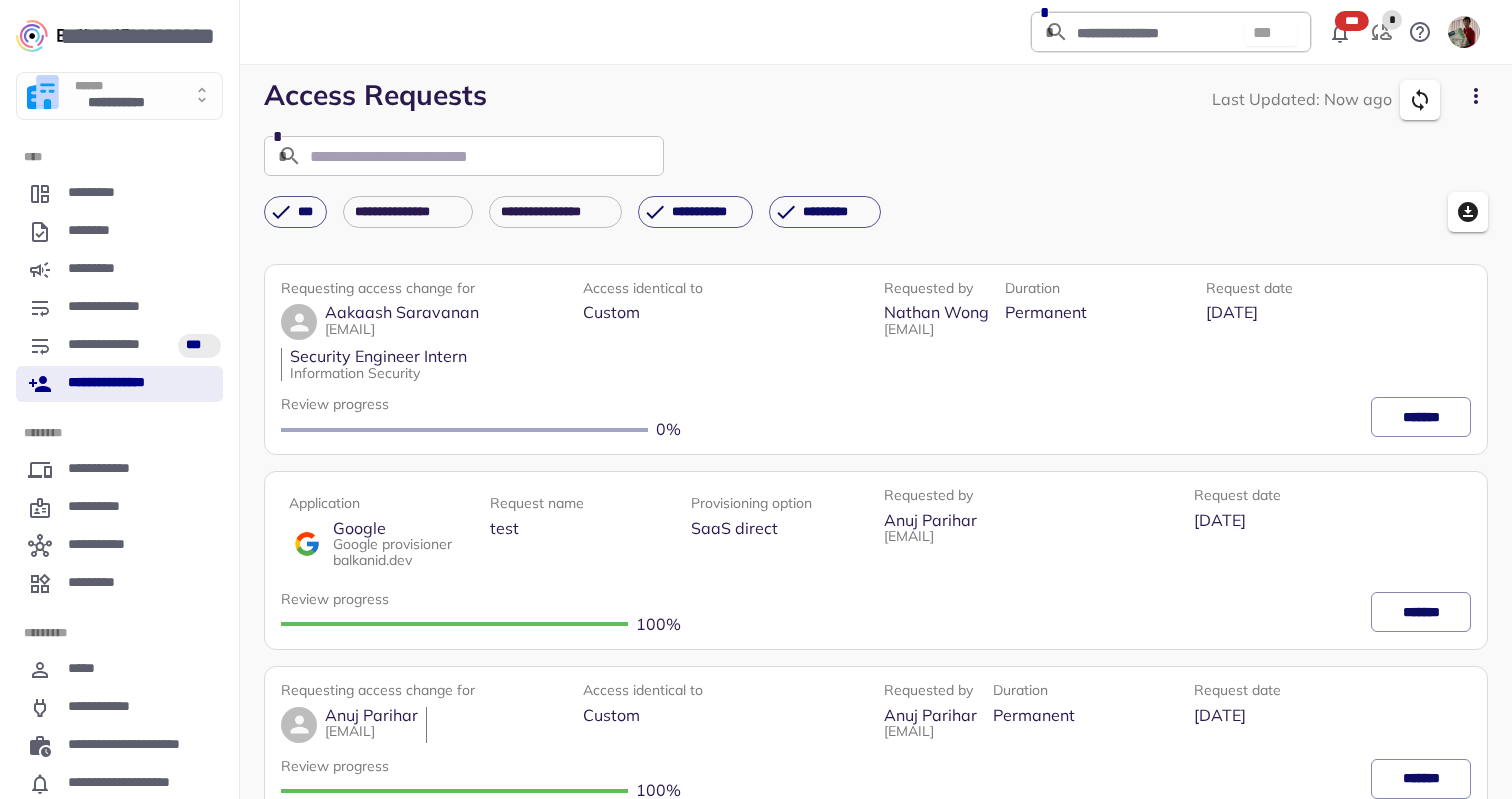 click 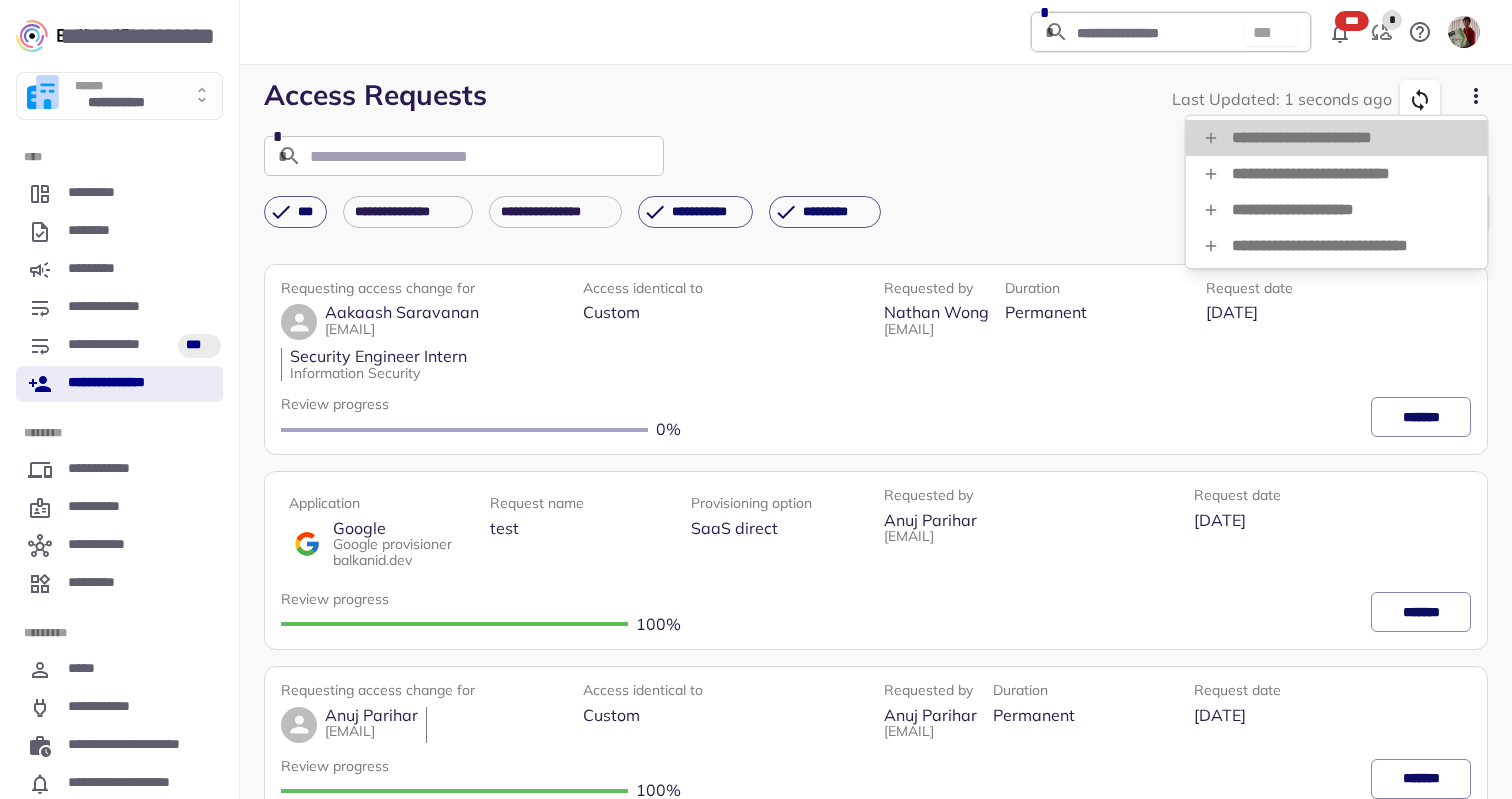 click on "**********" at bounding box center [1336, 138] 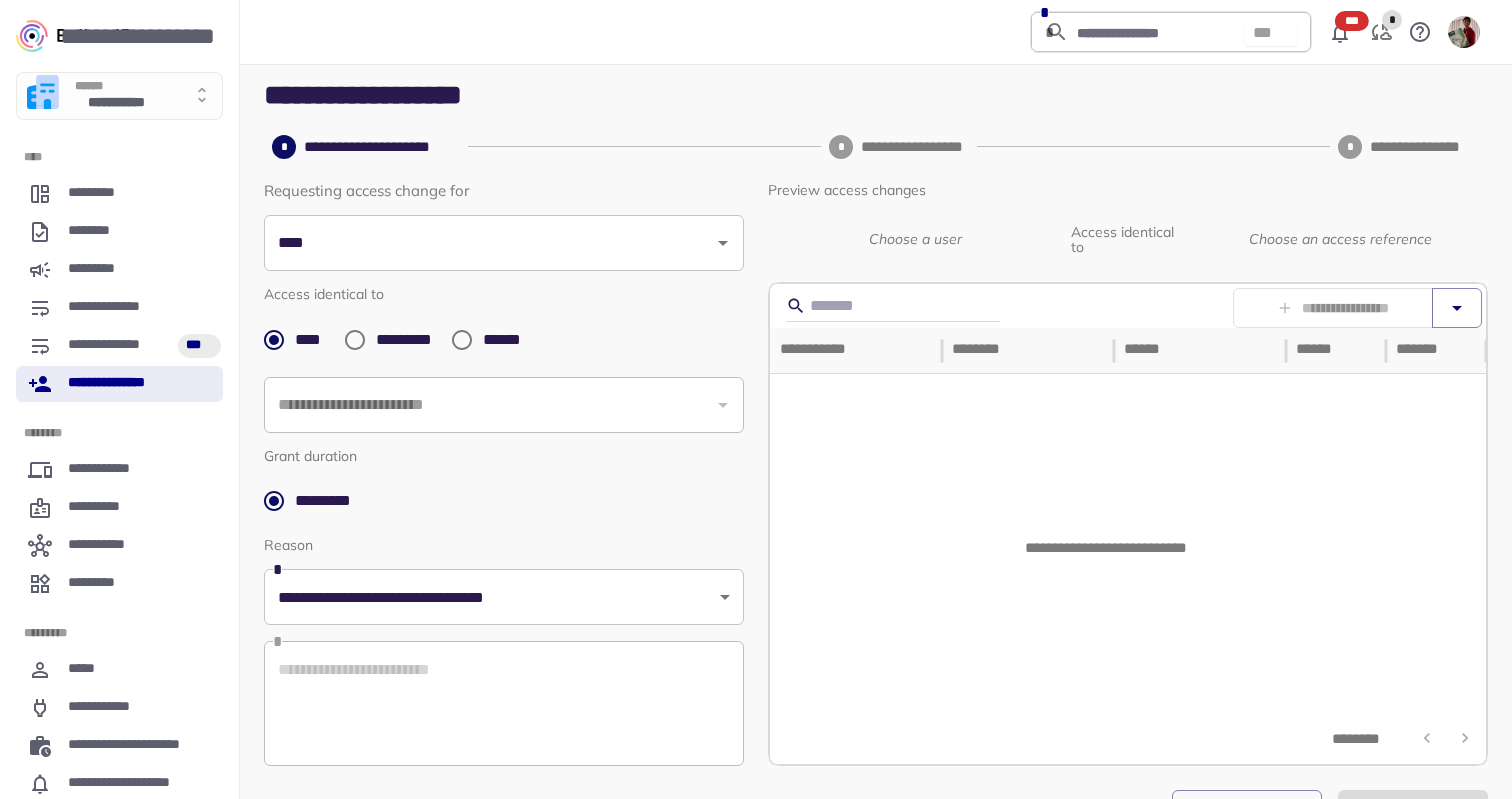 click on "**********" at bounding box center (756, 431) 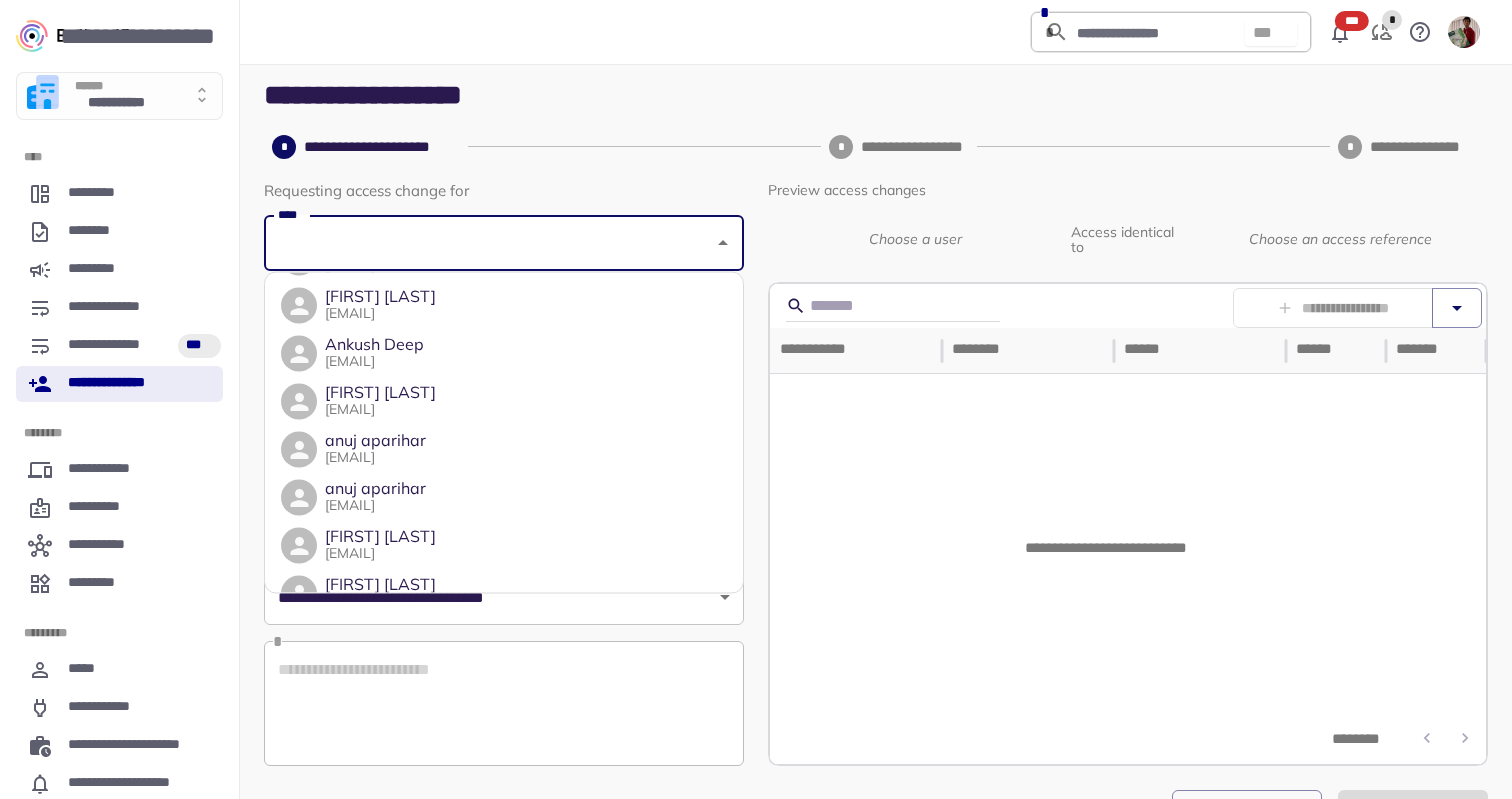 scroll, scrollTop: 334, scrollLeft: 0, axis: vertical 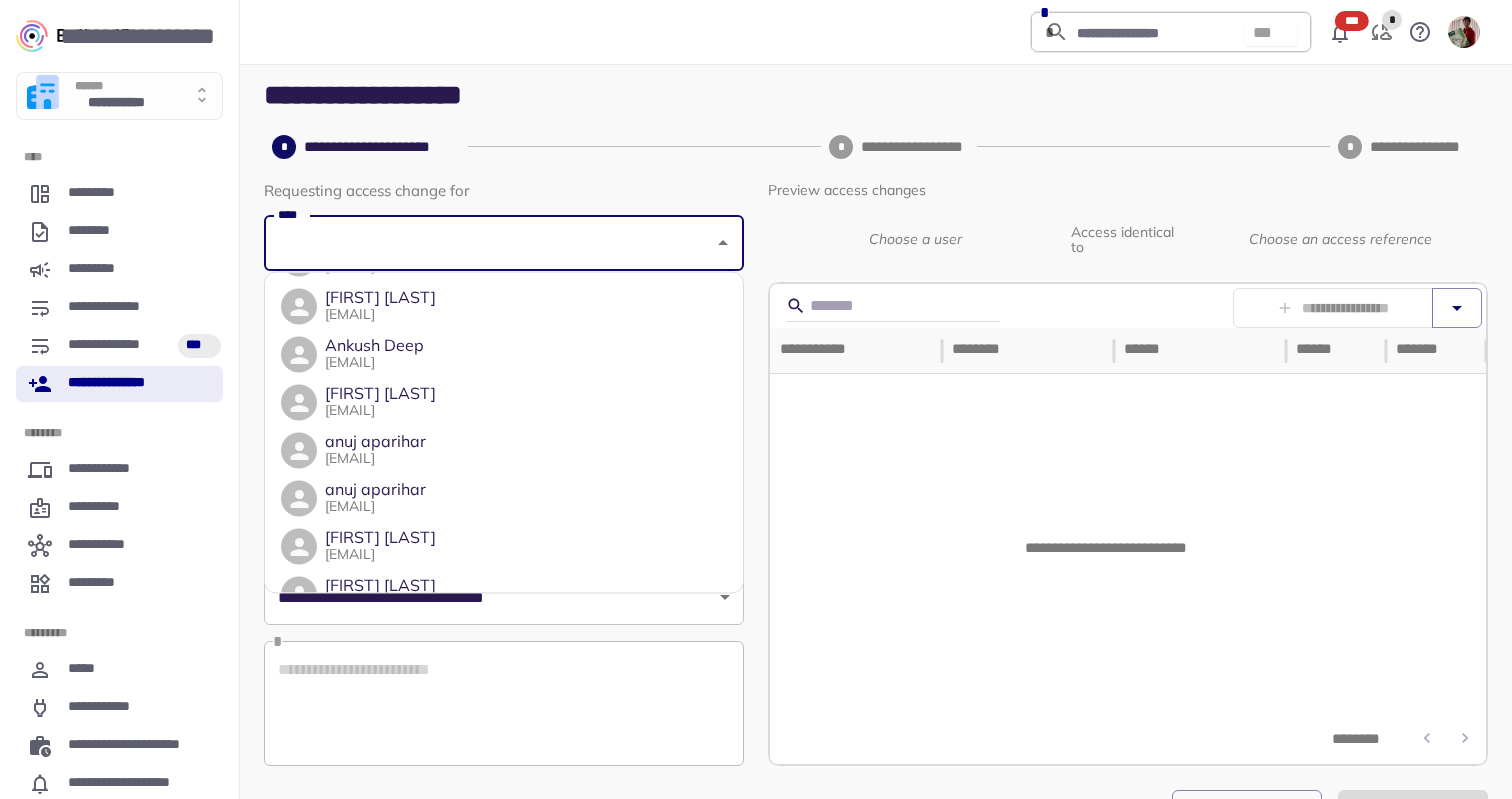 click on "Ankush Deep ankush.deep@balkan.id" at bounding box center [504, 355] 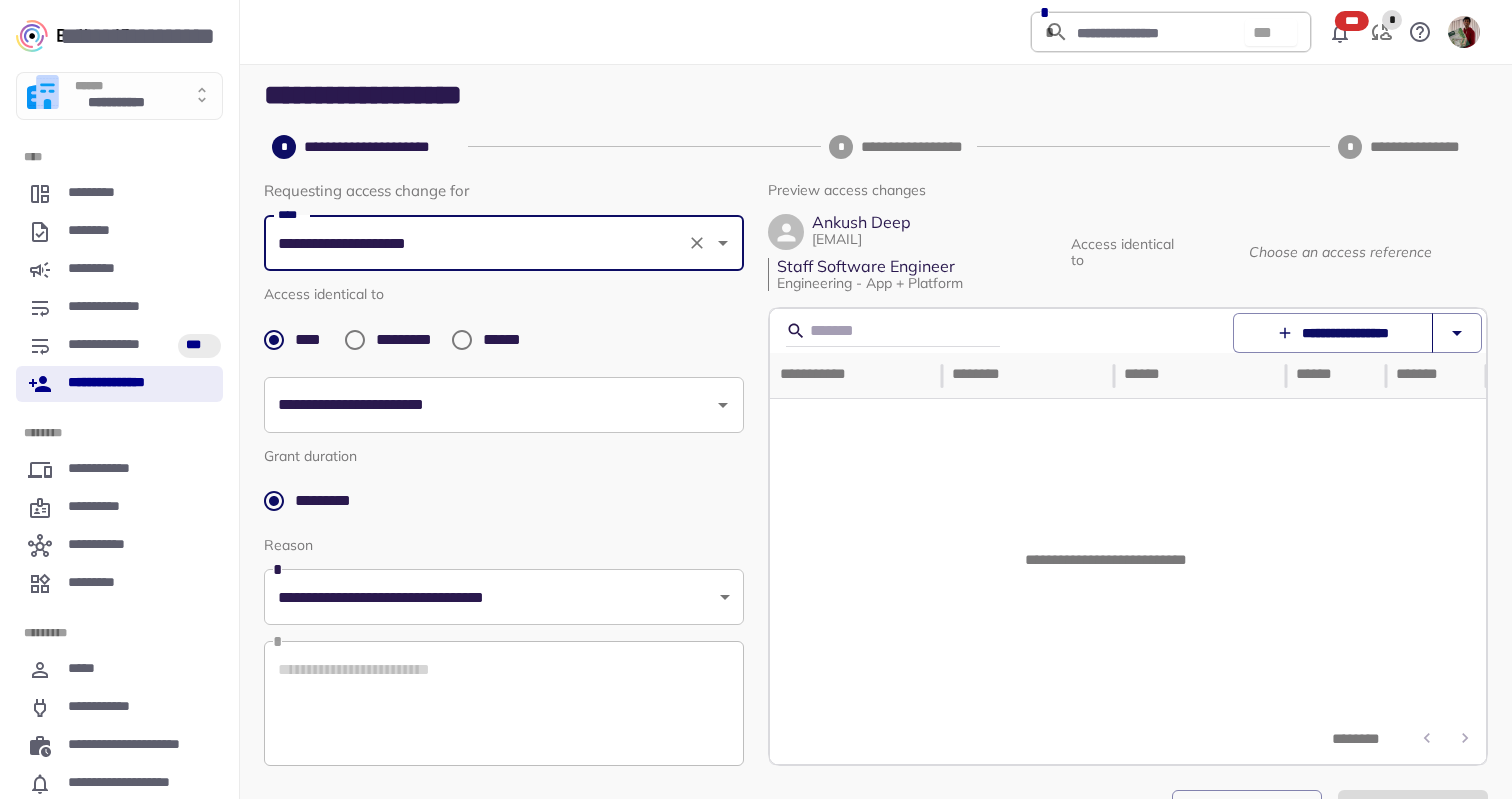 click on "**********" at bounding box center [1333, 333] 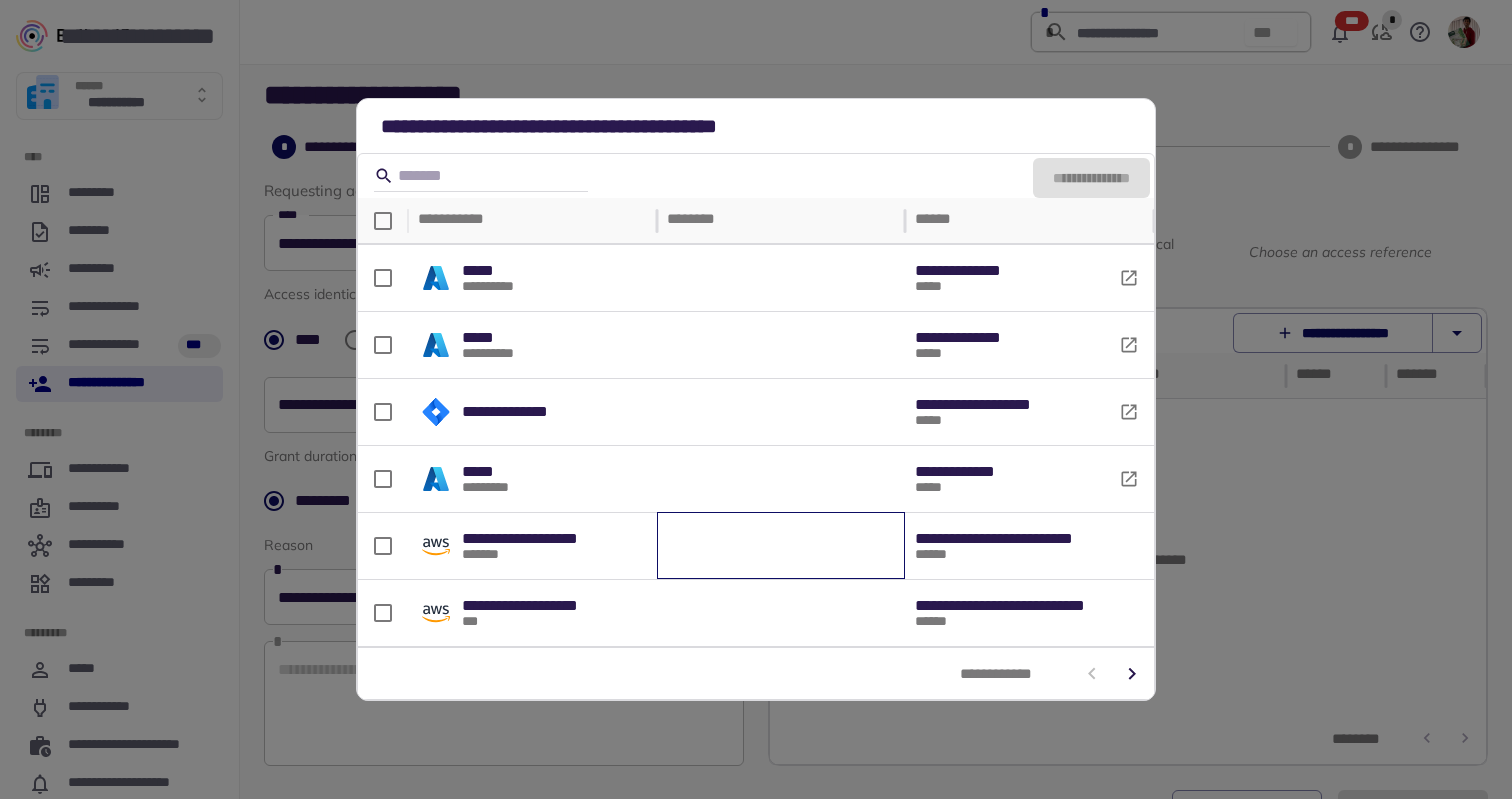 click at bounding box center [781, 546] 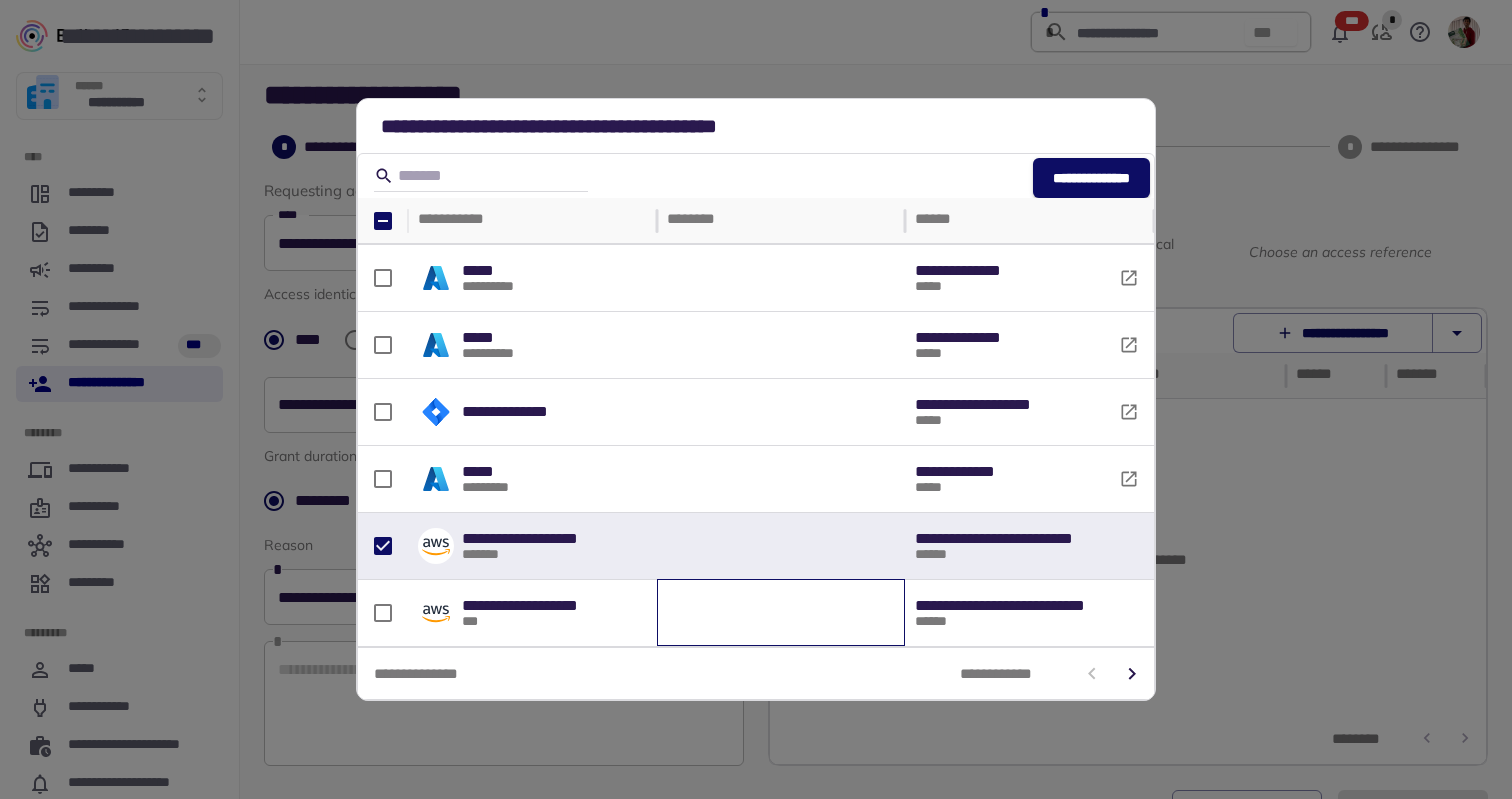 click at bounding box center (781, 613) 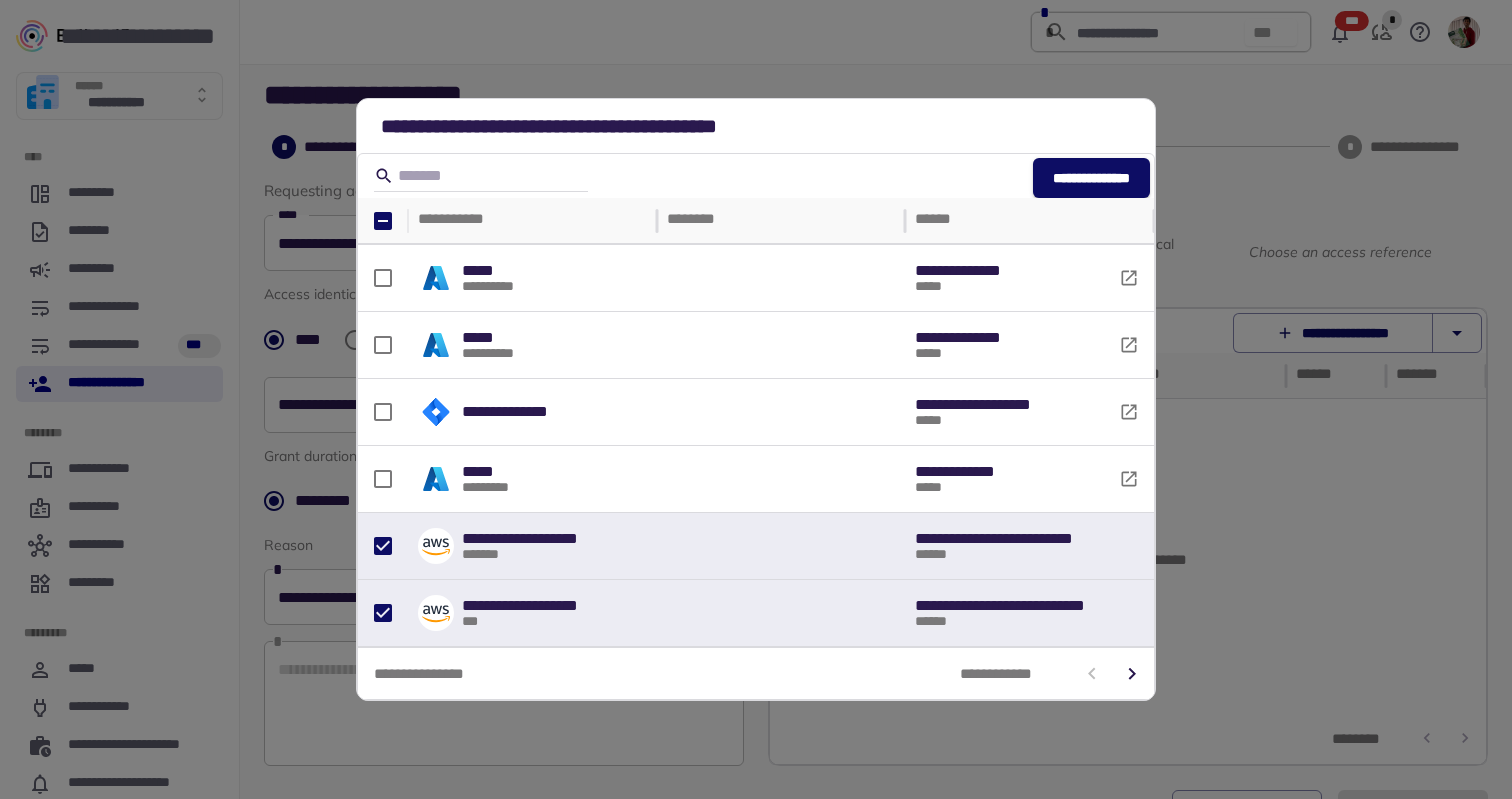 click on "**********" at bounding box center (1091, 178) 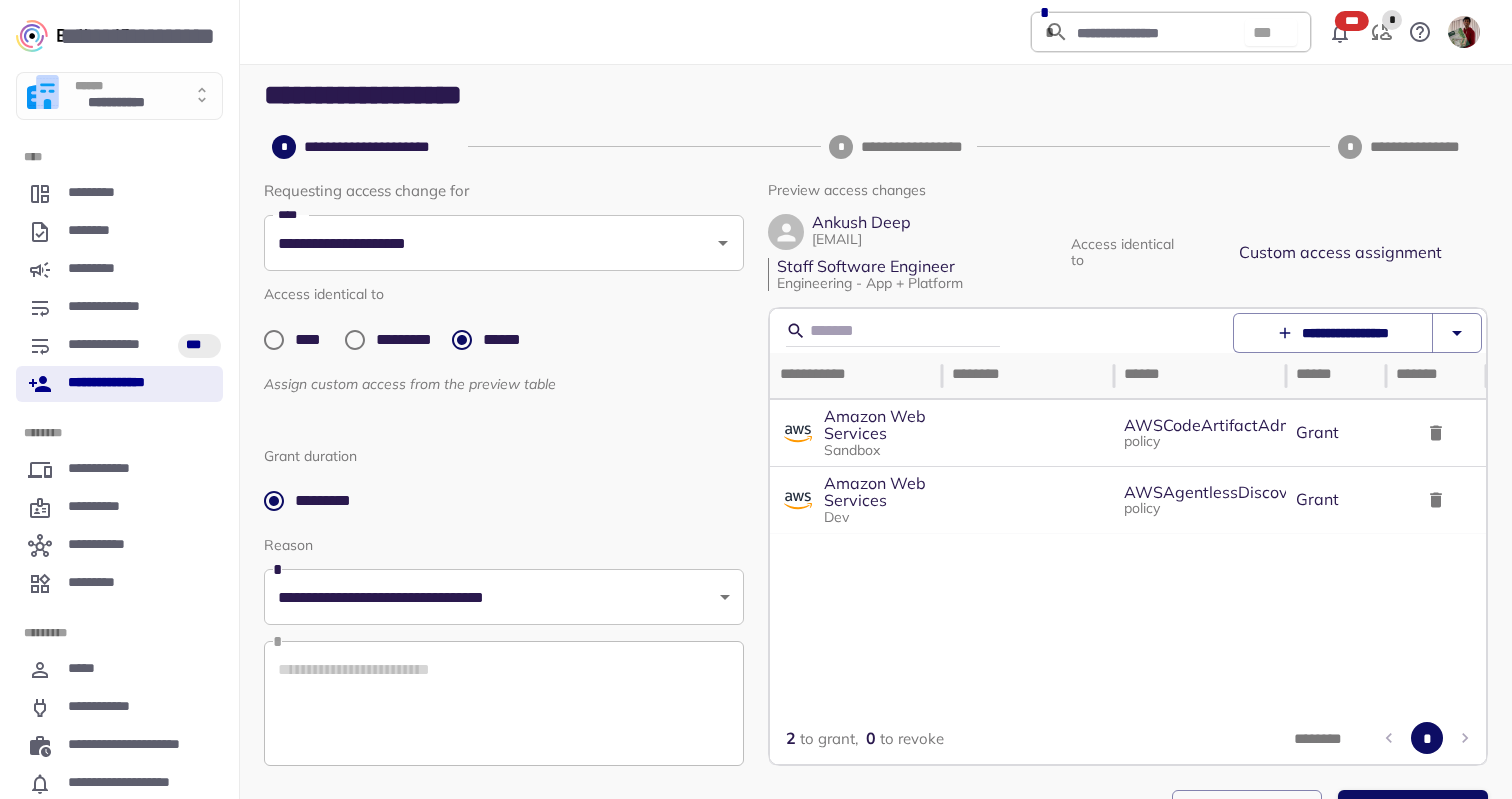 scroll, scrollTop: 63, scrollLeft: 0, axis: vertical 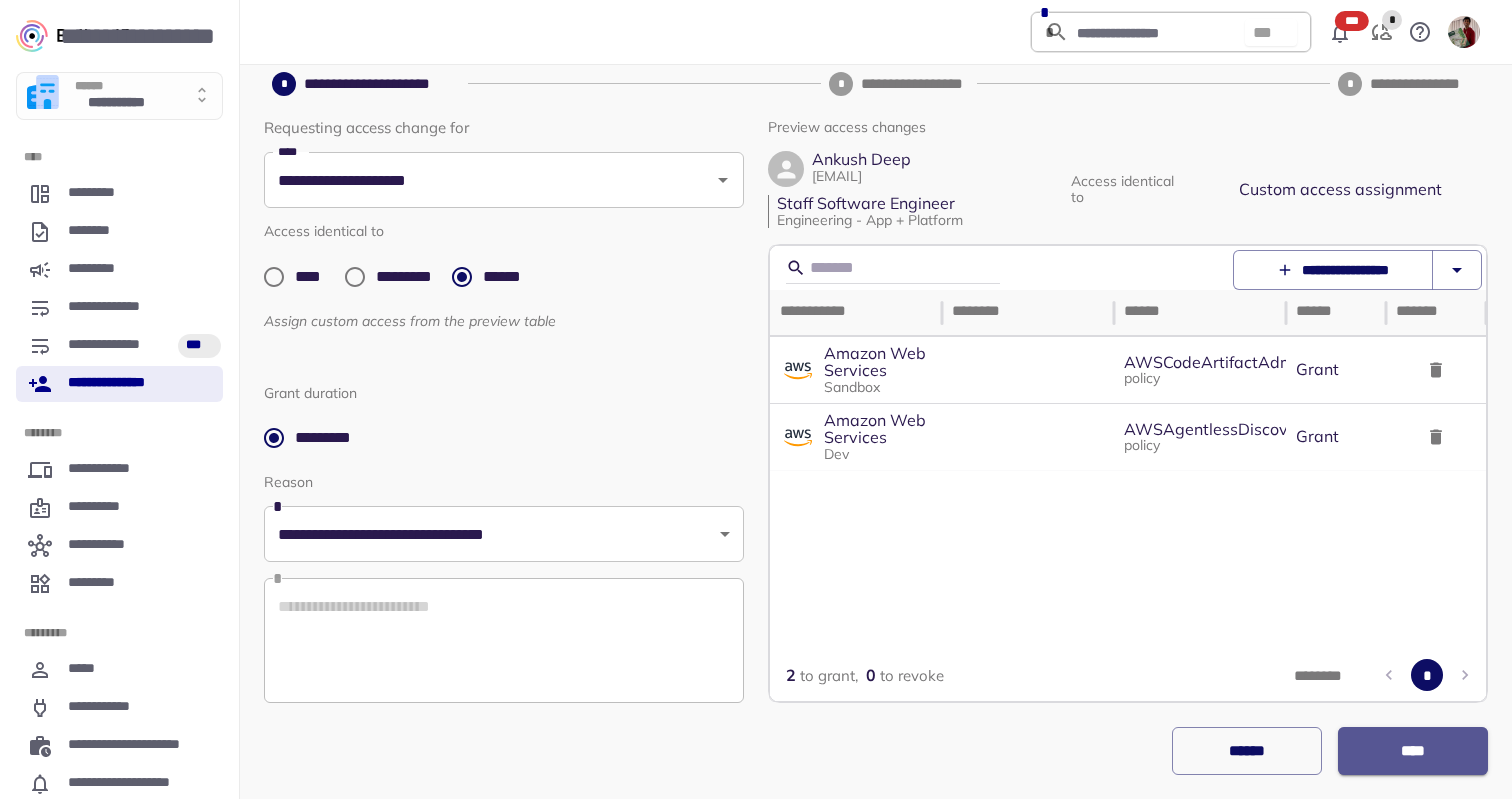 click on "****" at bounding box center (1413, 751) 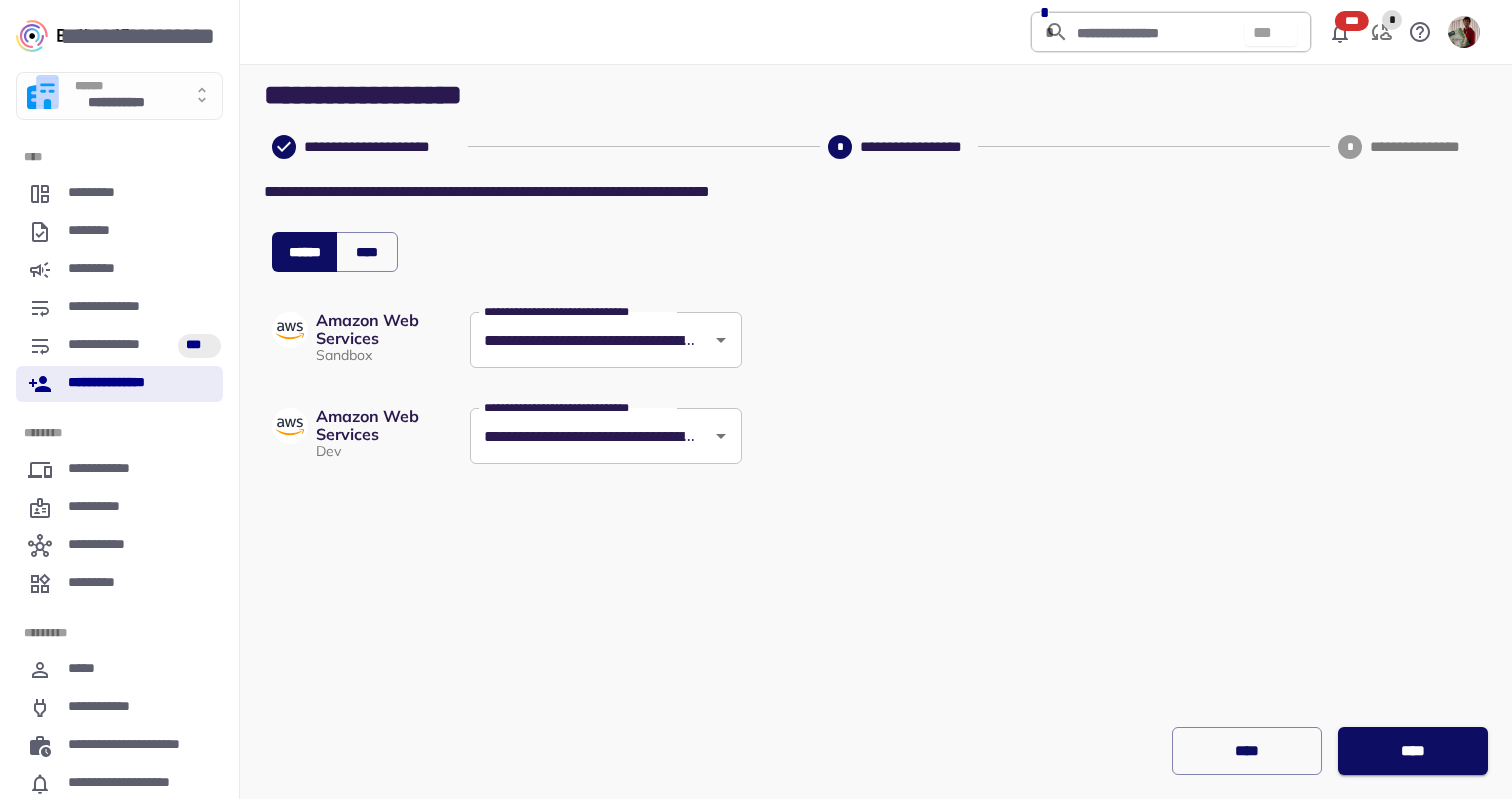 scroll, scrollTop: 0, scrollLeft: 0, axis: both 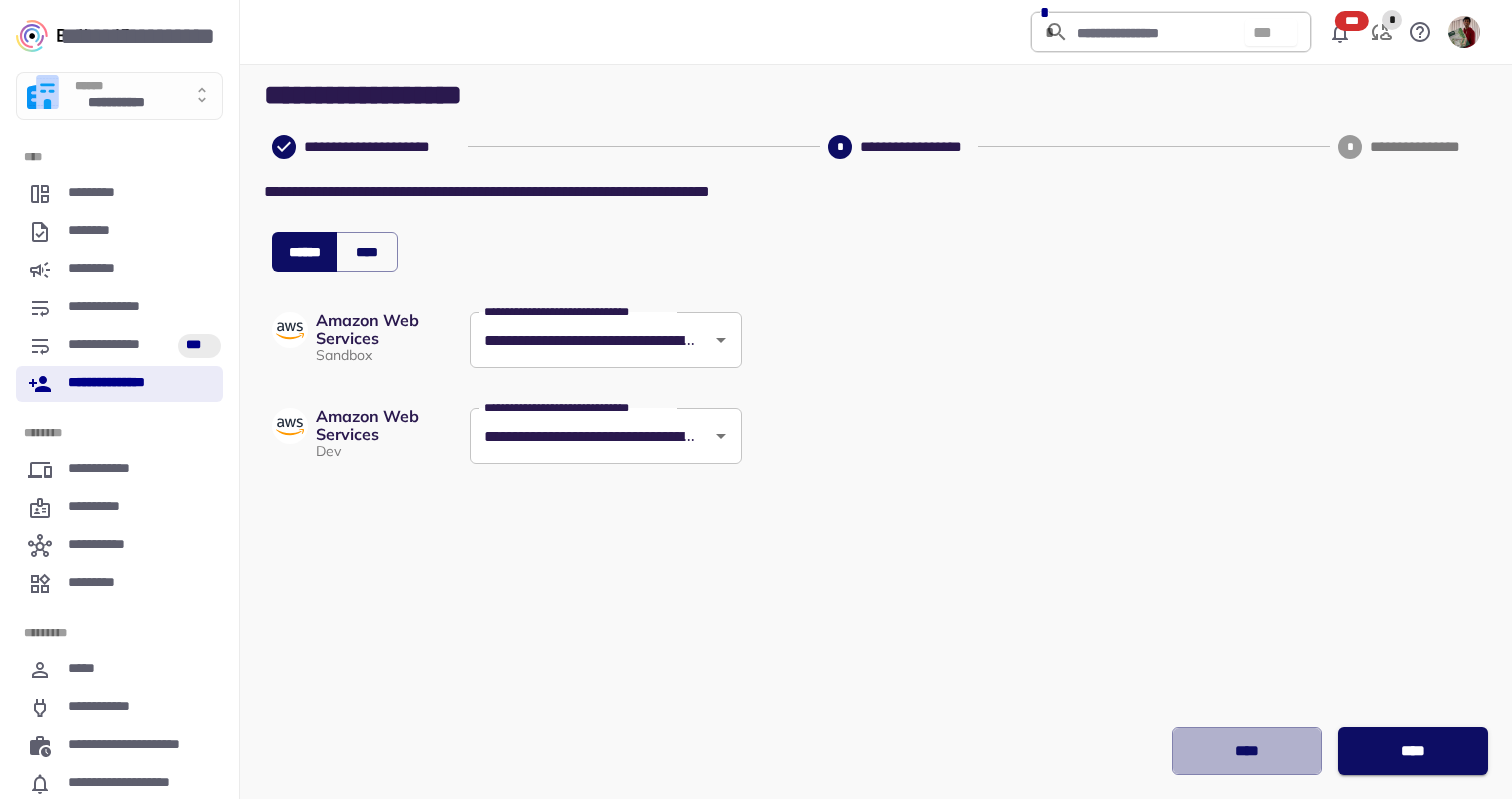 click on "****" at bounding box center [1247, 751] 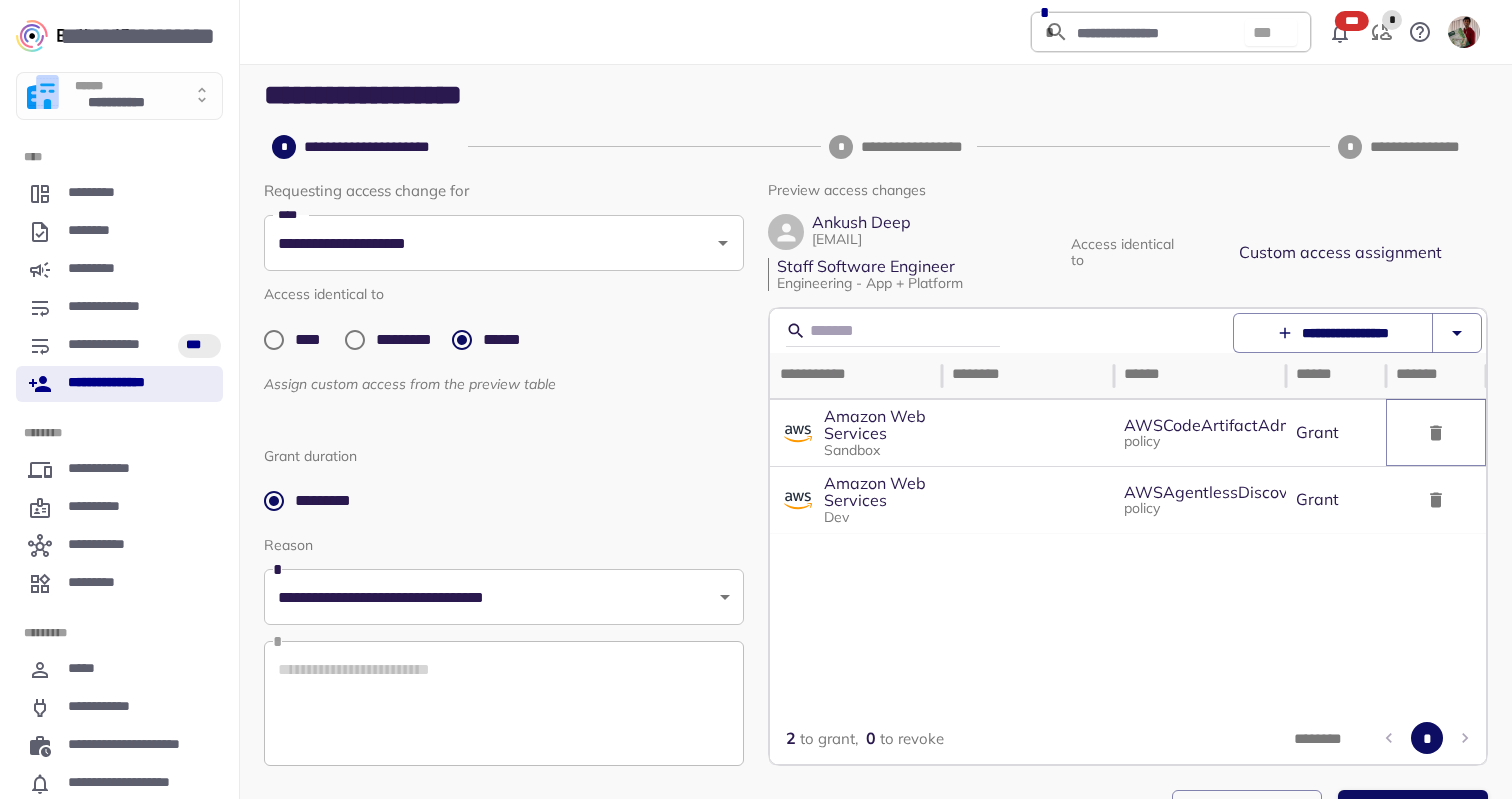 click 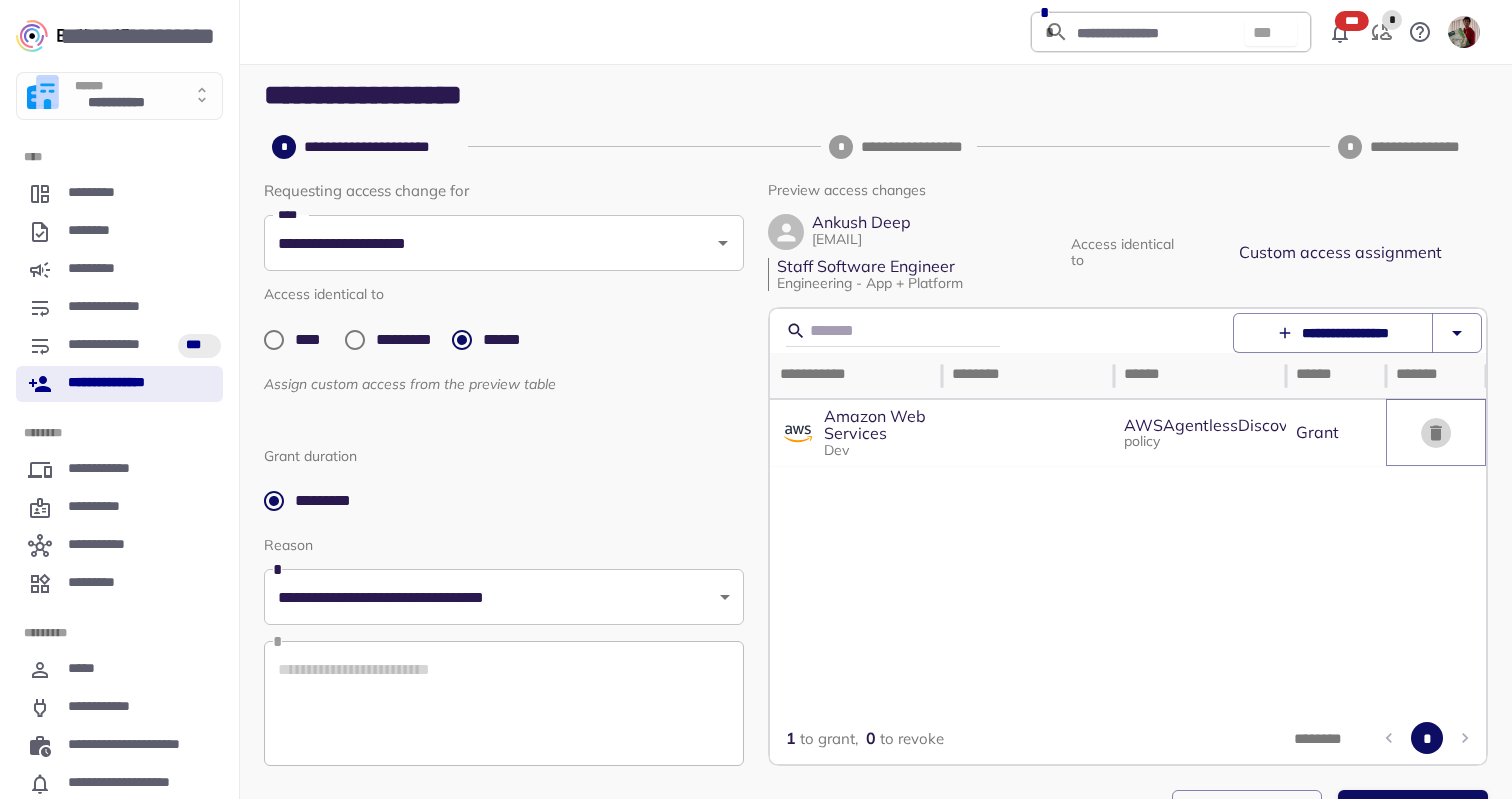 click 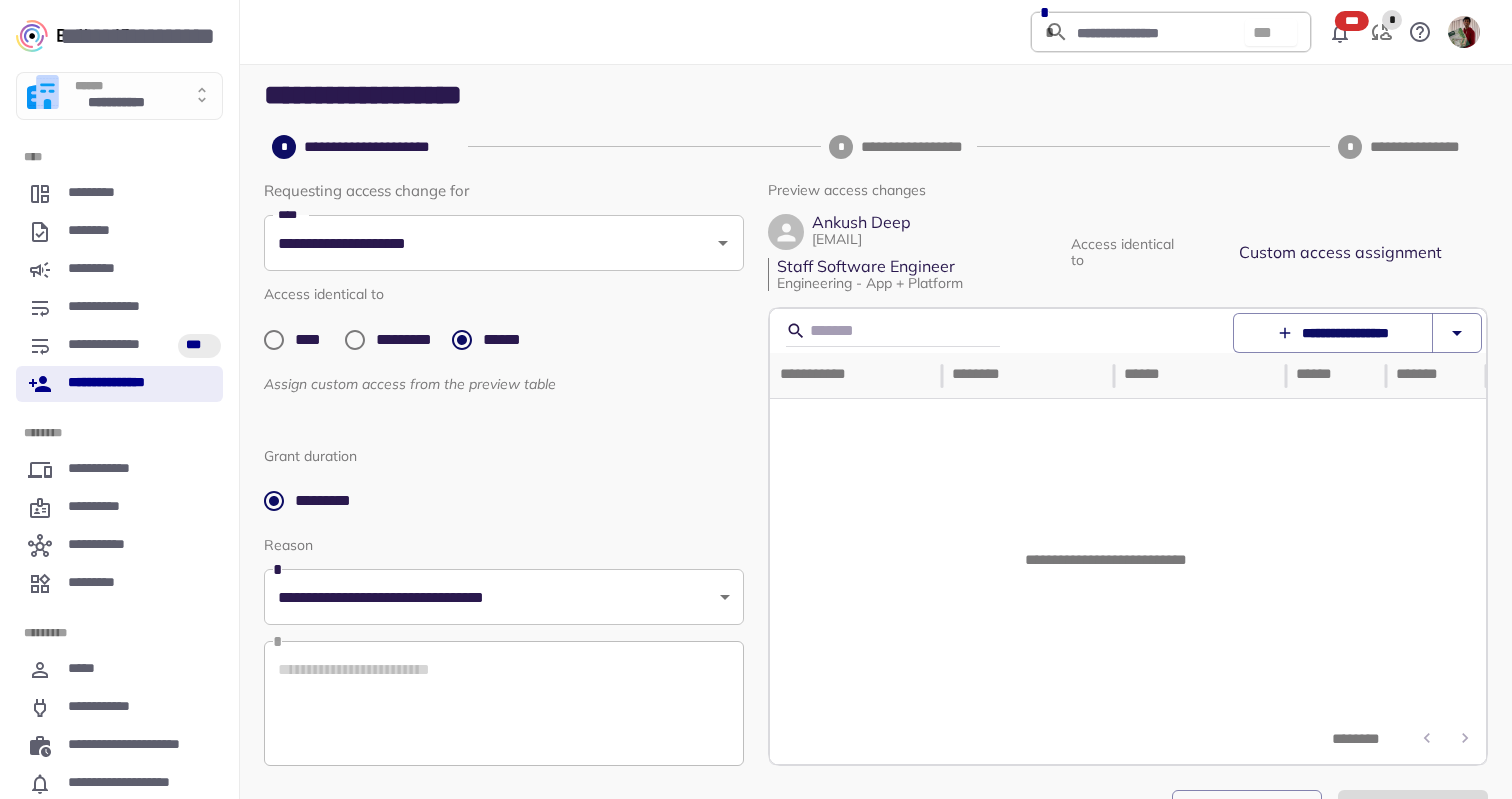 scroll, scrollTop: 63, scrollLeft: 0, axis: vertical 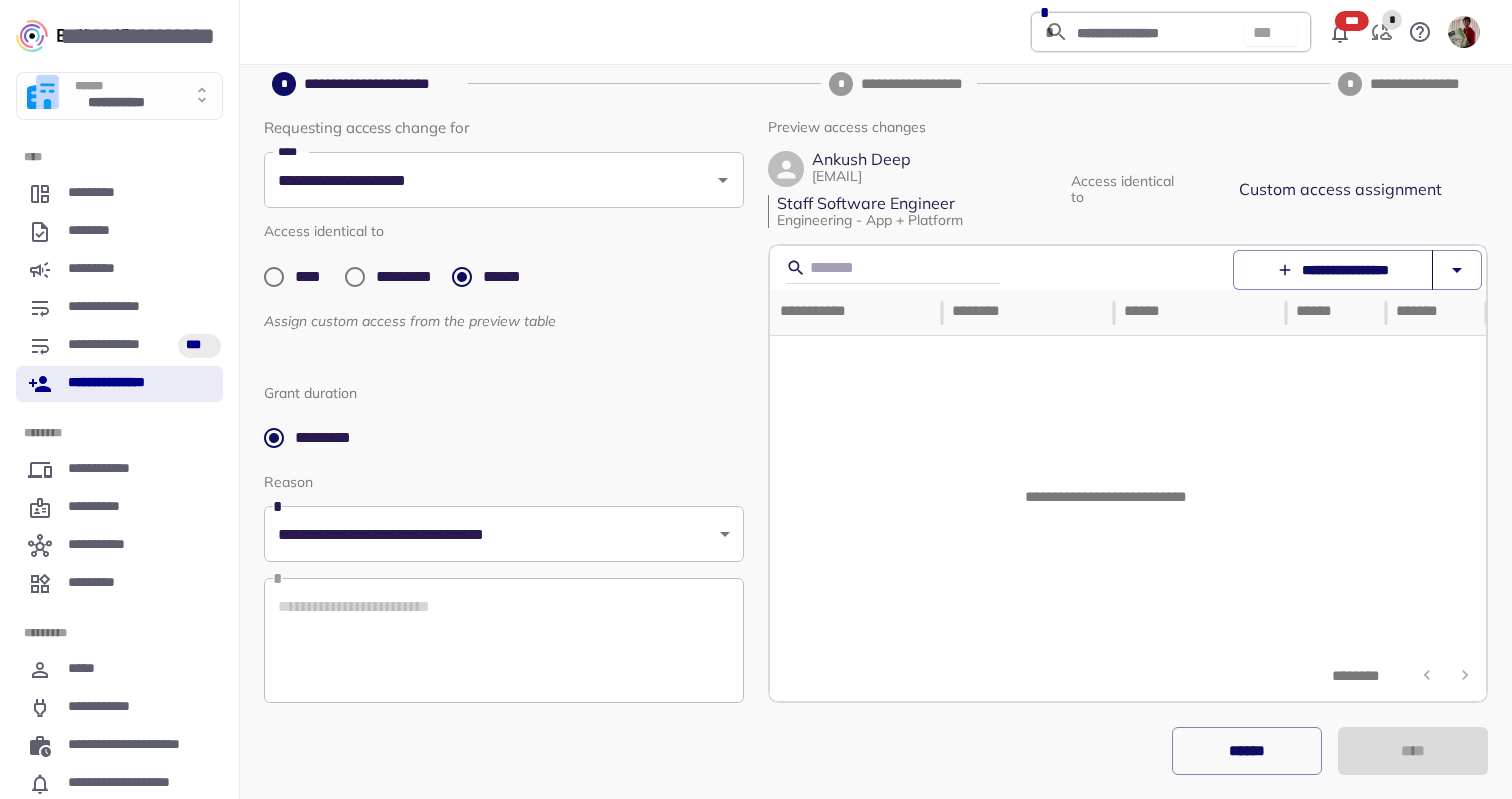 click on "**********" at bounding box center (1333, 270) 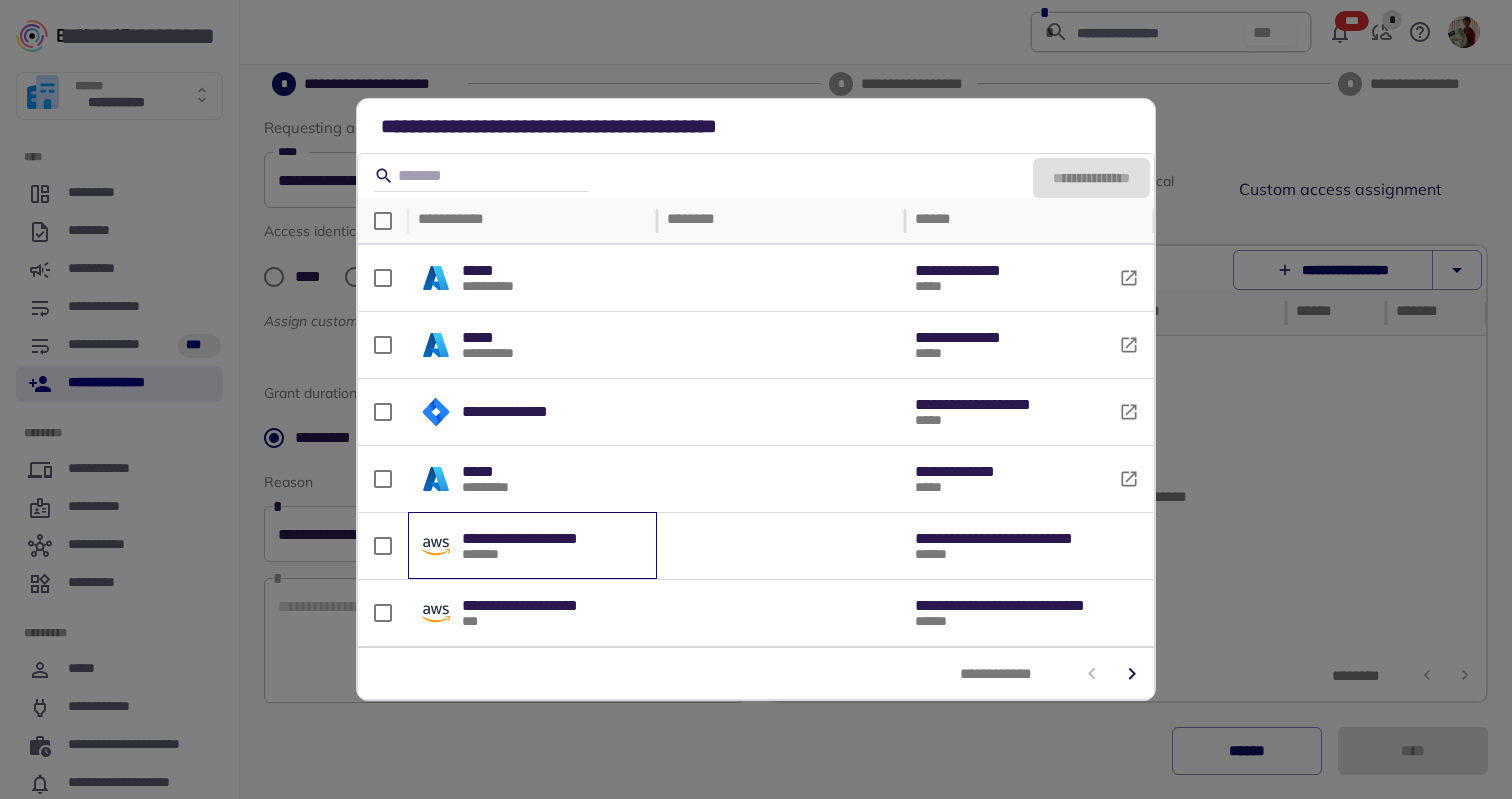click on "**********" at bounding box center (532, 546) 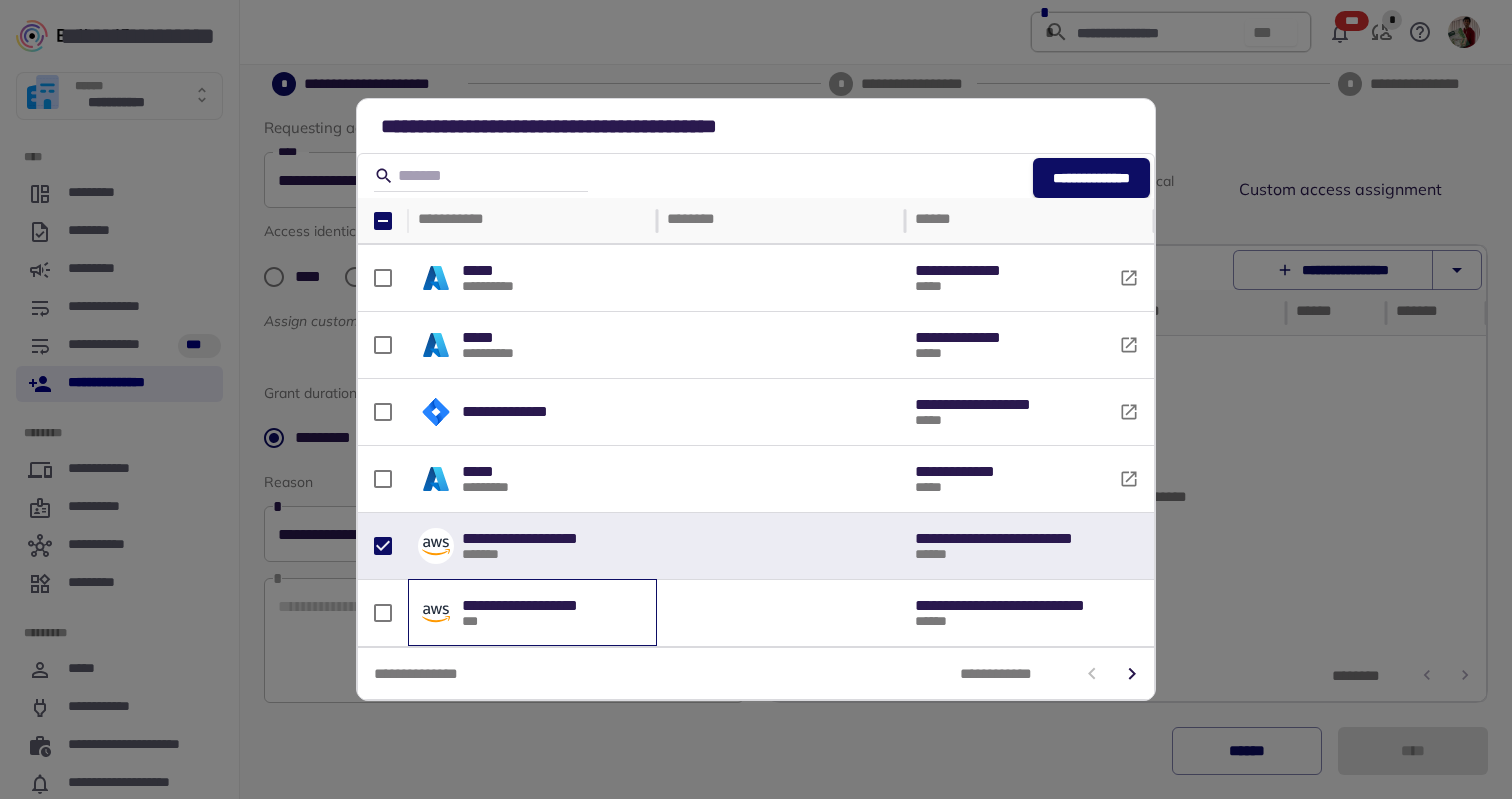 click on "**********" at bounding box center (532, 613) 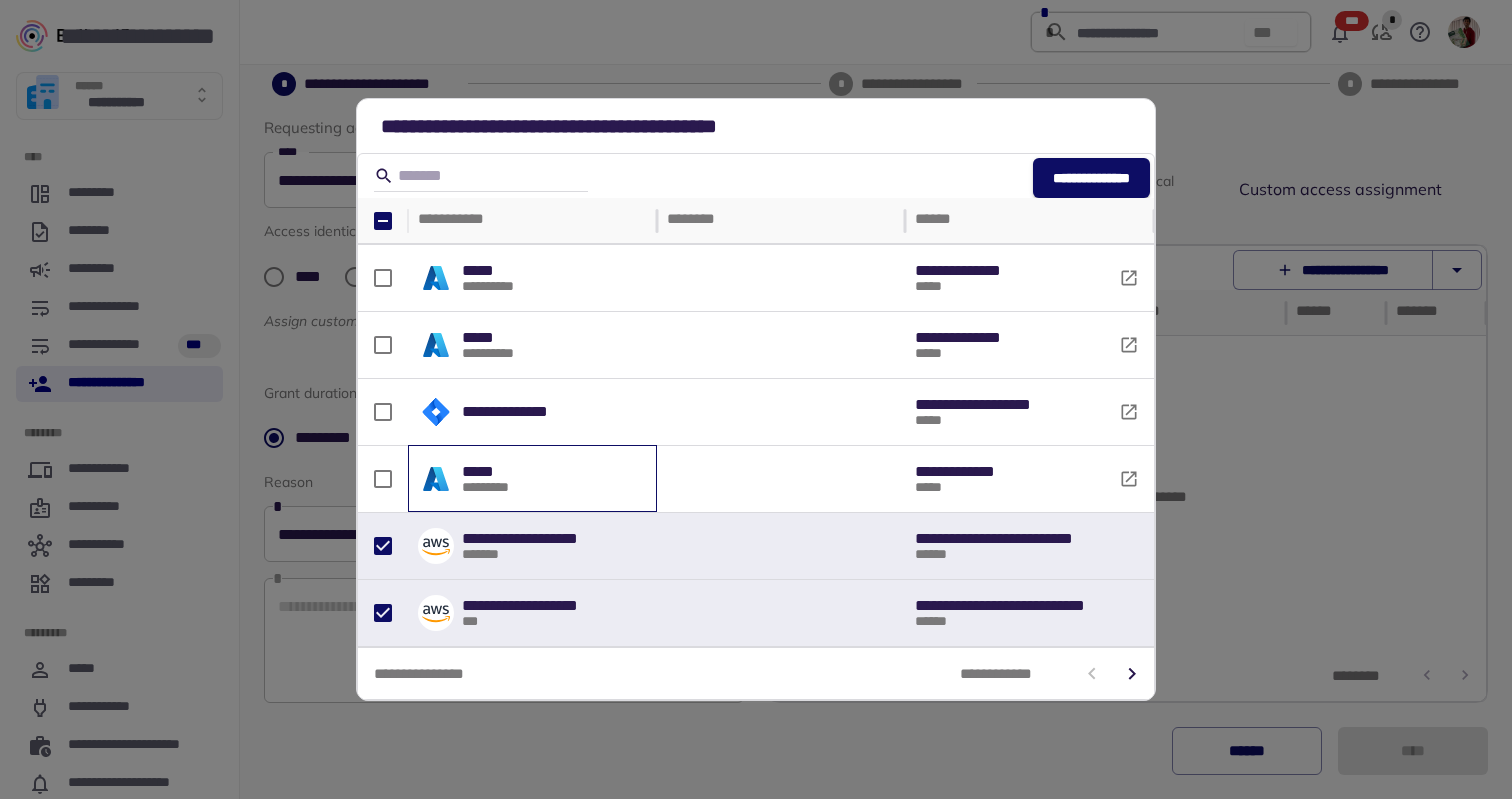 click on "***** *********" at bounding box center [532, 478] 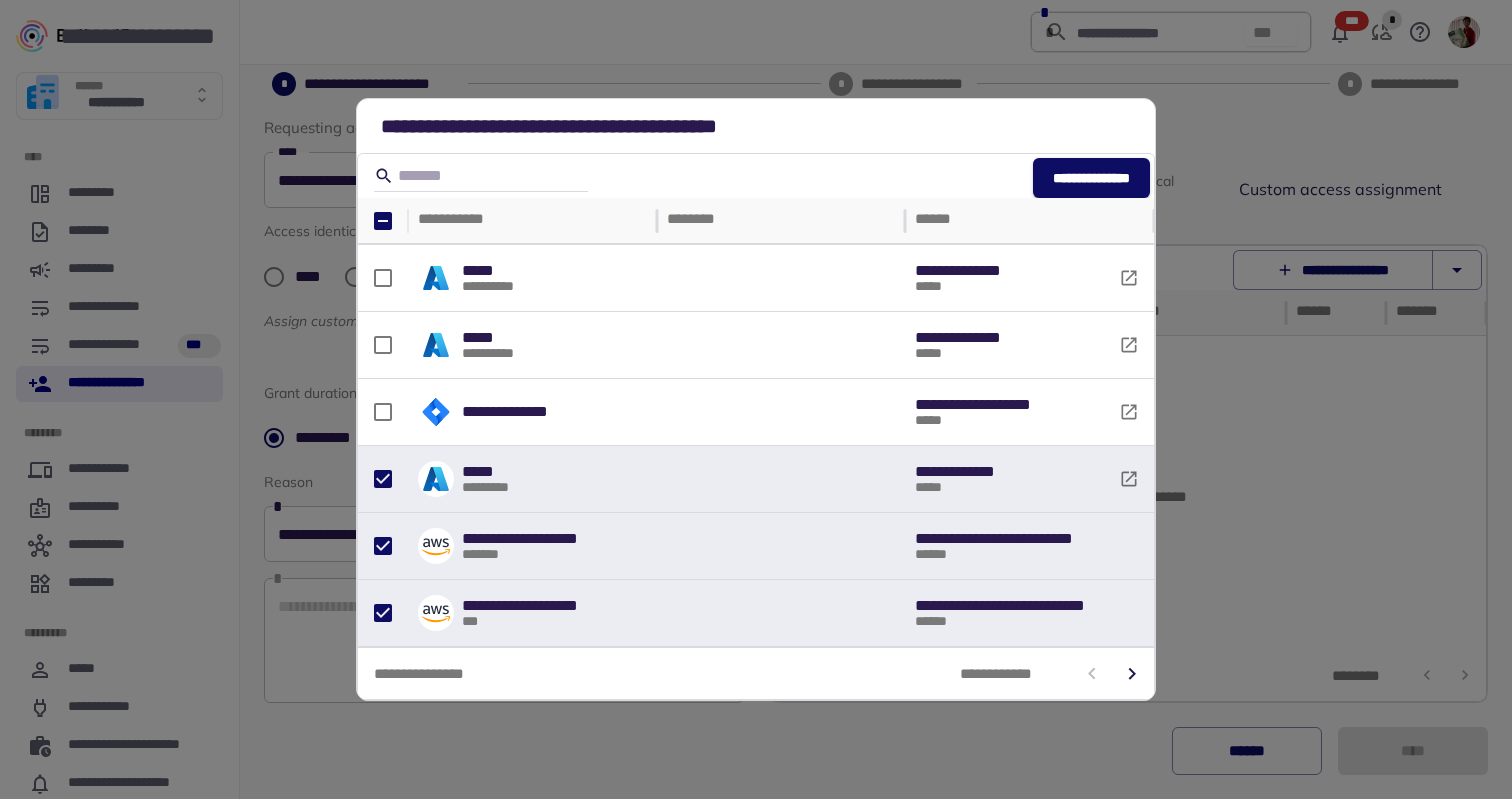 click on "**********" at bounding box center (1091, 178) 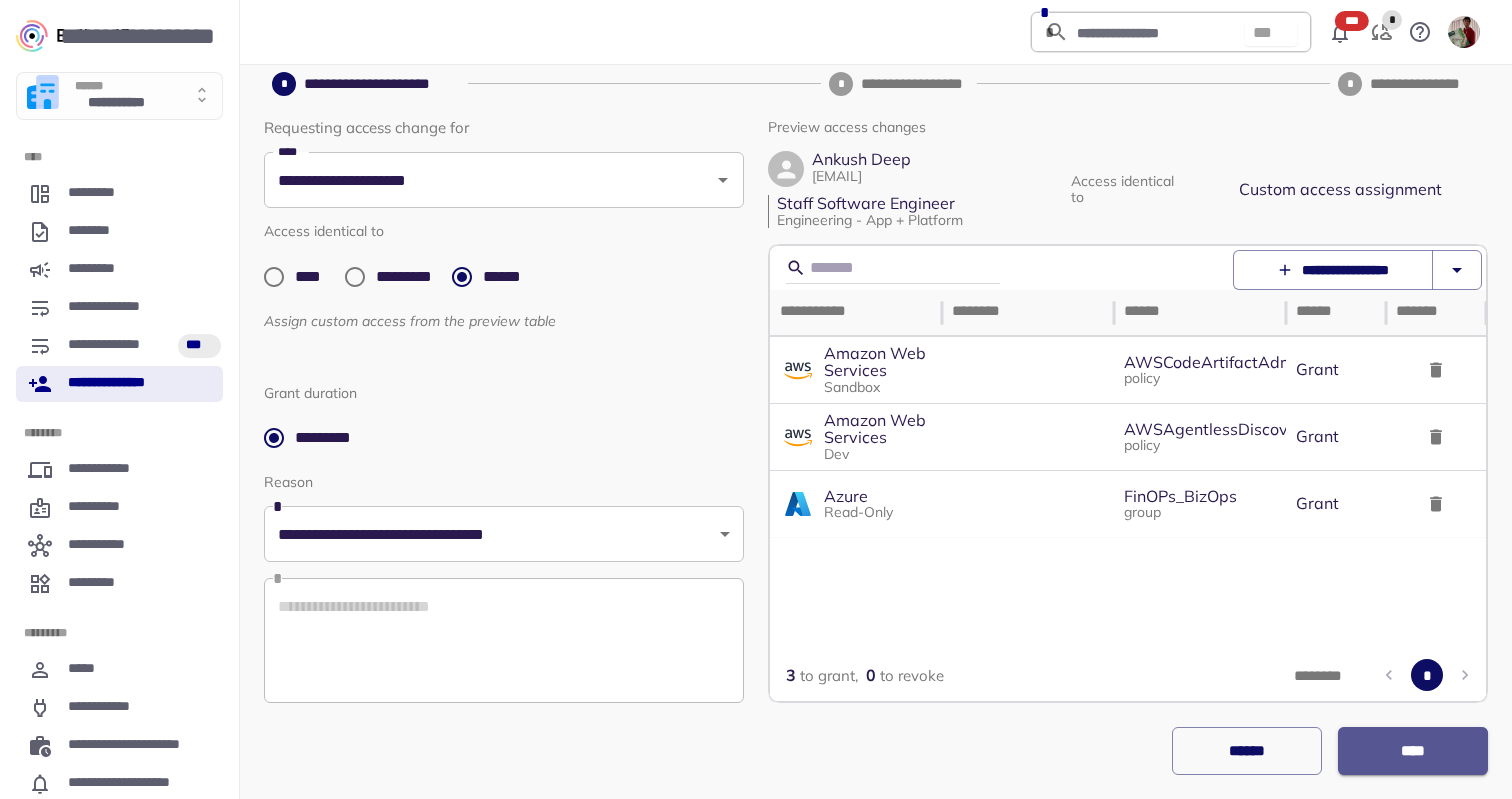 click on "****" at bounding box center (1413, 751) 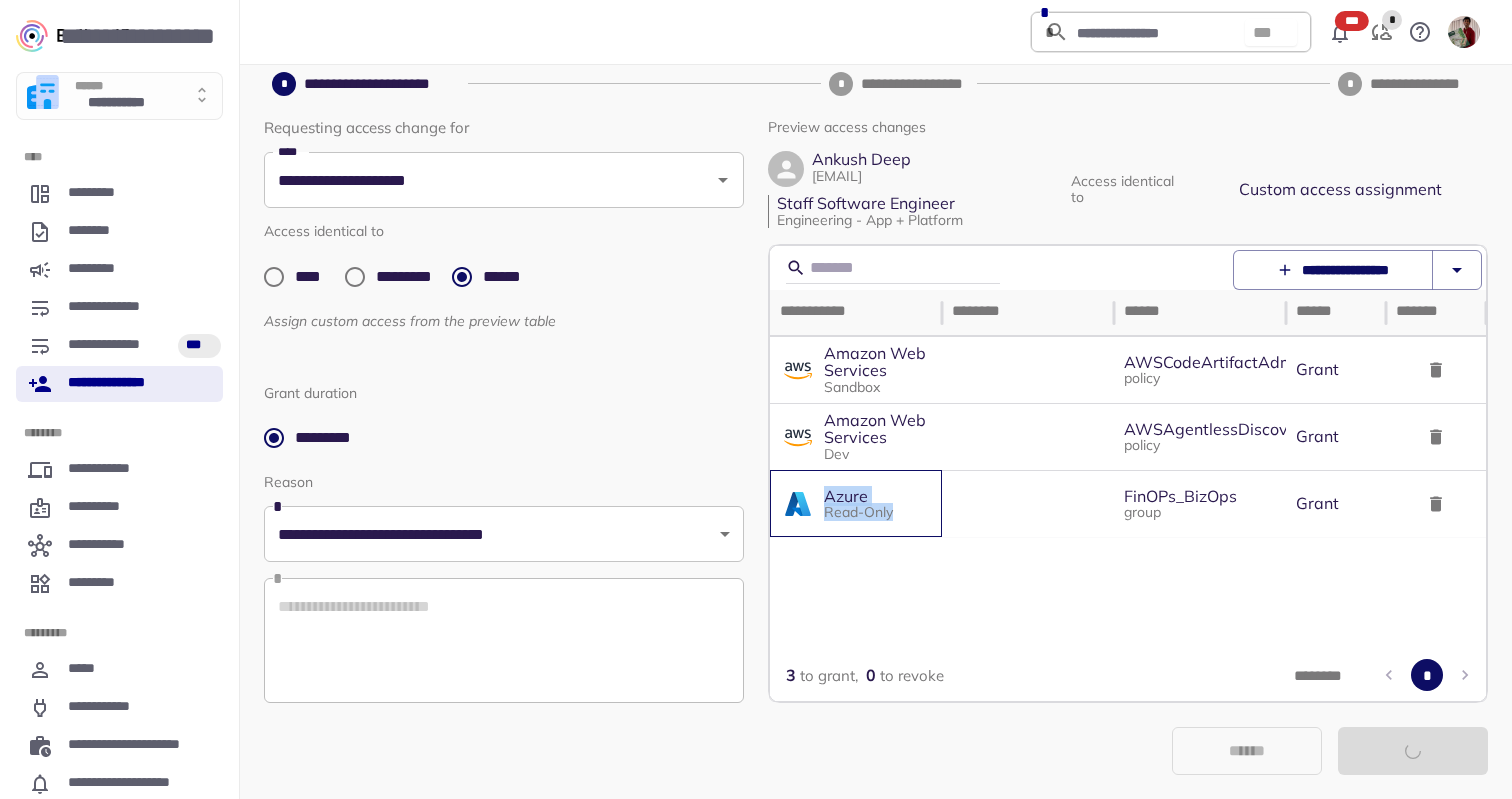 drag, startPoint x: 828, startPoint y: 496, endPoint x: 899, endPoint y: 508, distance: 72.00694 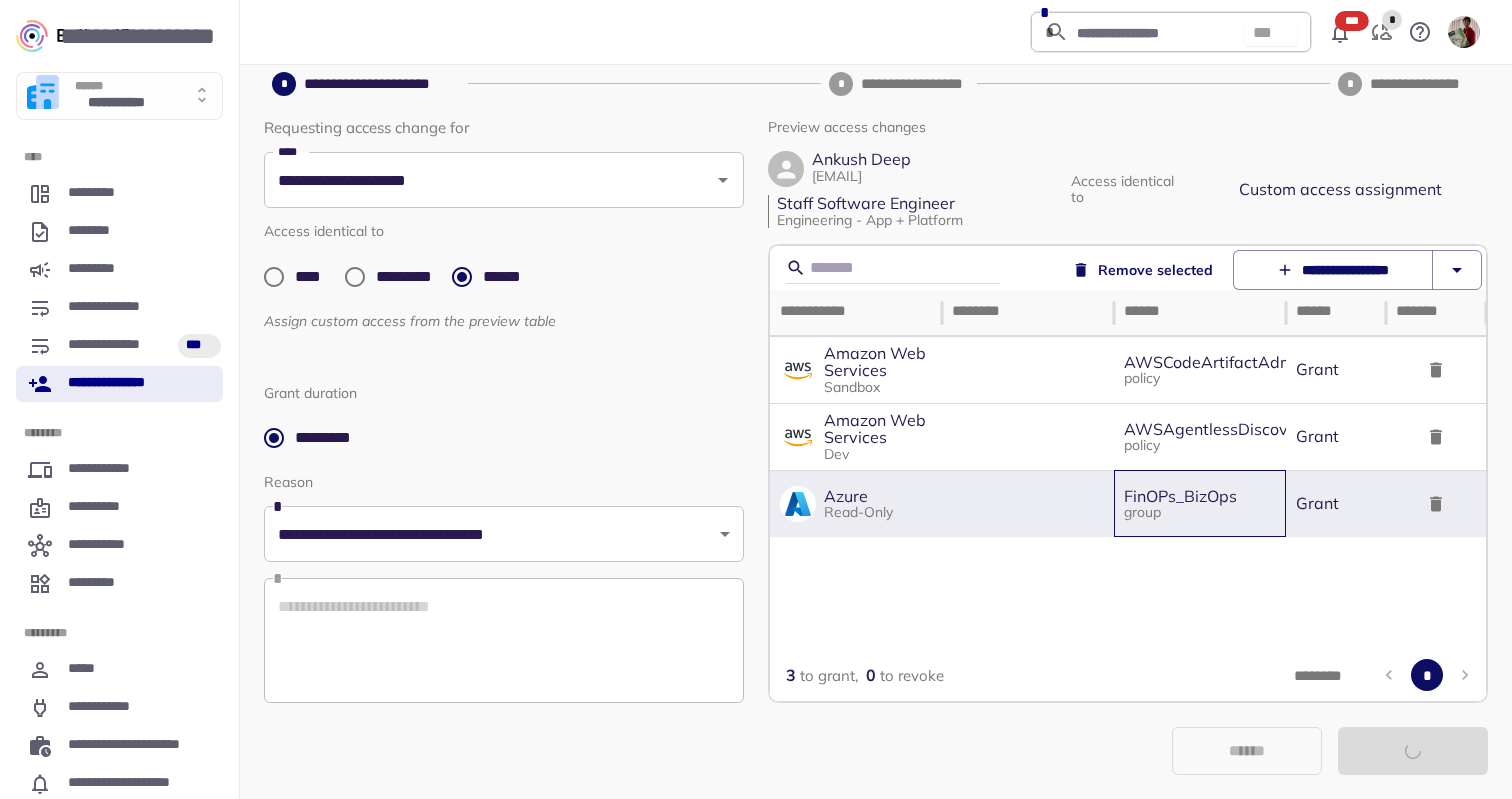 click on "FinOPs_BizOps" at bounding box center (1200, 497) 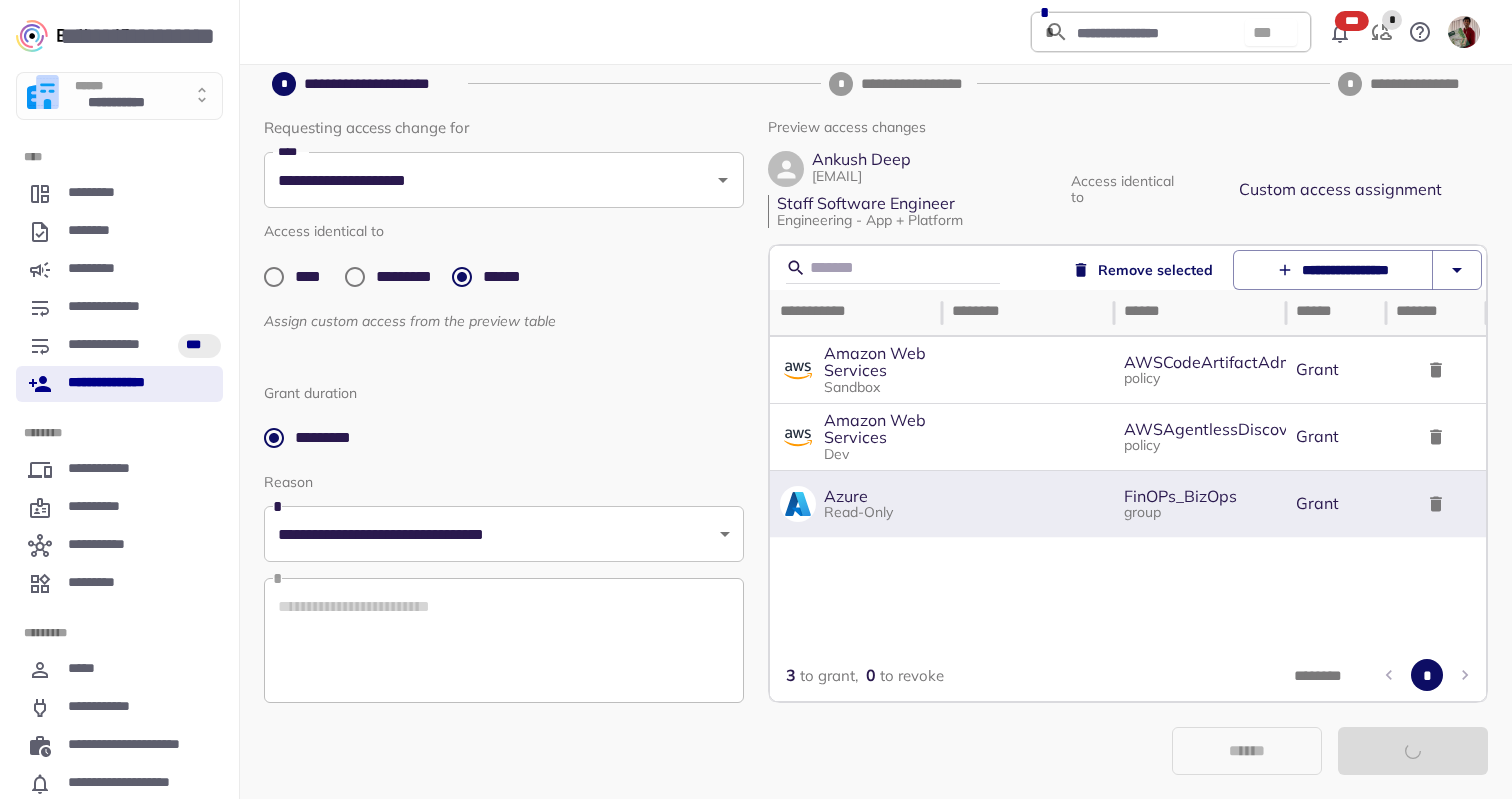 scroll, scrollTop: 0, scrollLeft: 0, axis: both 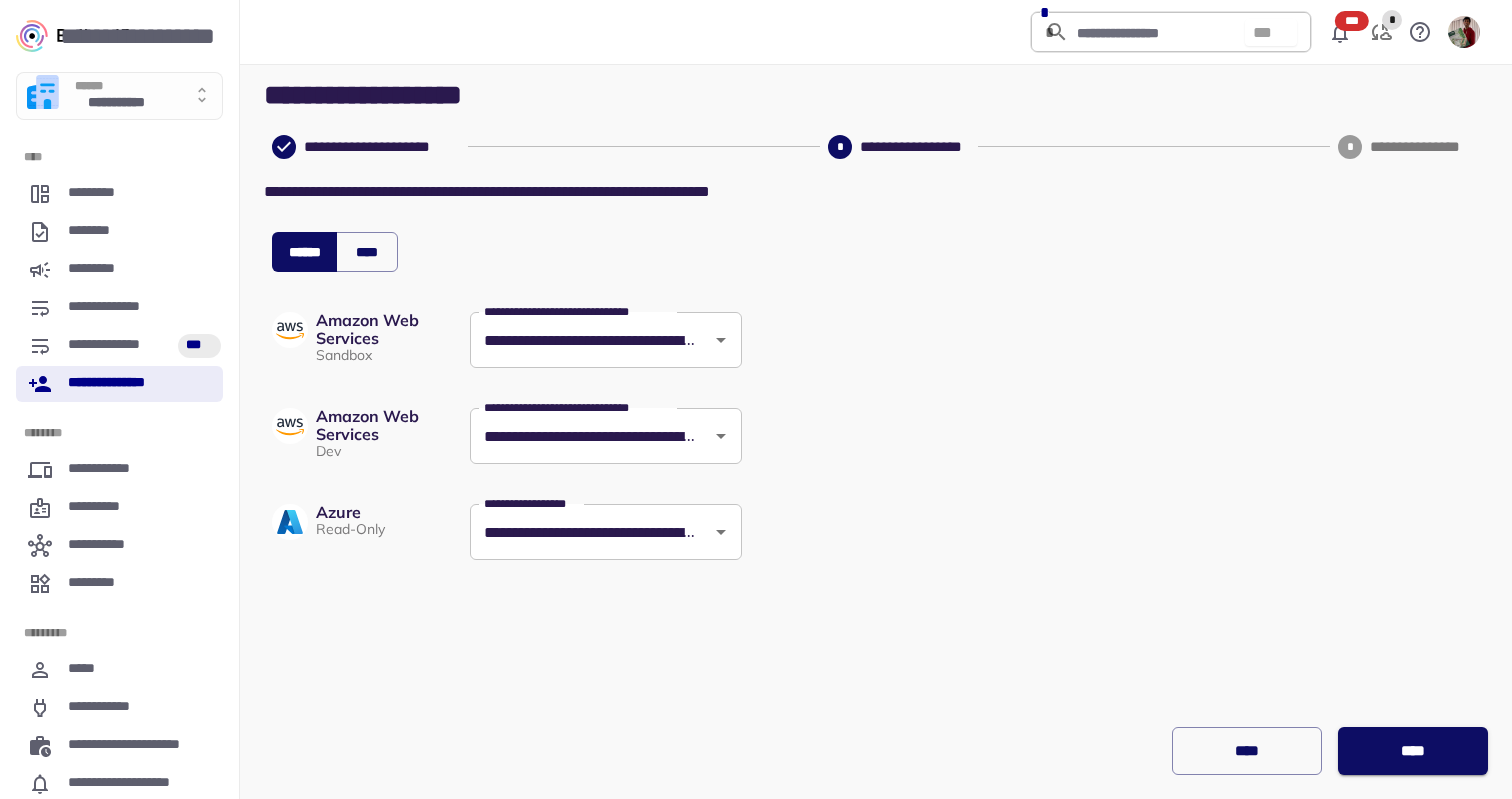 click on "**********" at bounding box center (591, 532) 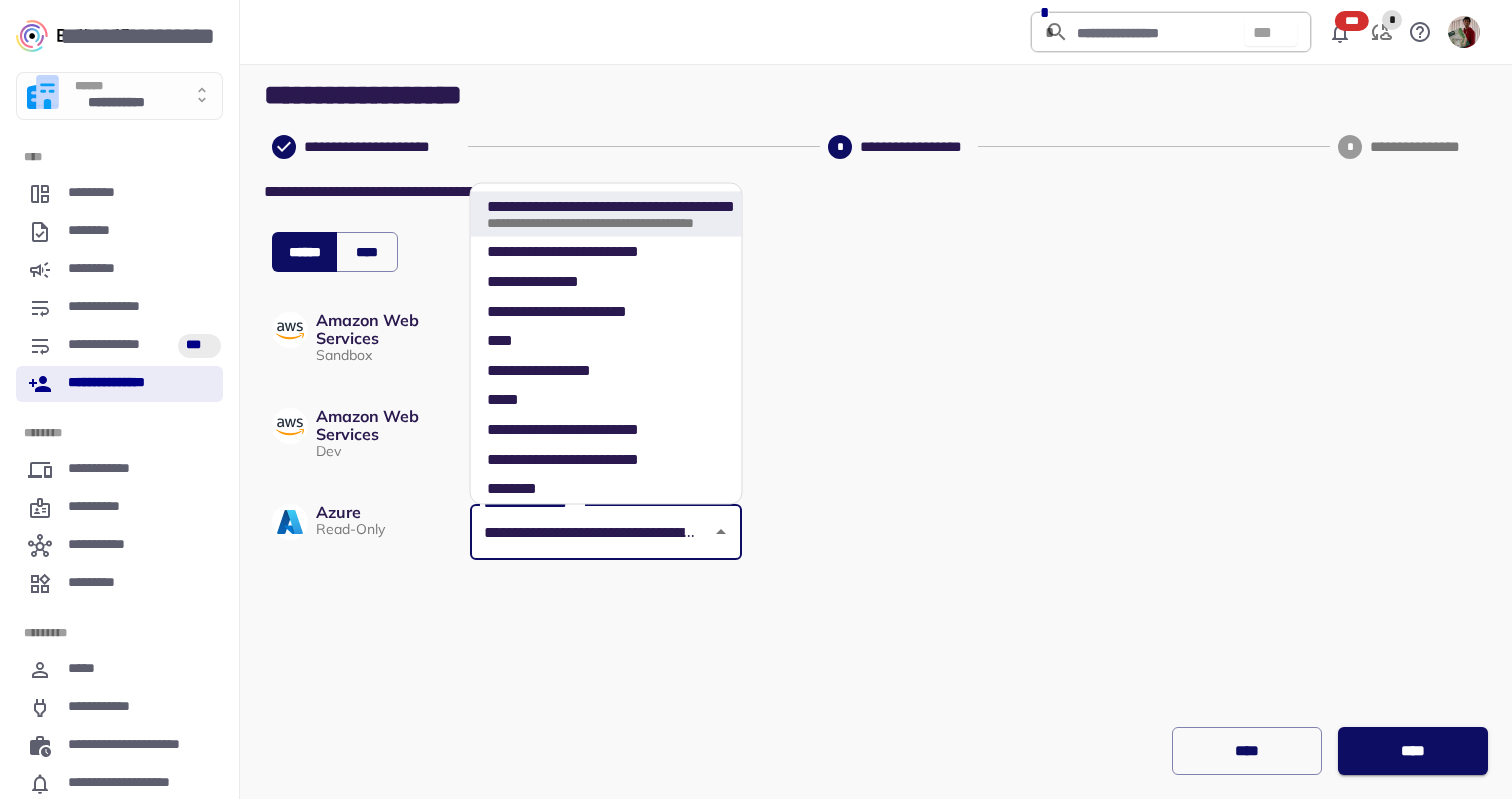 click on "****" at bounding box center (1247, 751) 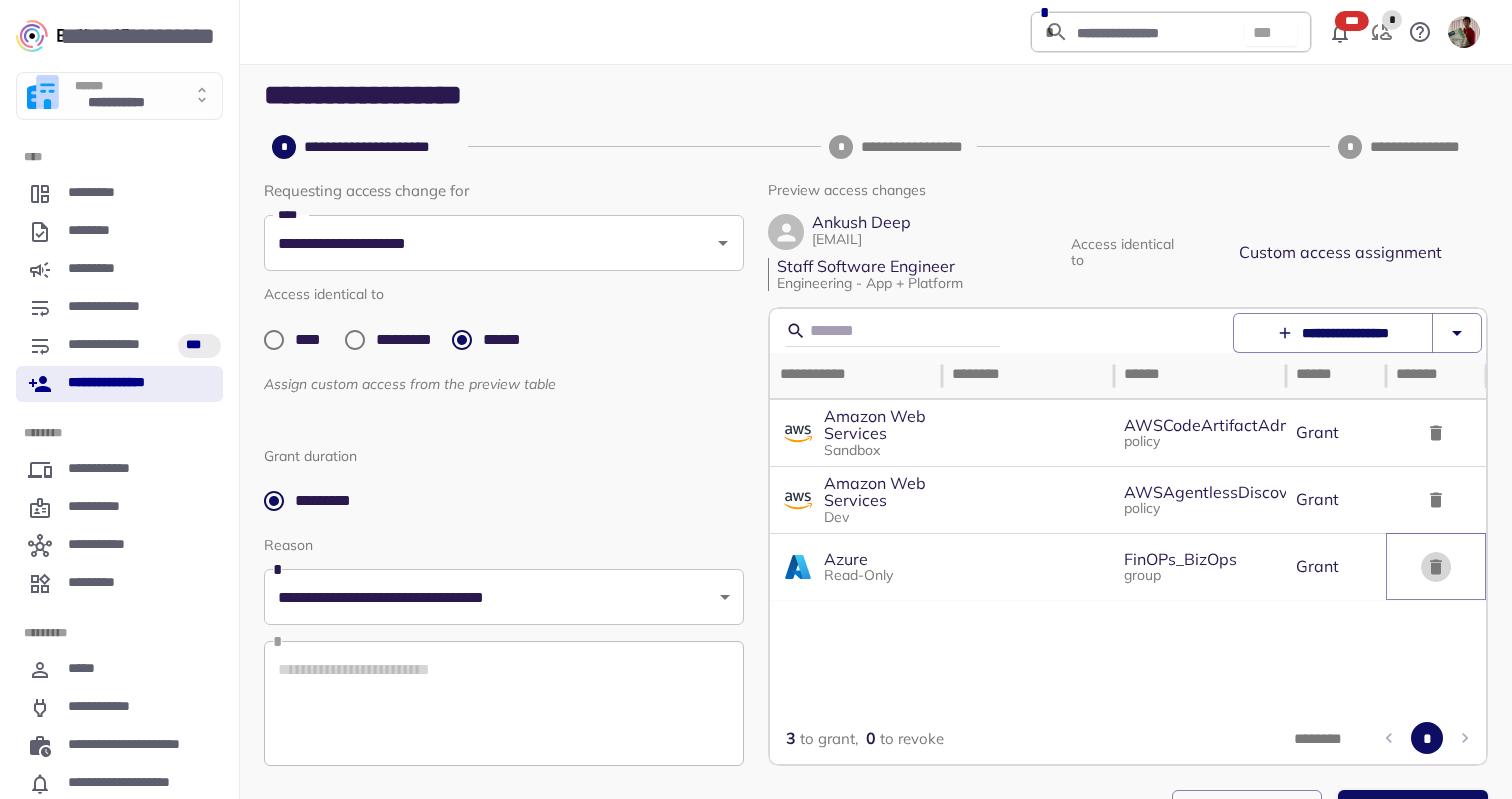 click 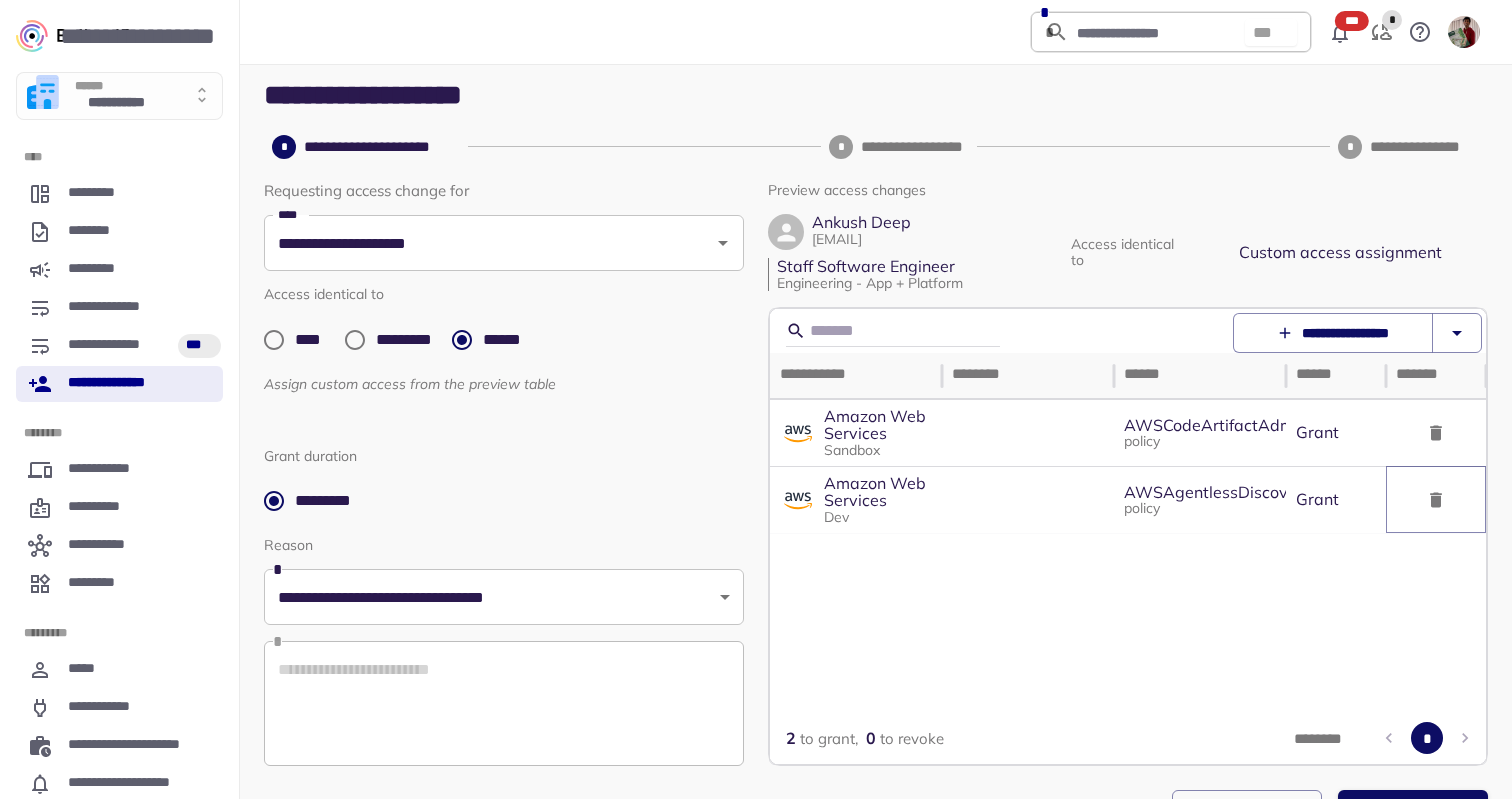 scroll, scrollTop: 63, scrollLeft: 0, axis: vertical 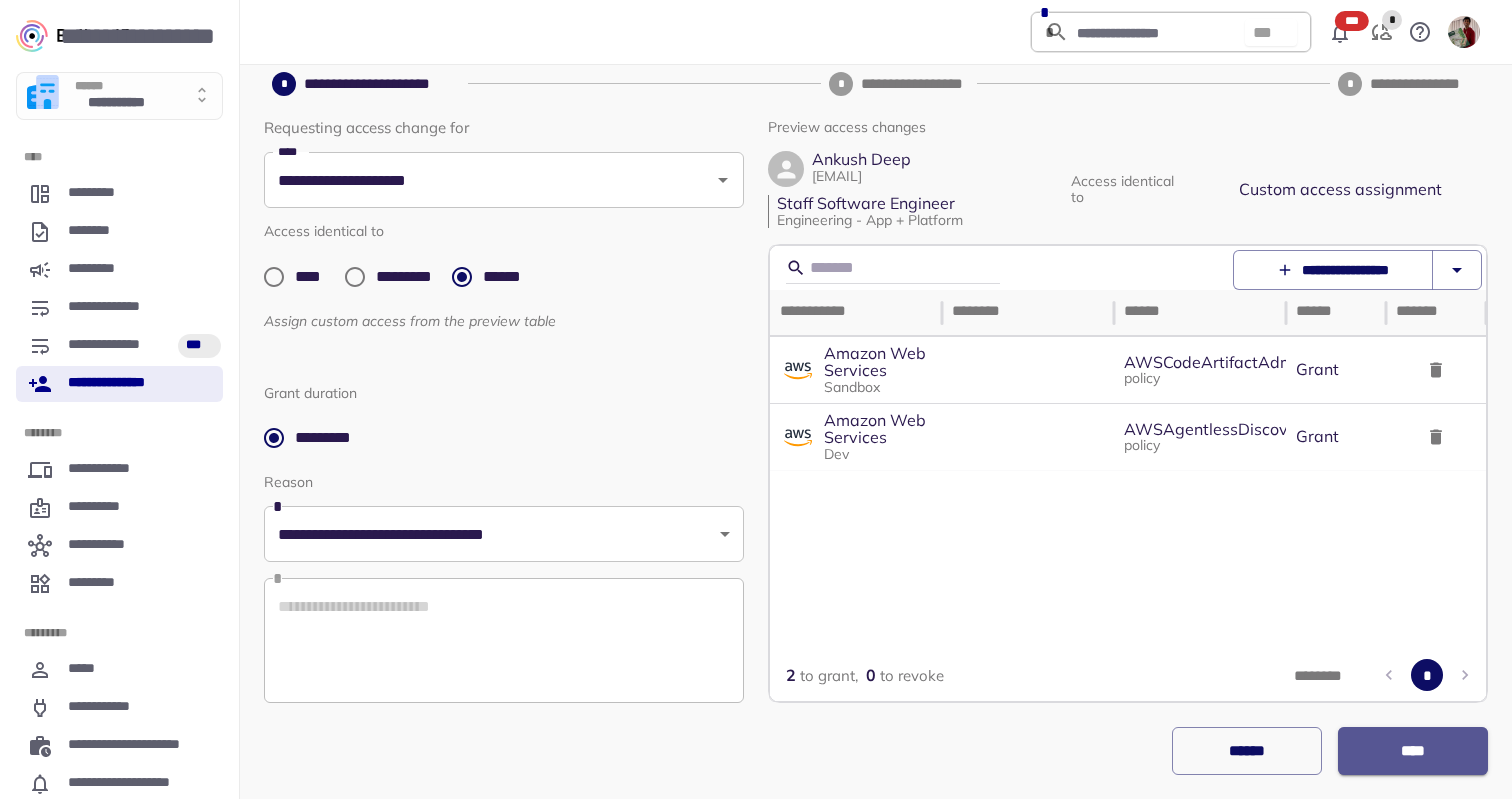 click on "****" at bounding box center (1413, 751) 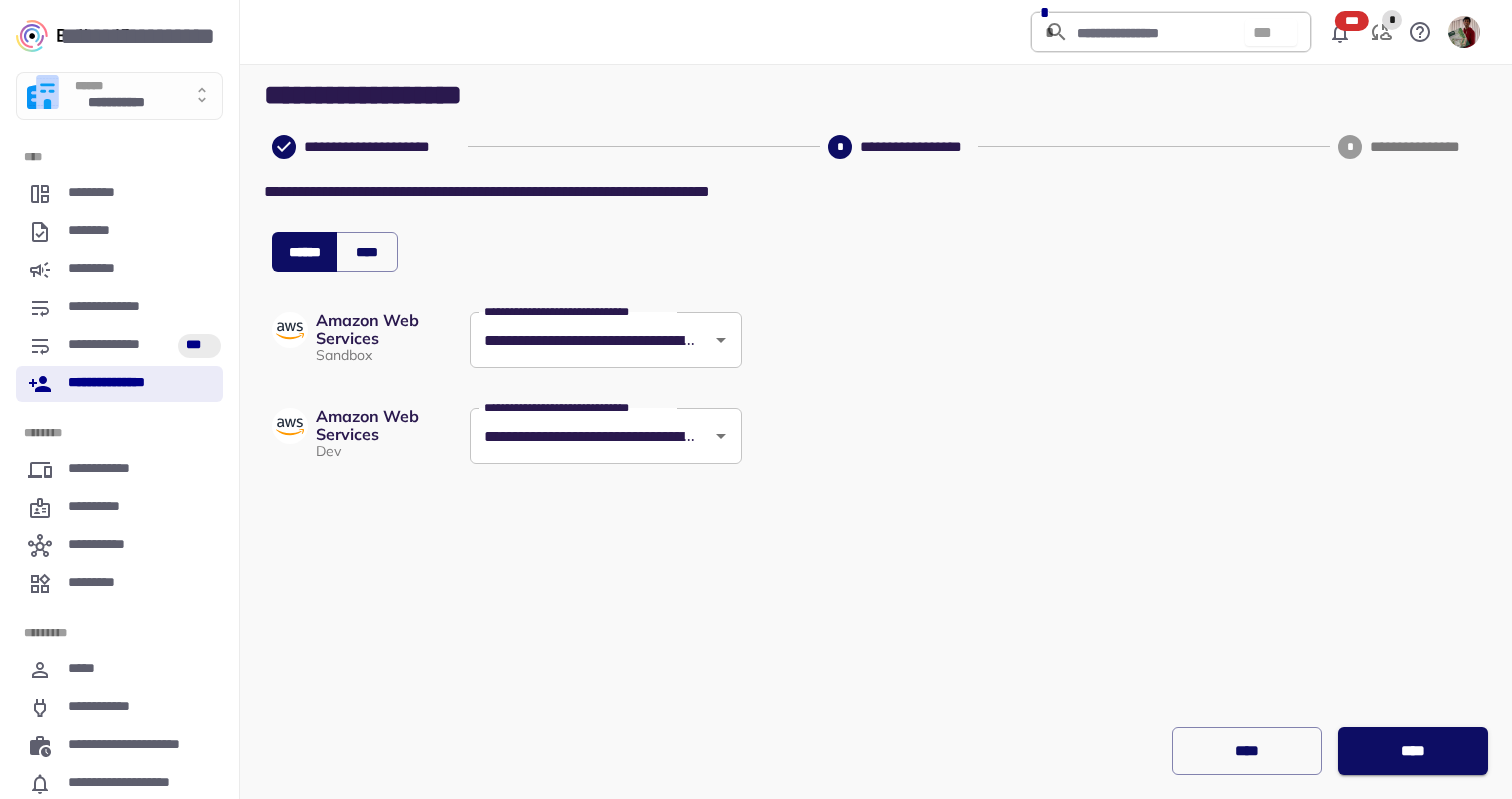click on "****" at bounding box center [1247, 751] 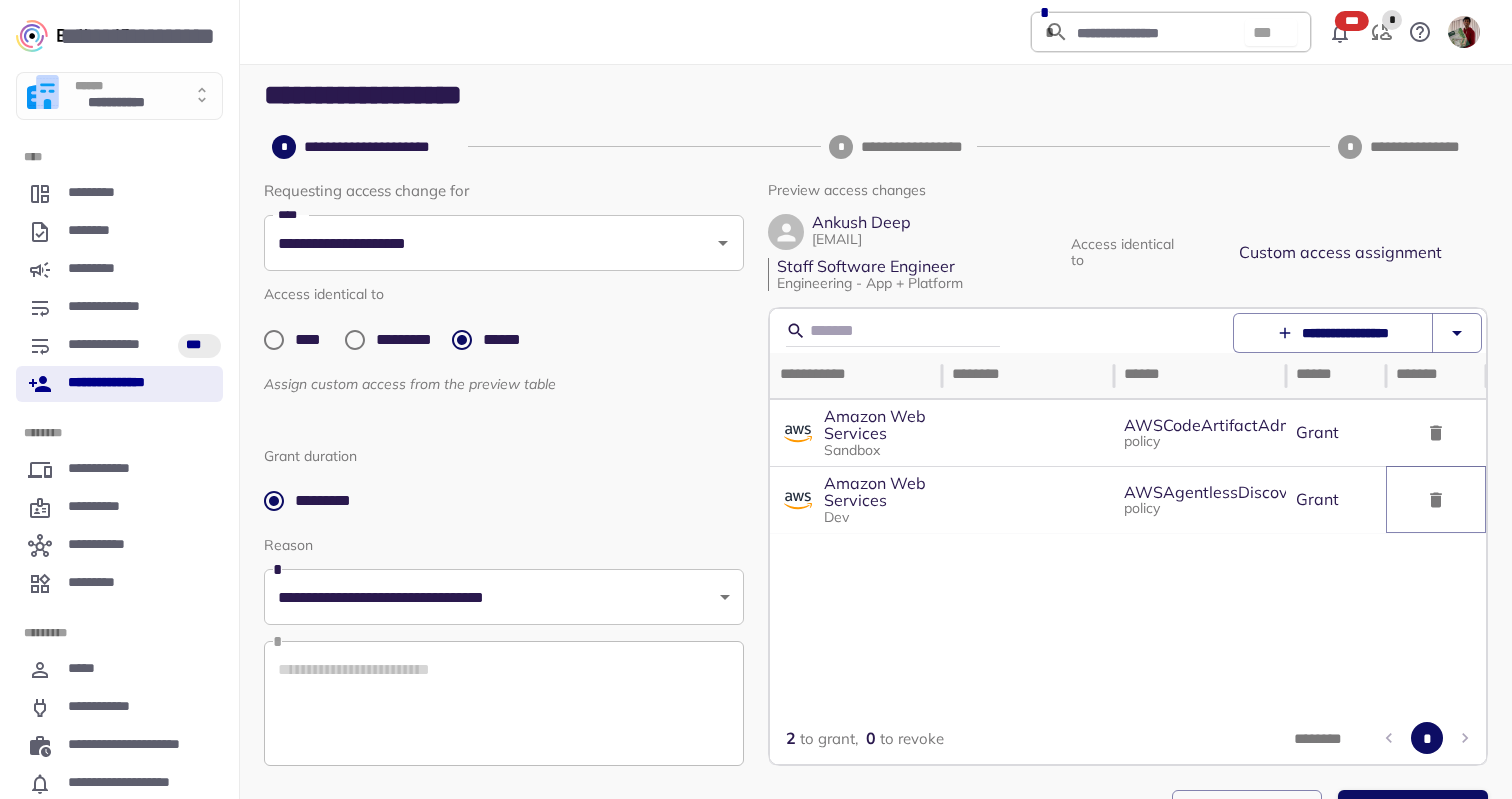 click 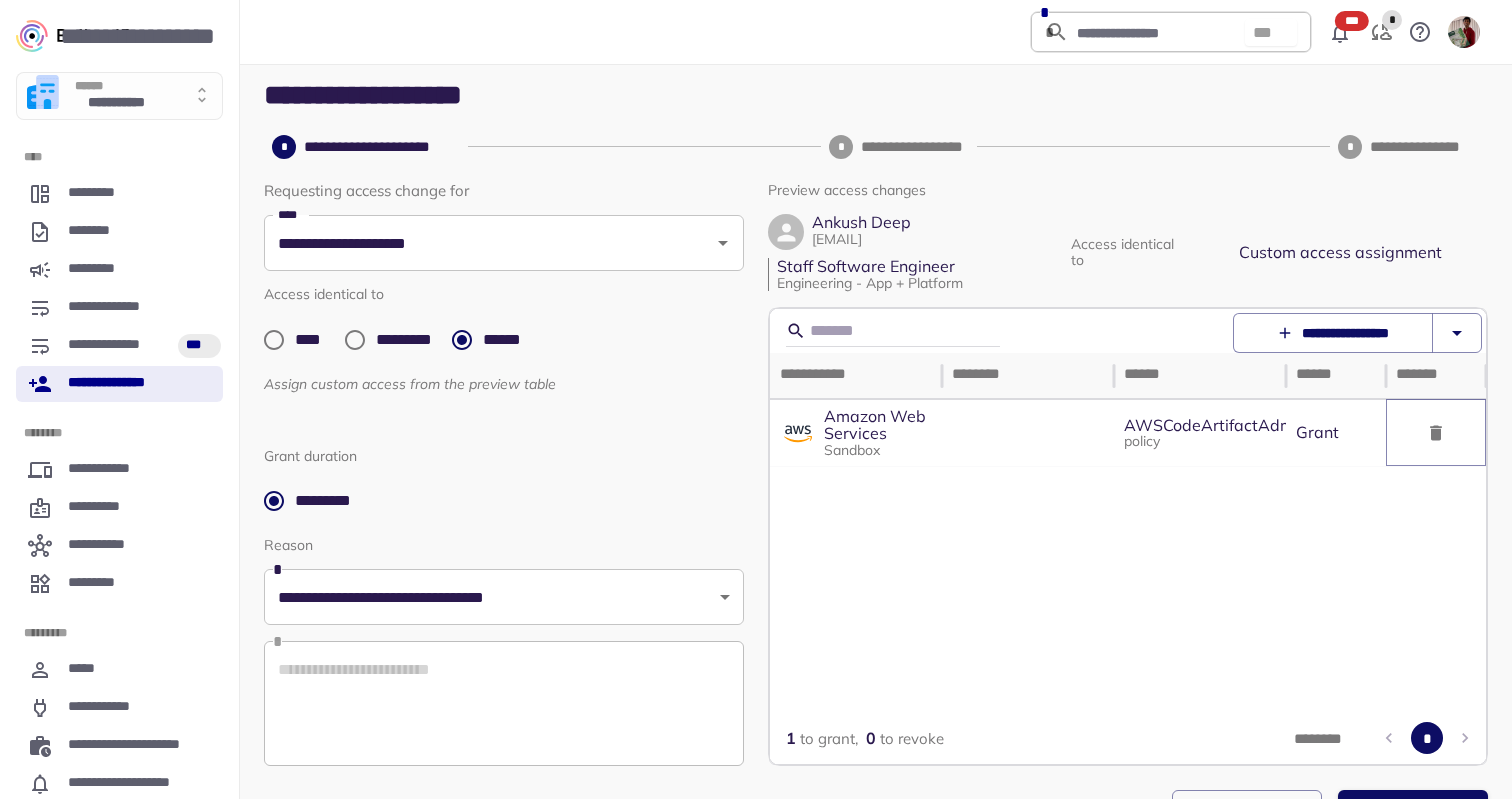 click at bounding box center (1436, 433) 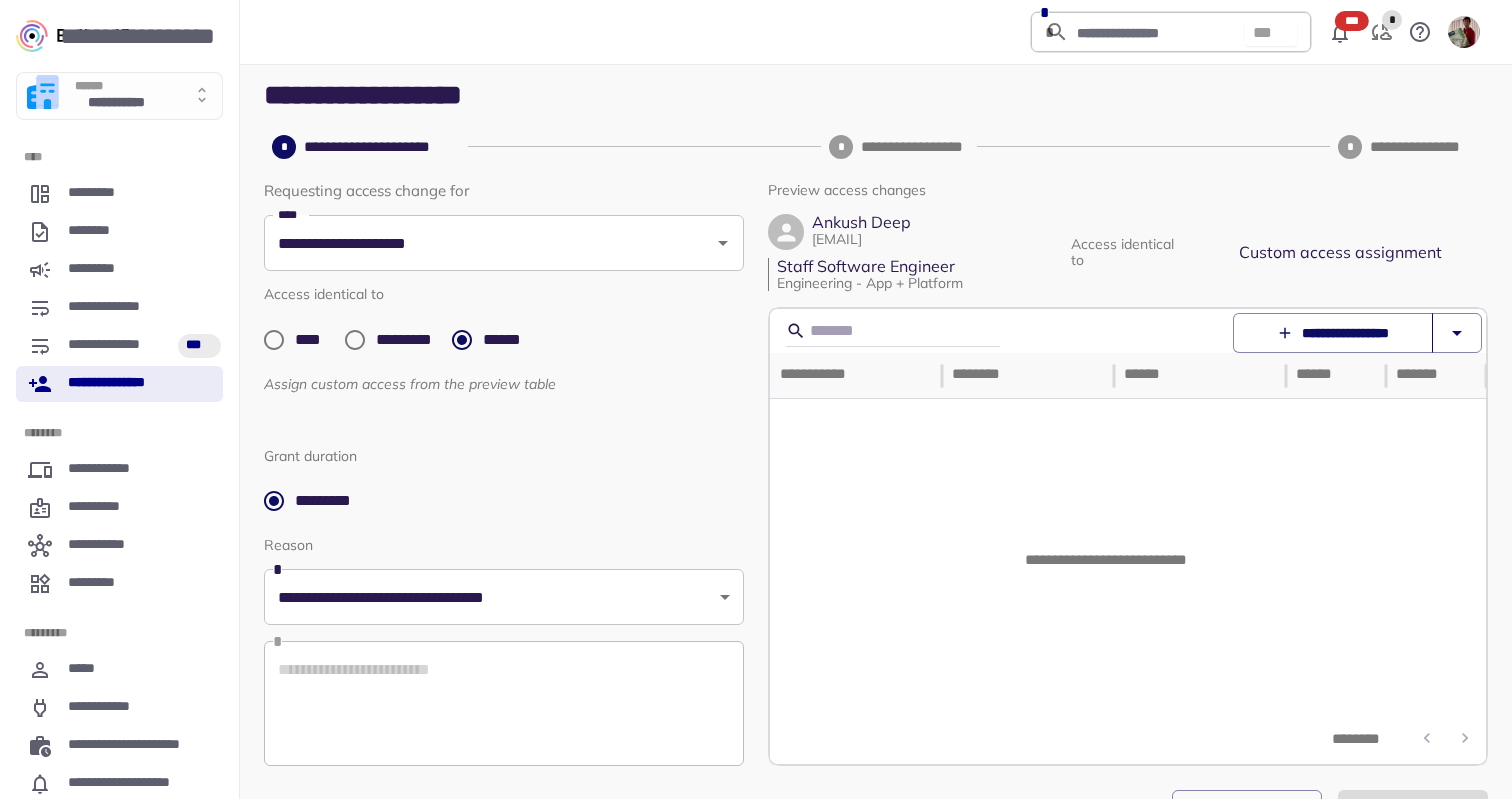 click on "**********" at bounding box center [1333, 333] 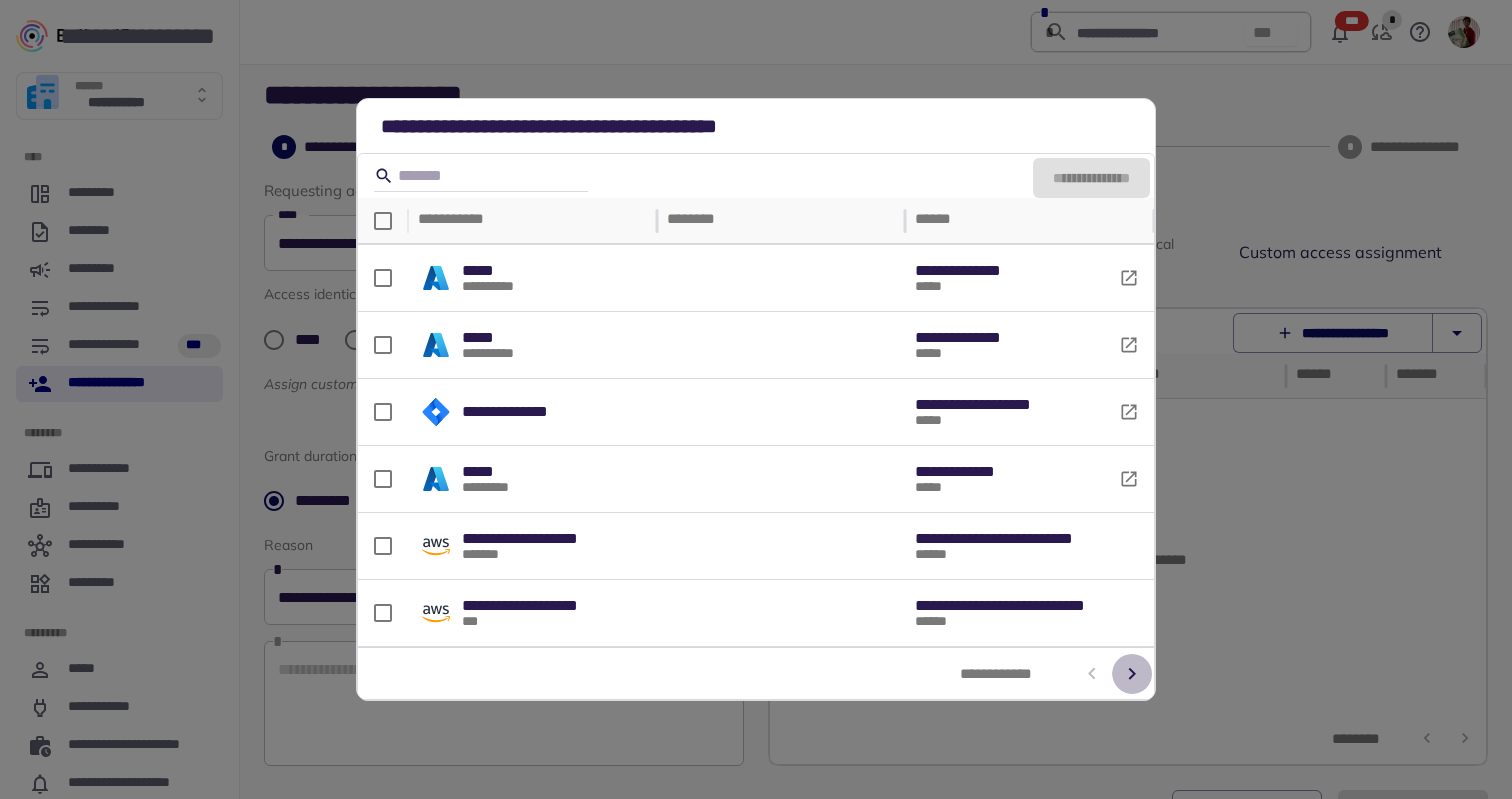 click 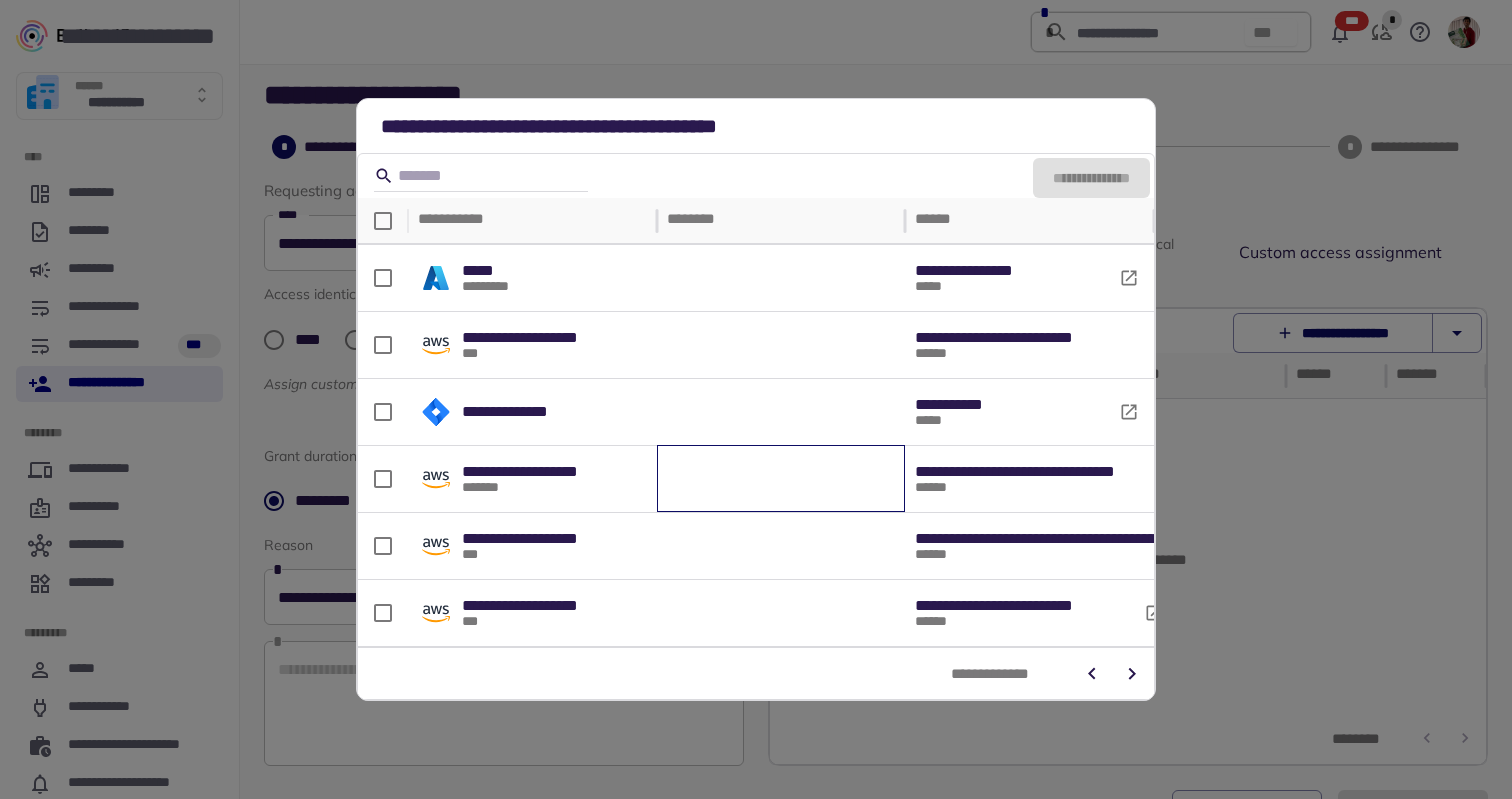 click at bounding box center (781, 479) 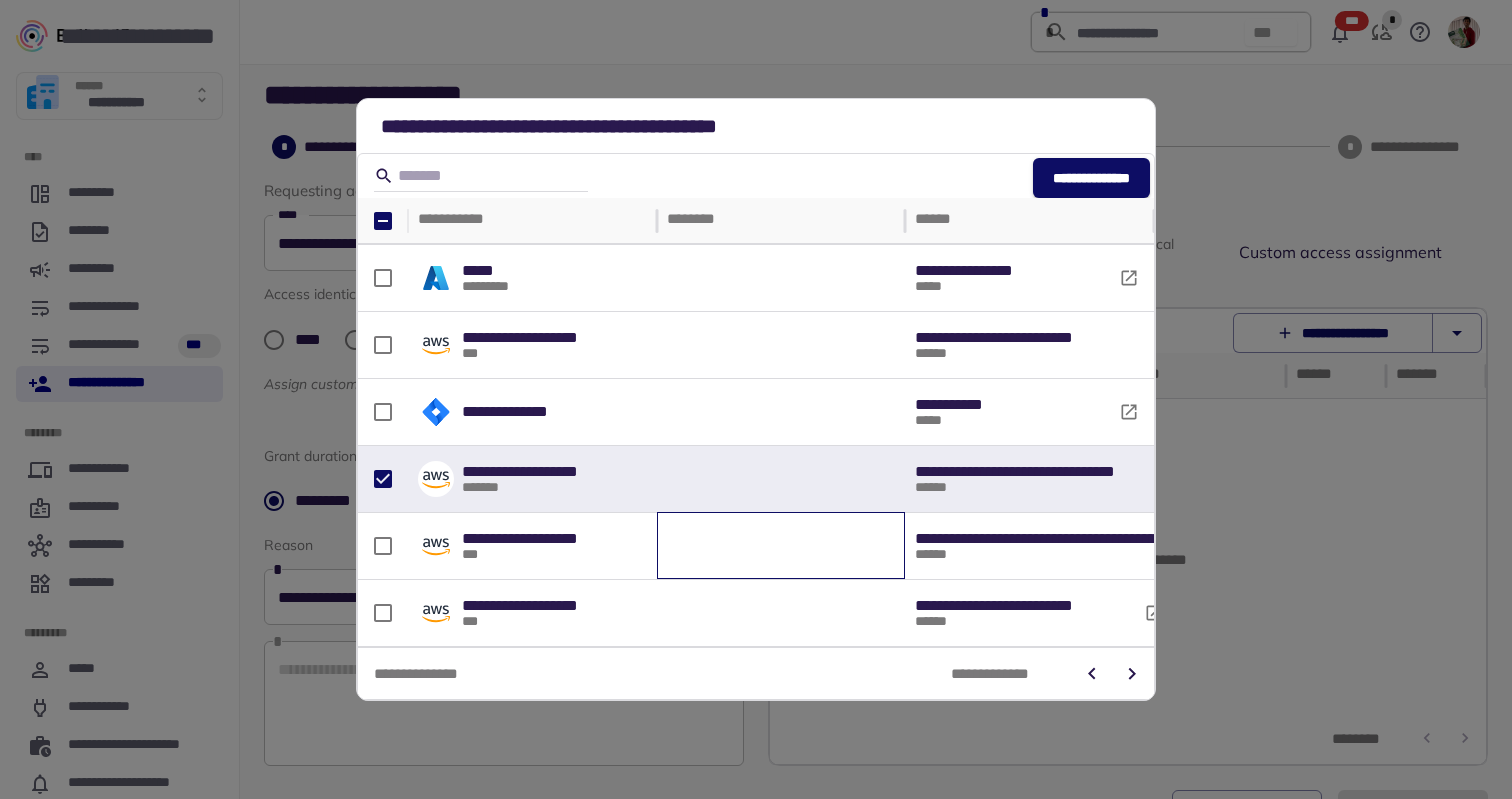 click at bounding box center [781, 546] 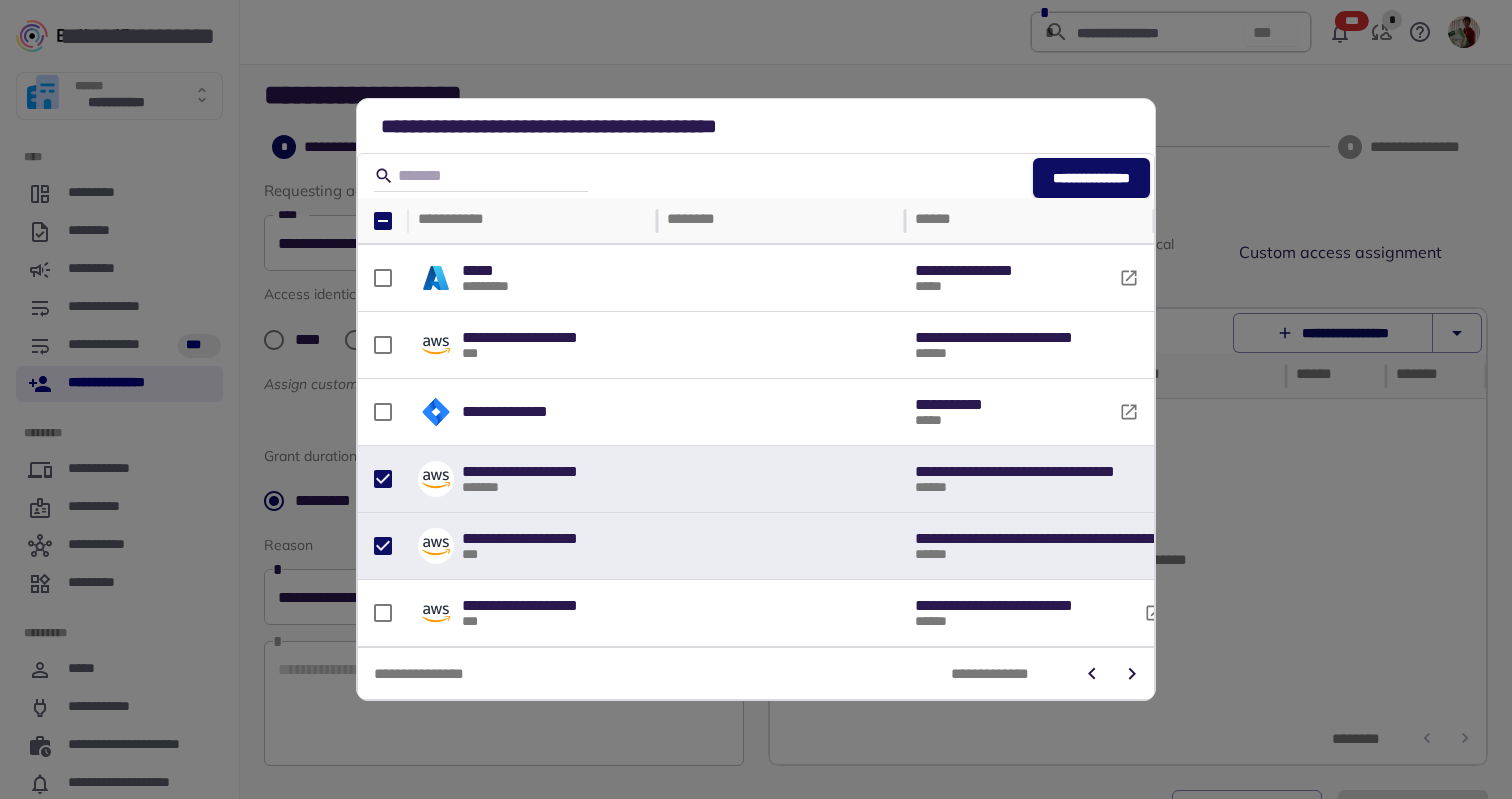 click on "**********" at bounding box center (1091, 178) 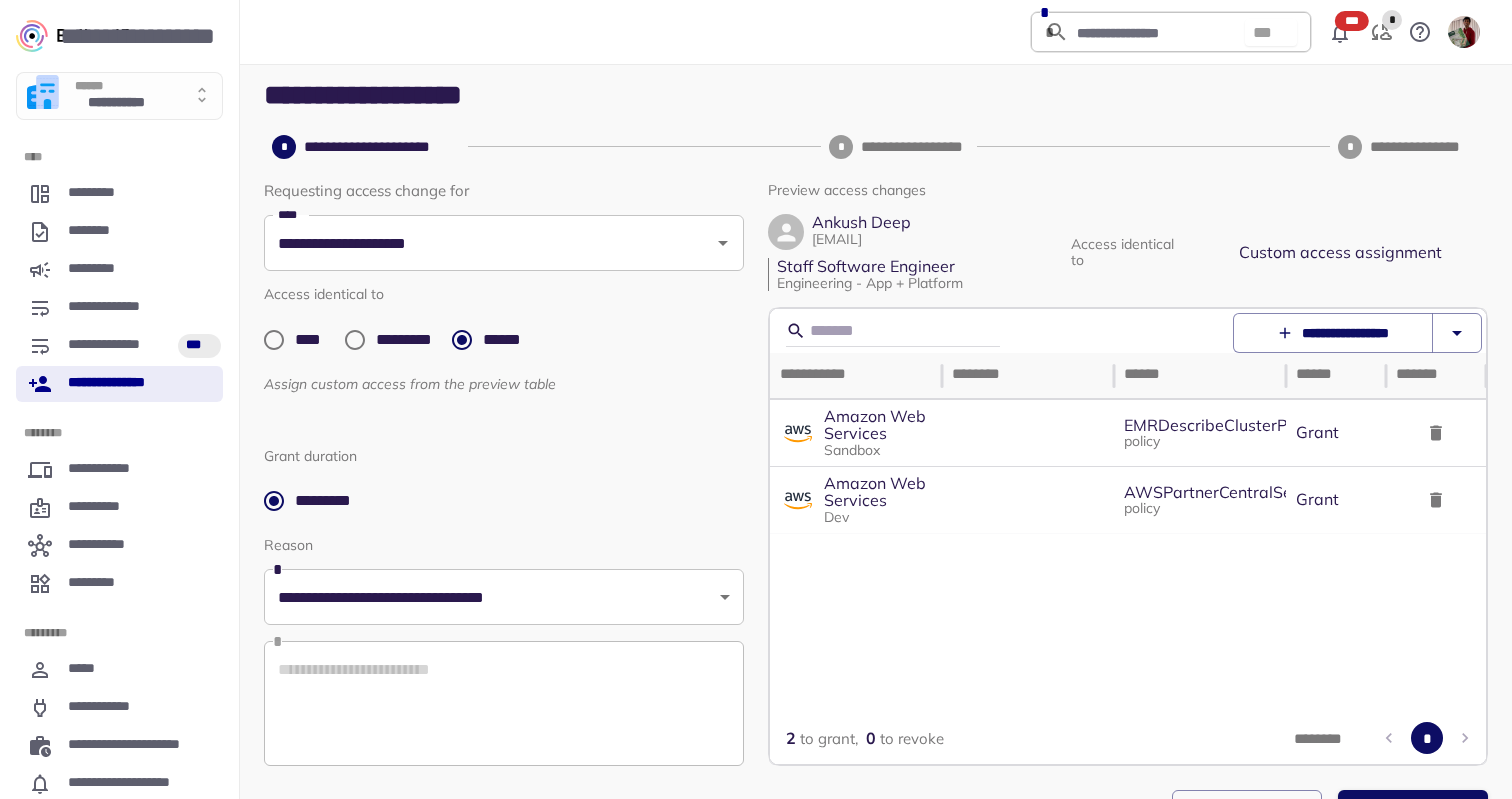 scroll, scrollTop: 63, scrollLeft: 0, axis: vertical 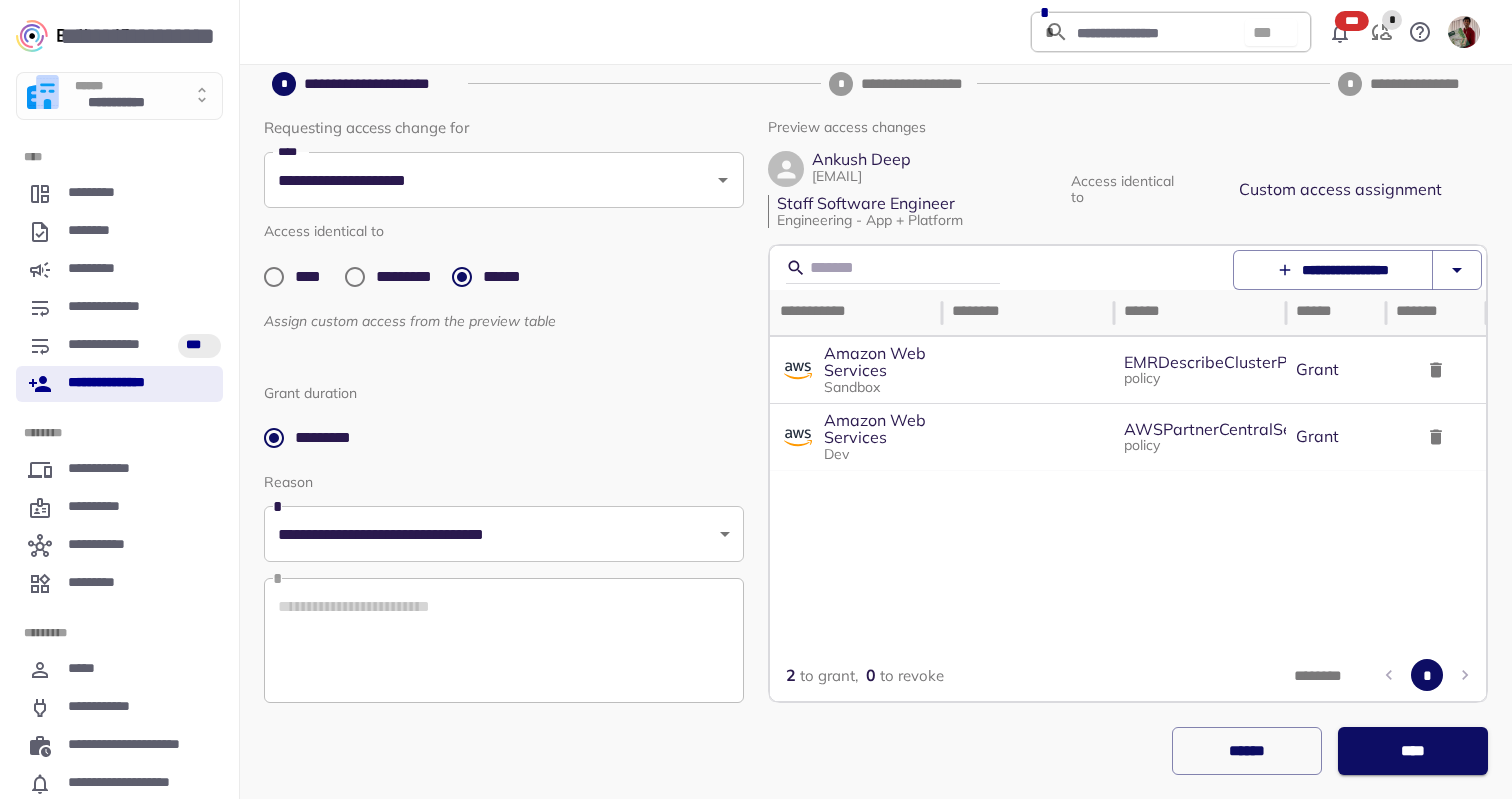 click on "****" at bounding box center (1413, 751) 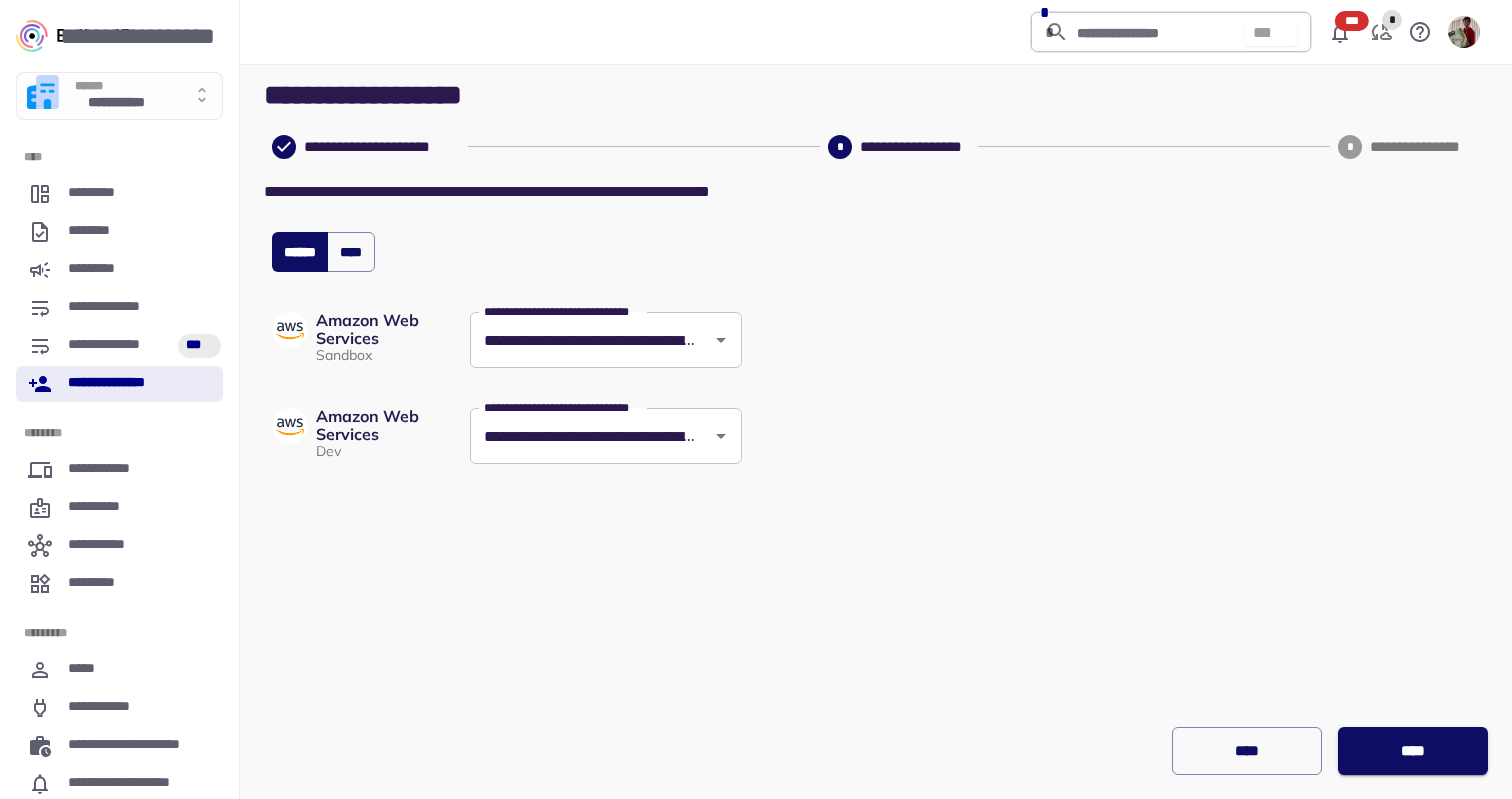 scroll, scrollTop: 0, scrollLeft: 0, axis: both 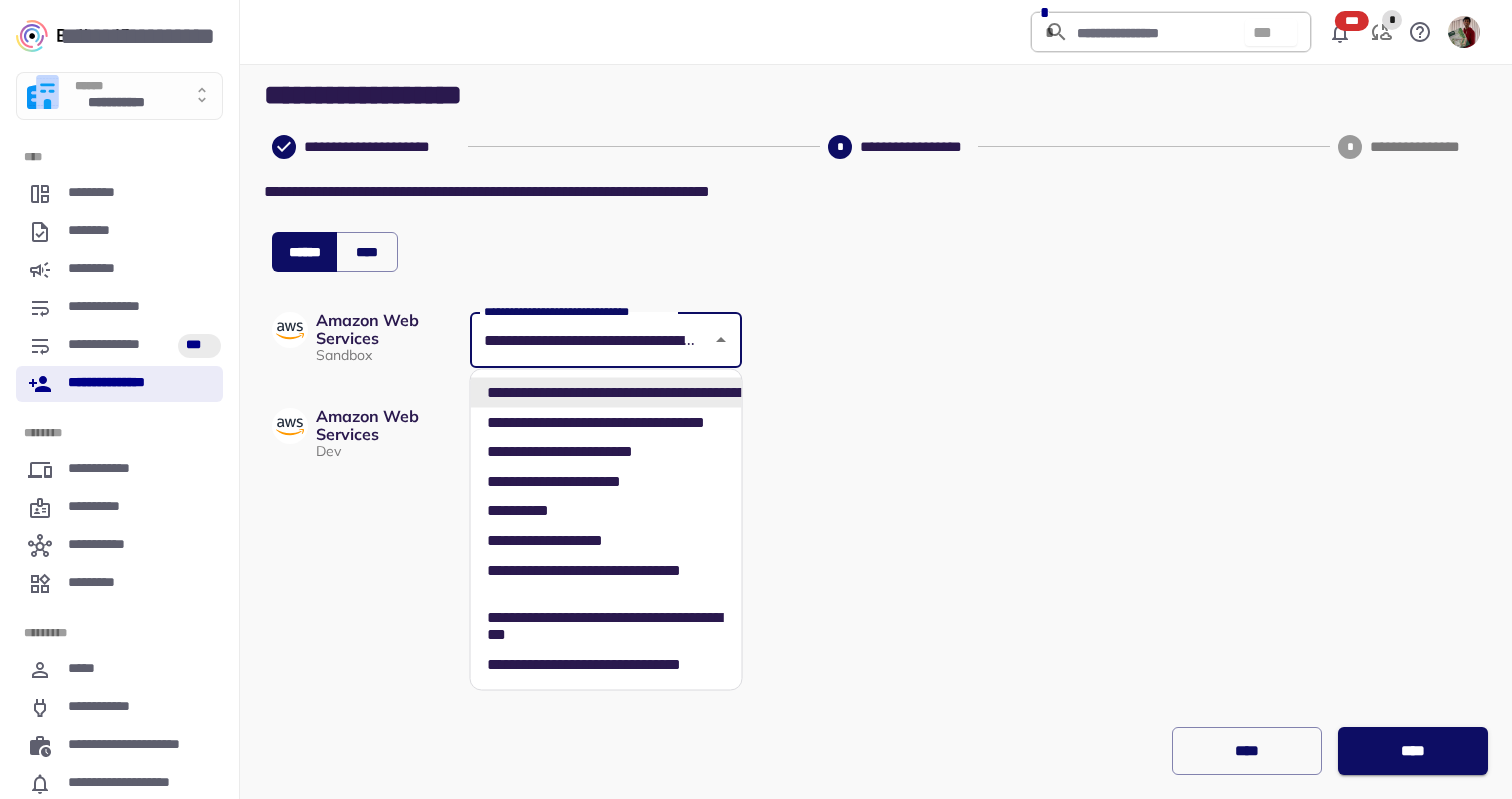 click on "**********" at bounding box center [591, 340] 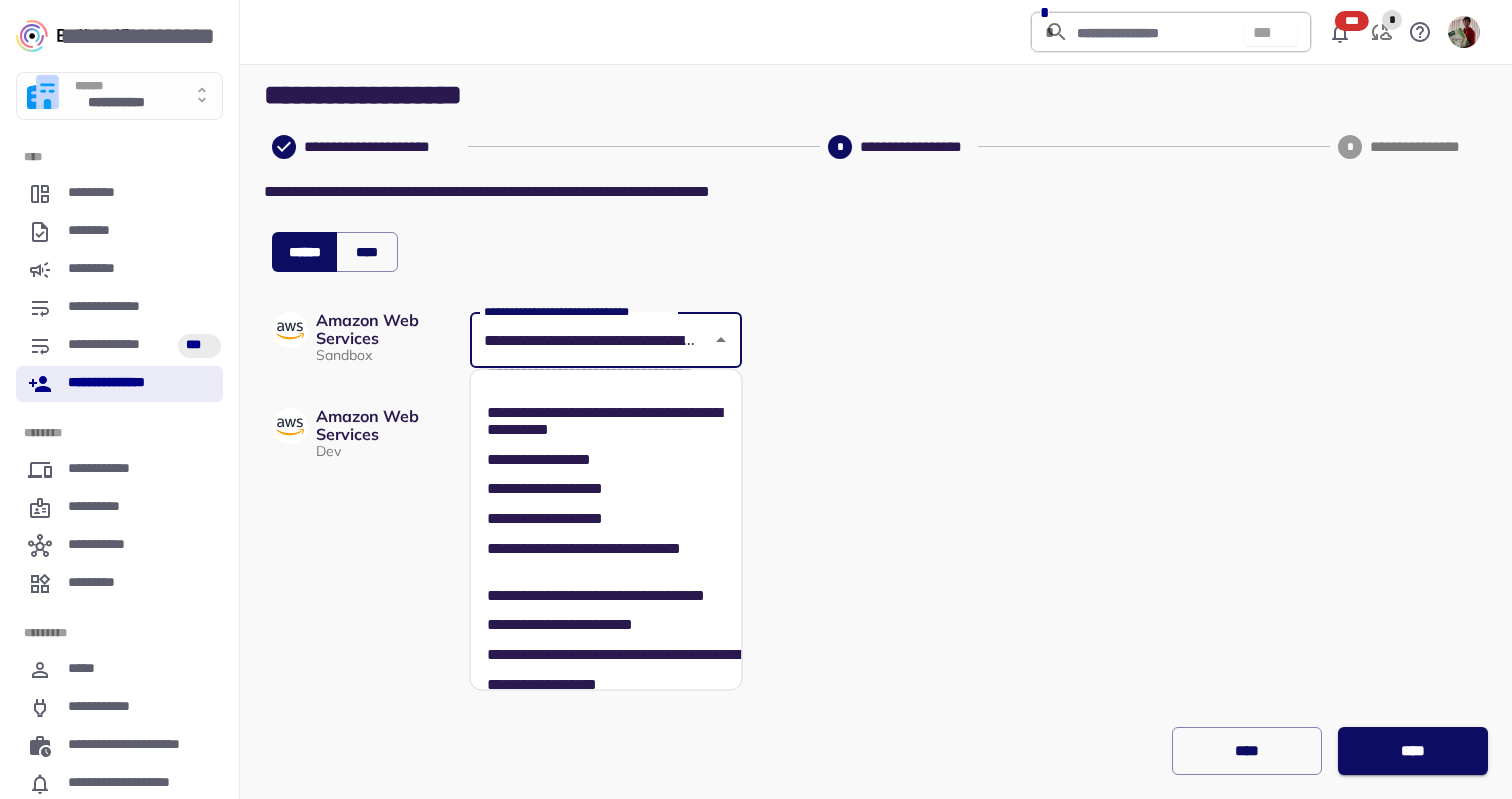 scroll, scrollTop: 1351, scrollLeft: 0, axis: vertical 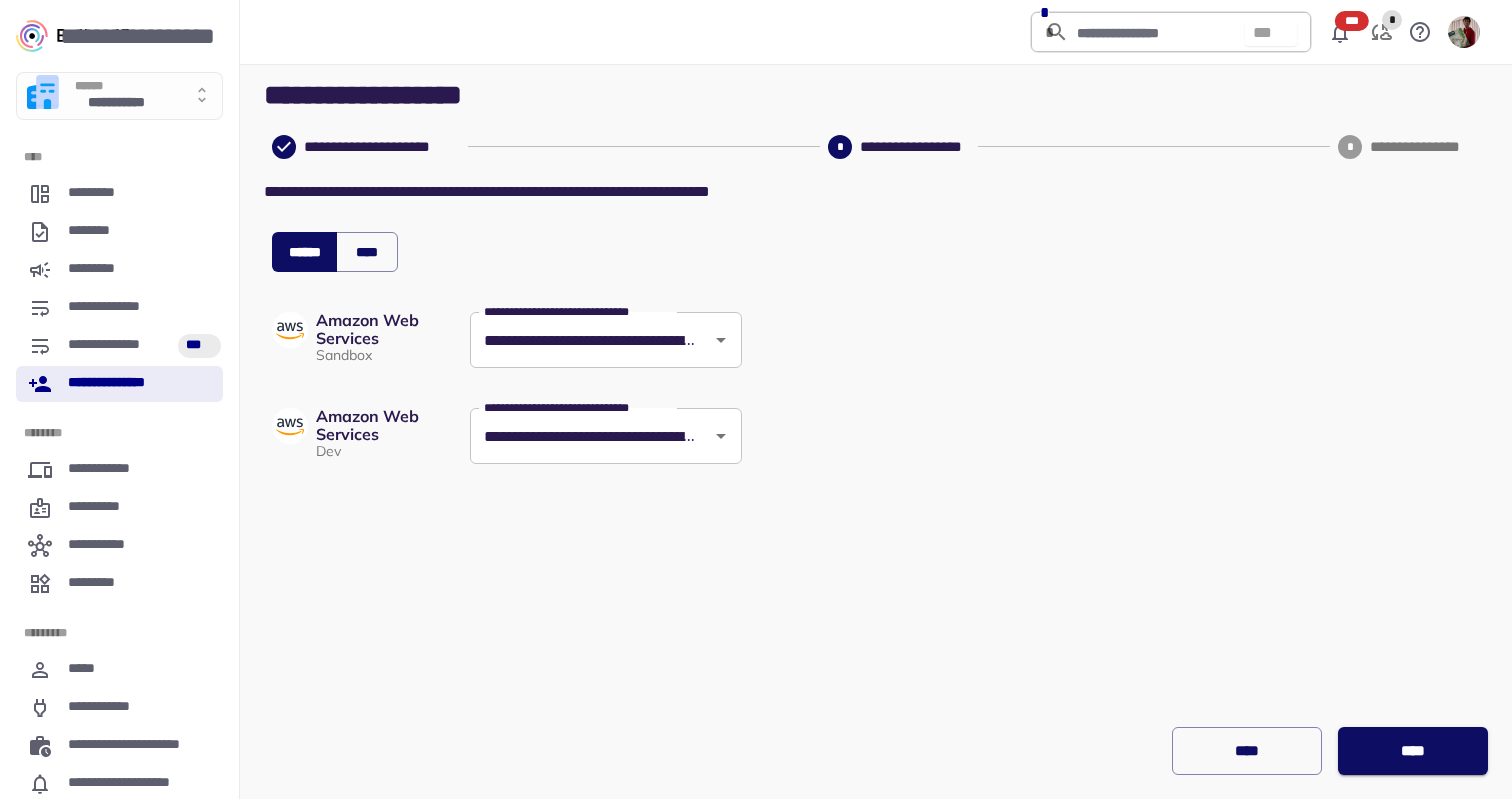 click at bounding box center [1127, 436] 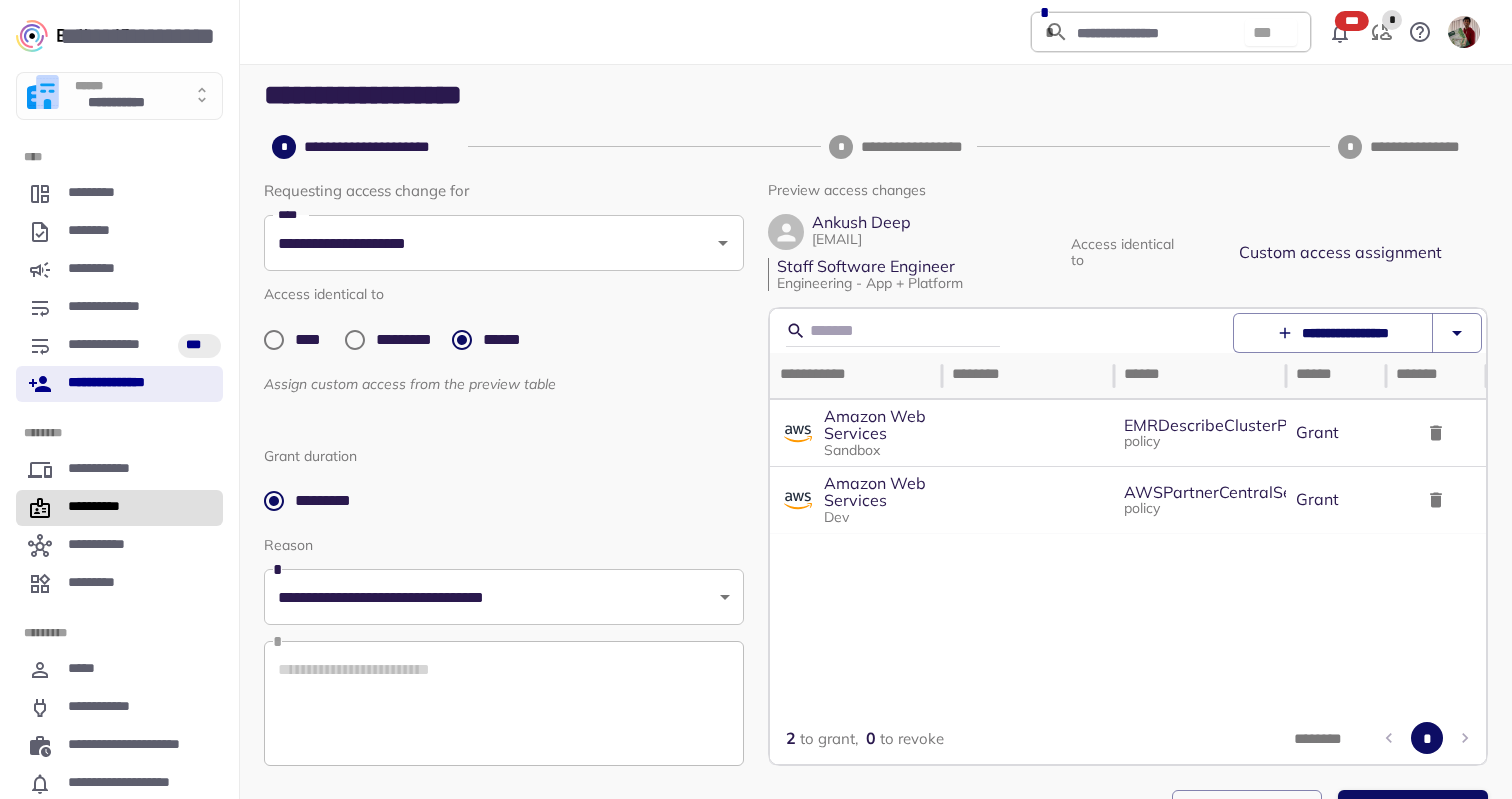 click on "**********" at bounding box center [96, 508] 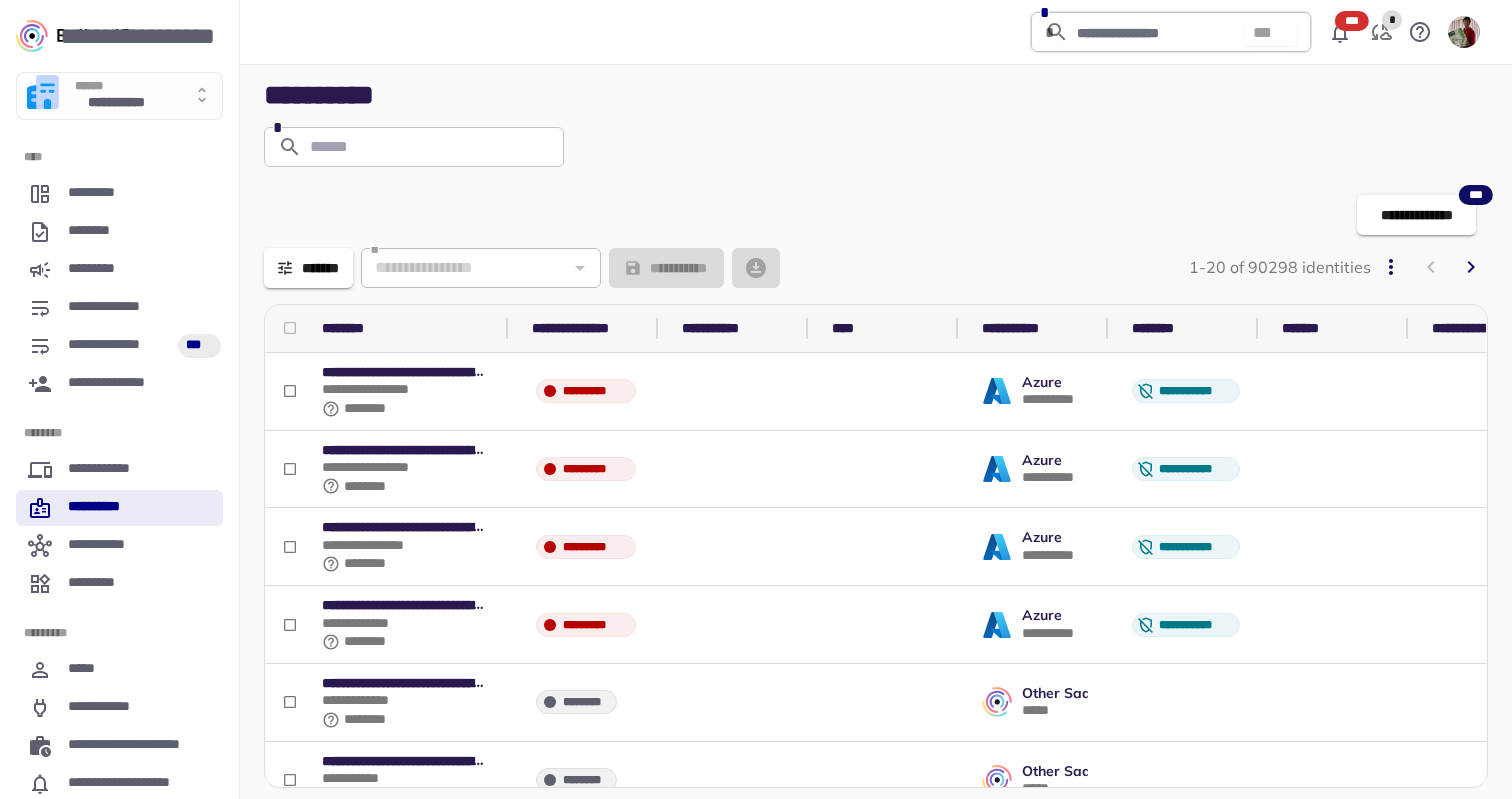 click on "1-20 of 90298 identities" at bounding box center [1280, 268] 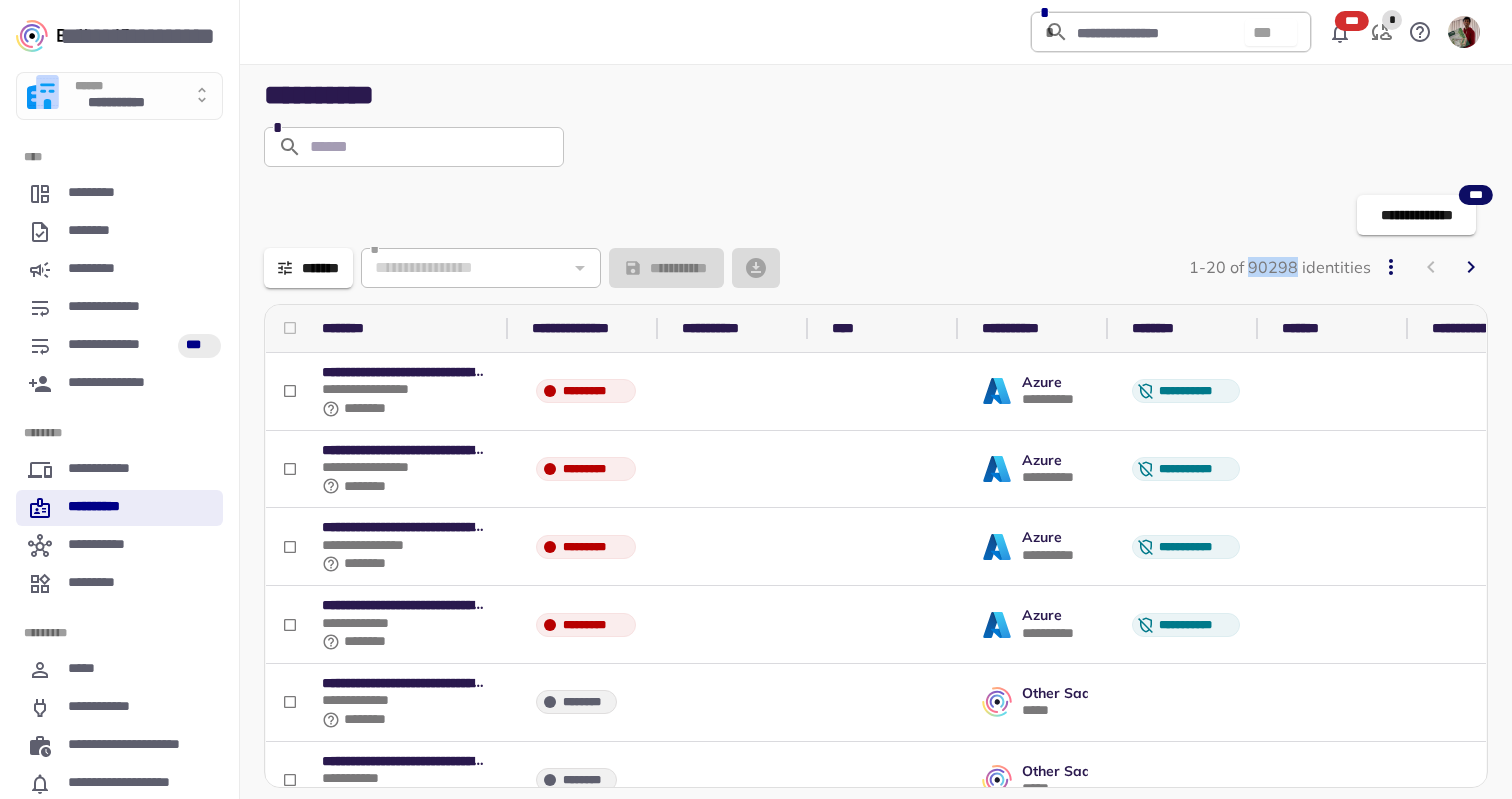 click on "1-20 of 90298 identities" at bounding box center [1280, 268] 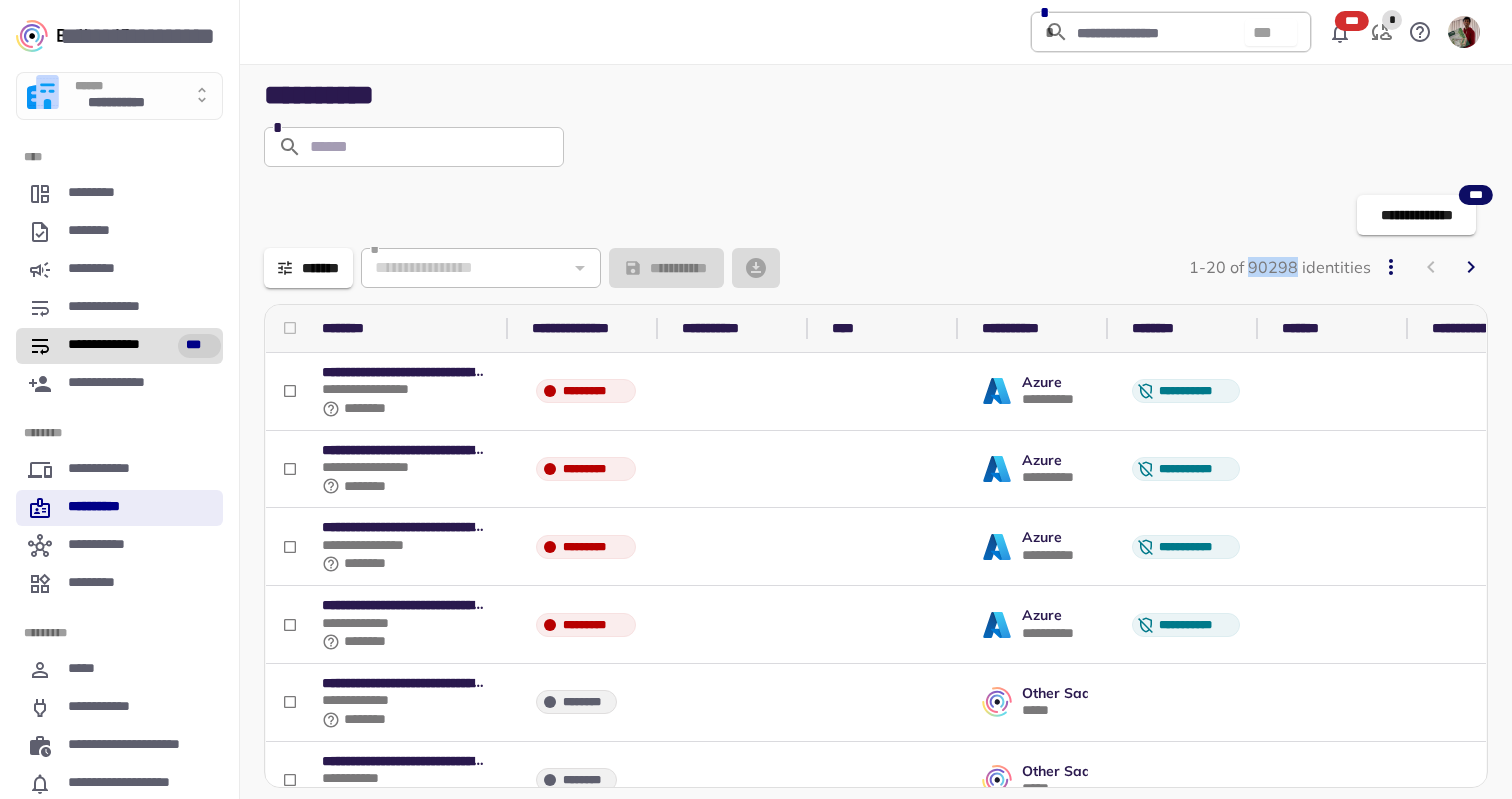 click on "**********" at bounding box center [115, 346] 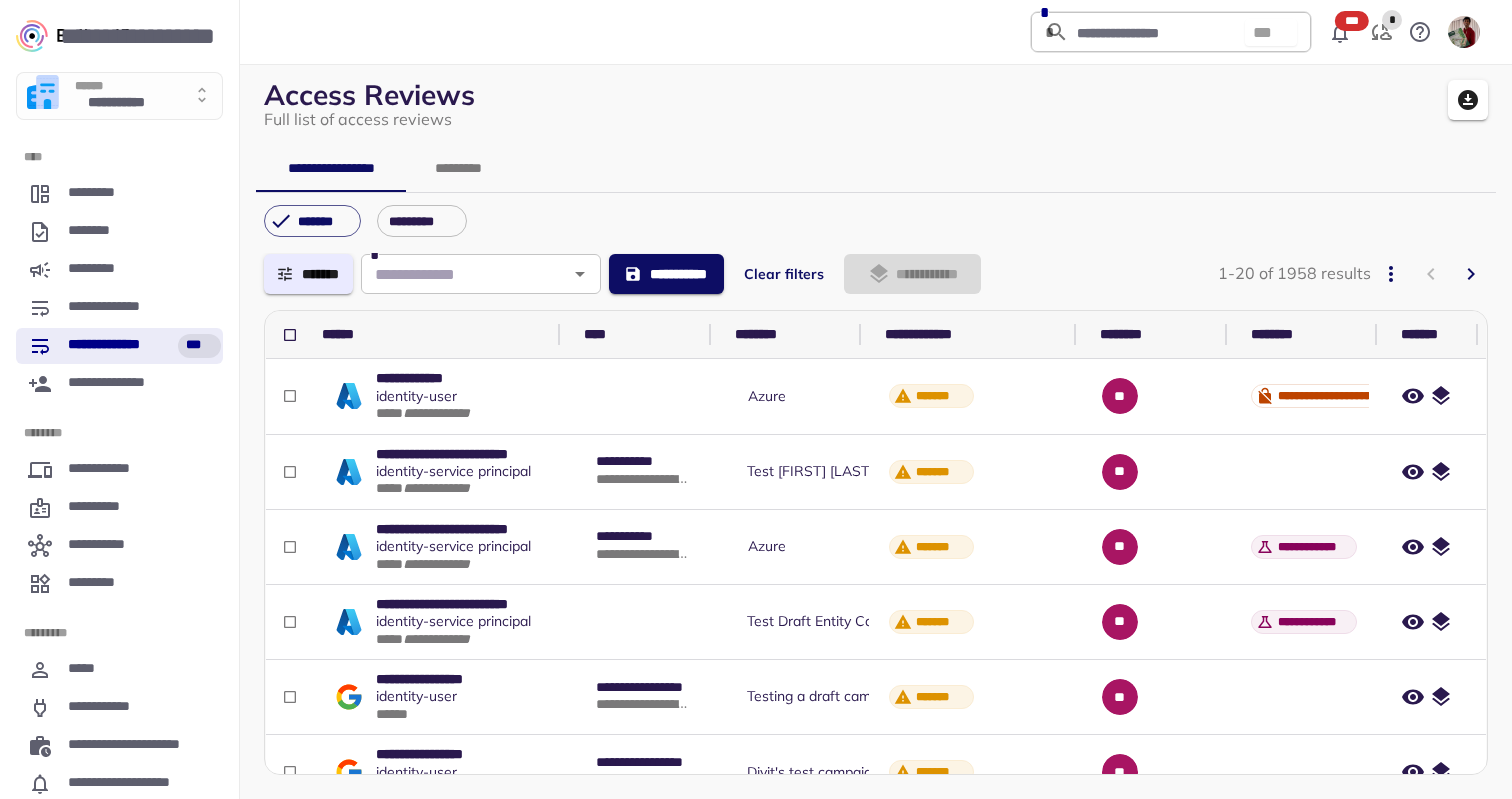 click on "*********" at bounding box center (458, 168) 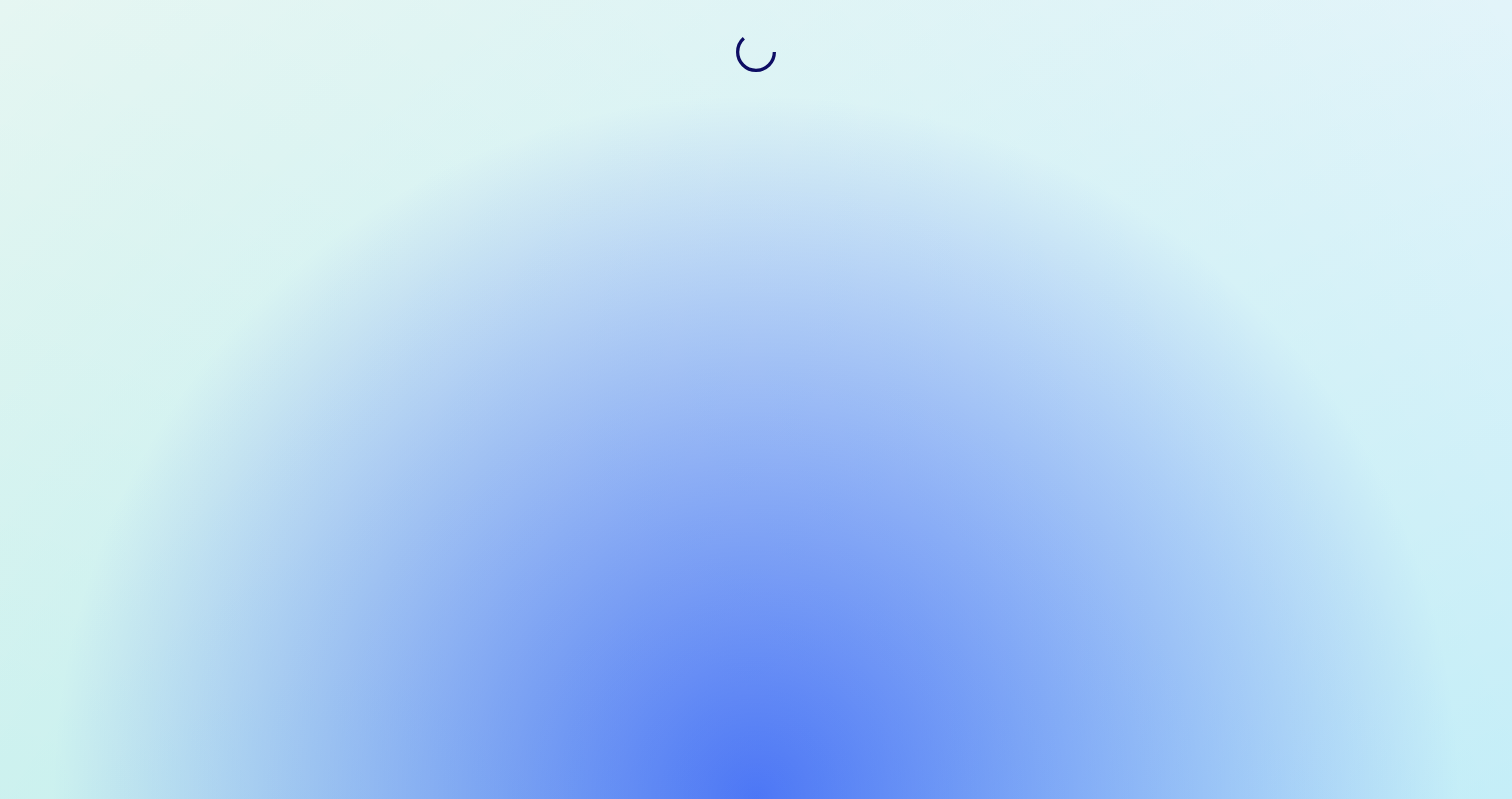 scroll, scrollTop: 0, scrollLeft: 0, axis: both 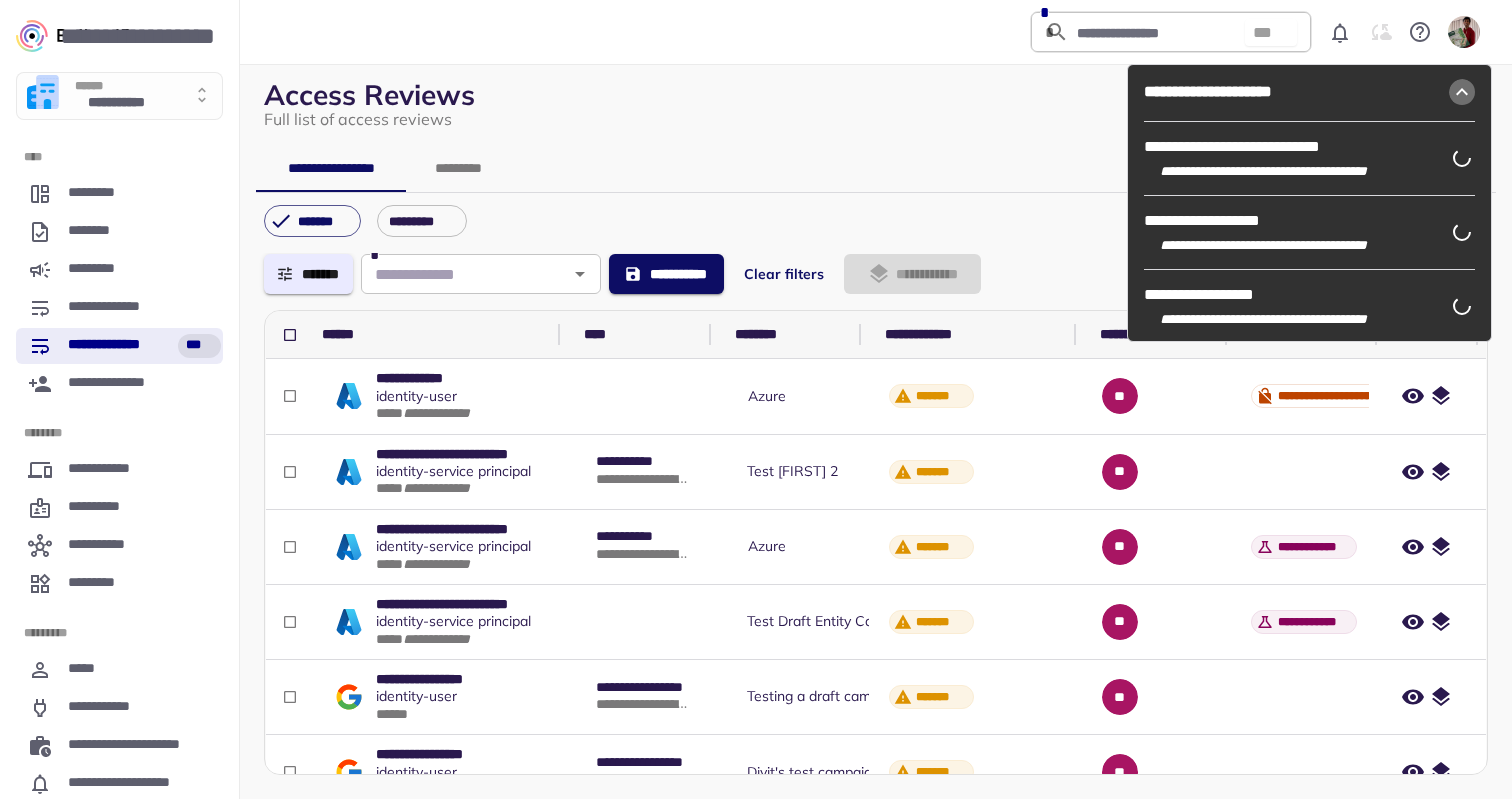 click 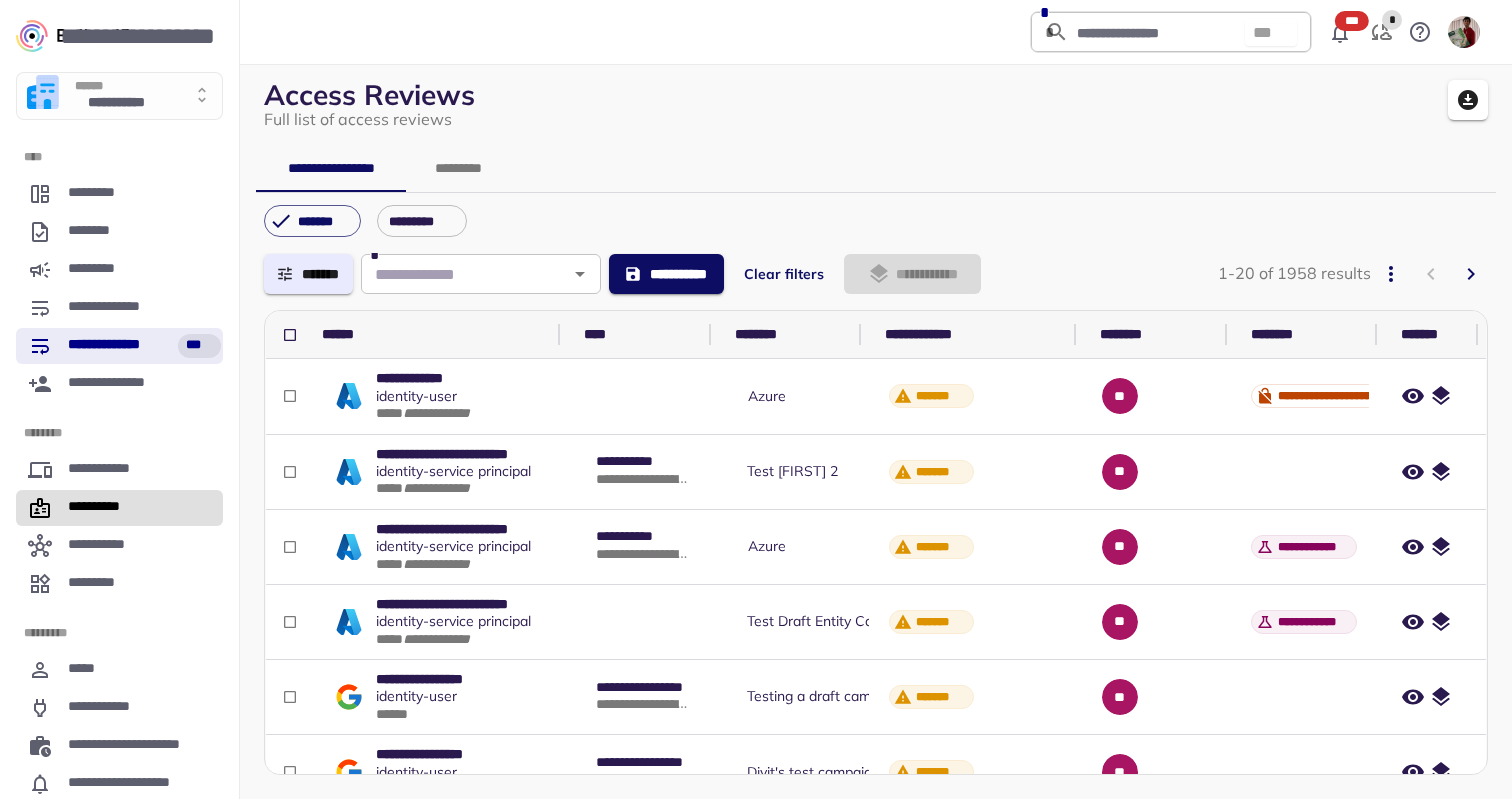 click on "**********" at bounding box center [96, 508] 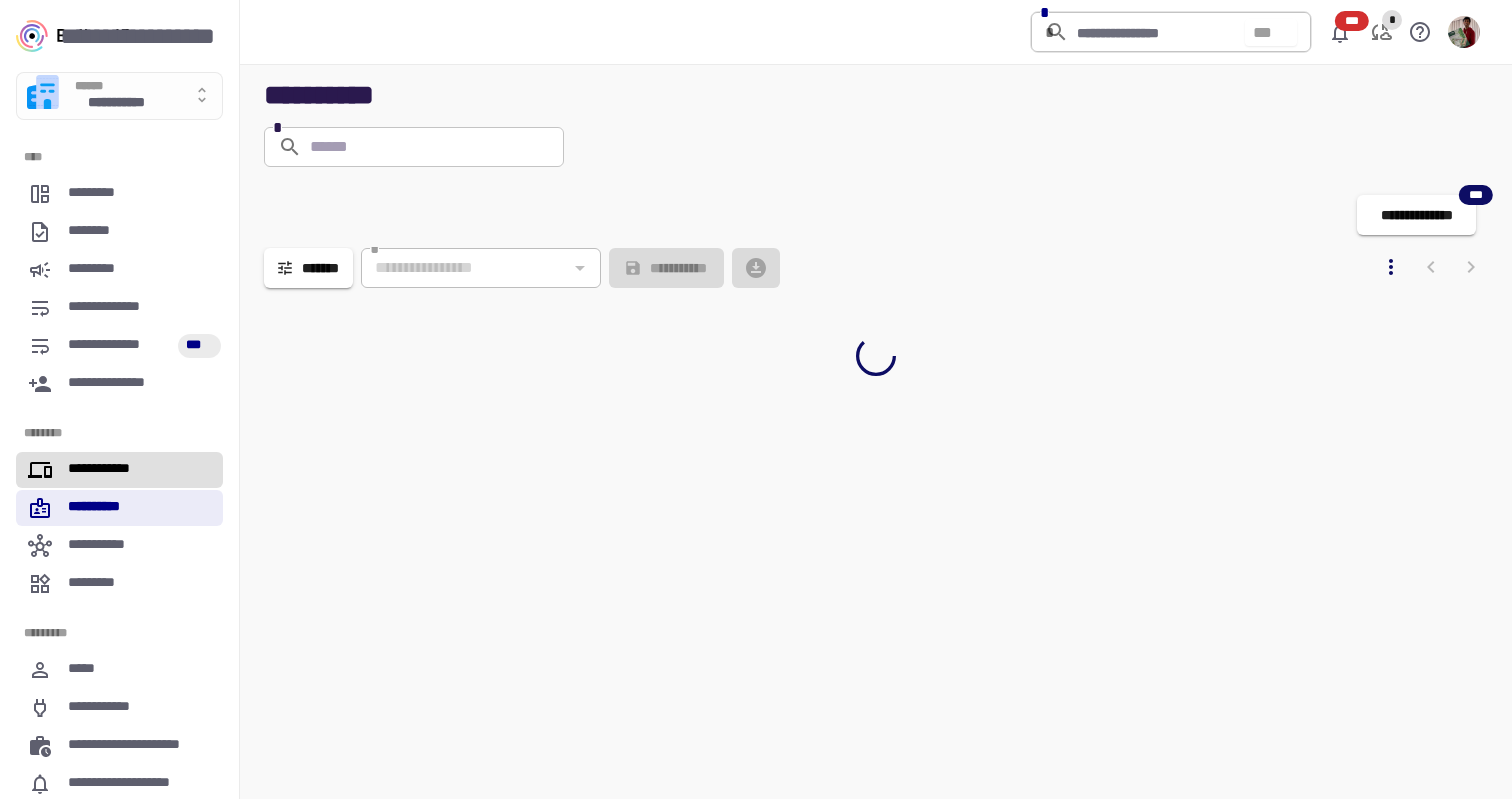click on "**********" at bounding box center [119, 470] 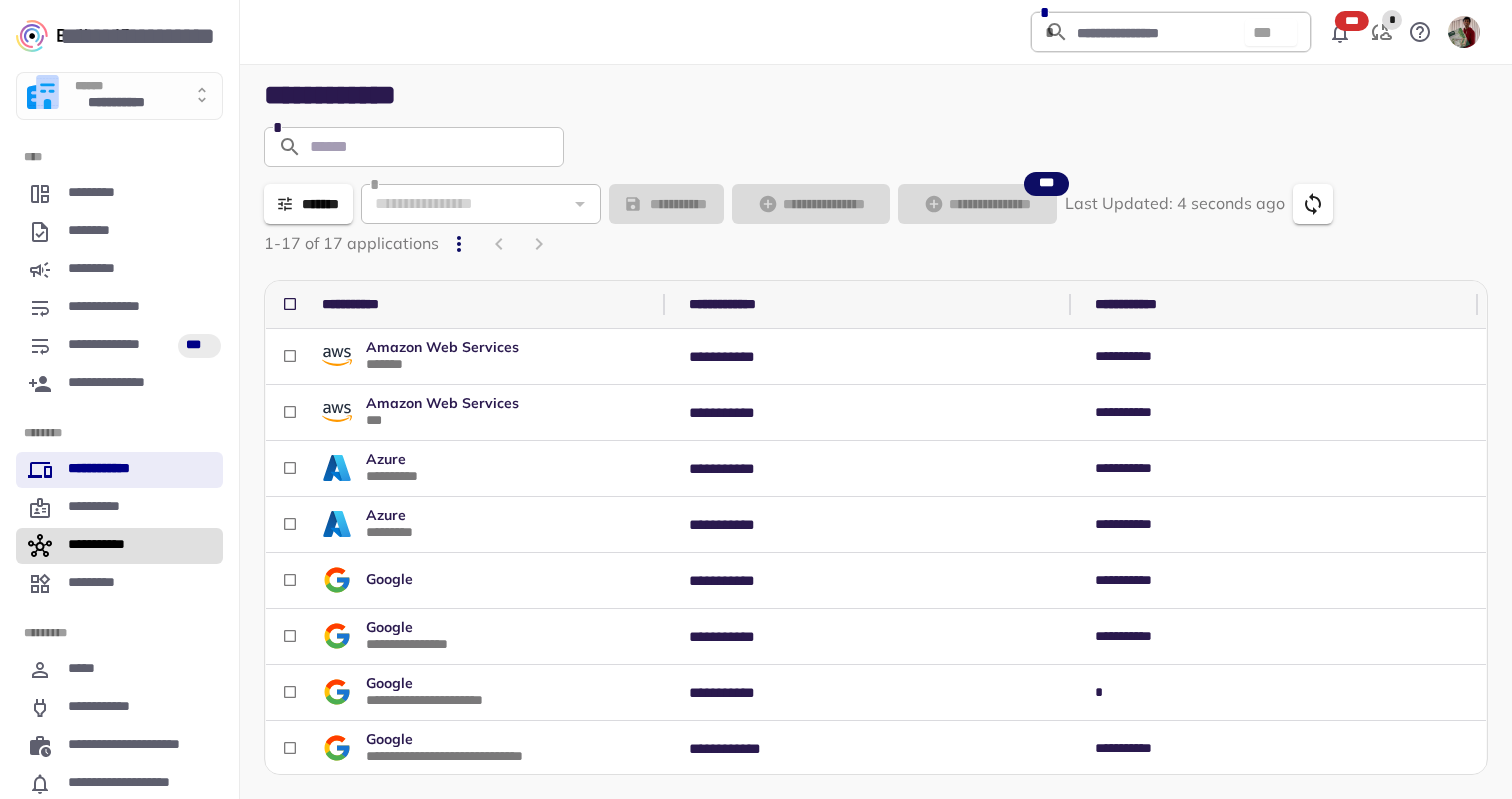 click on "**********" at bounding box center [106, 546] 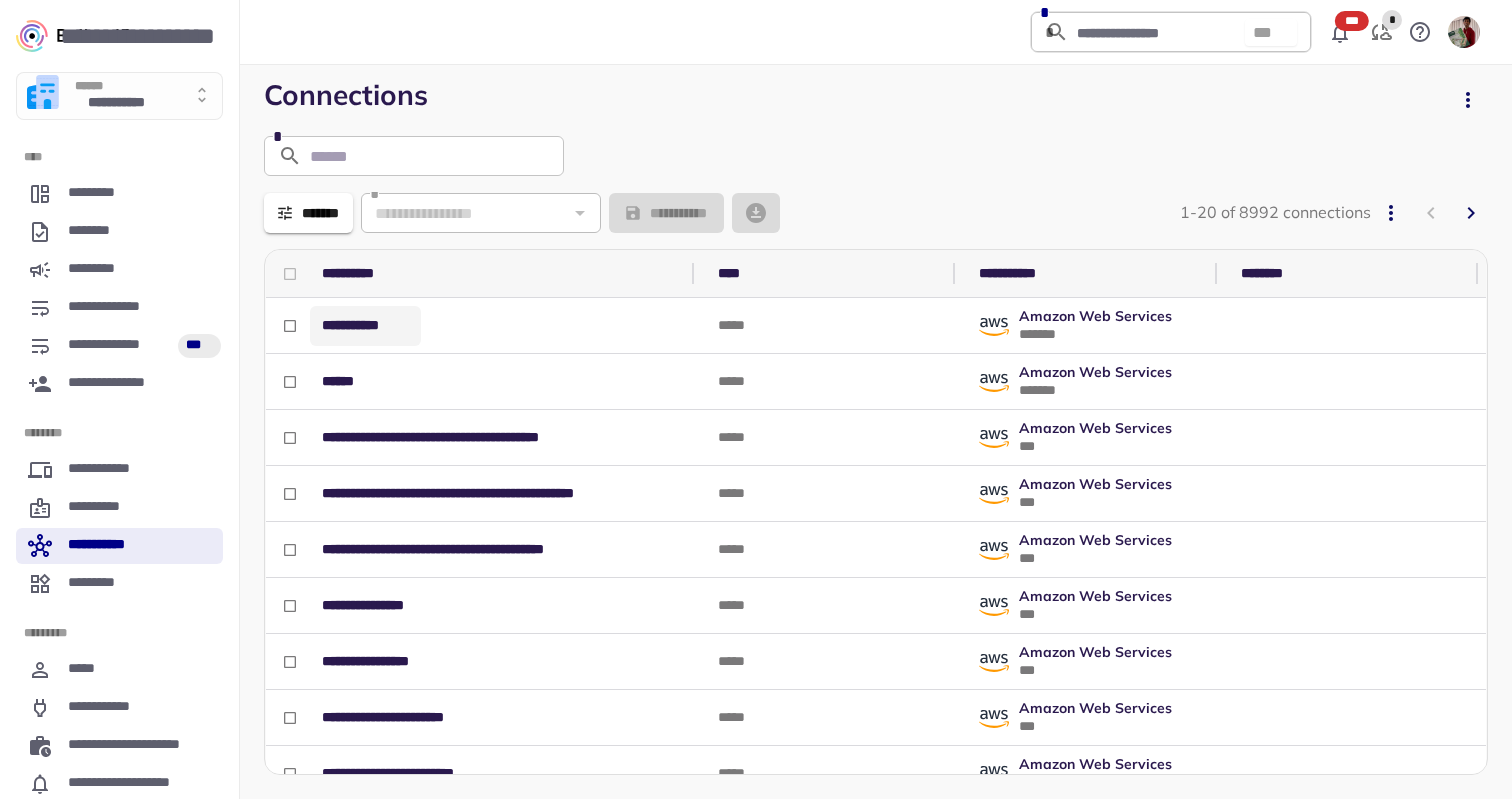 click on "**********" at bounding box center (365, 325) 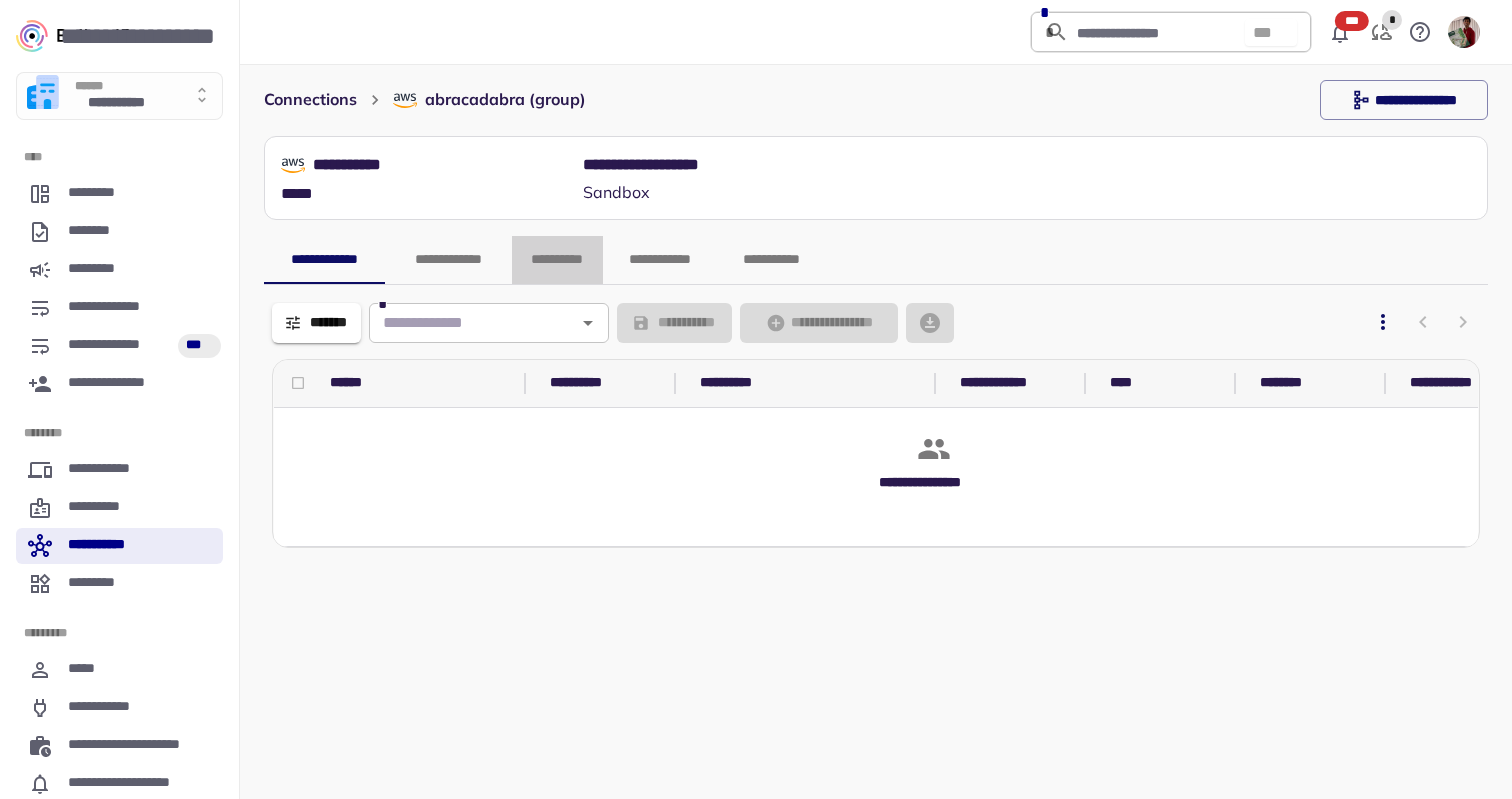 click on "**********" at bounding box center [557, 260] 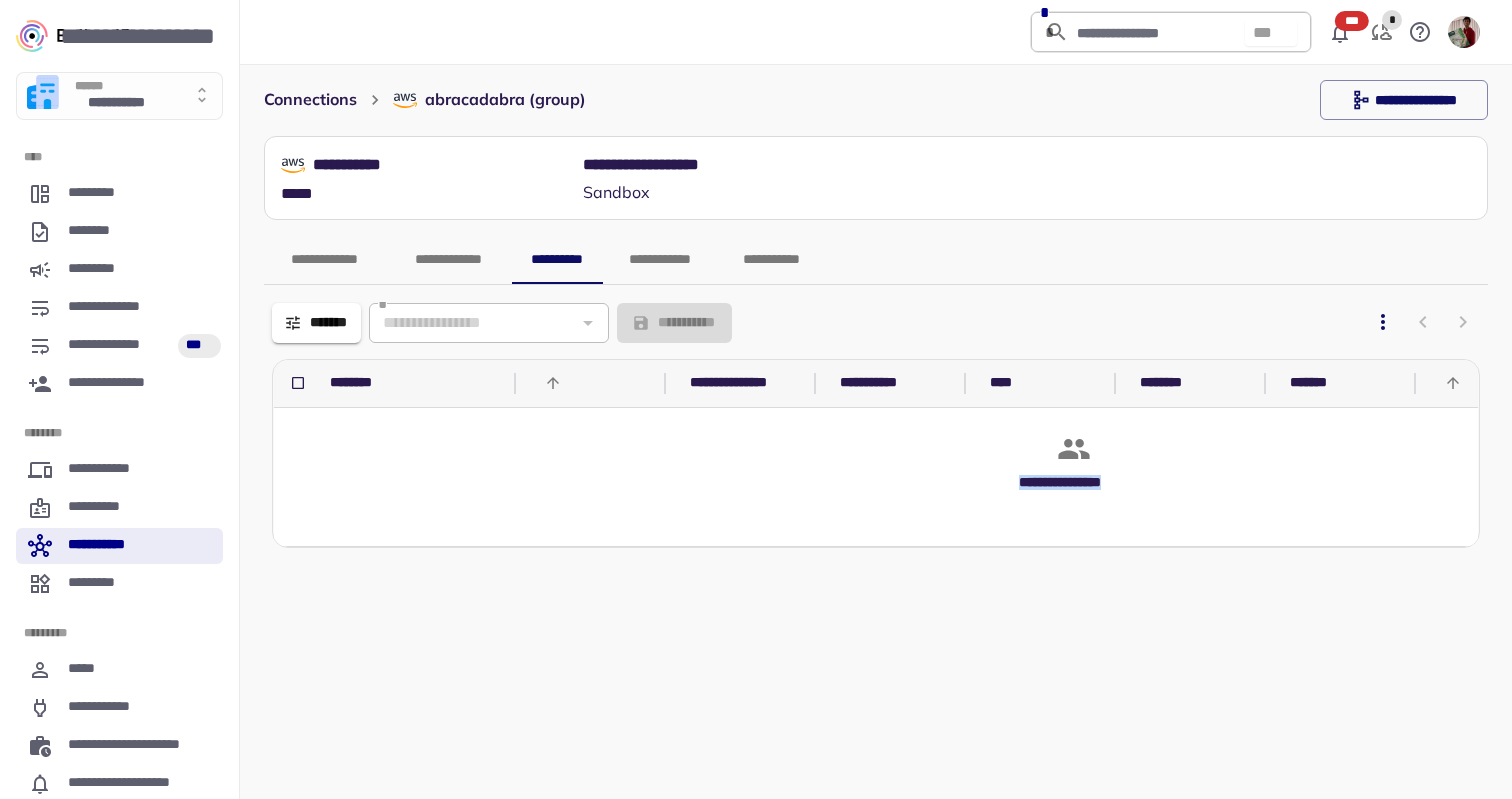 drag, startPoint x: 1020, startPoint y: 475, endPoint x: 1130, endPoint y: 474, distance: 110.00455 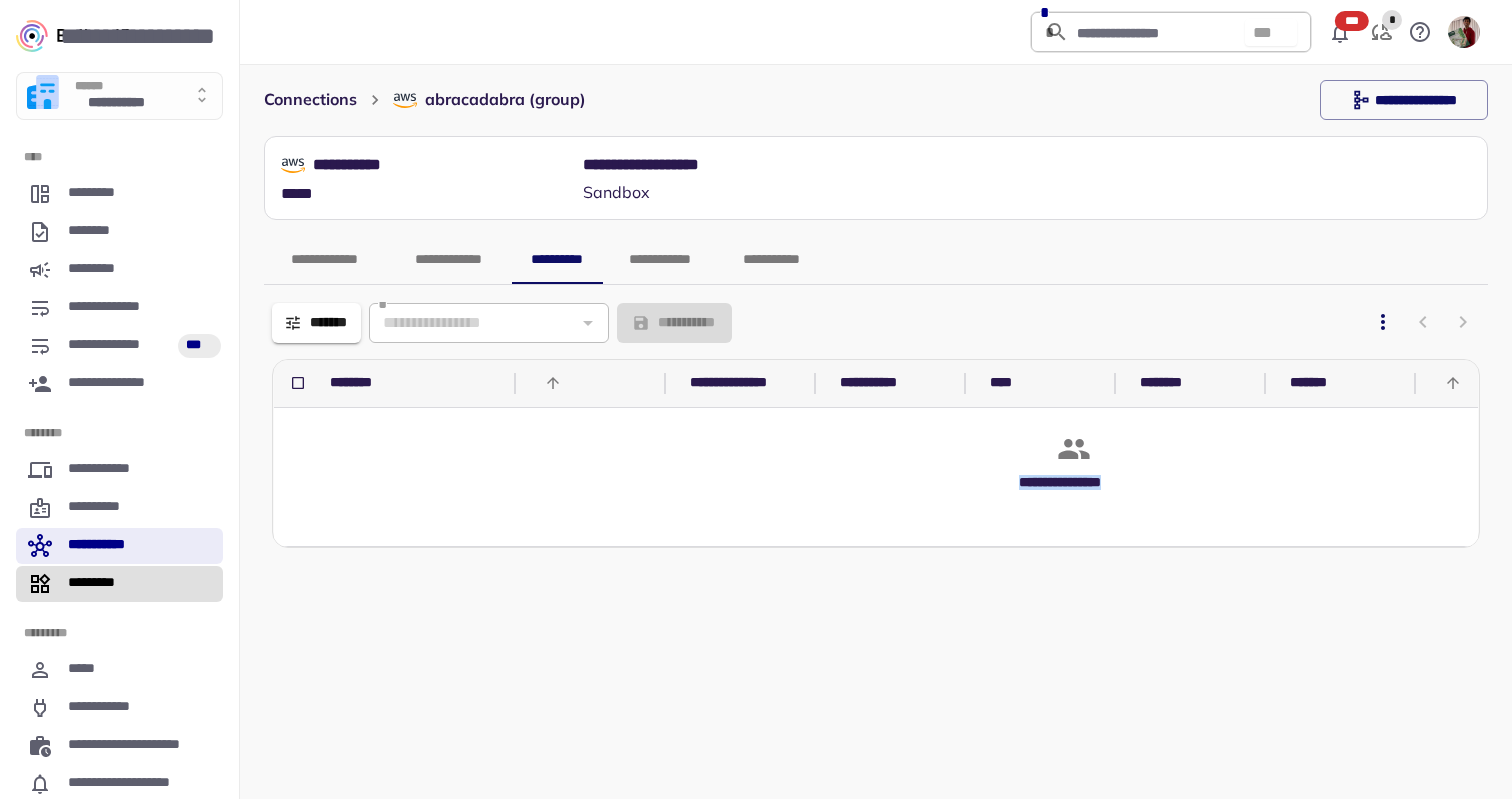 click on "*********" at bounding box center [100, 584] 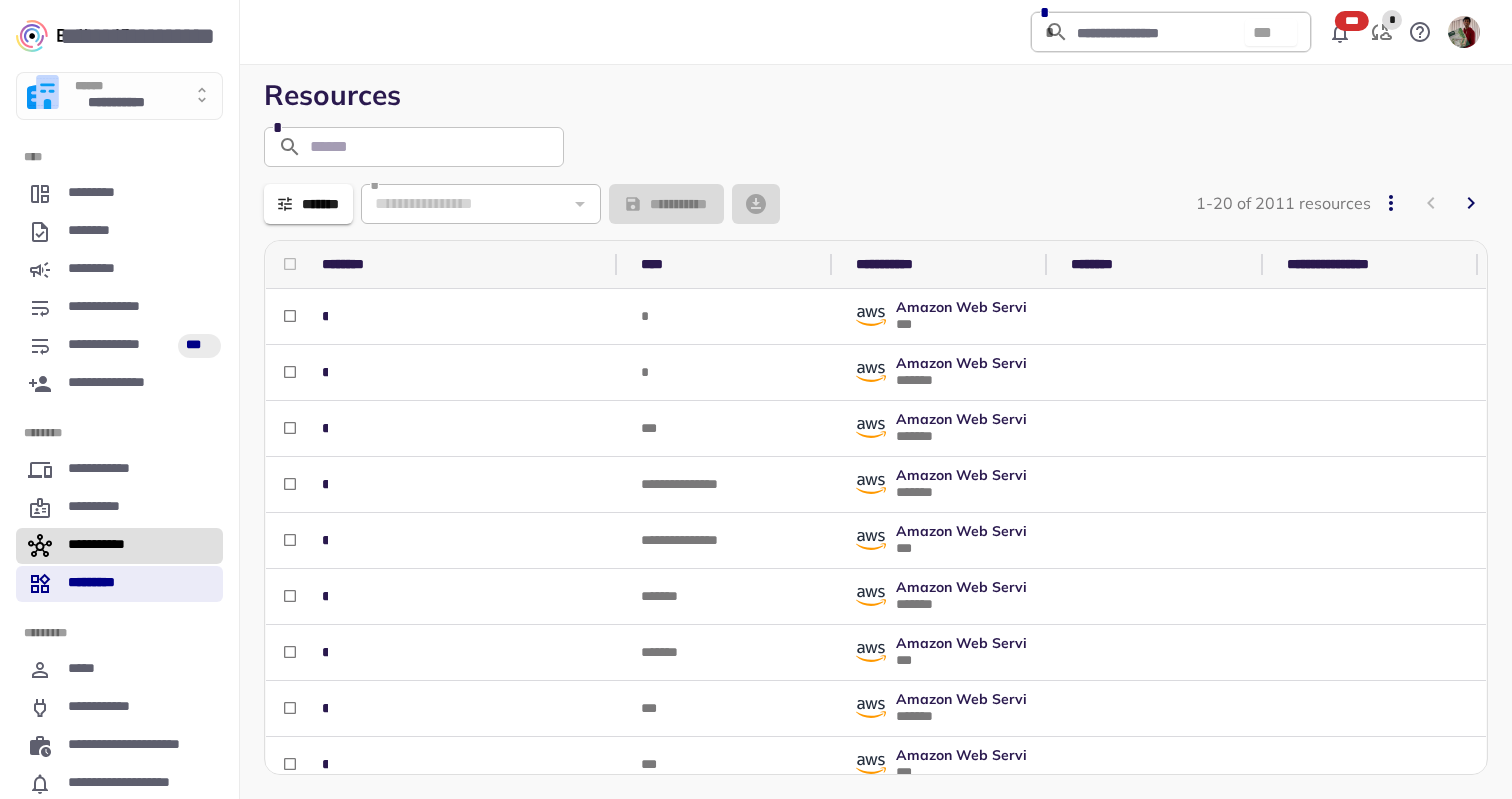 click on "**********" at bounding box center (119, 546) 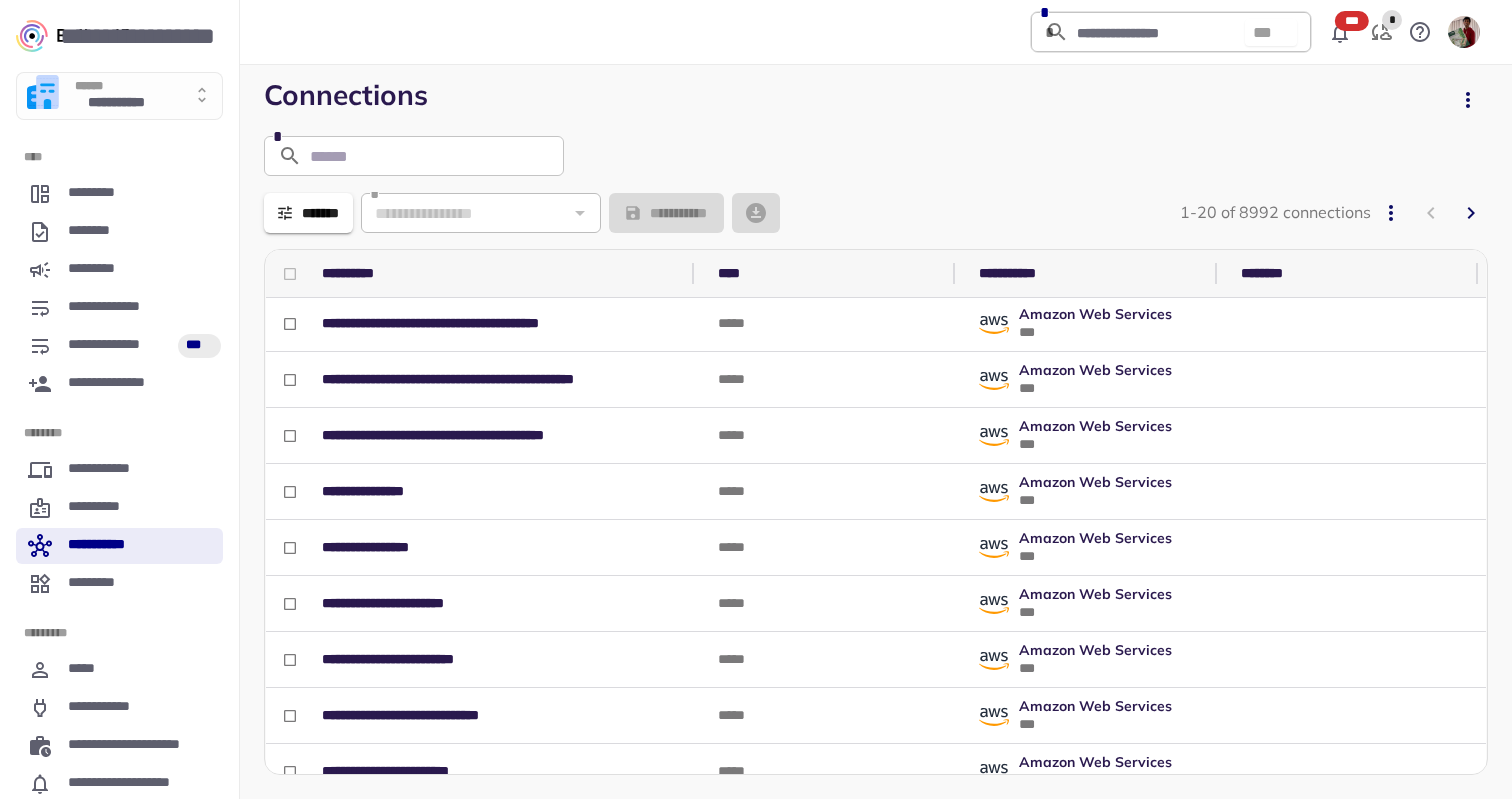 scroll, scrollTop: 117, scrollLeft: 0, axis: vertical 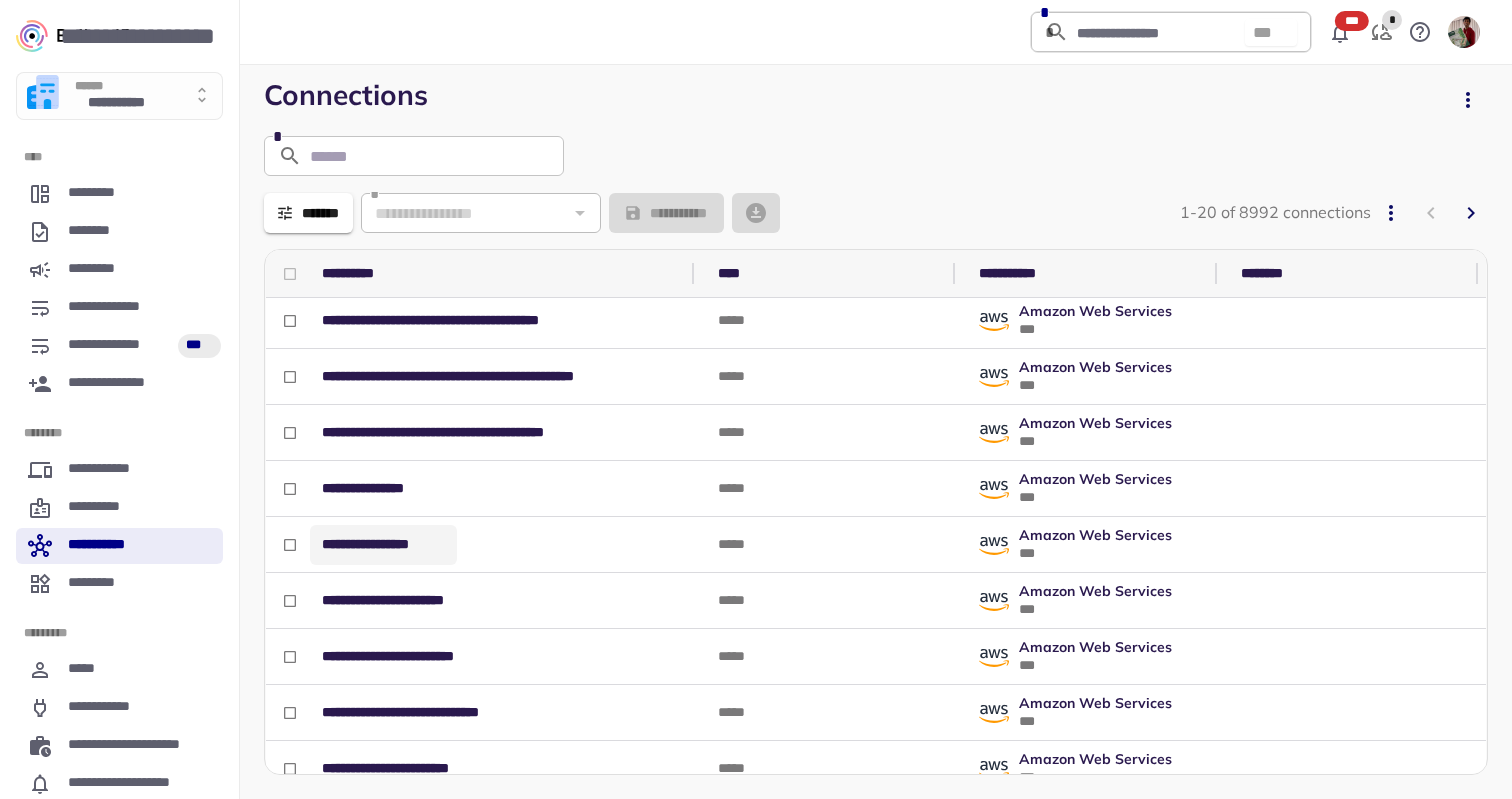 click on "**********" at bounding box center (383, 544) 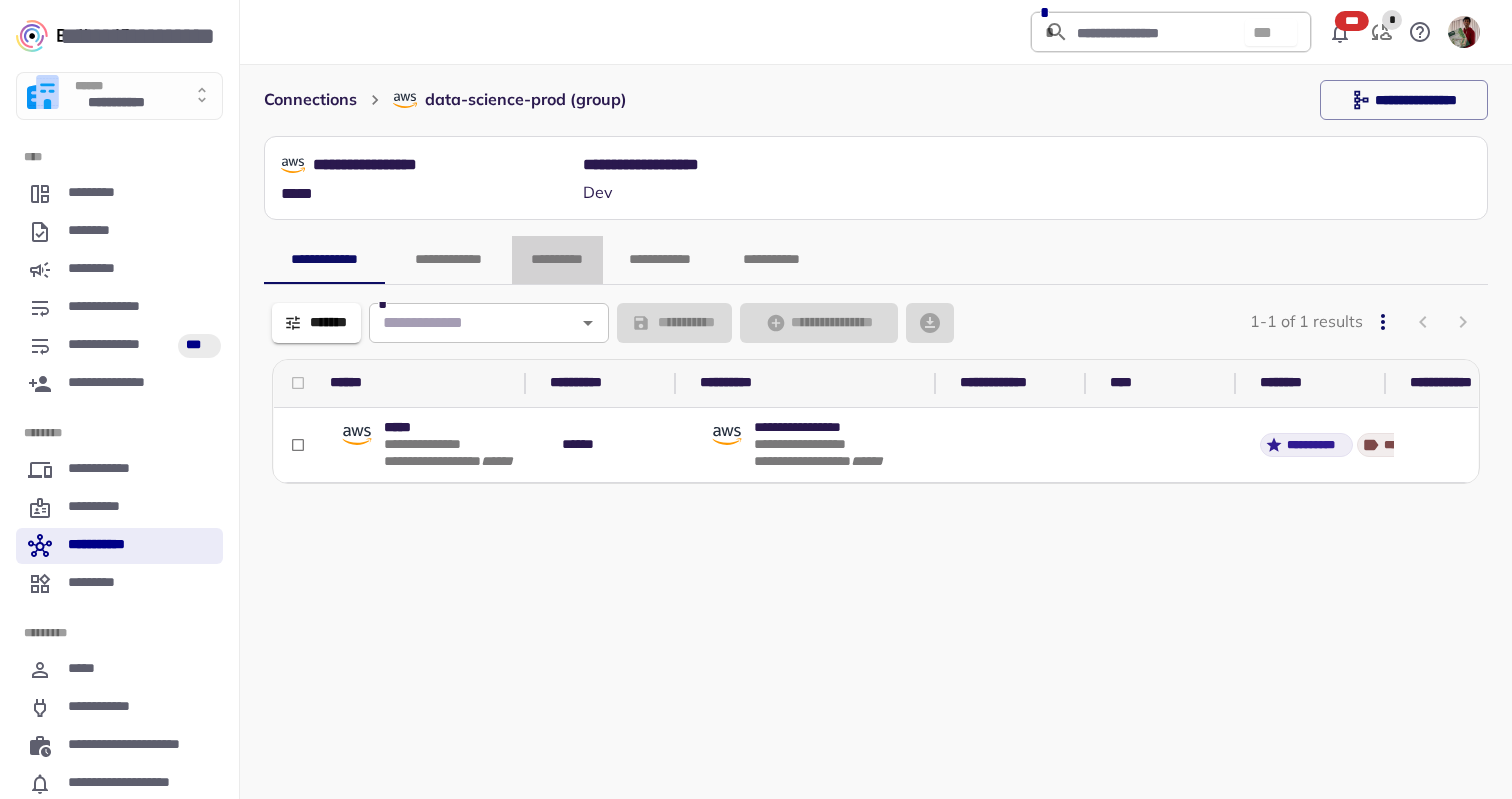 click on "**********" at bounding box center [557, 260] 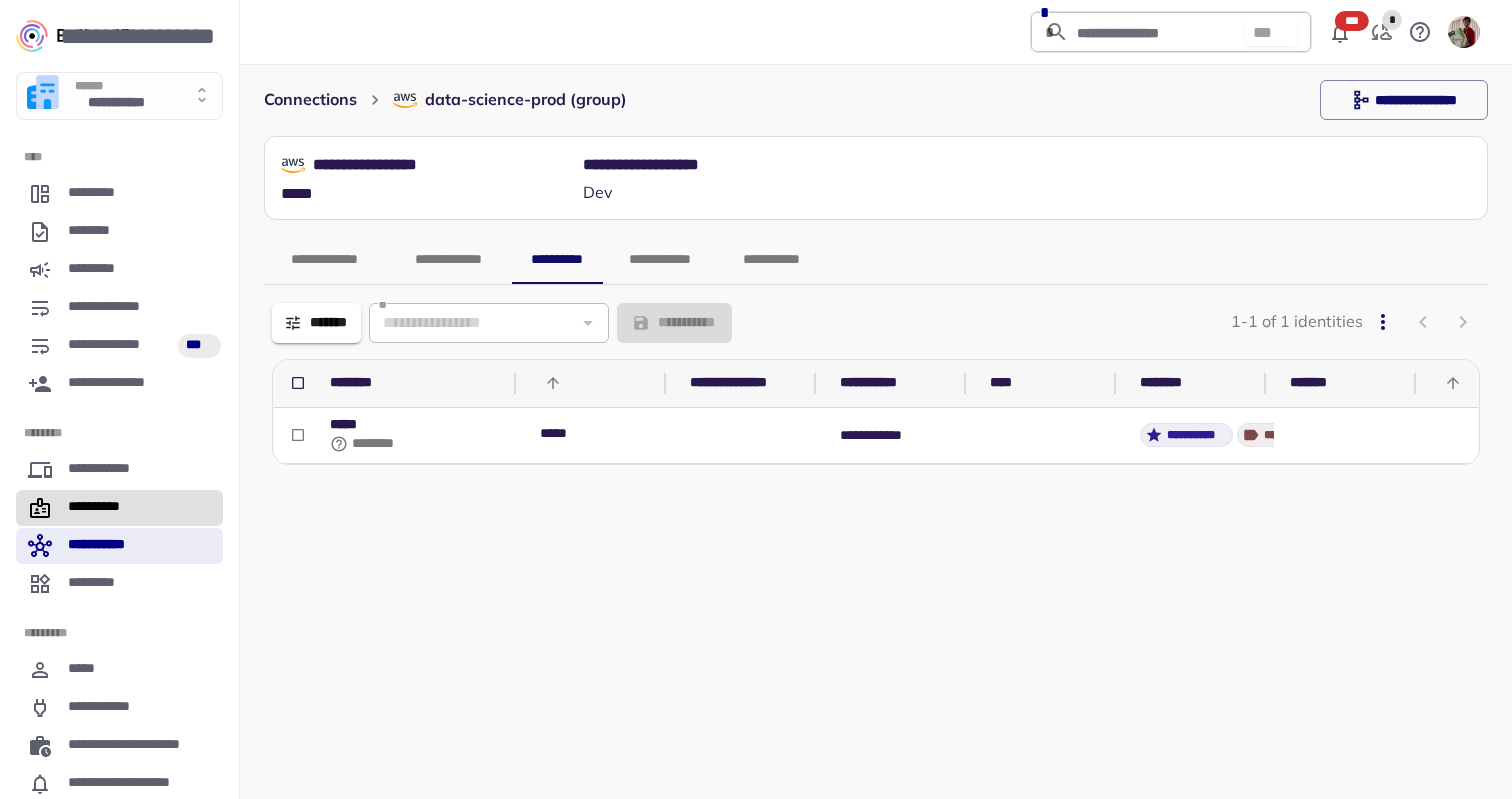 click on "**********" at bounding box center [96, 508] 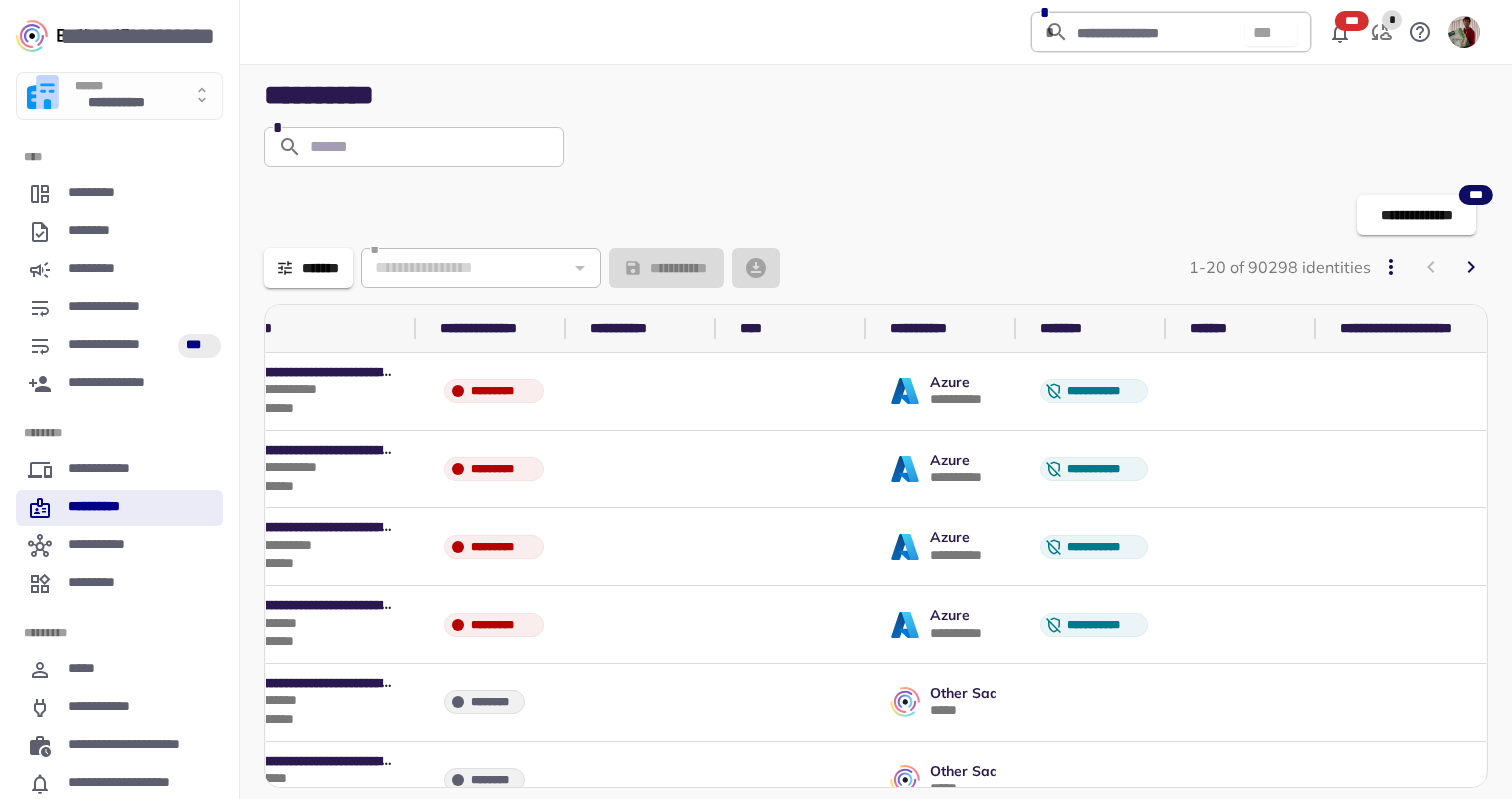 scroll, scrollTop: 0, scrollLeft: 0, axis: both 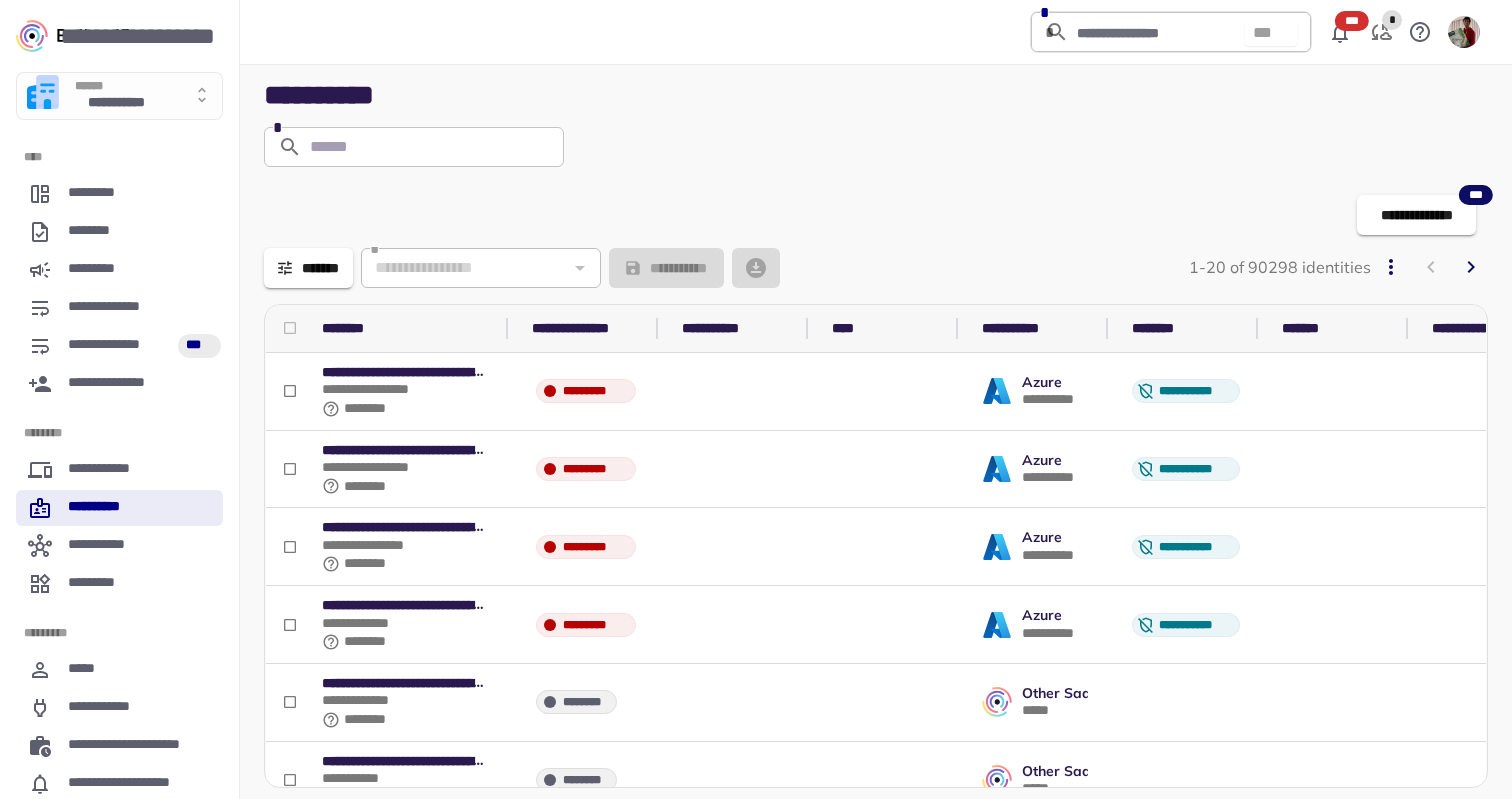 click at bounding box center (741, 470) 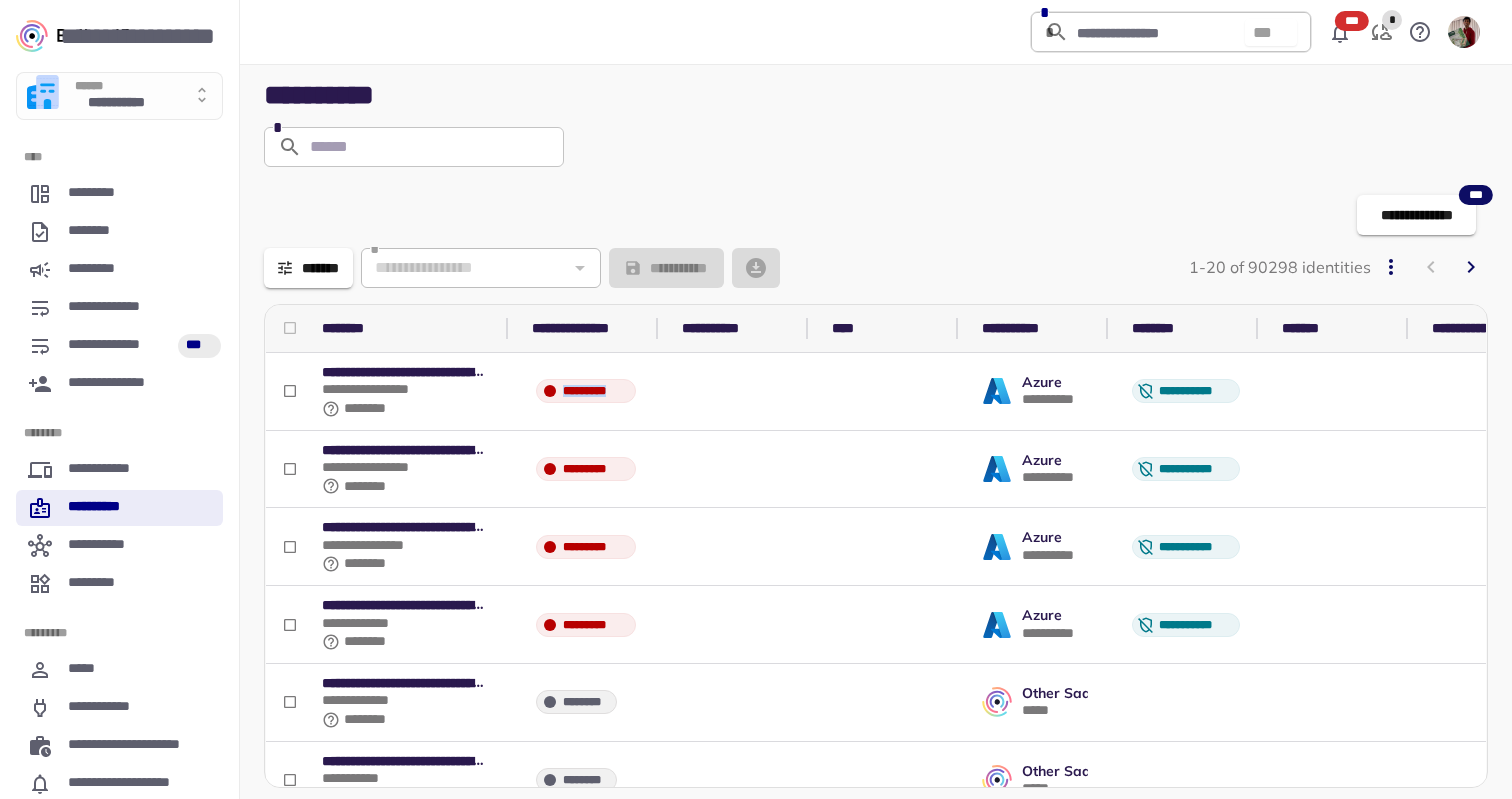 drag, startPoint x: 785, startPoint y: 416, endPoint x: 504, endPoint y: 414, distance: 281.0071 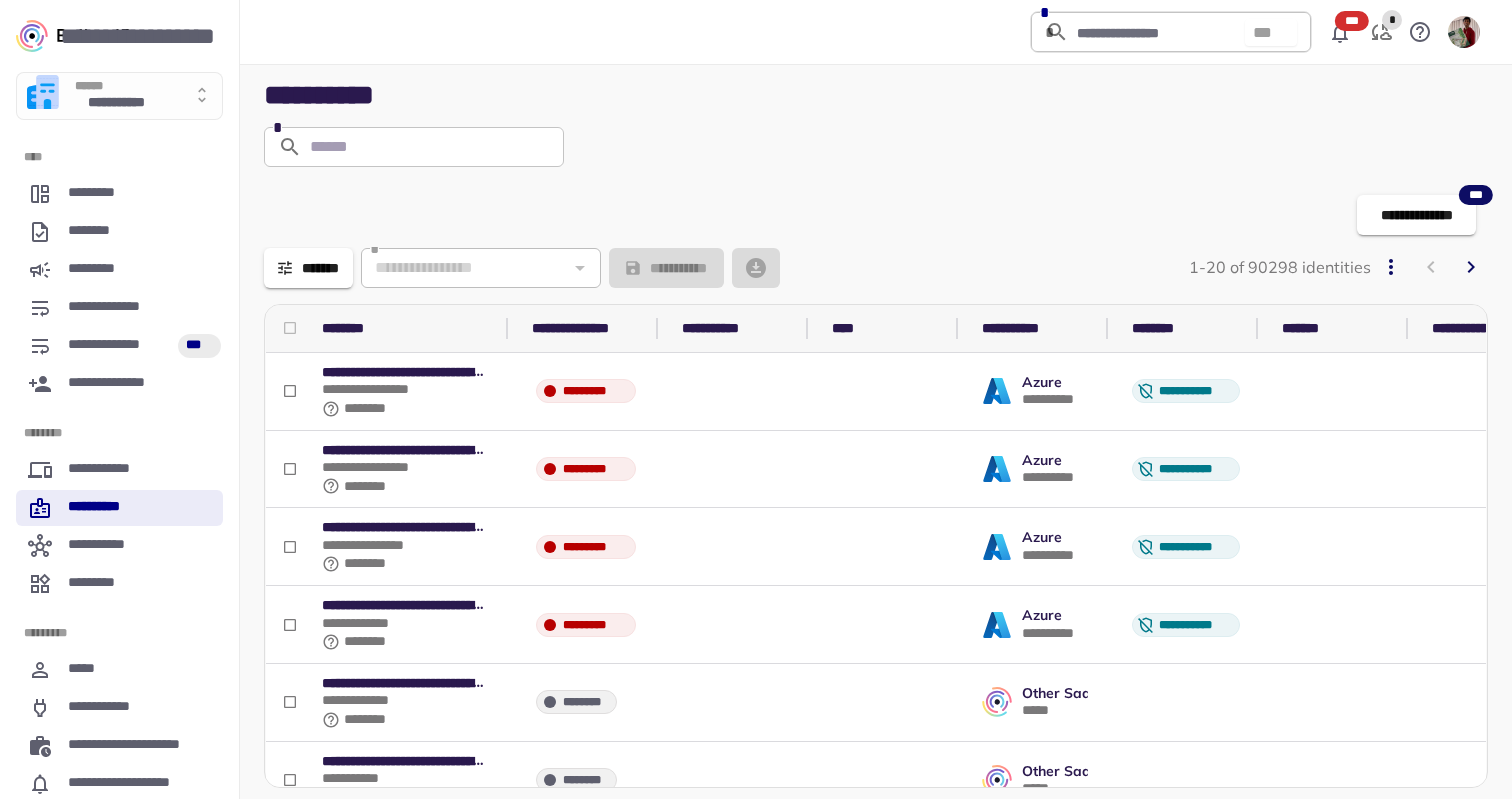 click at bounding box center [741, 470] 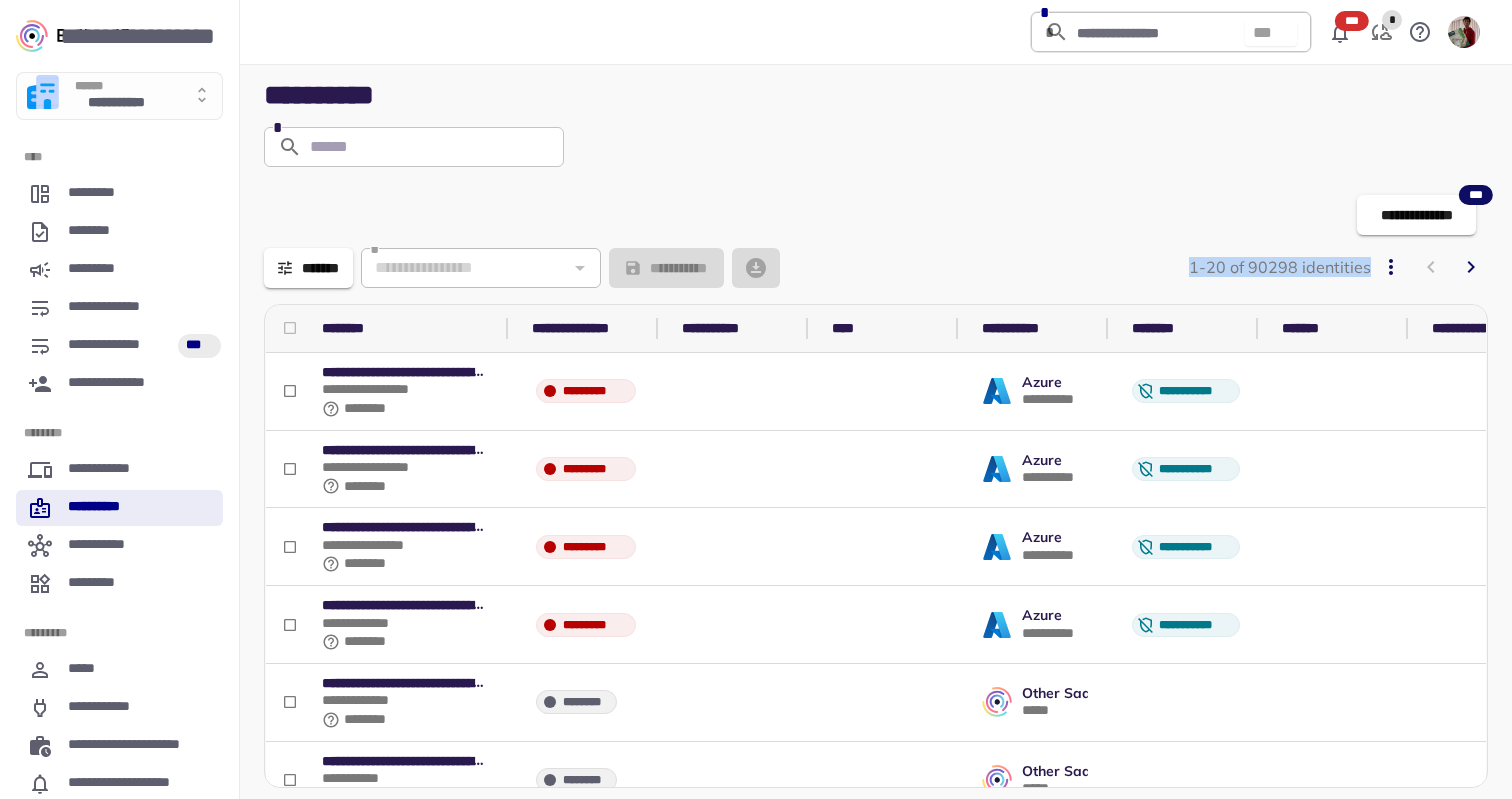 drag, startPoint x: 1194, startPoint y: 268, endPoint x: 1371, endPoint y: 269, distance: 177.00282 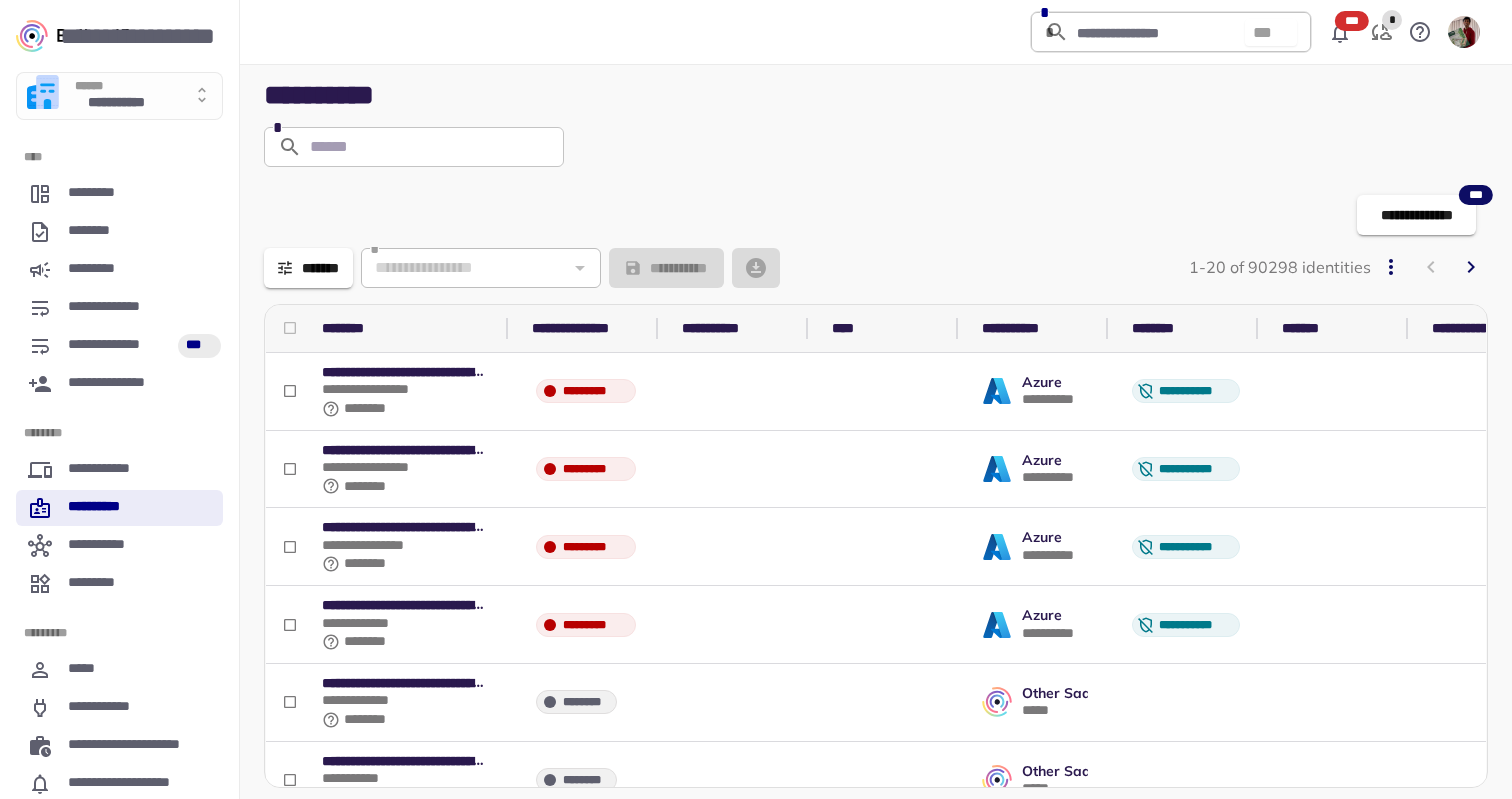 click at bounding box center (741, 470) 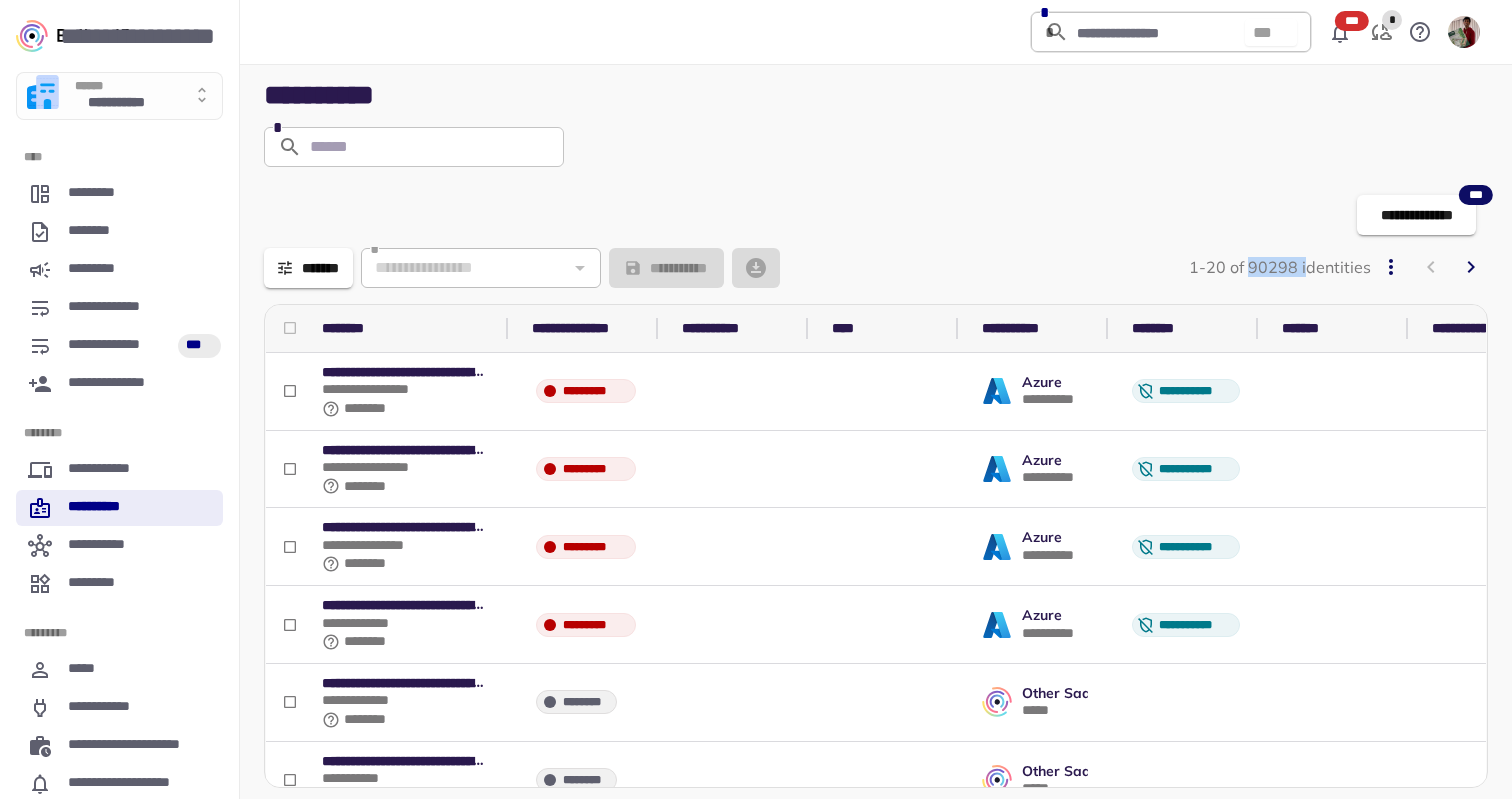 drag, startPoint x: 1254, startPoint y: 269, endPoint x: 1310, endPoint y: 269, distance: 56 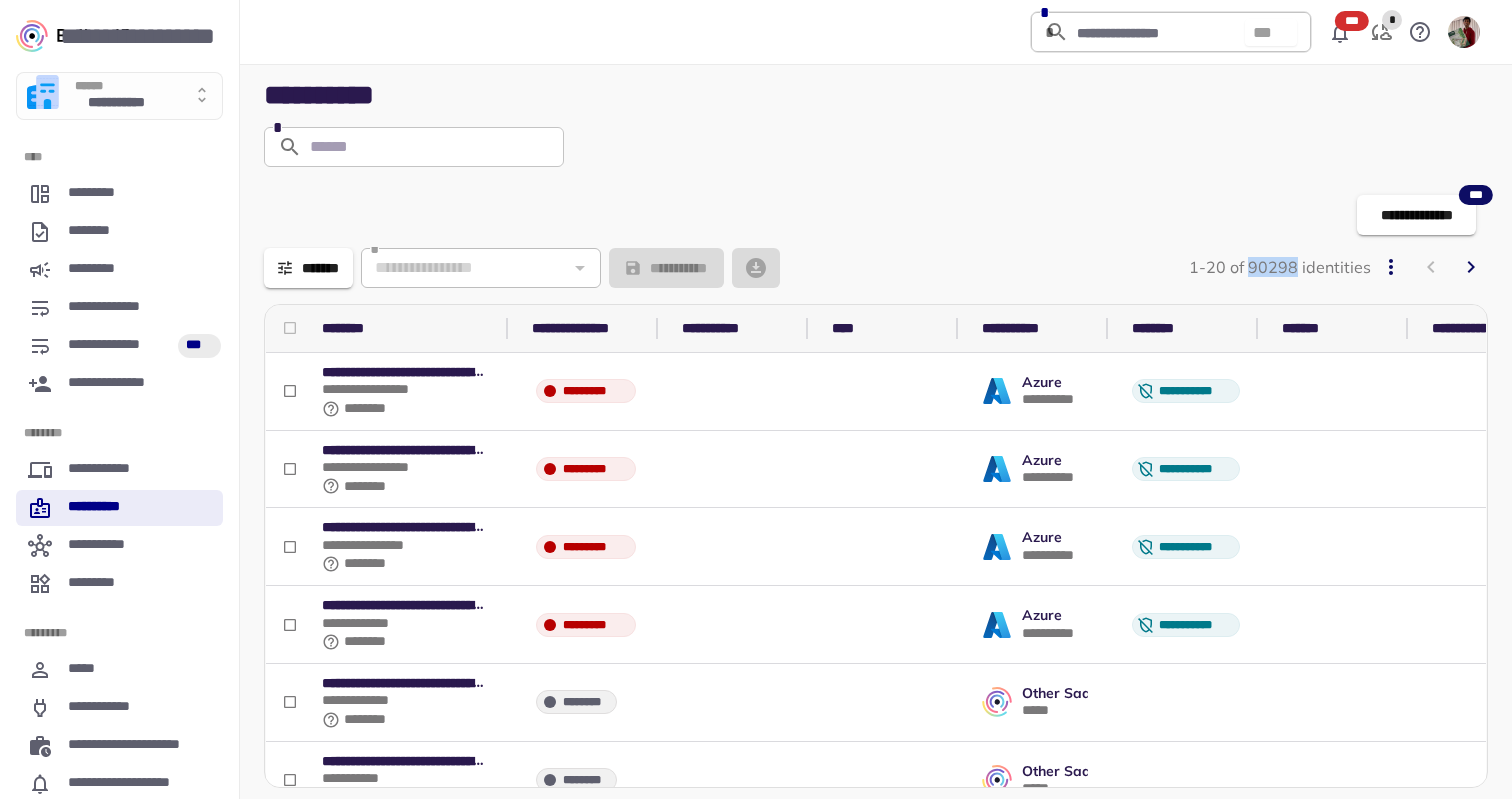 click on "1-20 of 90298 identities" at bounding box center (1280, 268) 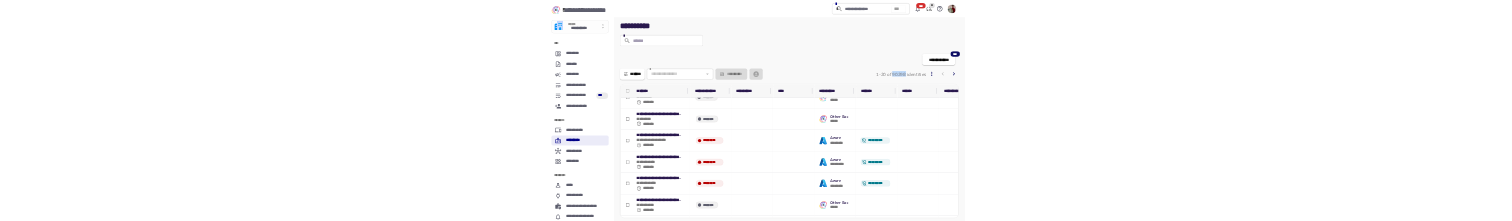 scroll, scrollTop: 756, scrollLeft: 0, axis: vertical 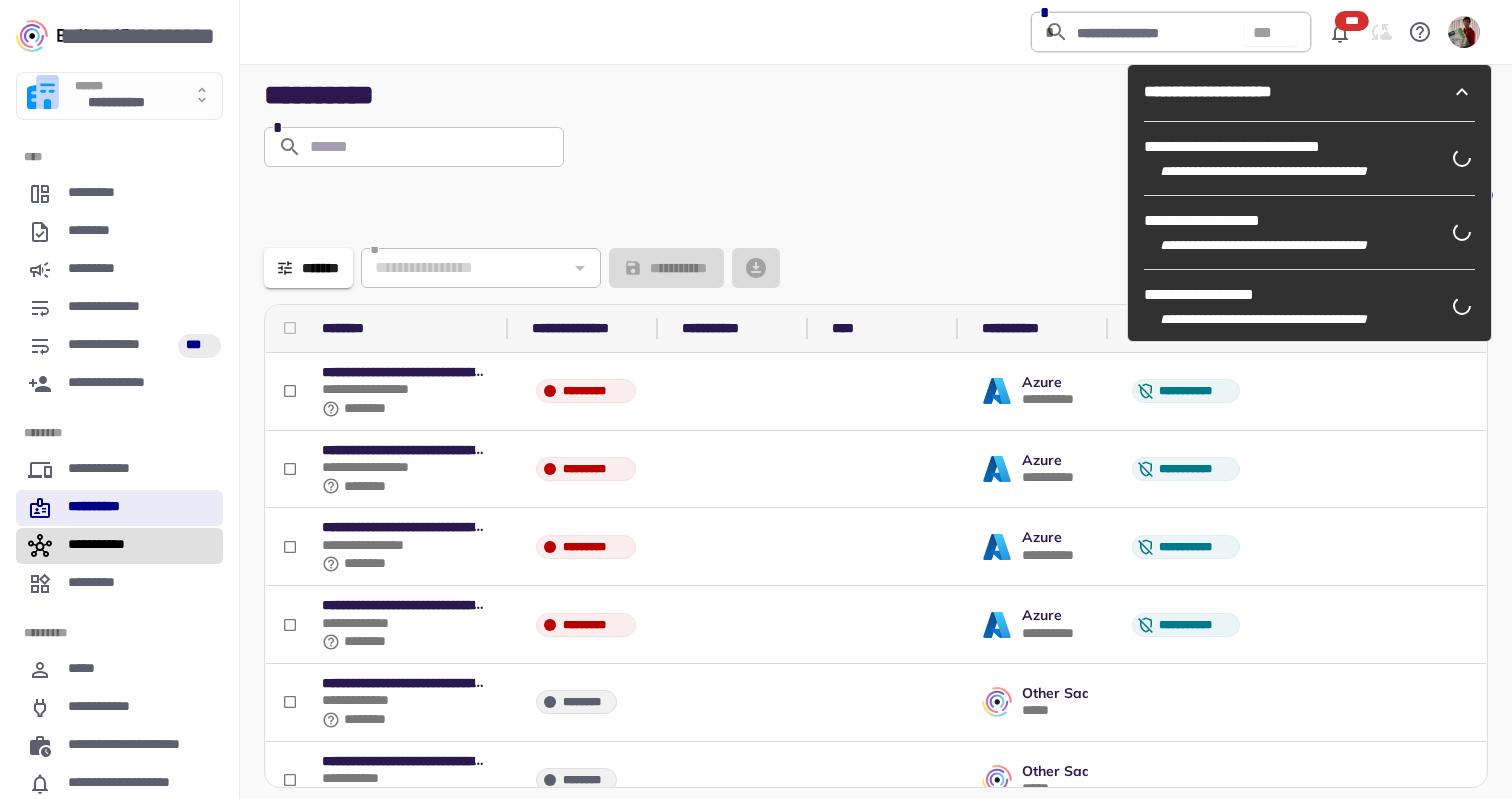 click on "**********" at bounding box center (119, 546) 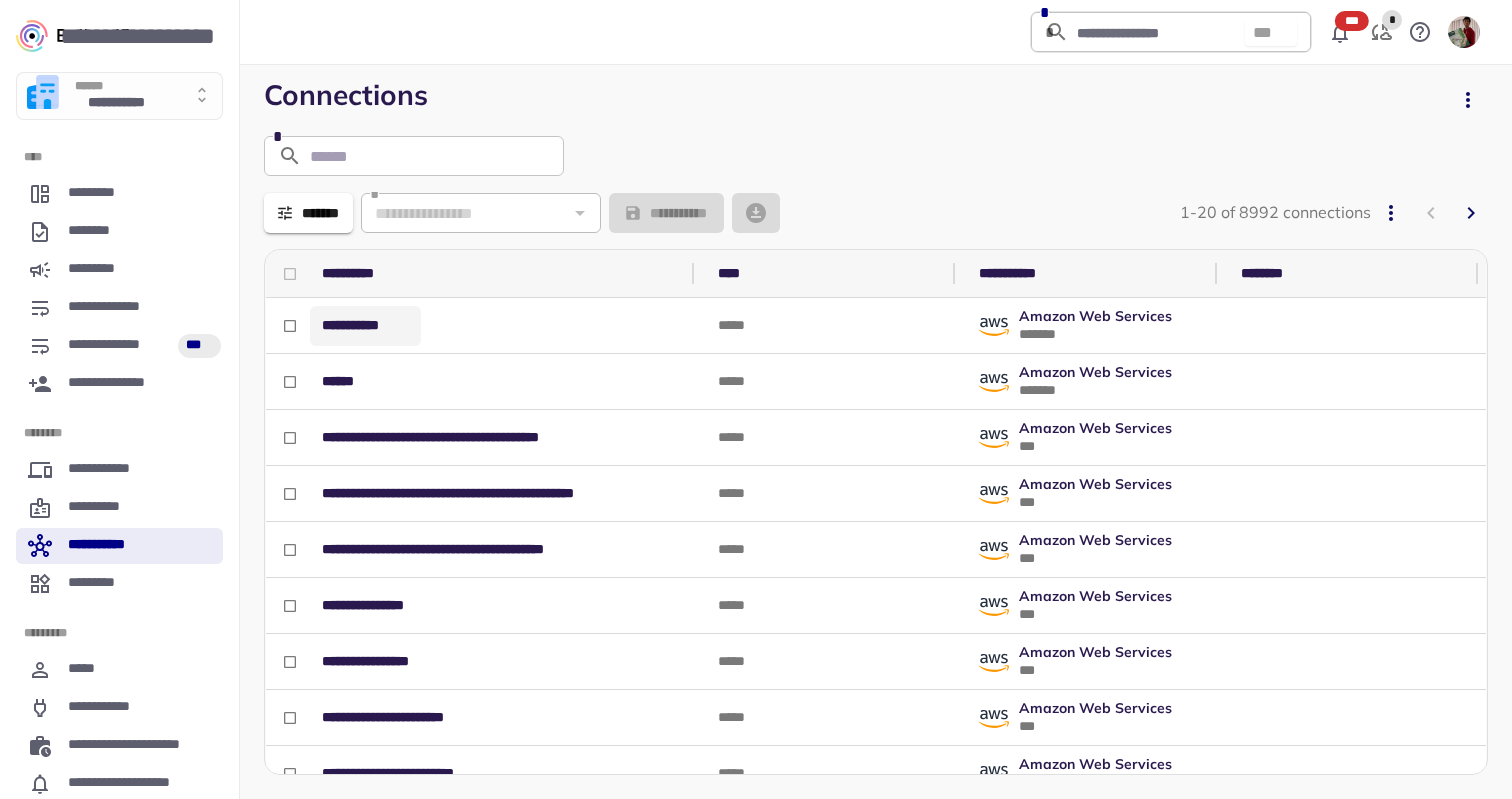 click on "**********" at bounding box center [365, 325] 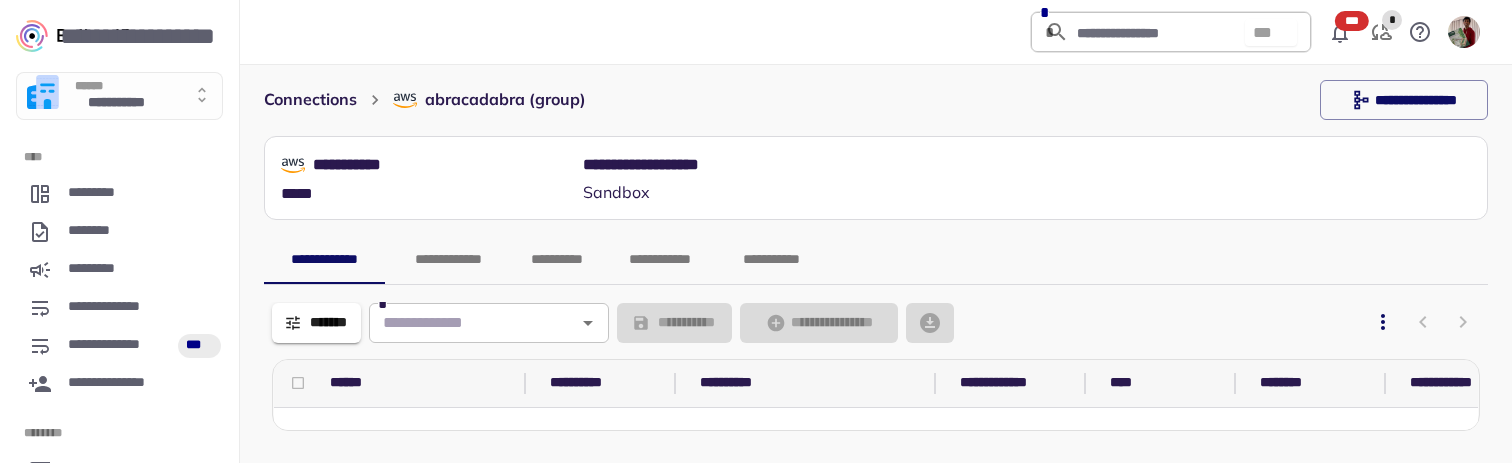 click on "**********" at bounding box center (557, 260) 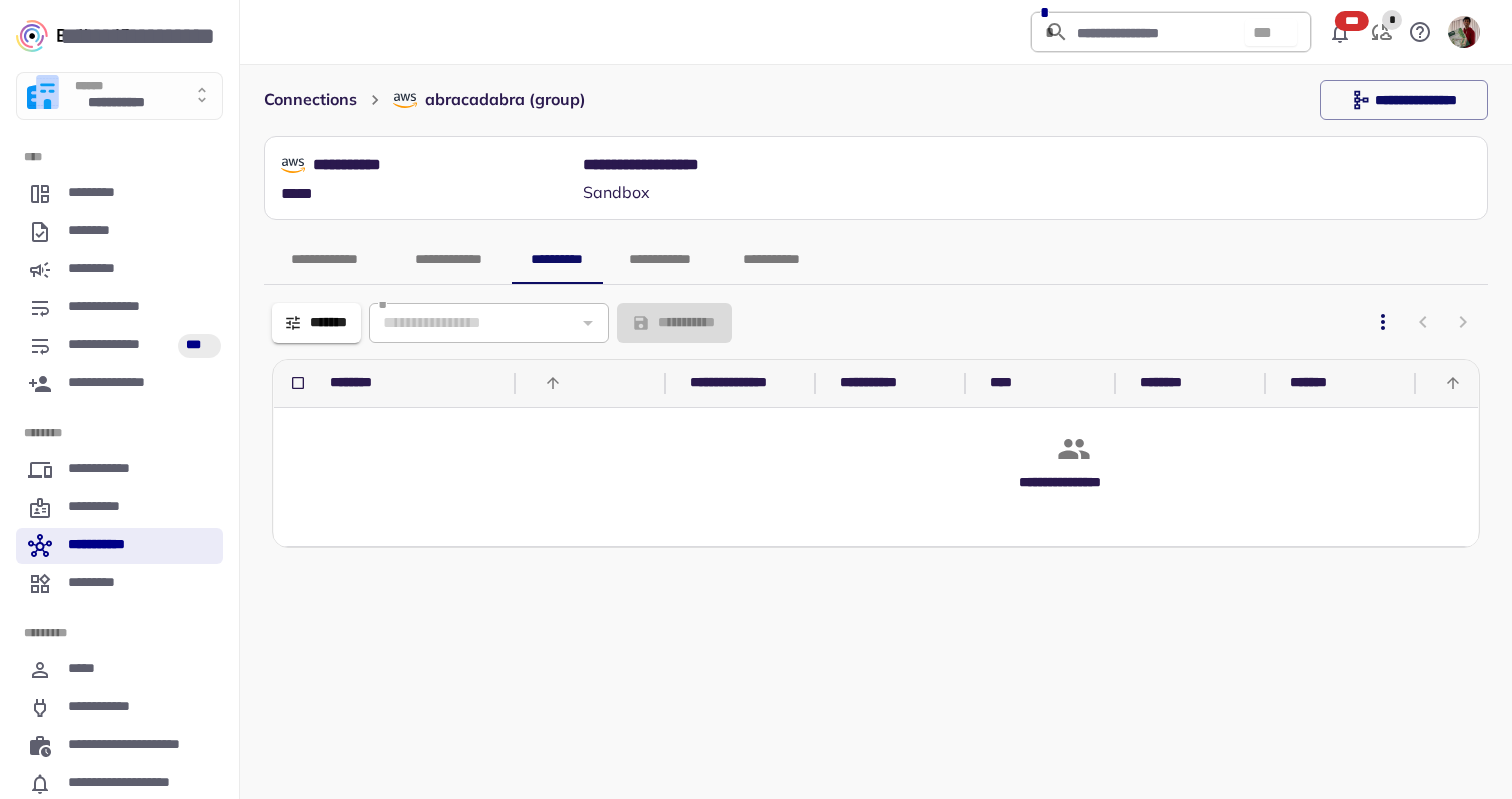 click on "**********" at bounding box center [119, 546] 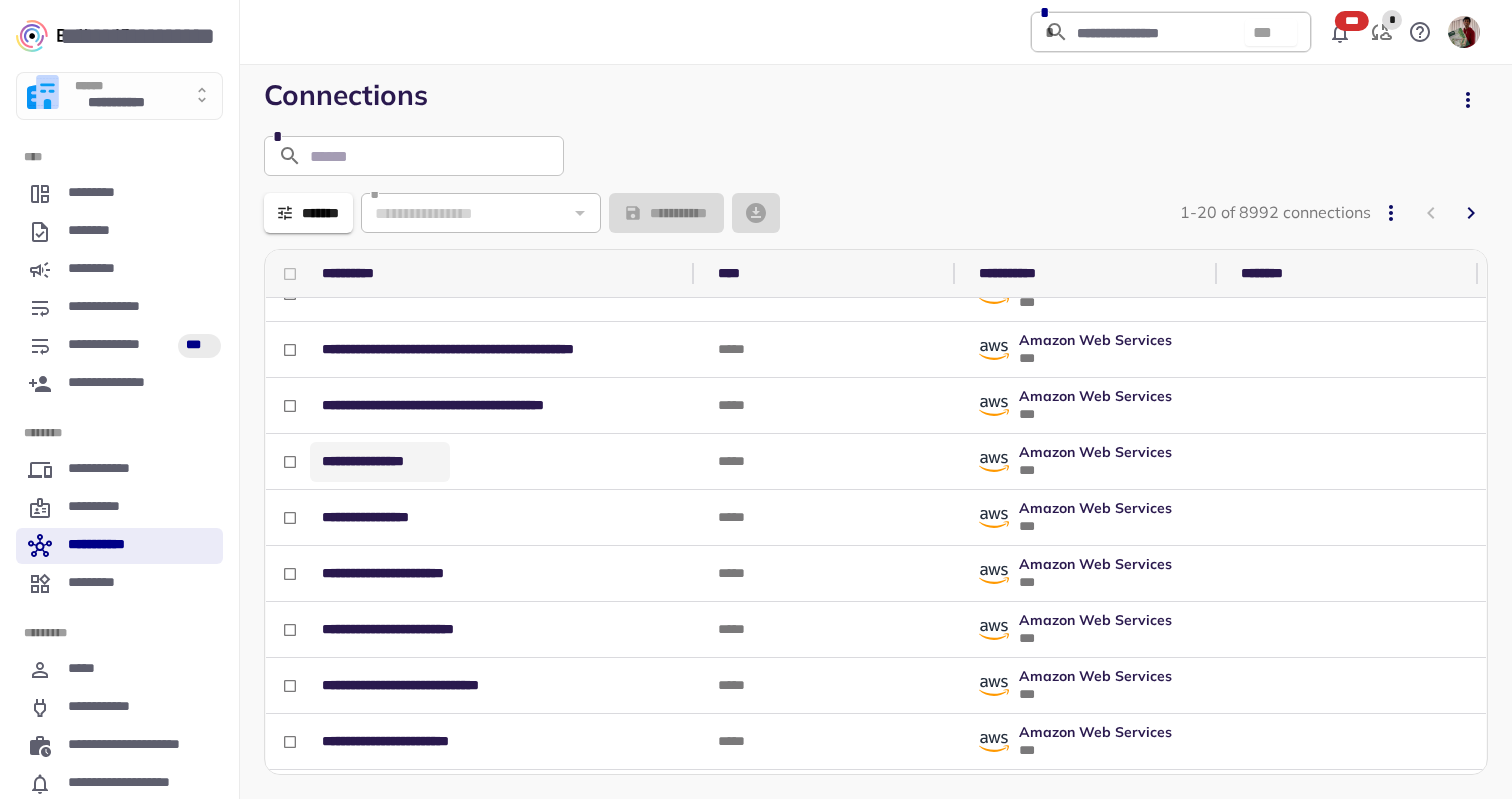 scroll, scrollTop: 149, scrollLeft: 0, axis: vertical 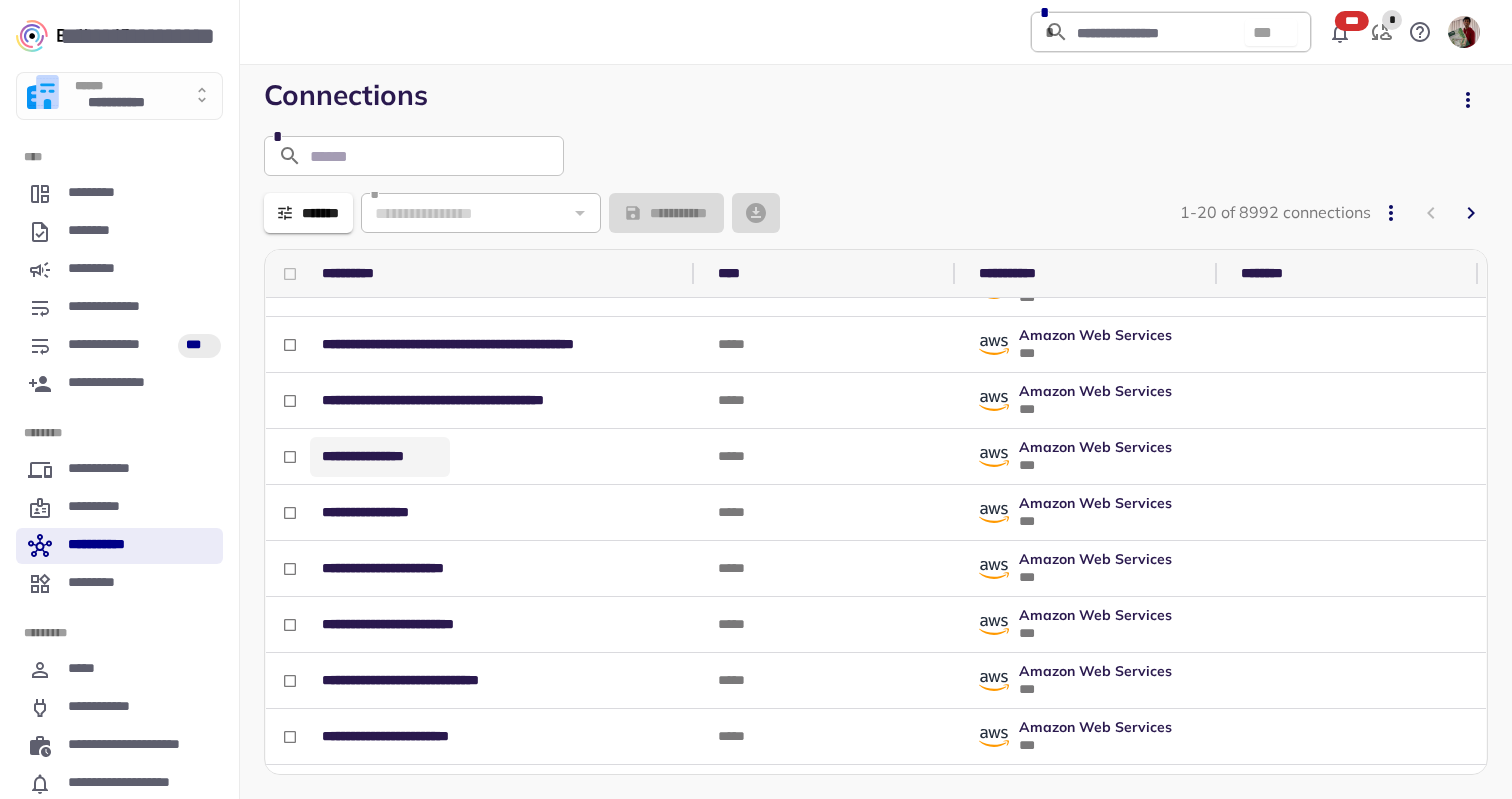click on "**********" at bounding box center (380, 457) 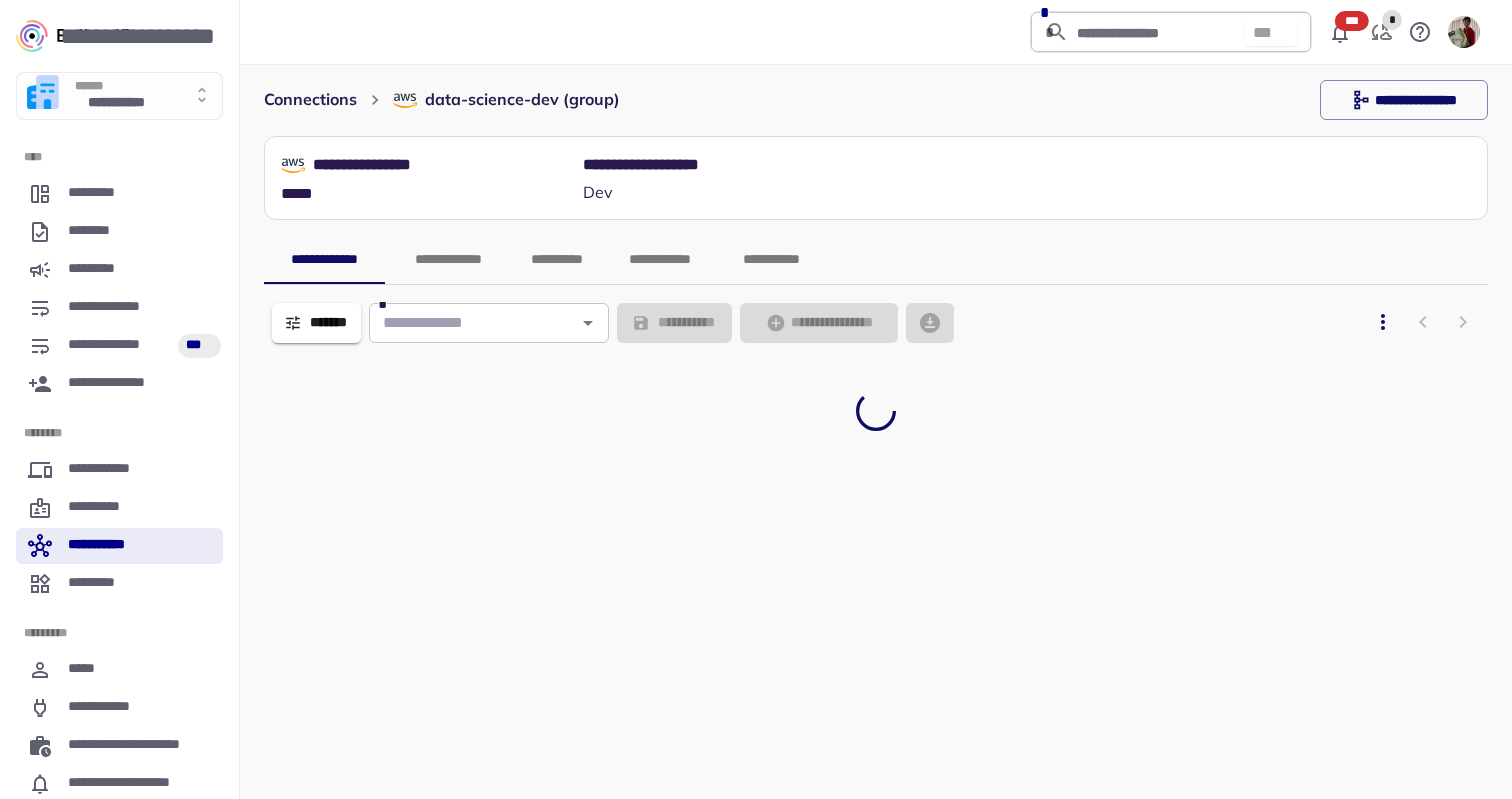 click on "**********" at bounding box center (557, 260) 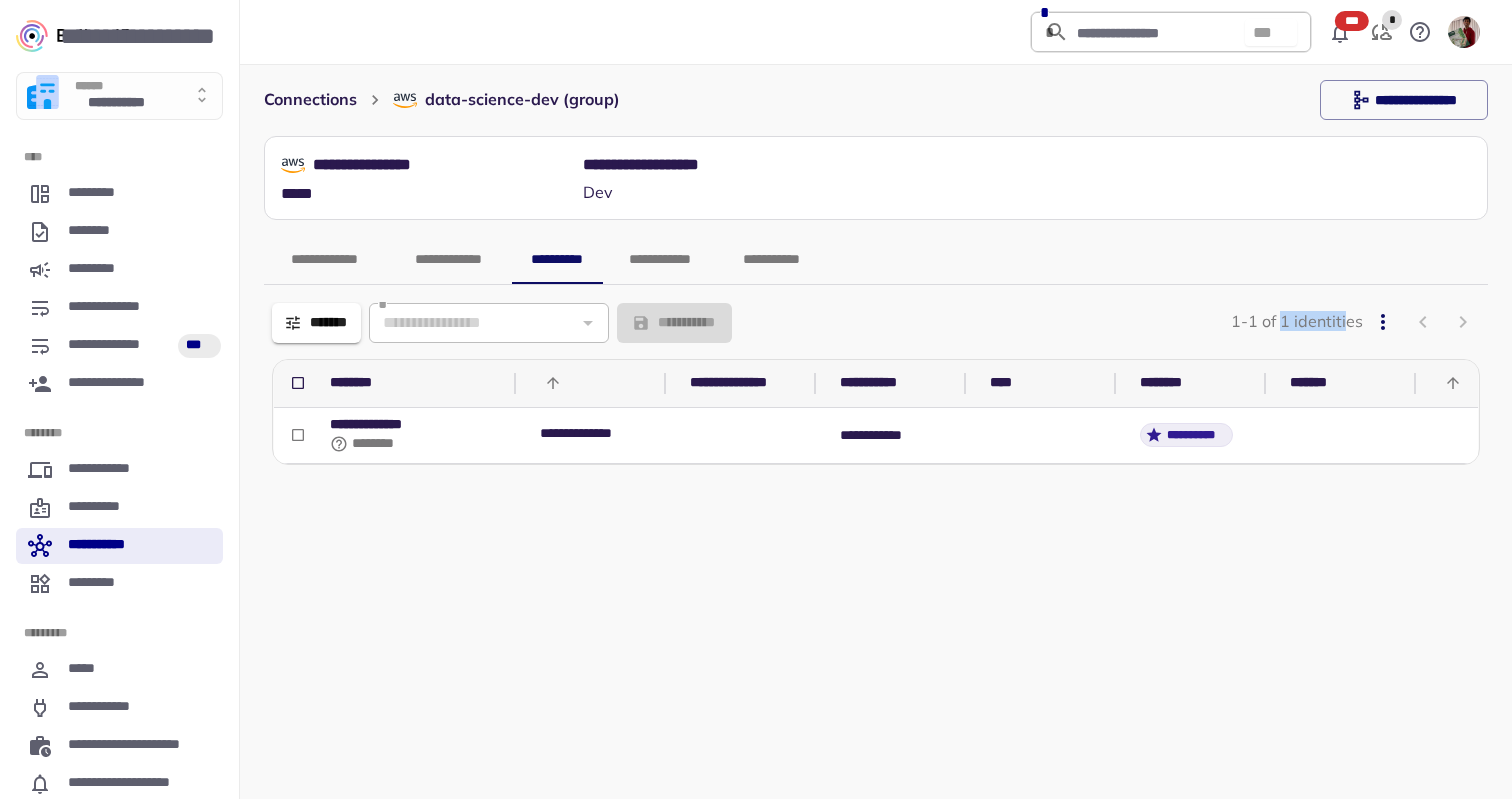 drag, startPoint x: 1282, startPoint y: 327, endPoint x: 1345, endPoint y: 327, distance: 63 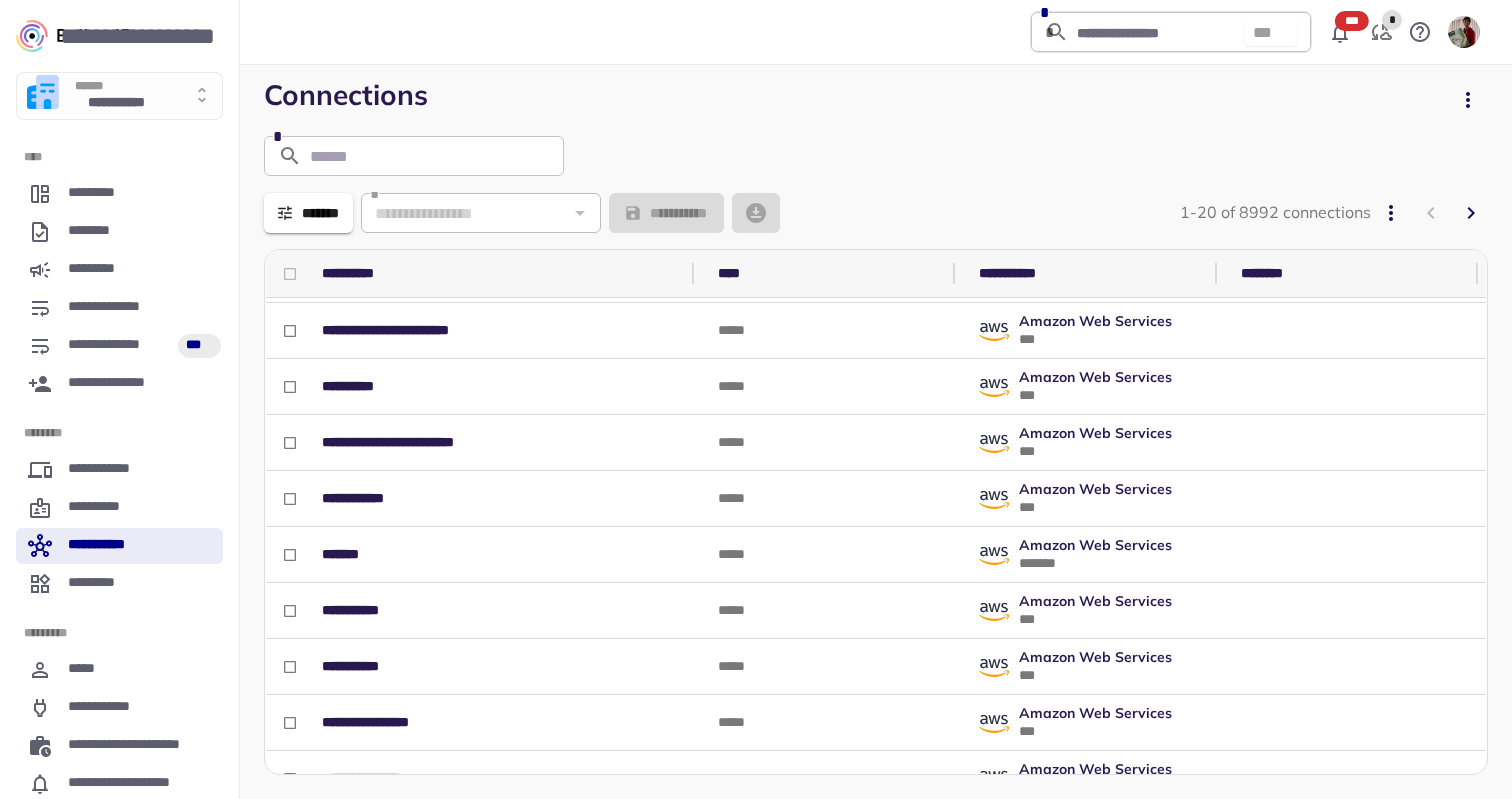 scroll, scrollTop: 644, scrollLeft: 0, axis: vertical 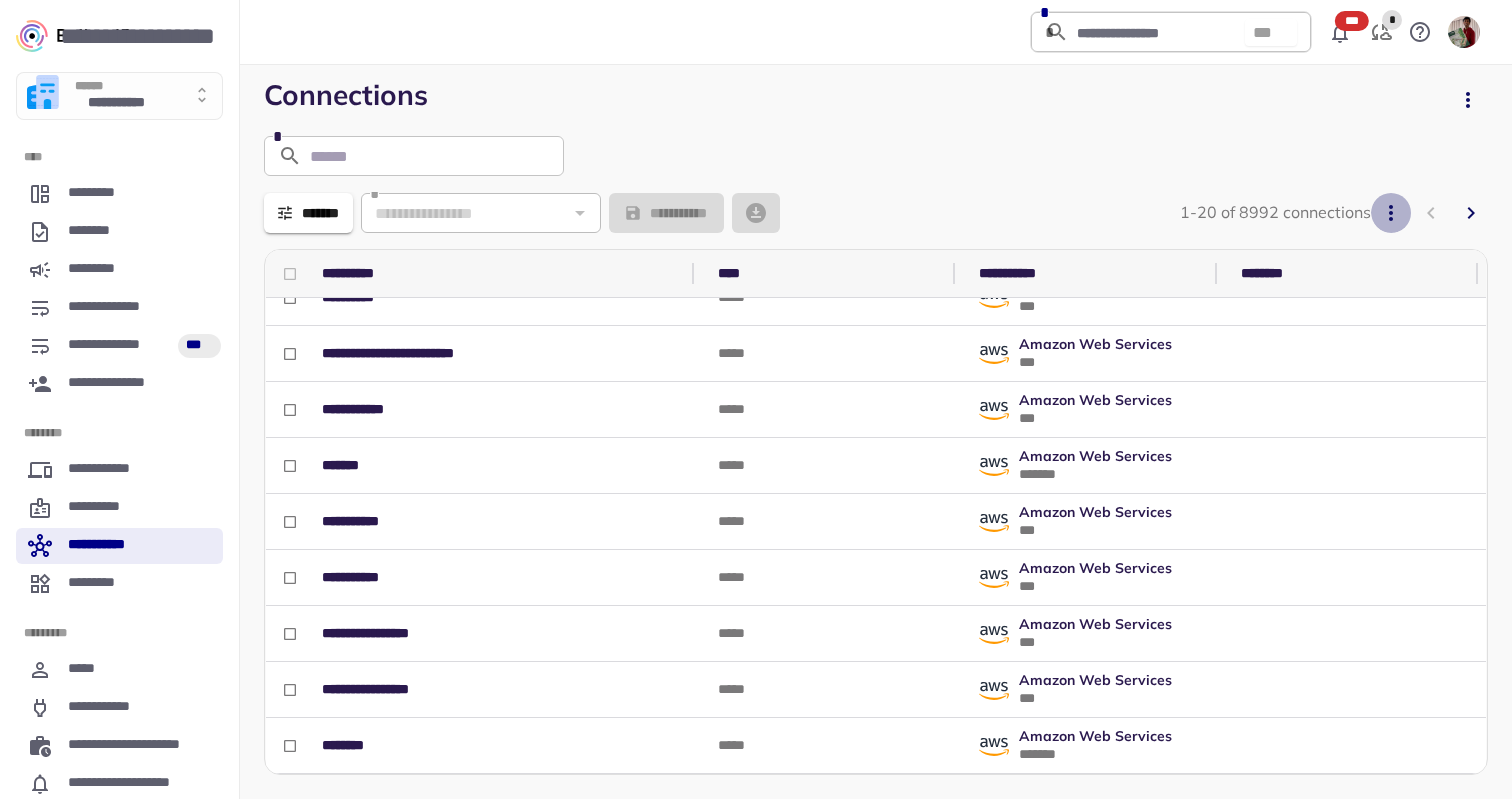 click 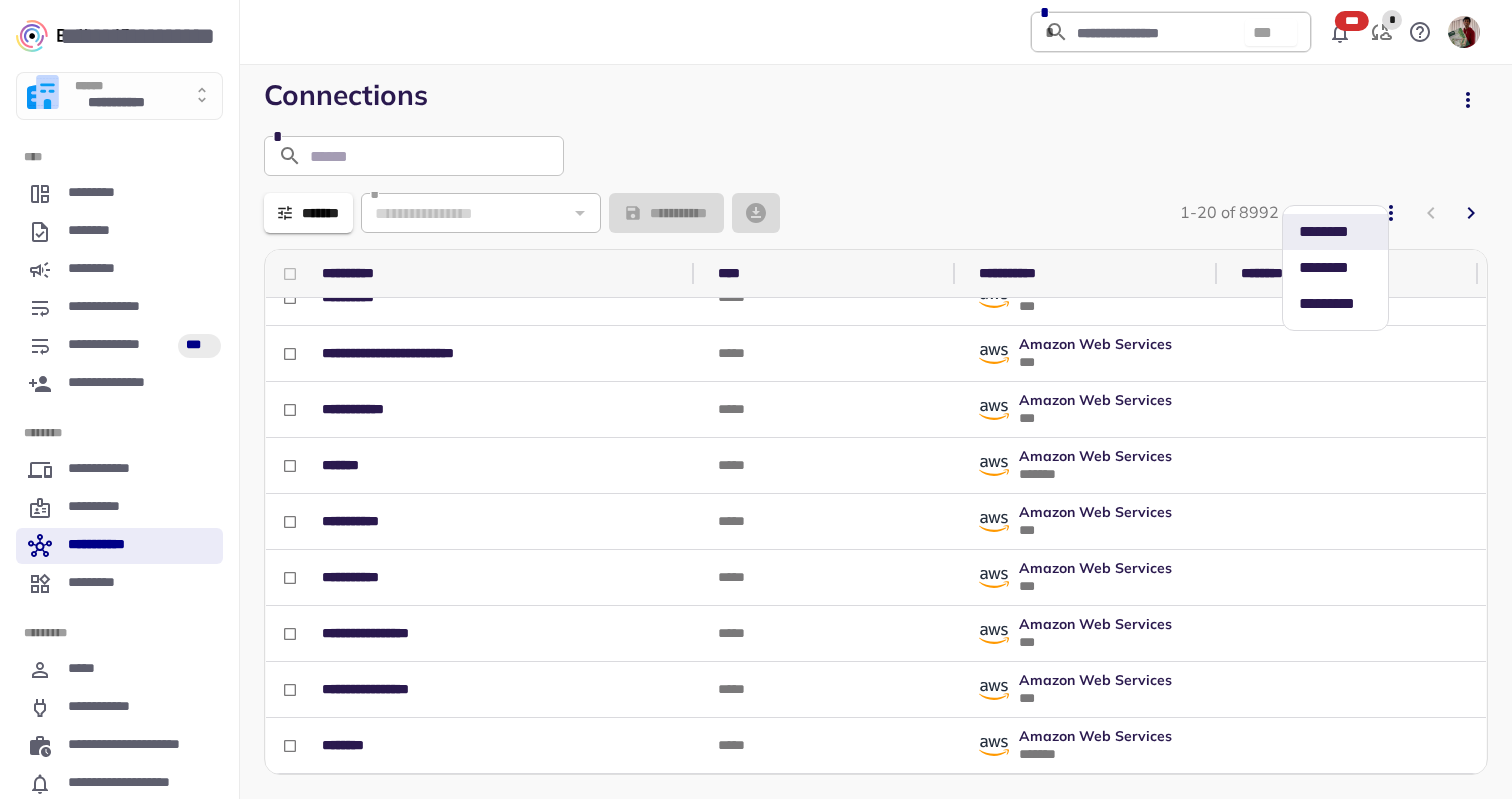 click at bounding box center [756, 399] 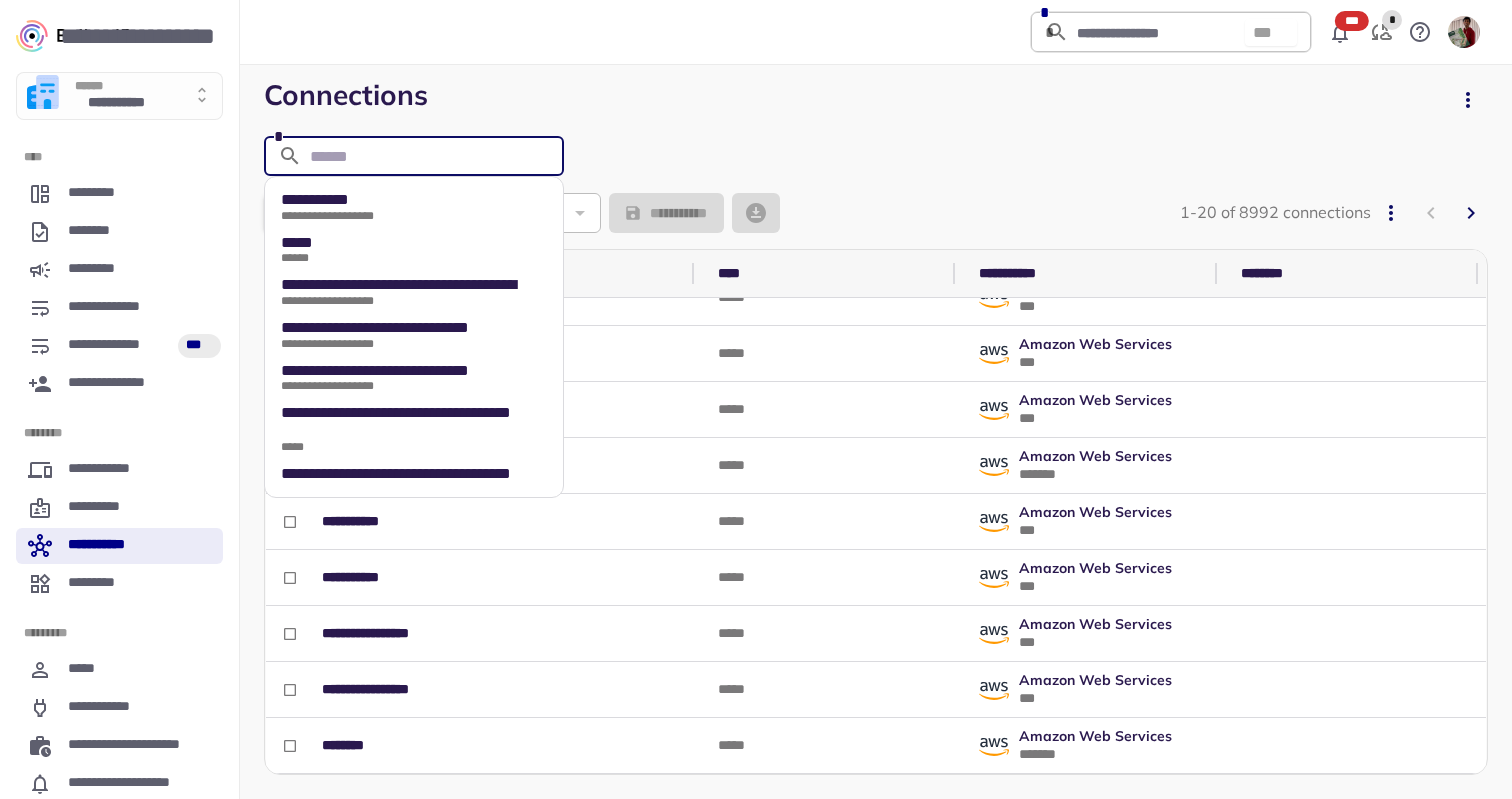 click at bounding box center [413, 156] 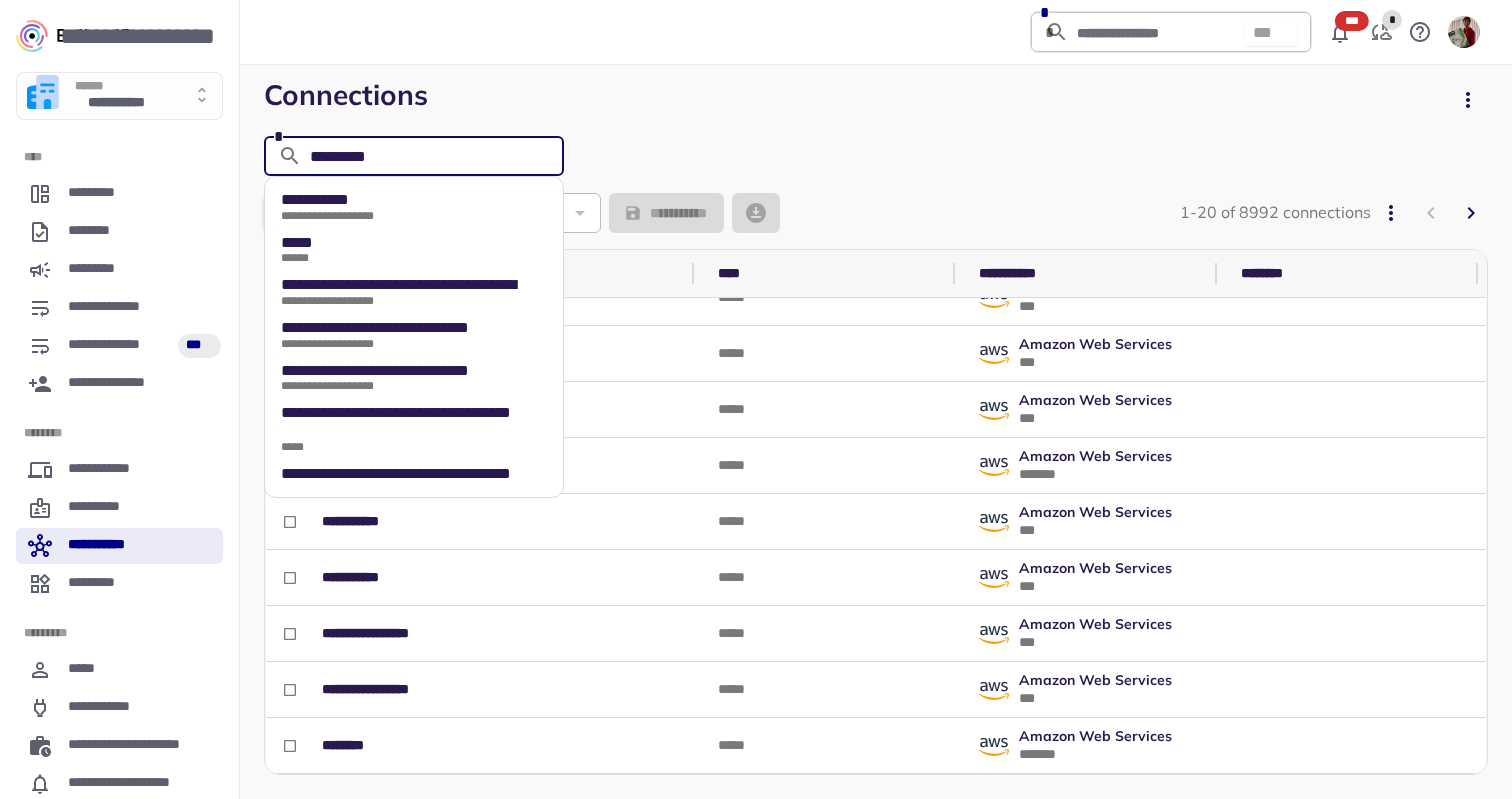 type on "**********" 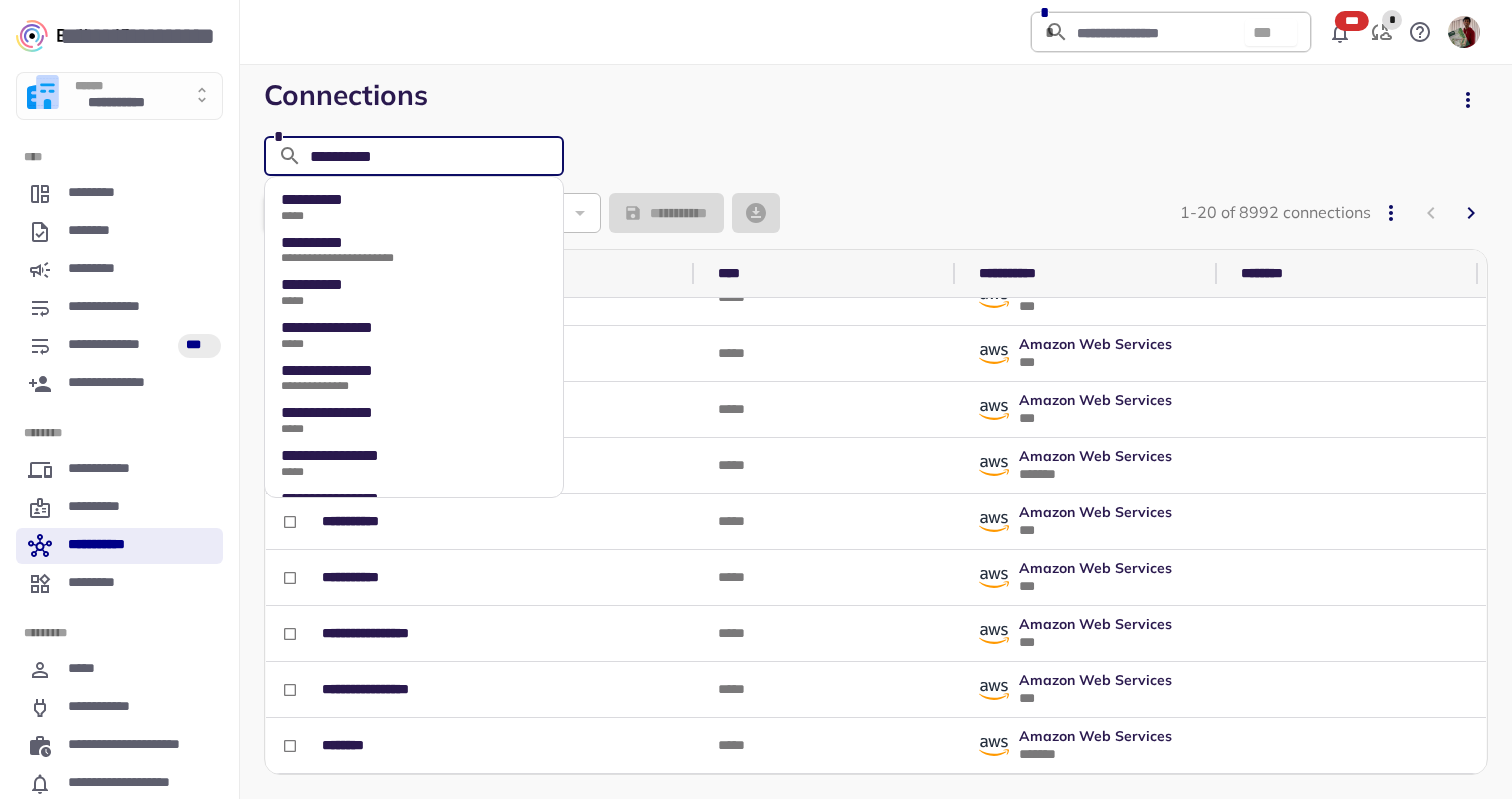 click on "*****" at bounding box center [322, 215] 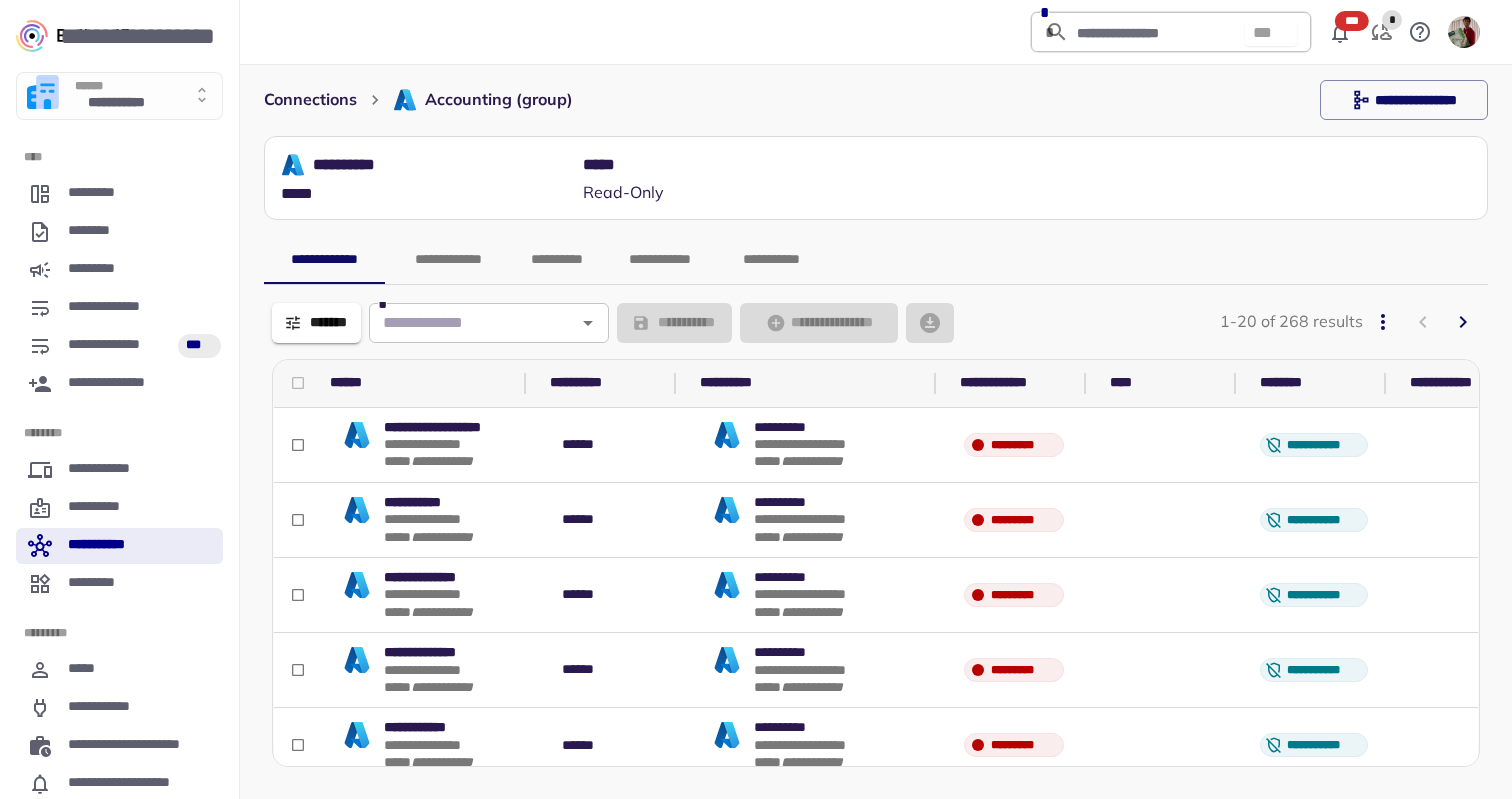click on "**********" at bounding box center [557, 260] 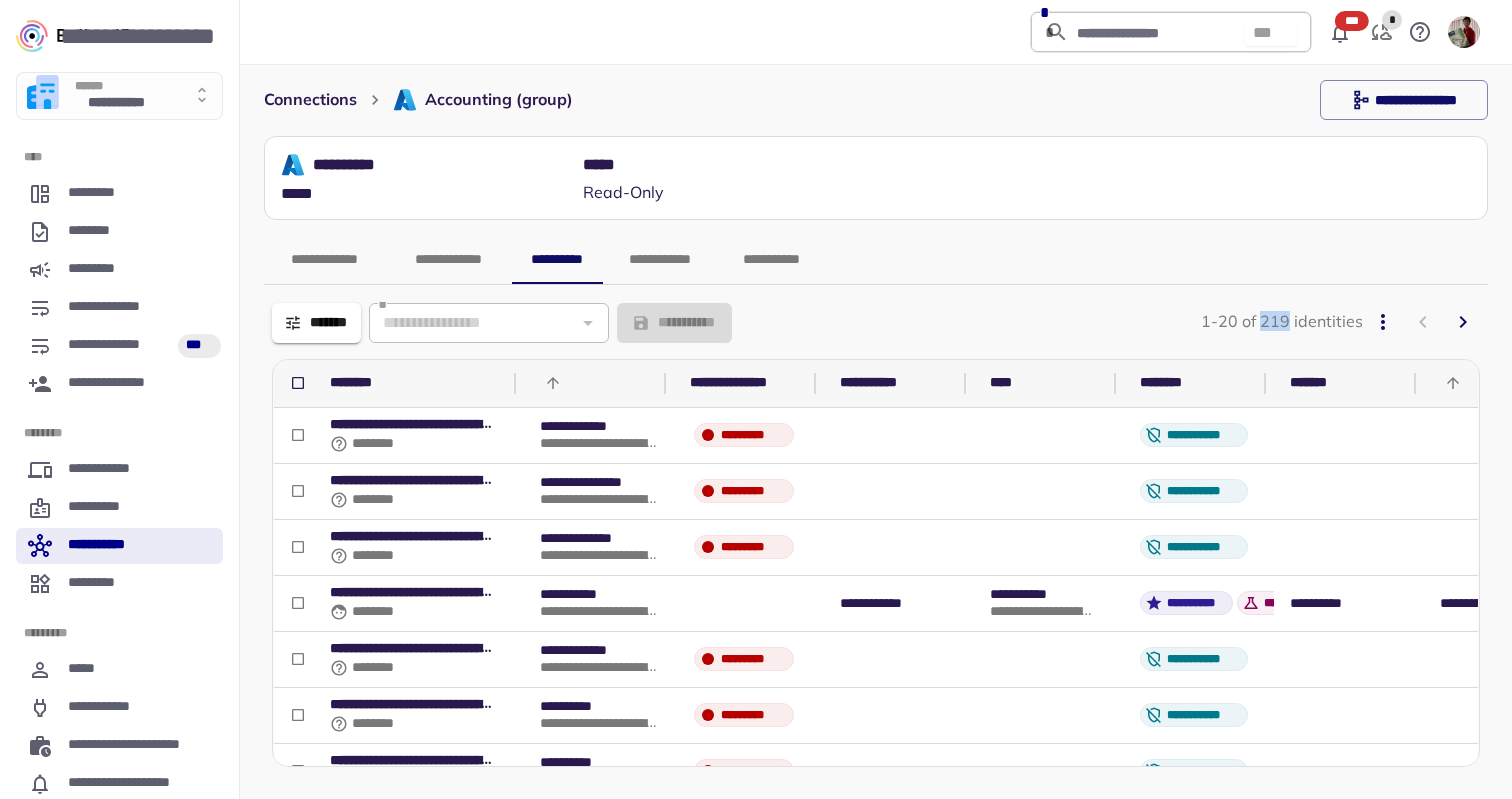 drag, startPoint x: 1267, startPoint y: 323, endPoint x: 1292, endPoint y: 324, distance: 25.019993 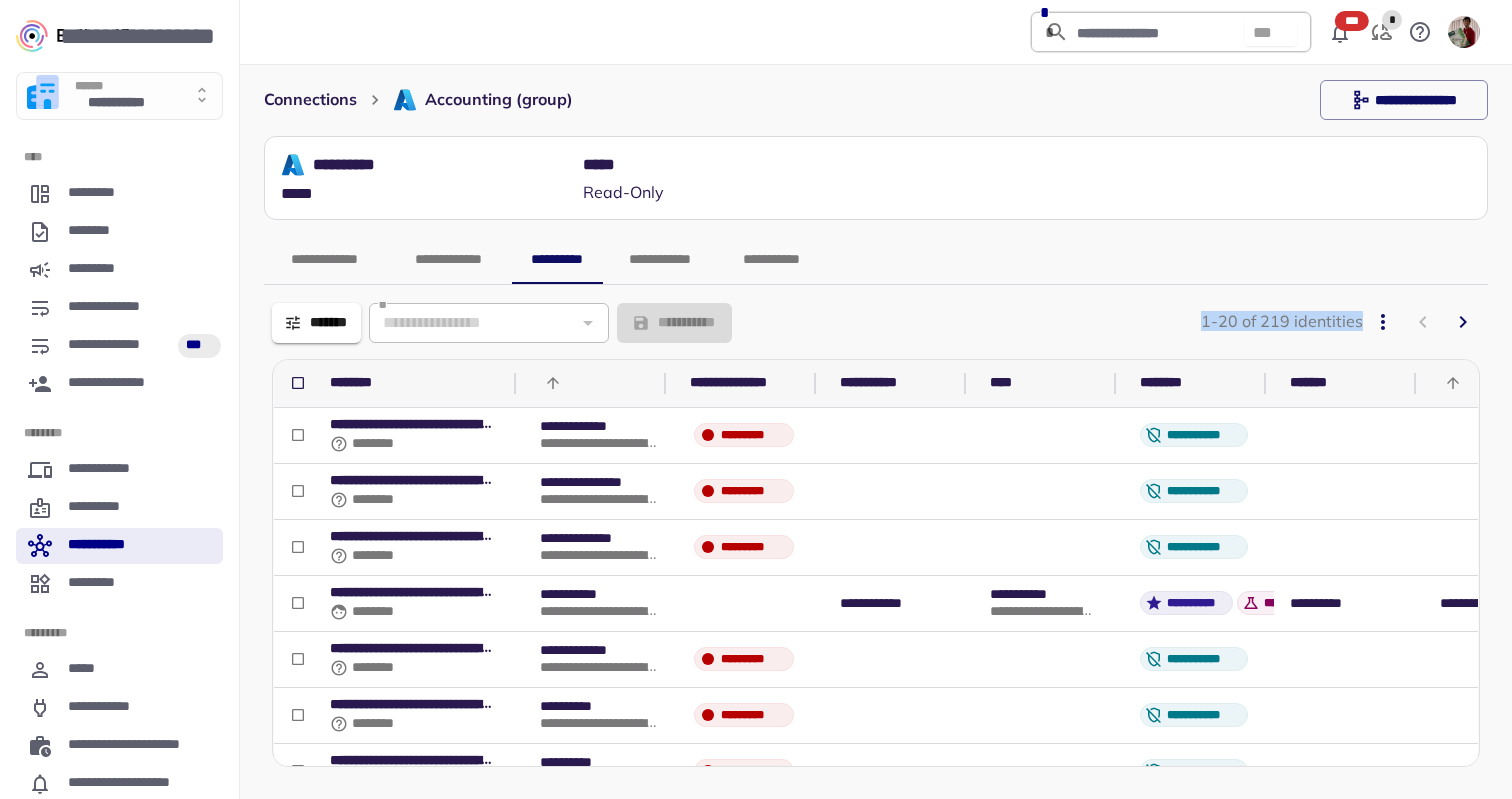 drag, startPoint x: 1208, startPoint y: 326, endPoint x: 1355, endPoint y: 332, distance: 147.12239 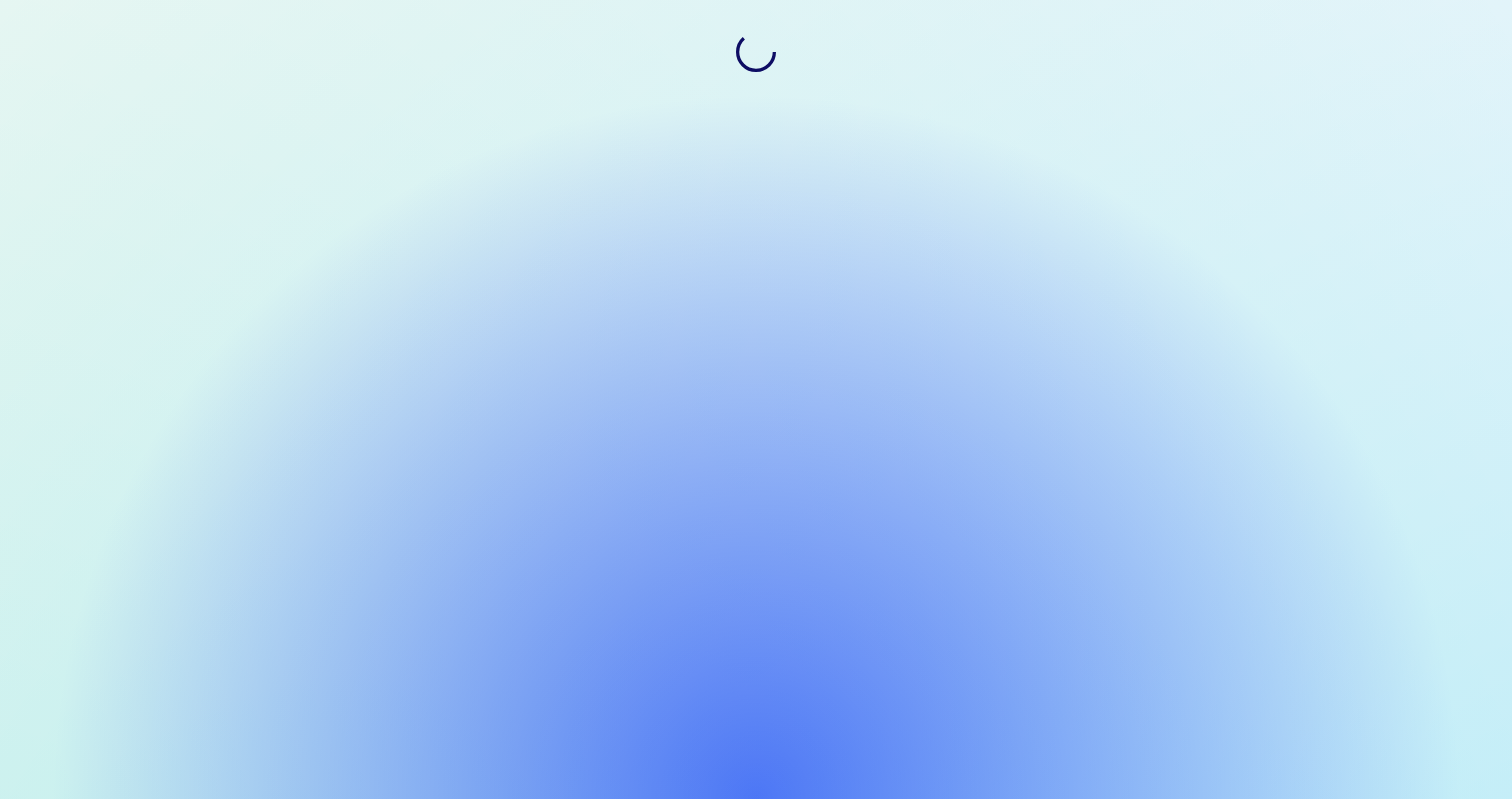 scroll, scrollTop: 0, scrollLeft: 0, axis: both 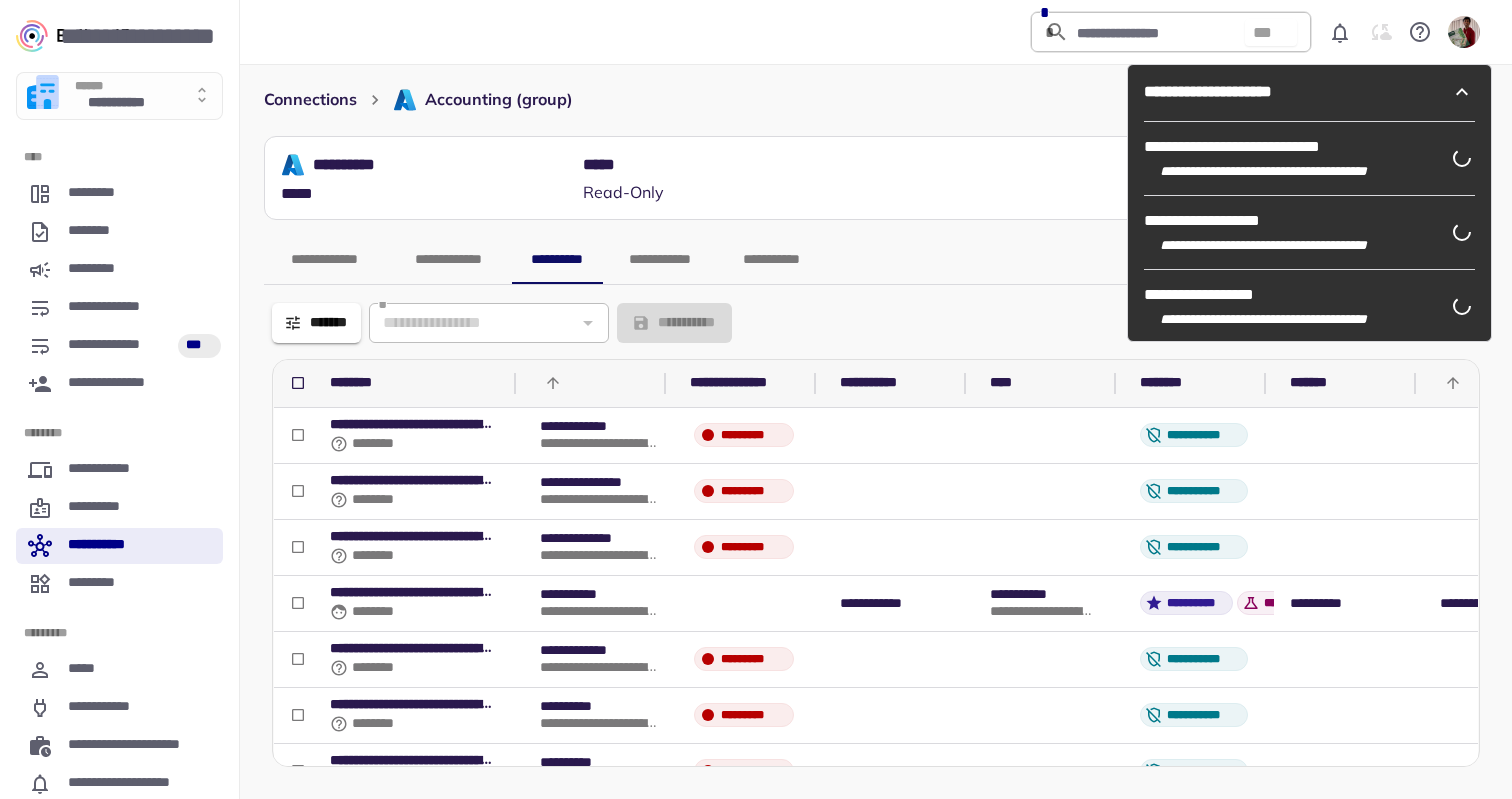 click on "**********" at bounding box center [1309, 203] 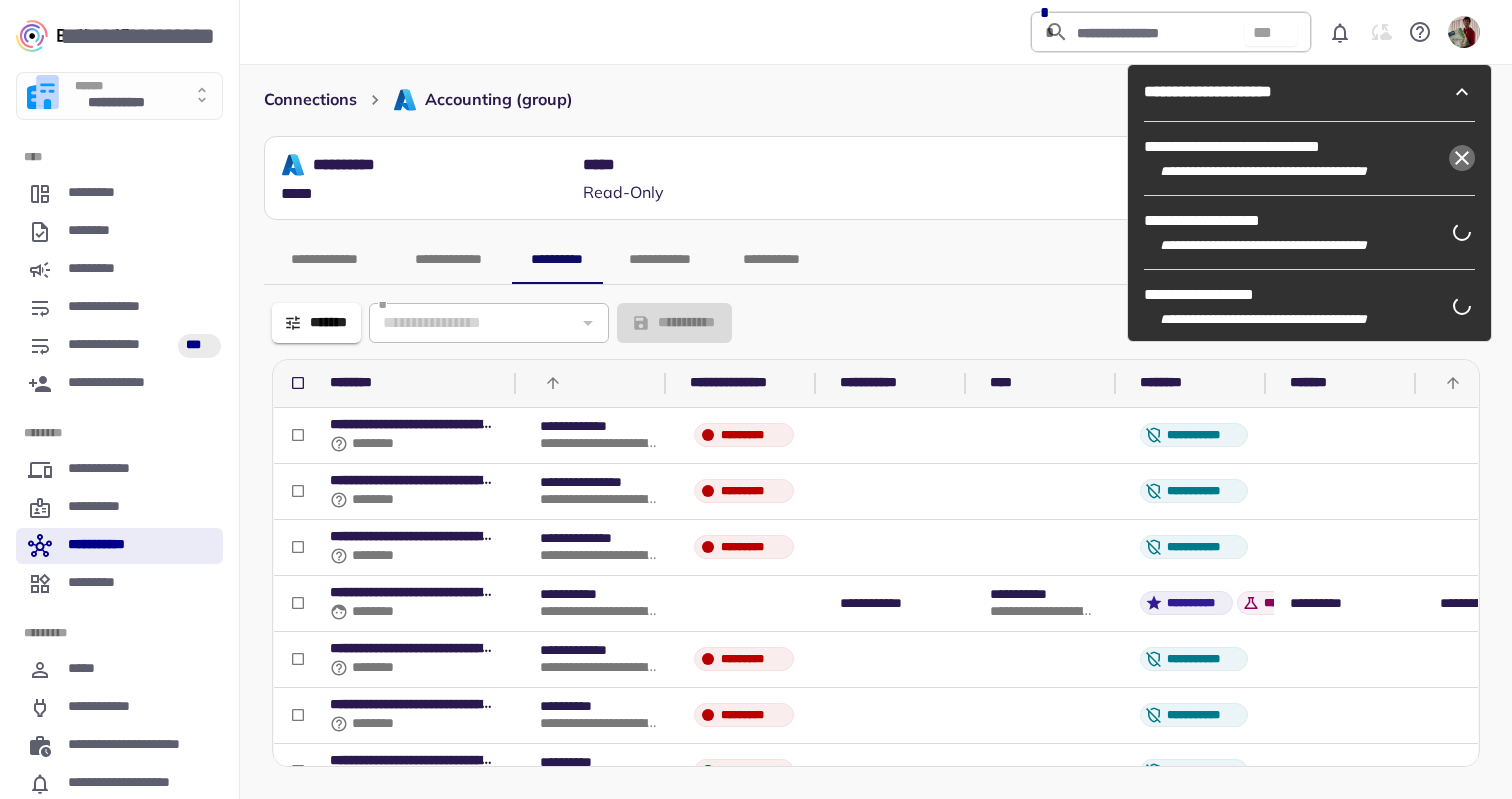 click 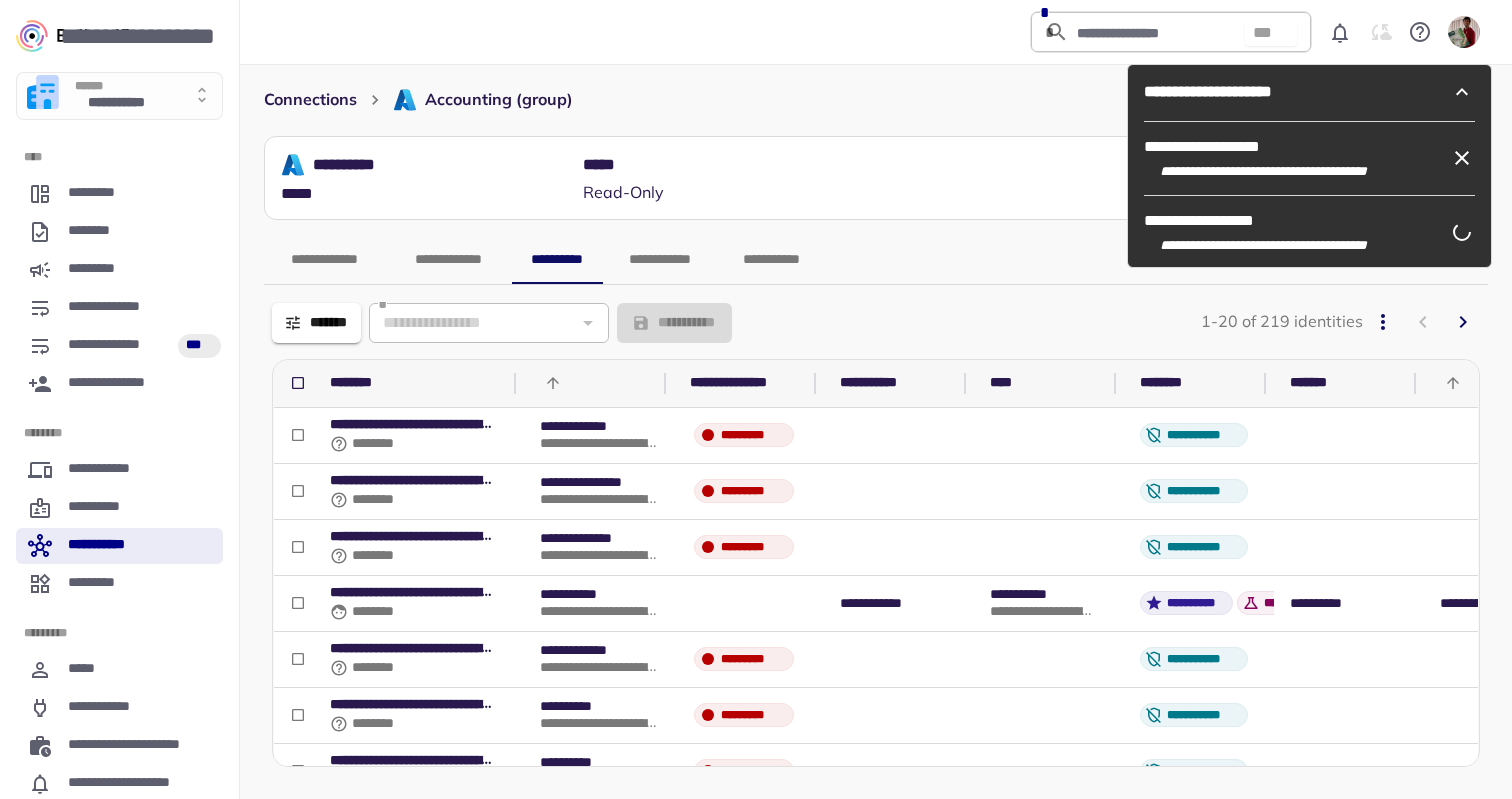 click 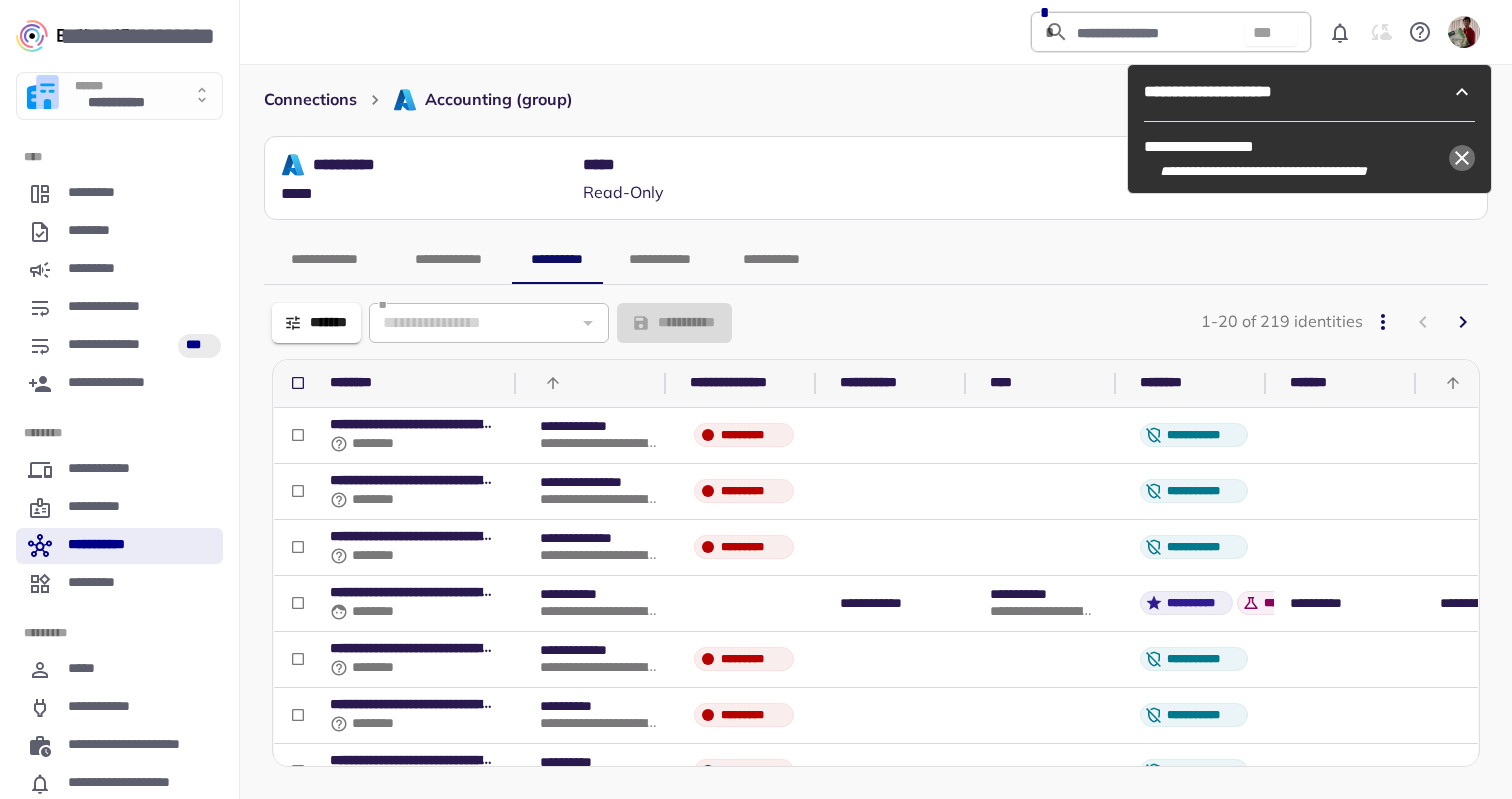 click 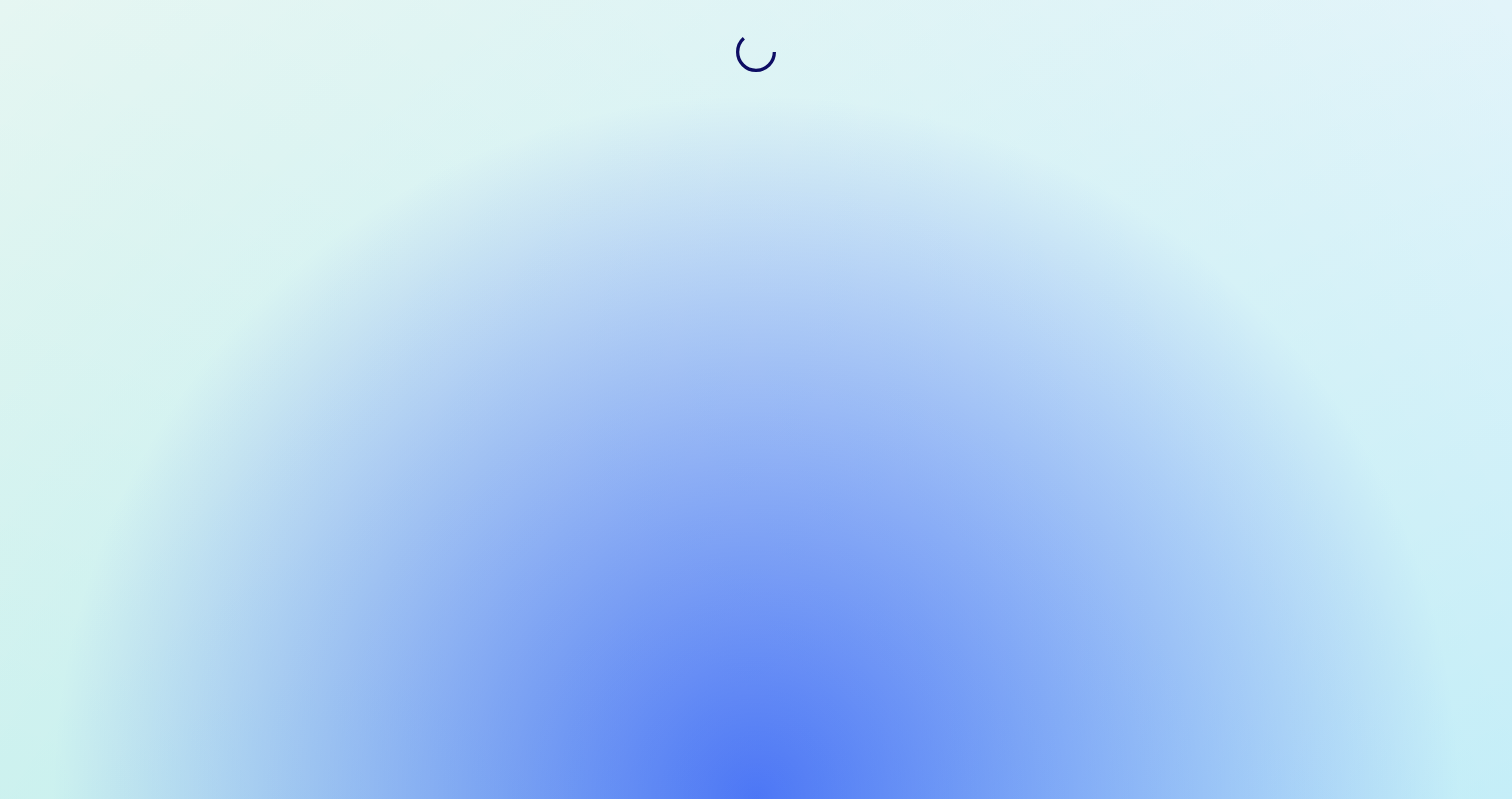 scroll, scrollTop: 0, scrollLeft: 0, axis: both 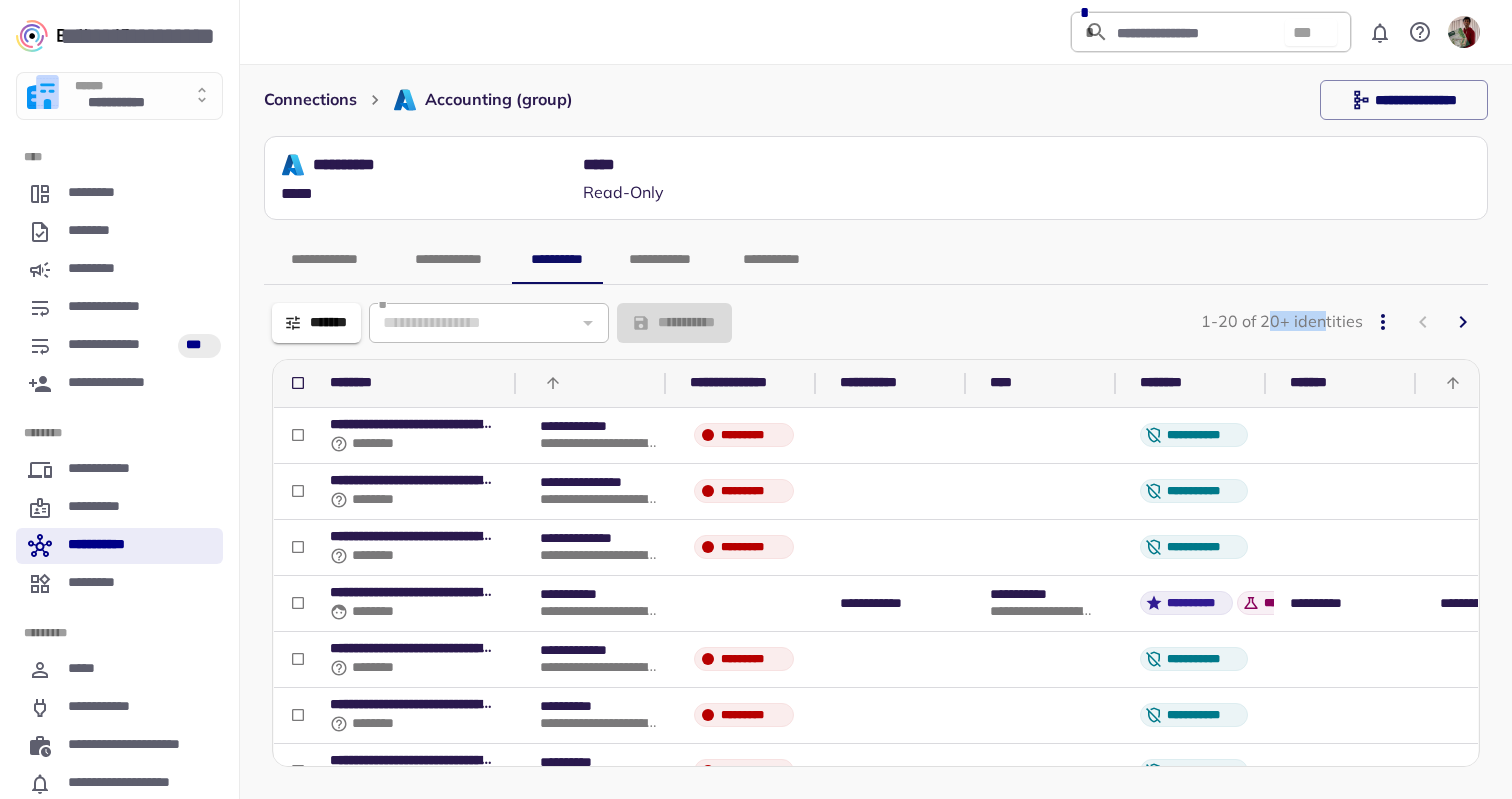 drag, startPoint x: 1269, startPoint y: 320, endPoint x: 1326, endPoint y: 320, distance: 57 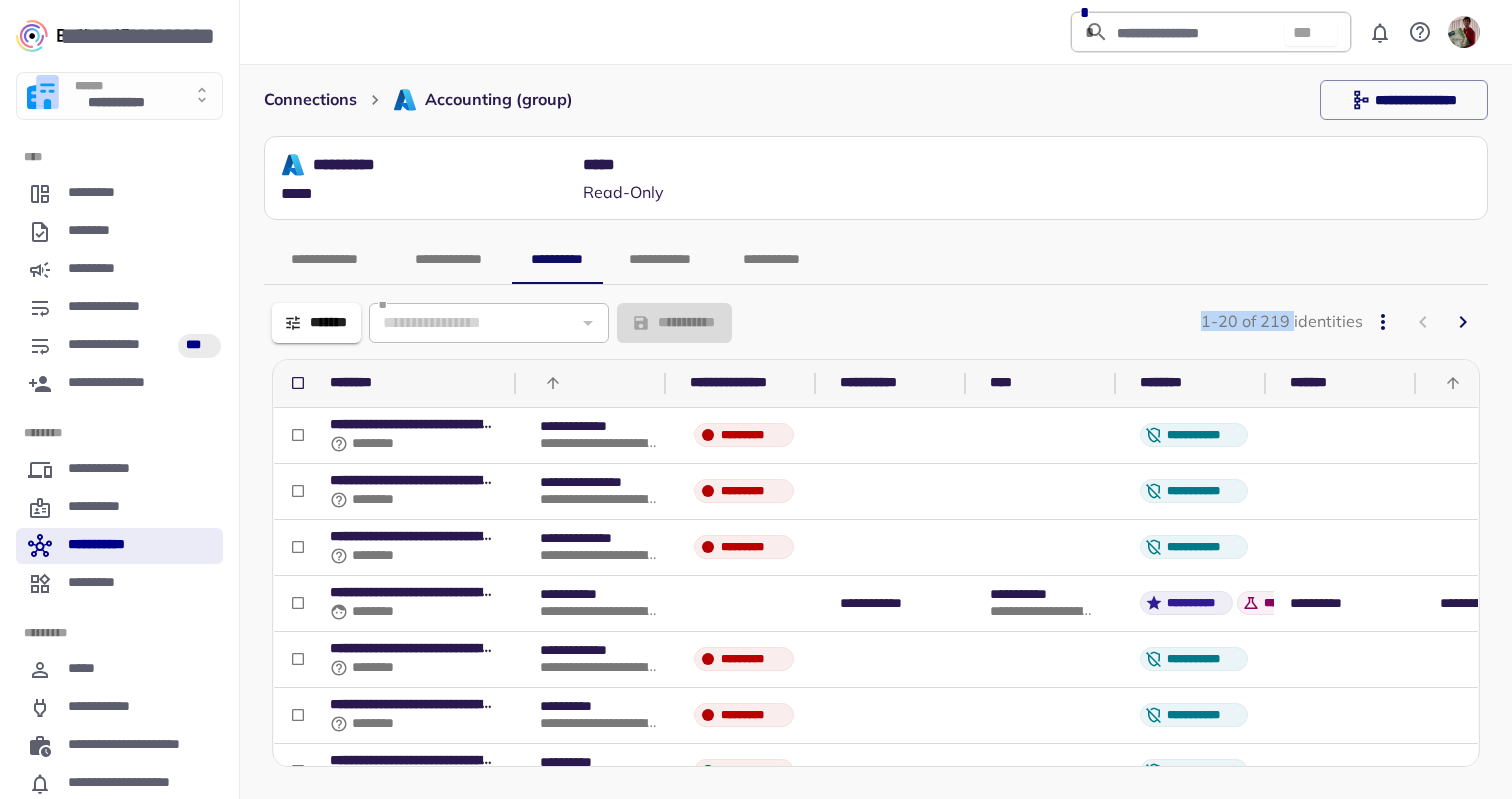 drag, startPoint x: 1294, startPoint y: 322, endPoint x: 1165, endPoint y: 320, distance: 129.0155 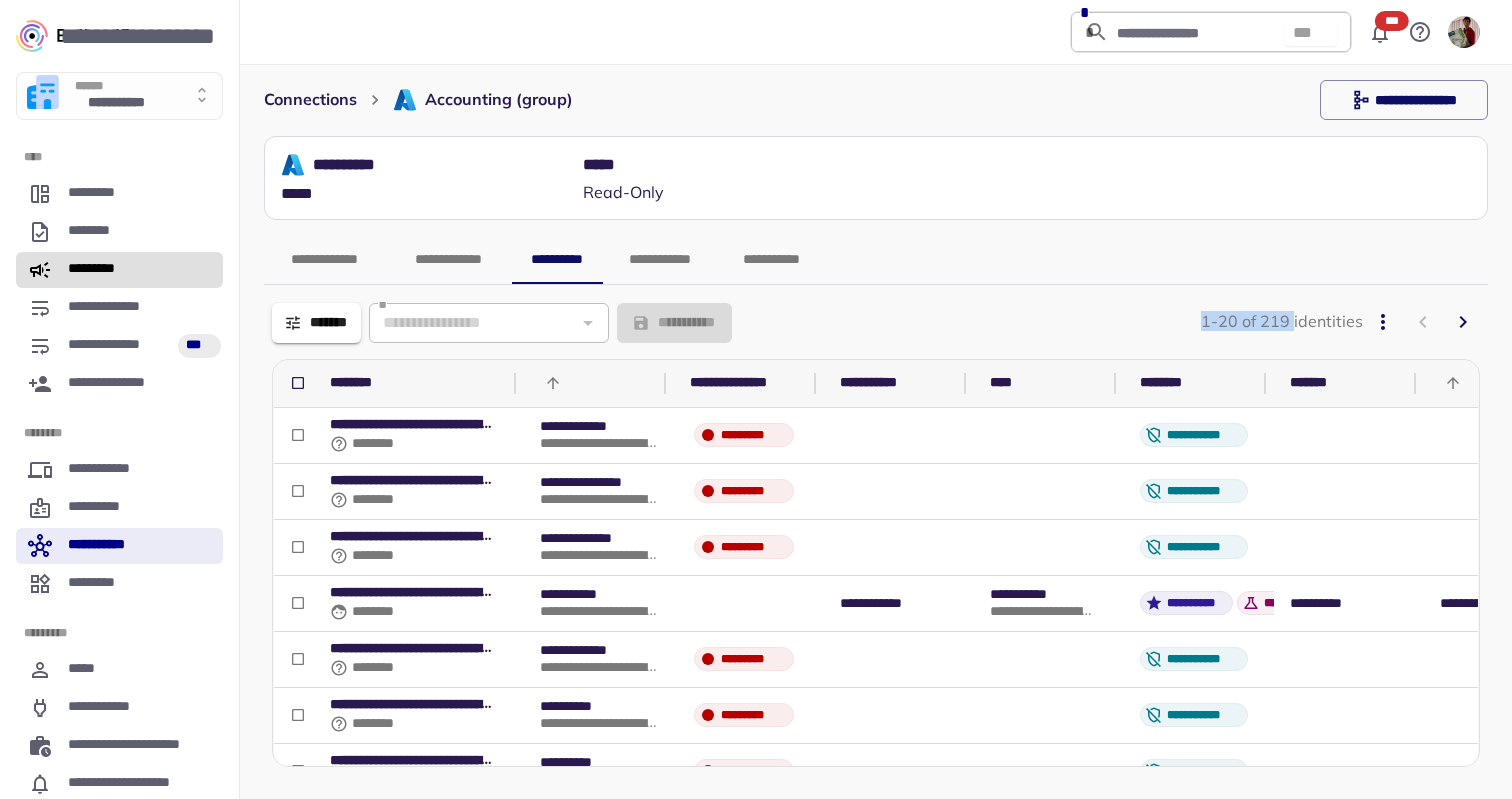 click on "*********" at bounding box center (119, 270) 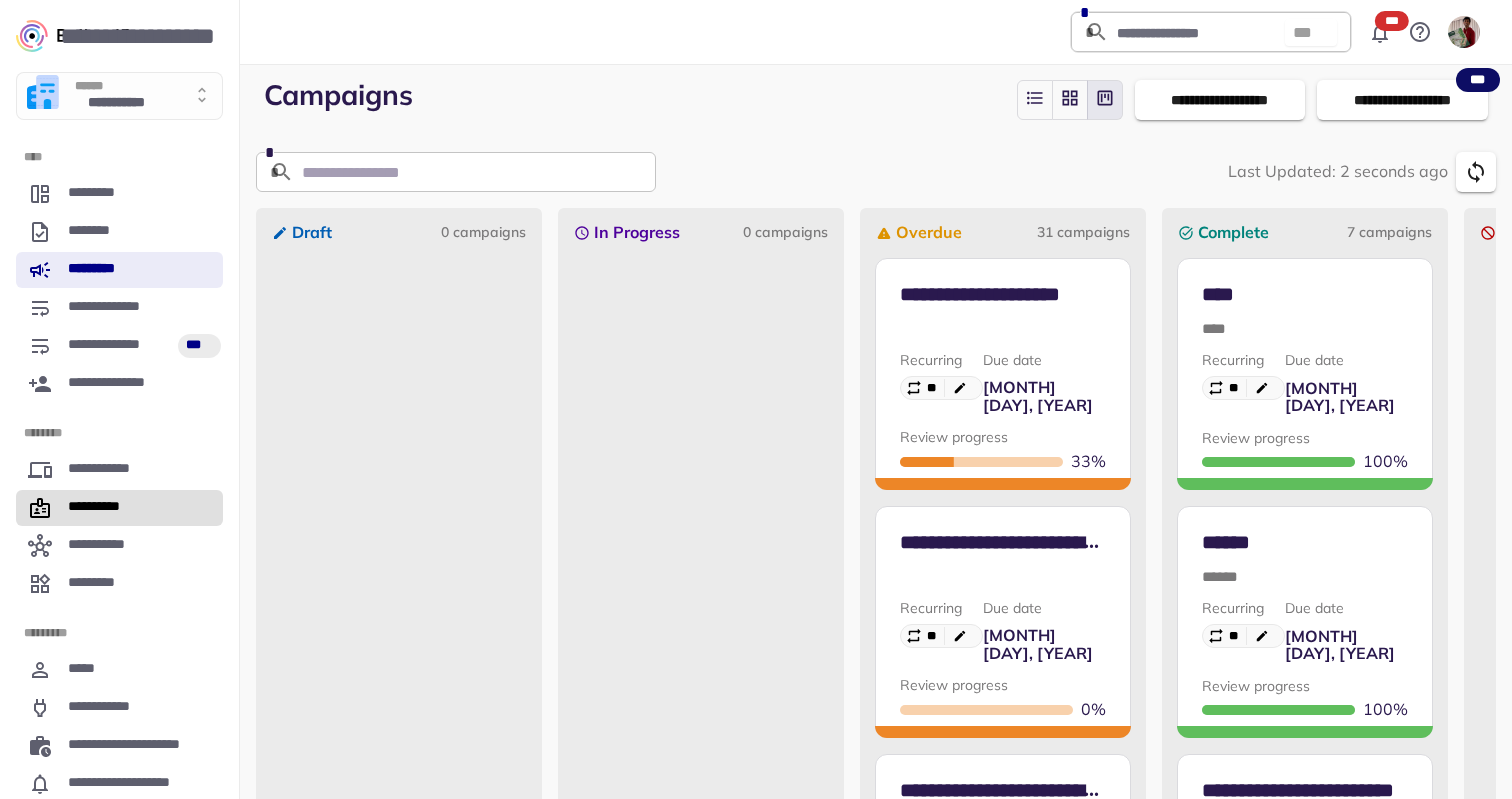 click on "**********" at bounding box center [119, 508] 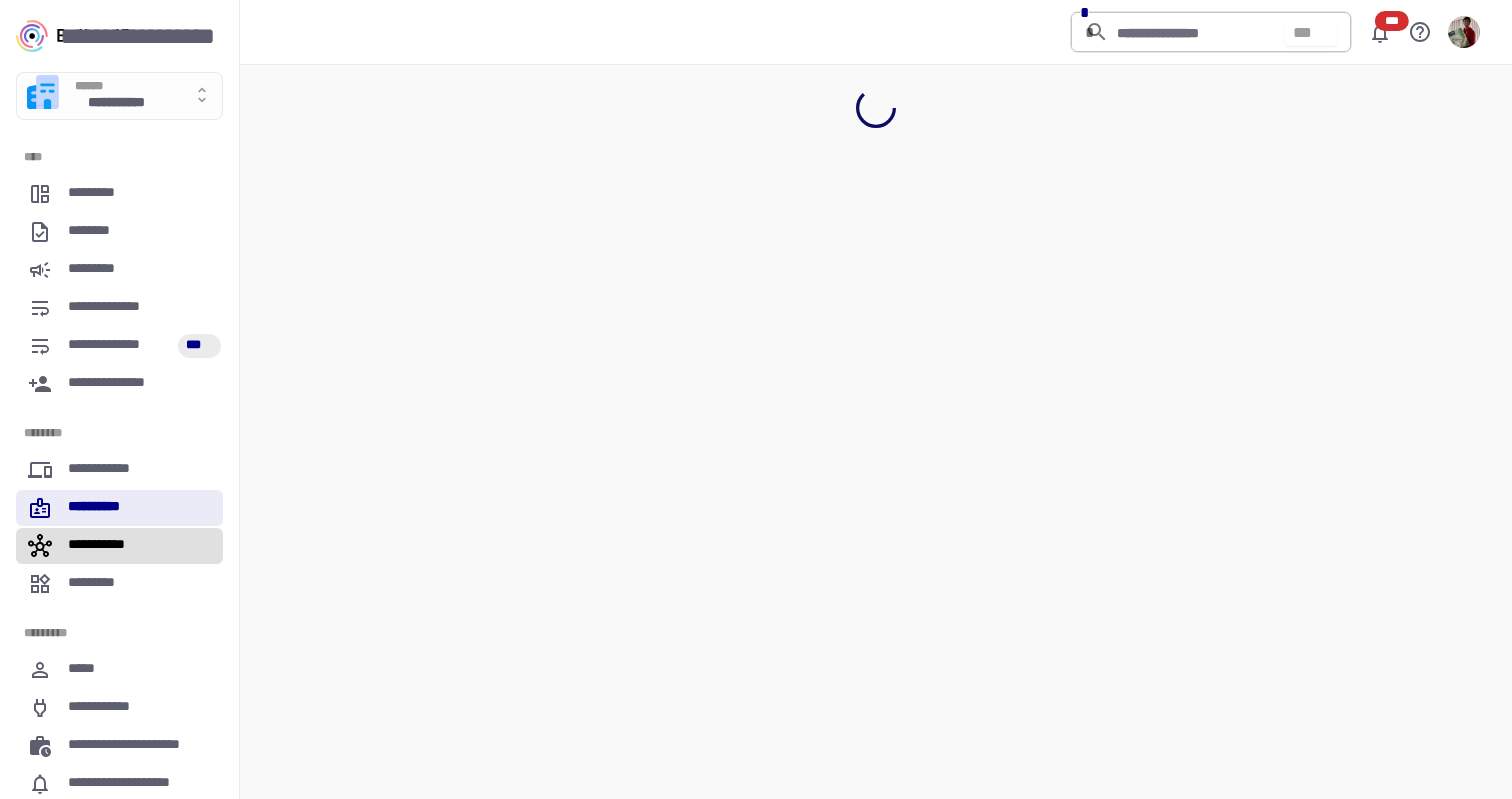 click on "**********" at bounding box center [106, 546] 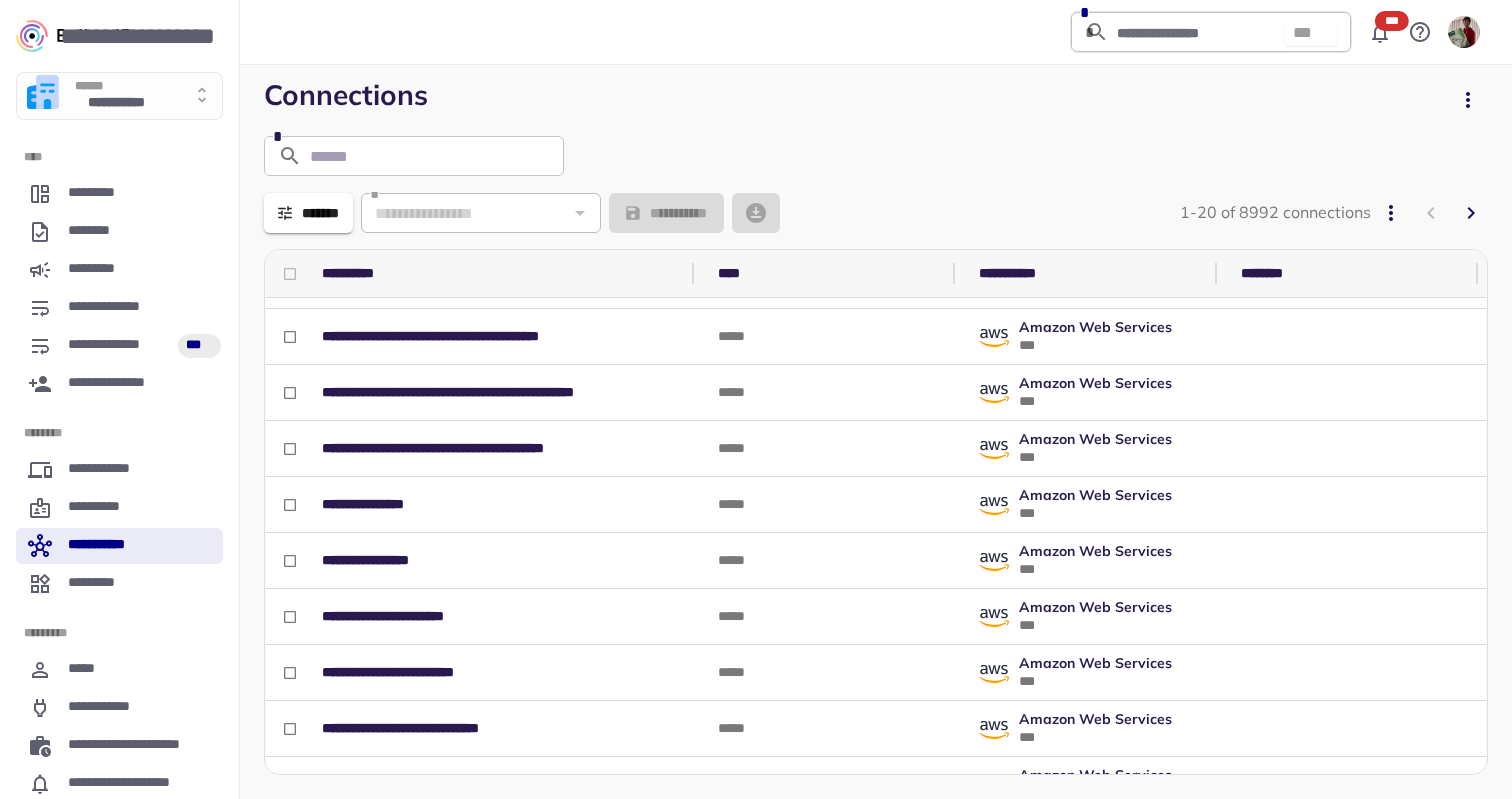 scroll, scrollTop: 113, scrollLeft: 0, axis: vertical 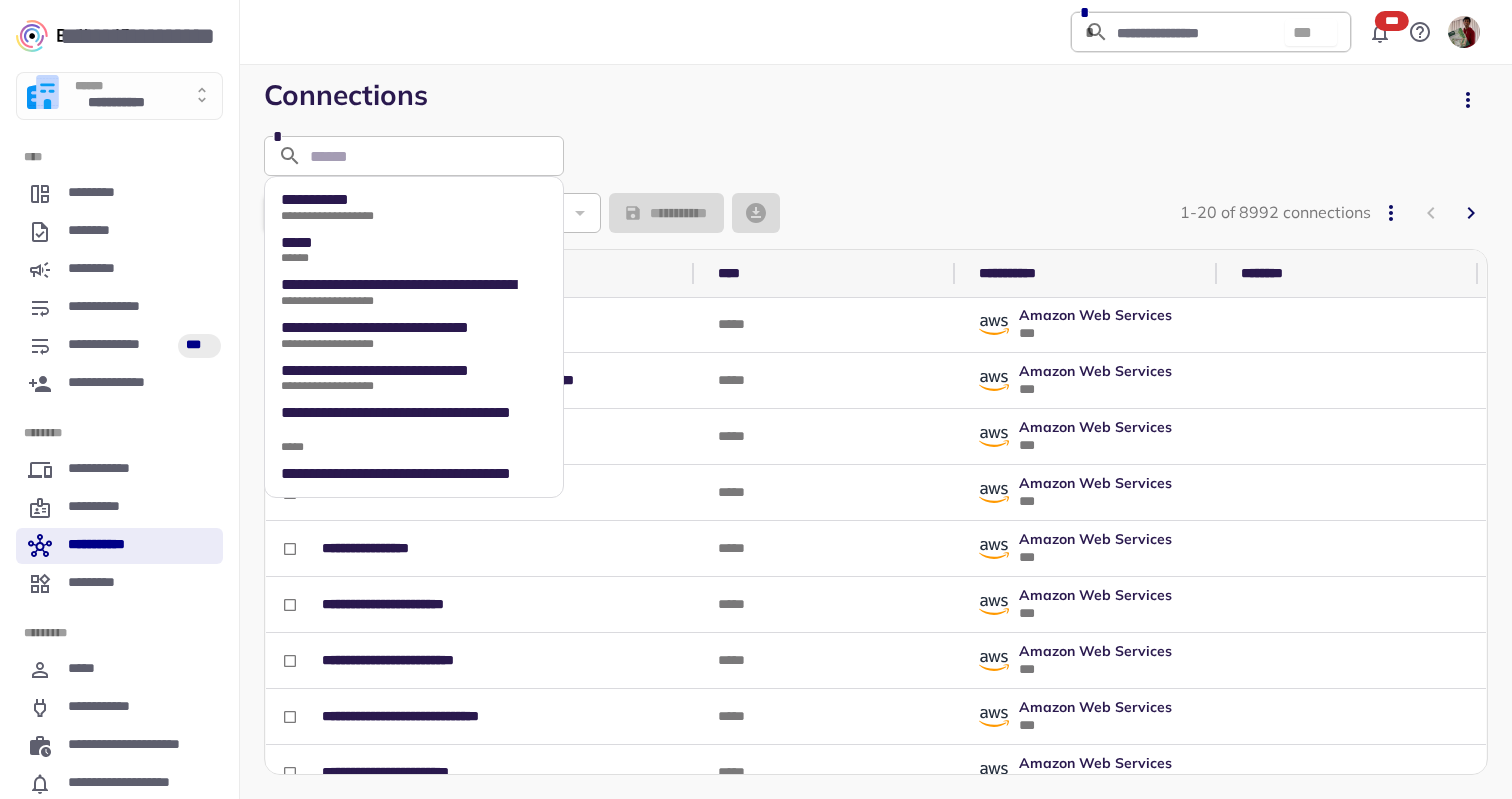 click on "*" at bounding box center [414, 156] 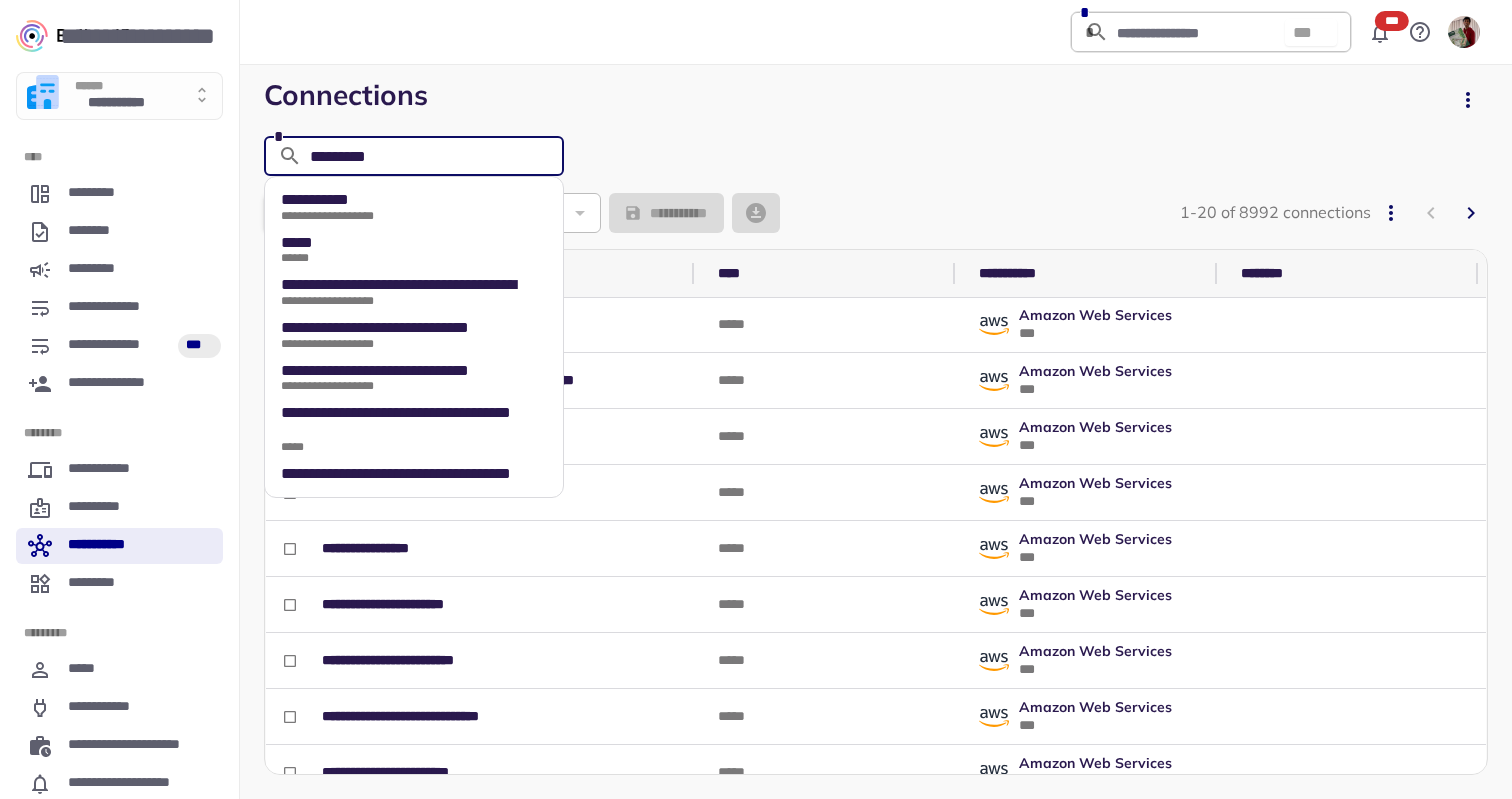 type on "**********" 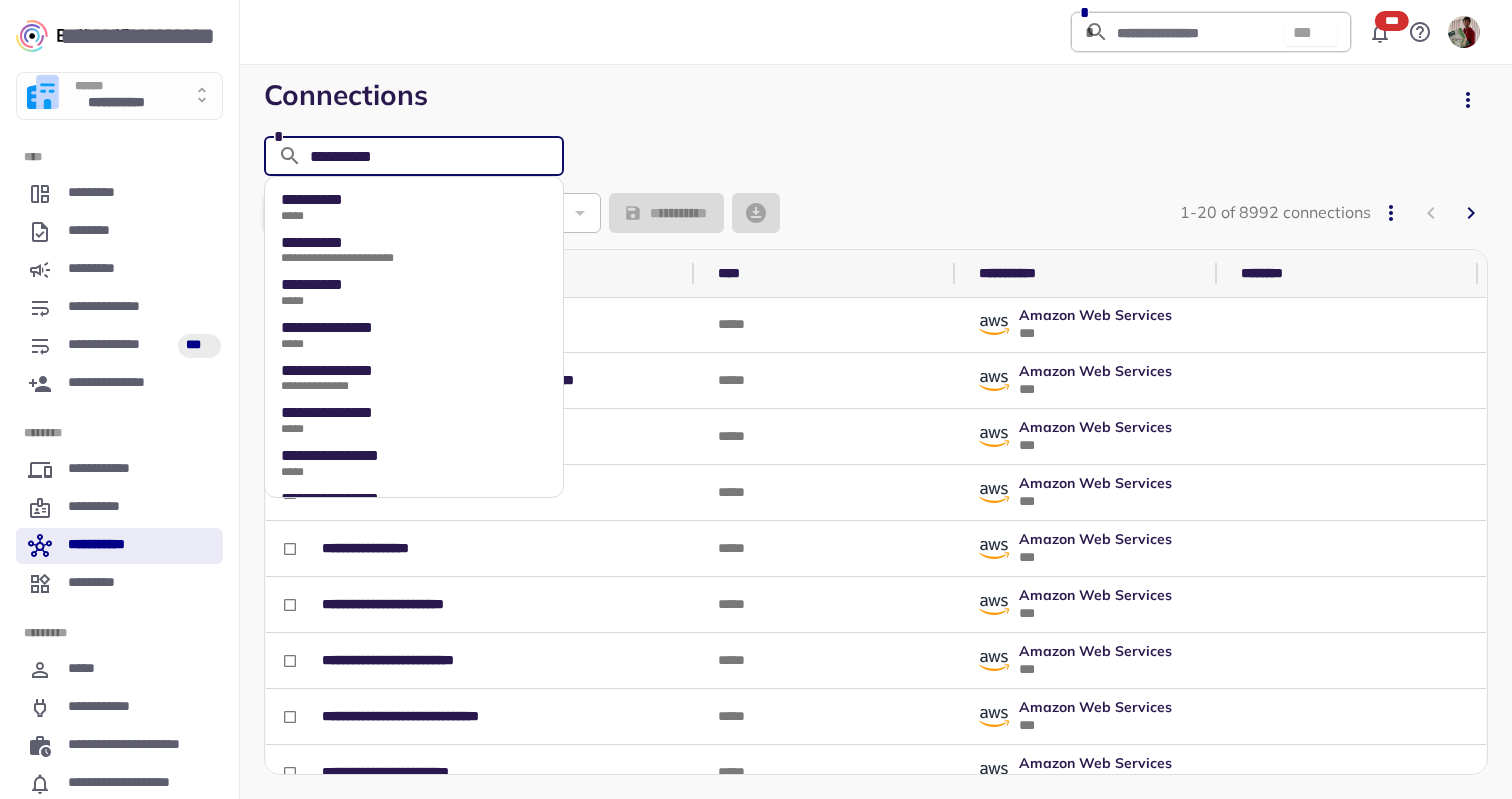 click on "**********" at bounding box center (414, 206) 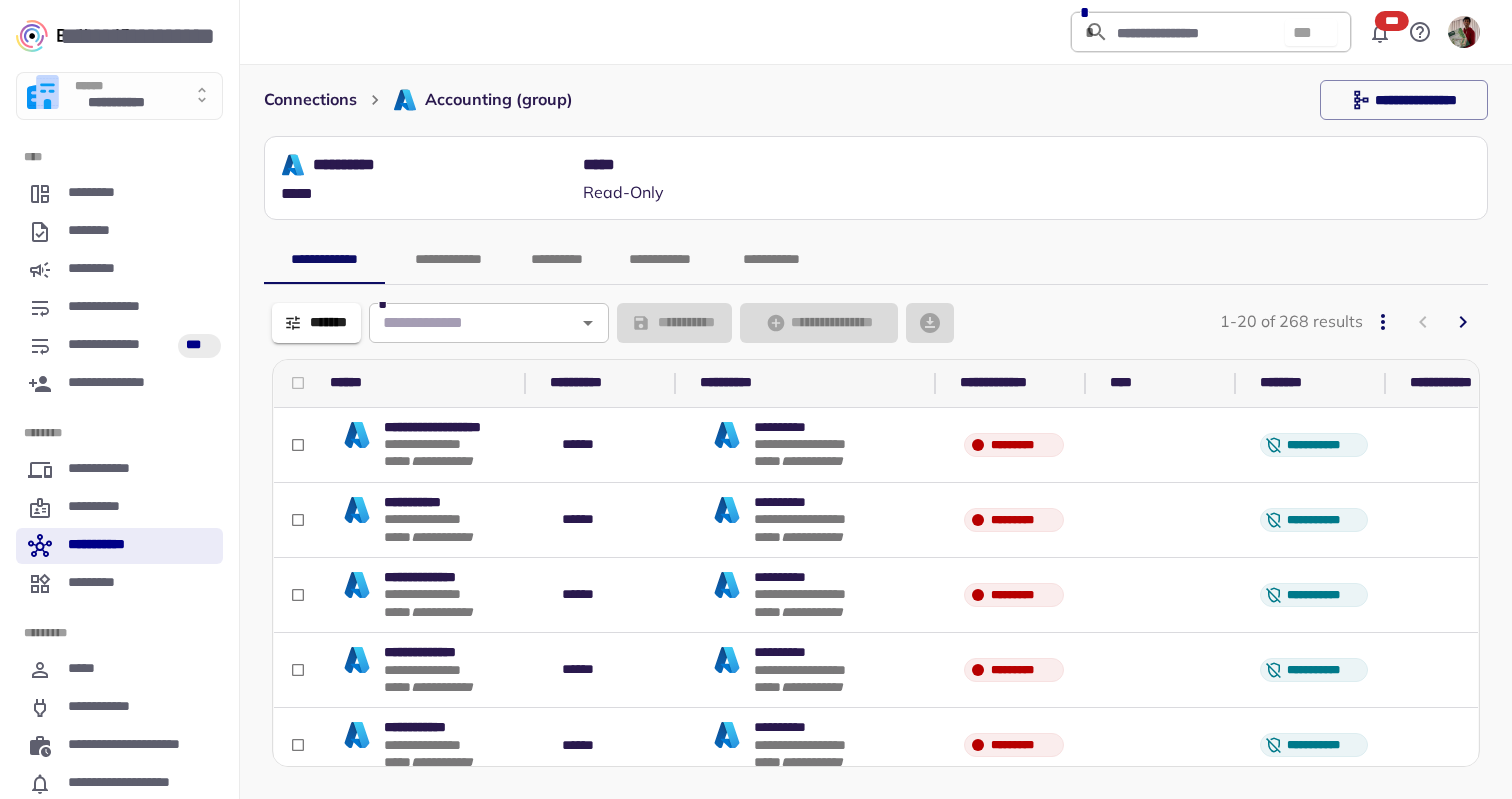 click on "**********" at bounding box center [557, 260] 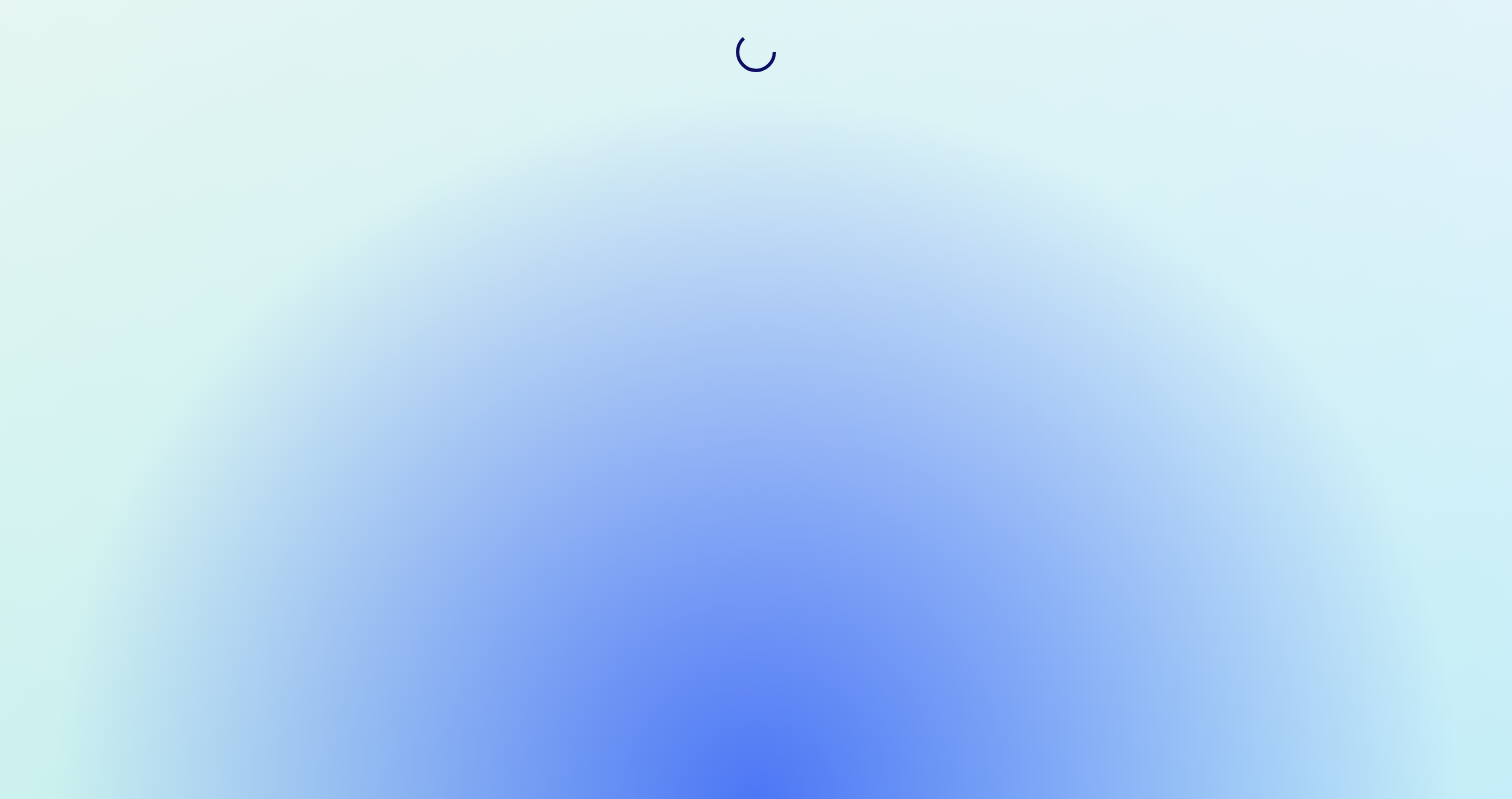 scroll, scrollTop: 0, scrollLeft: 0, axis: both 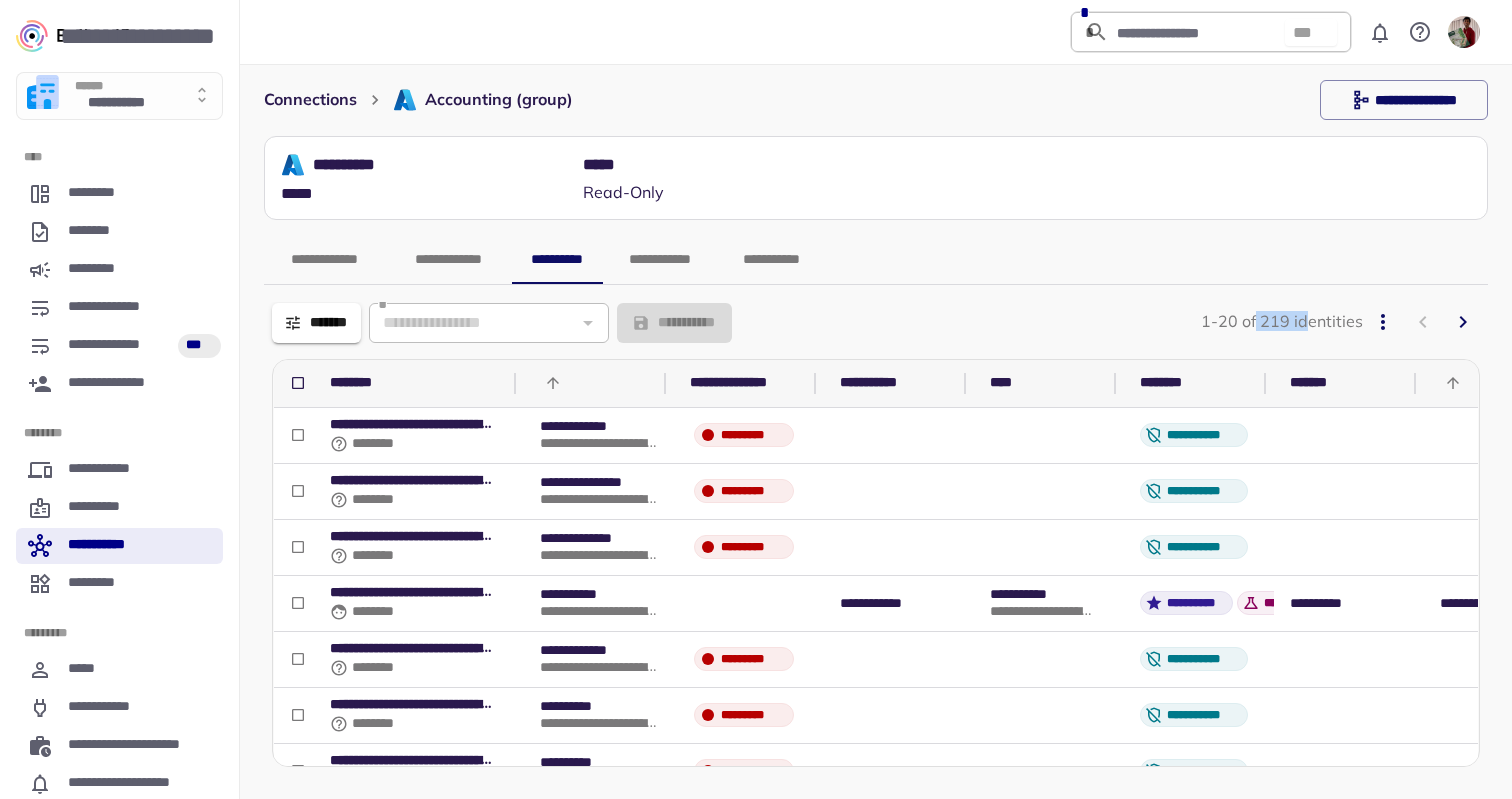 drag, startPoint x: 1260, startPoint y: 321, endPoint x: 1312, endPoint y: 321, distance: 52 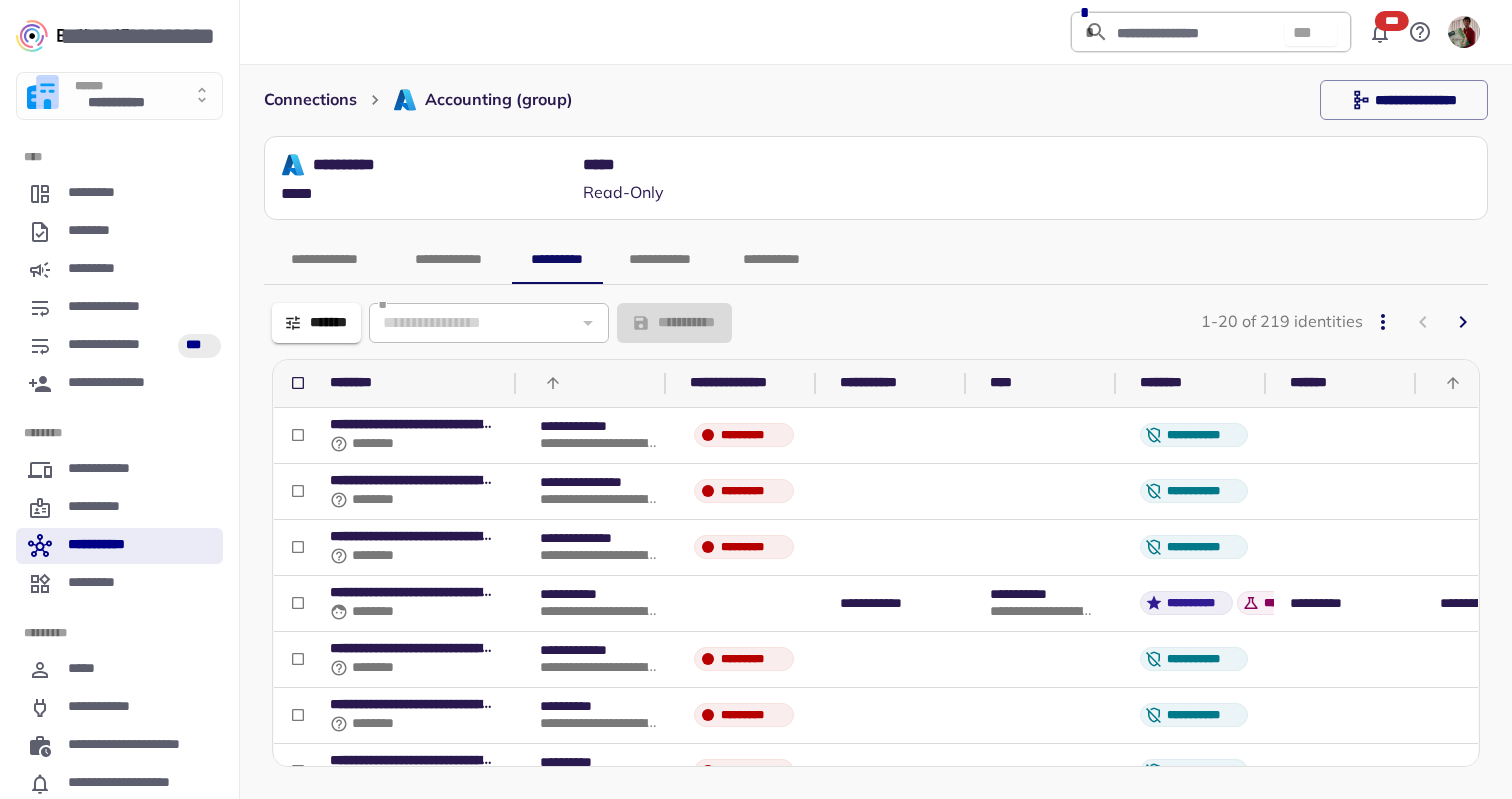 click on "1-20 of 219 identities" at bounding box center (1340, 322) 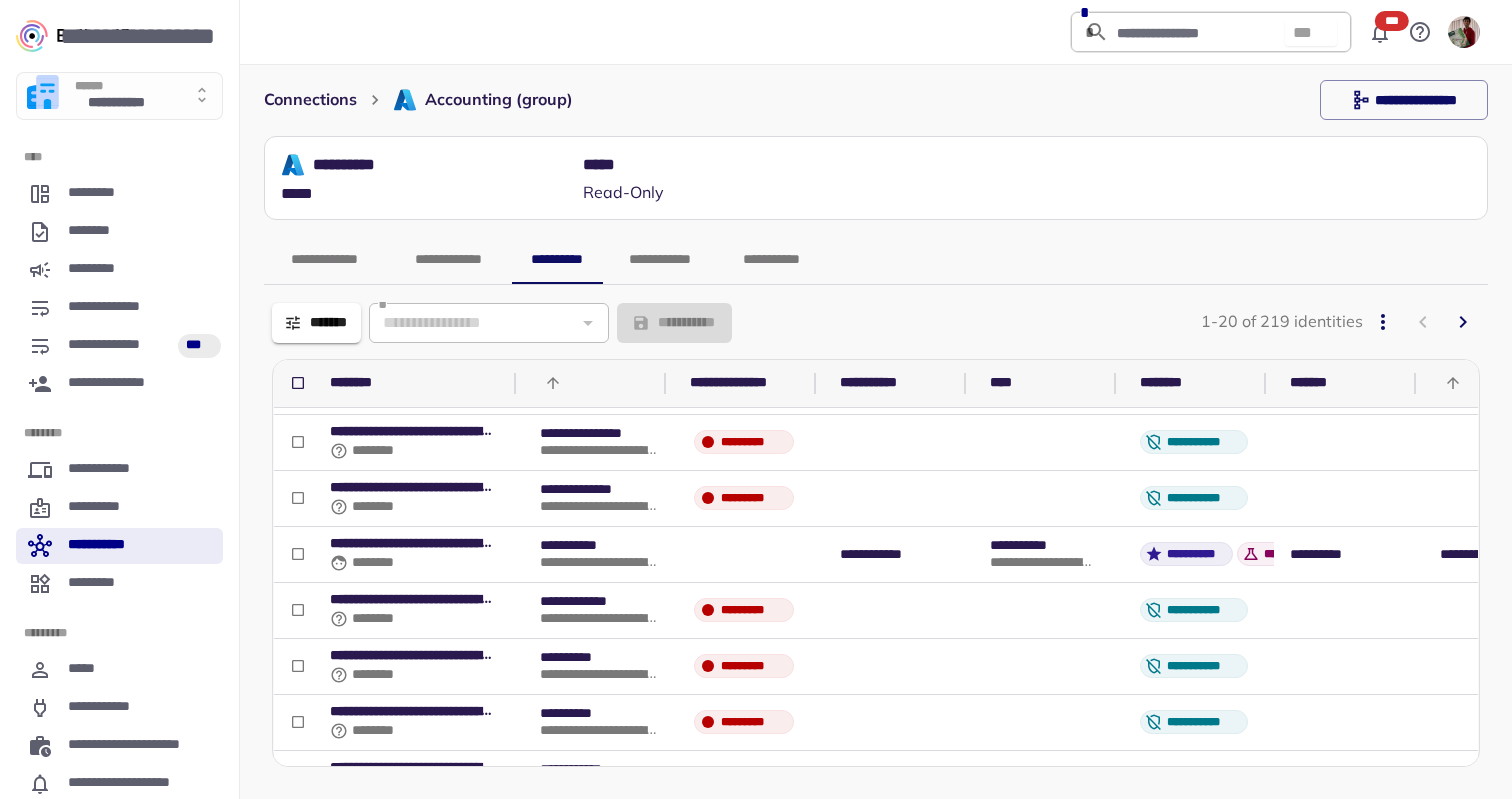 scroll, scrollTop: 0, scrollLeft: 0, axis: both 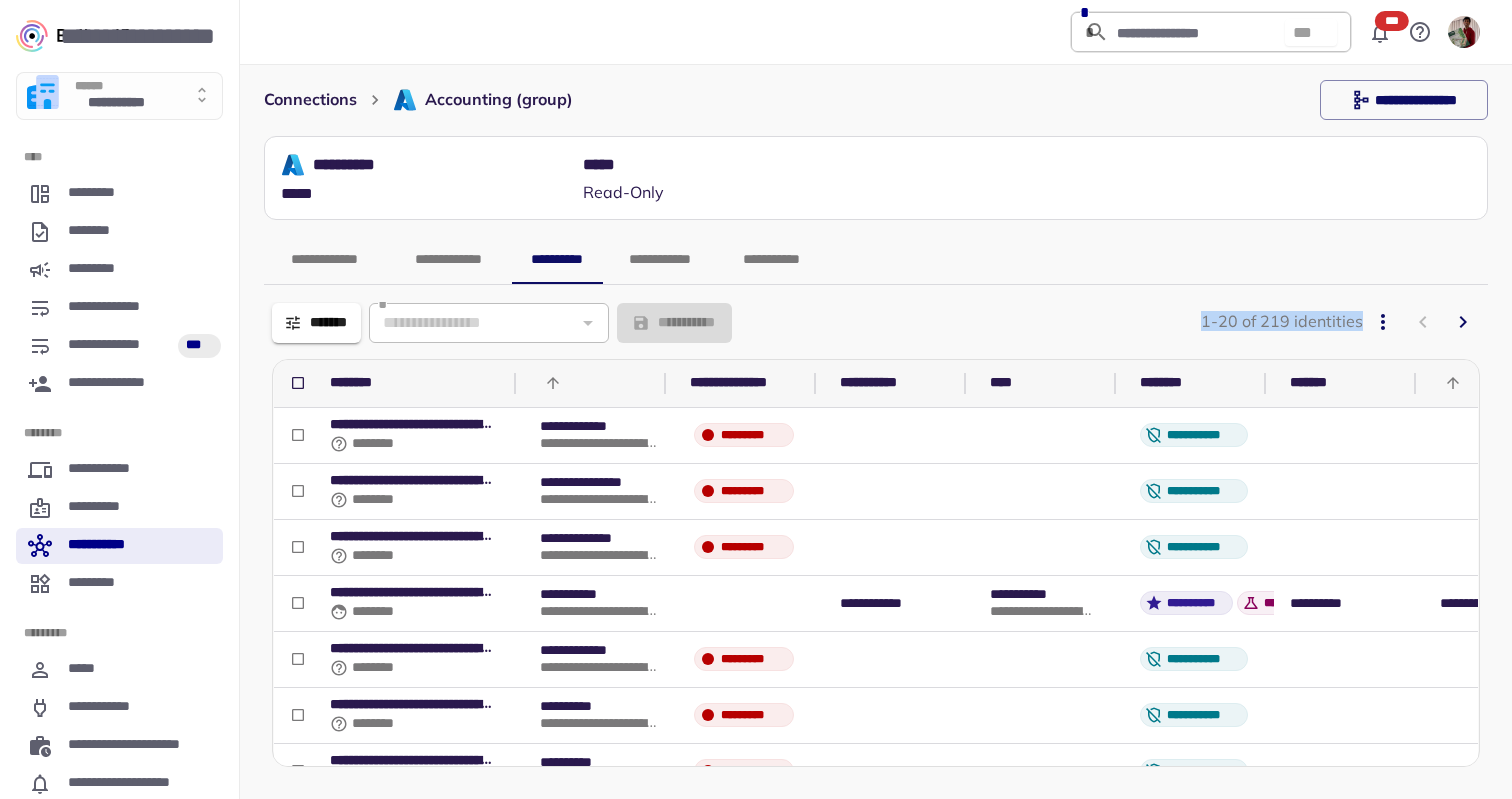 drag, startPoint x: 1208, startPoint y: 323, endPoint x: 1389, endPoint y: 339, distance: 181.70581 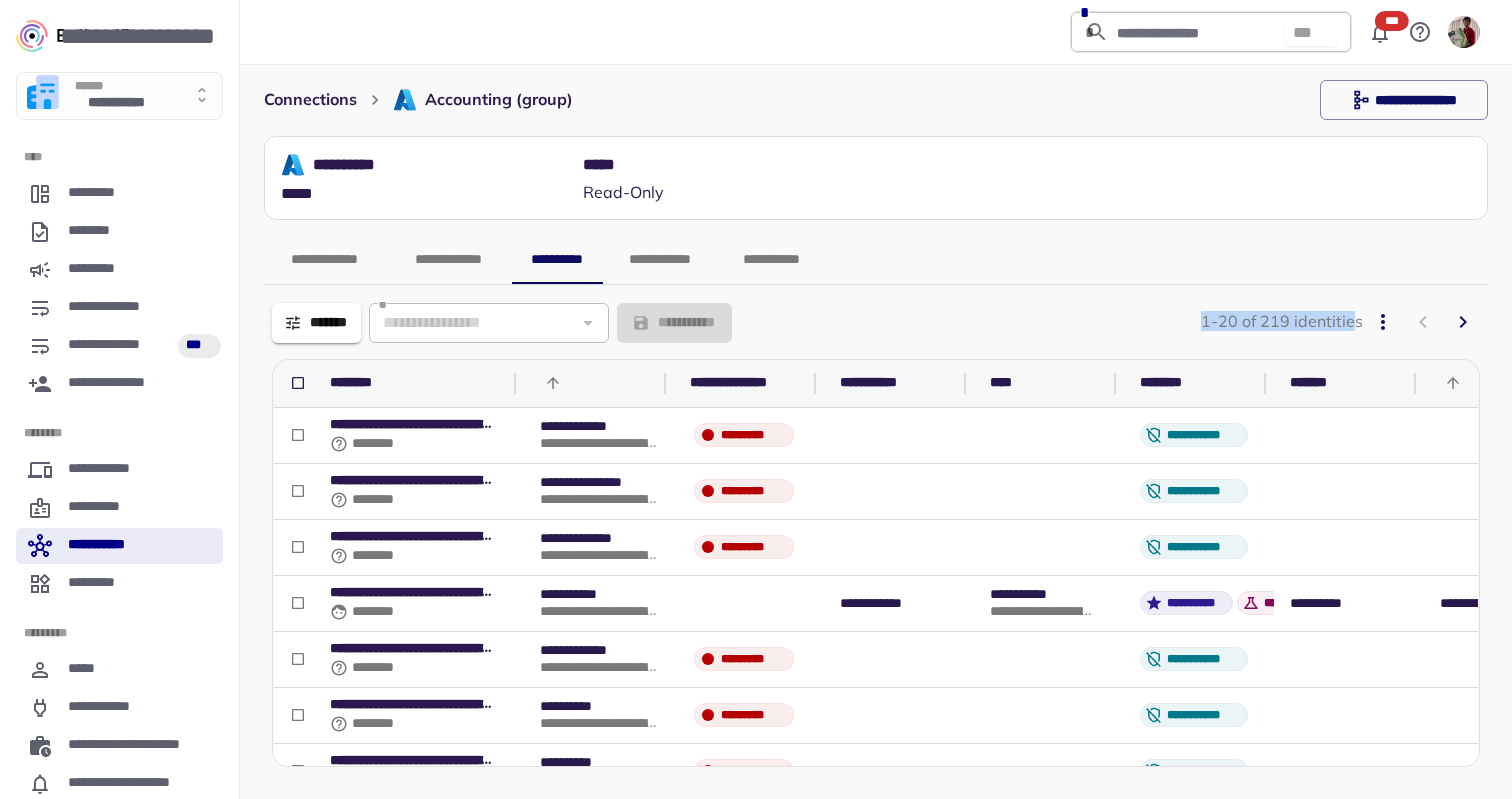 drag, startPoint x: 1197, startPoint y: 320, endPoint x: 1356, endPoint y: 324, distance: 159.05031 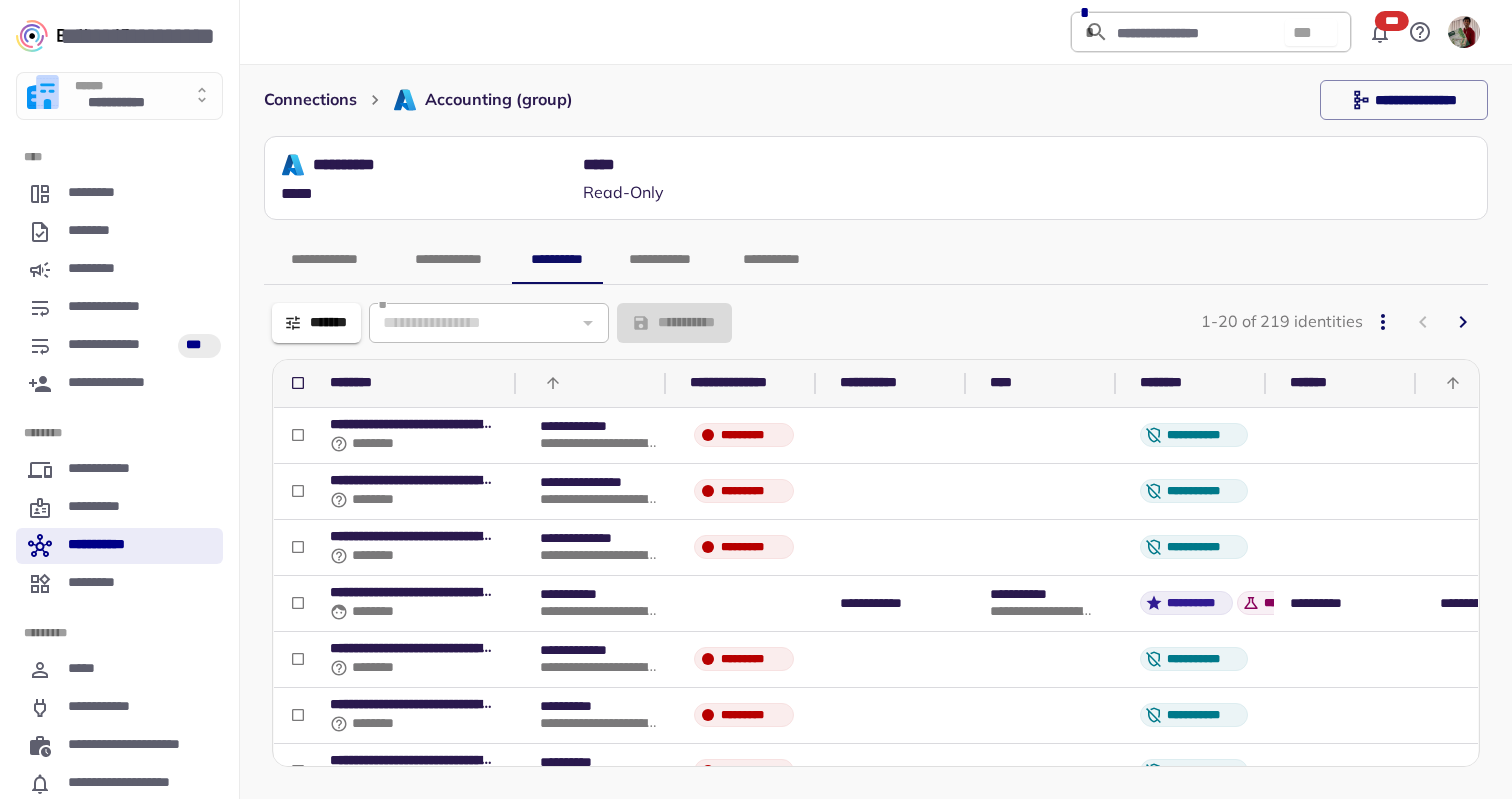click on "**********" at bounding box center (876, 538) 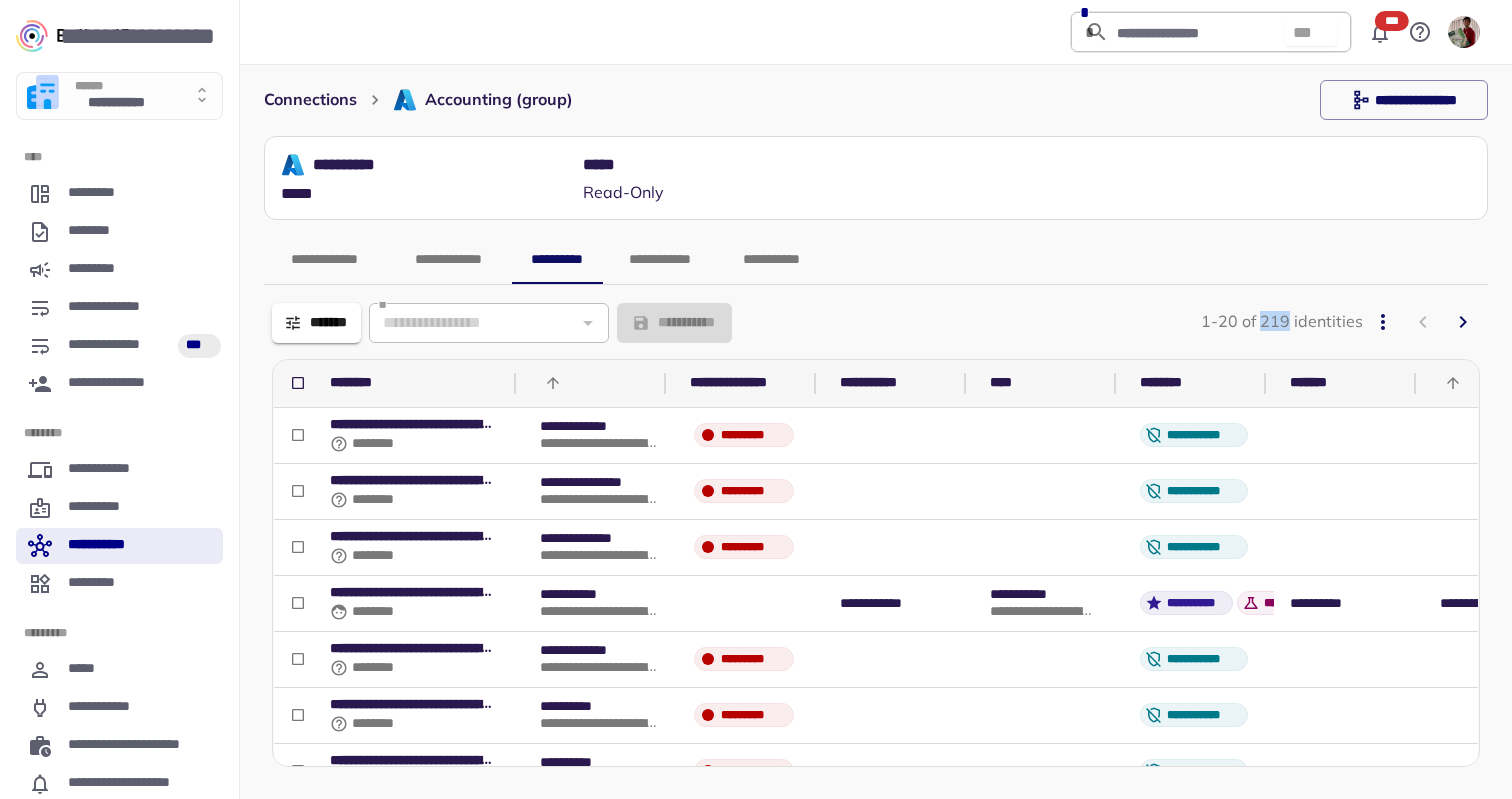 click on "1-20 of 219 identities" at bounding box center (1282, 322) 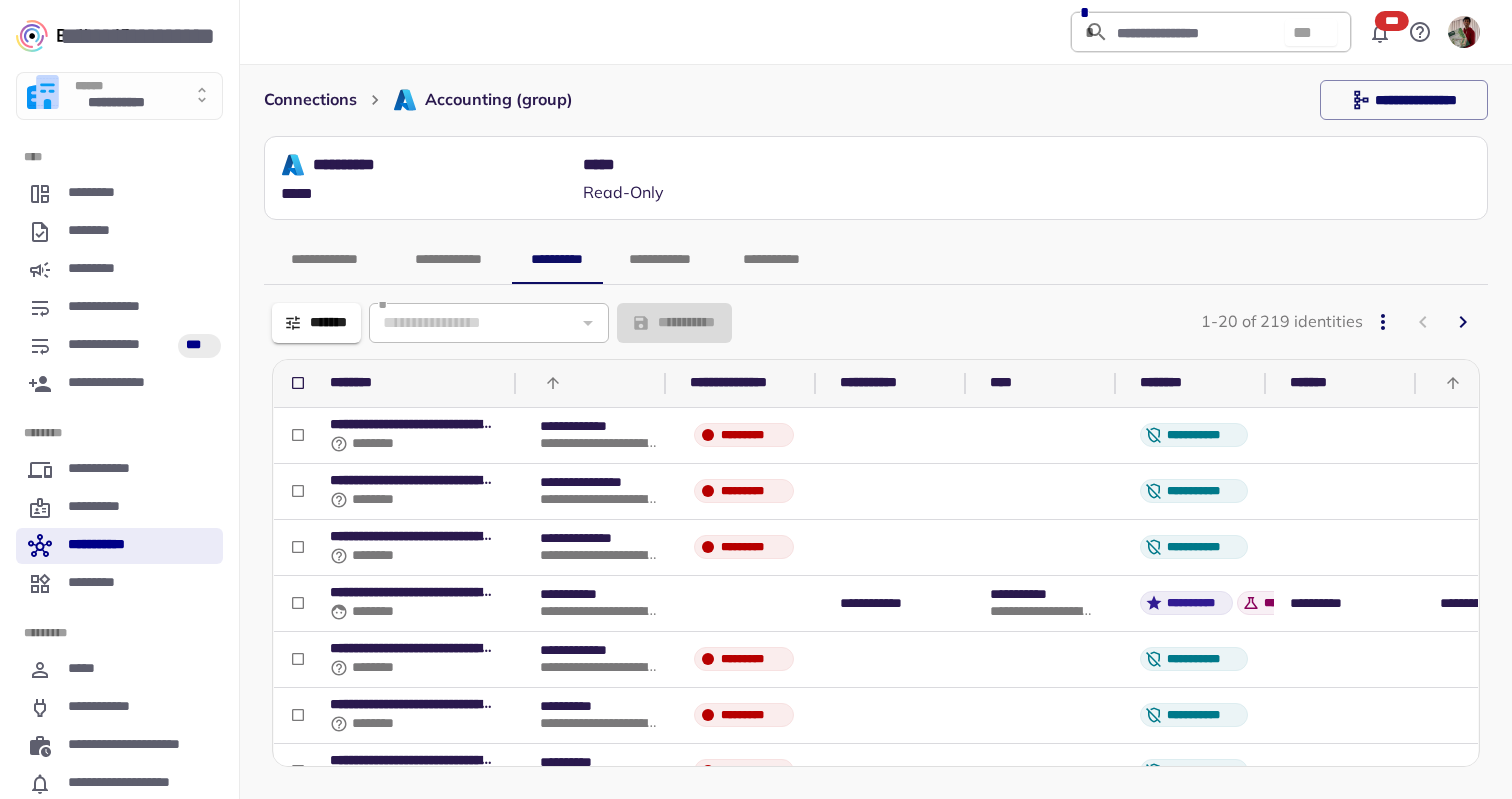 click on "1-20 of 219 identities" at bounding box center (1282, 322) 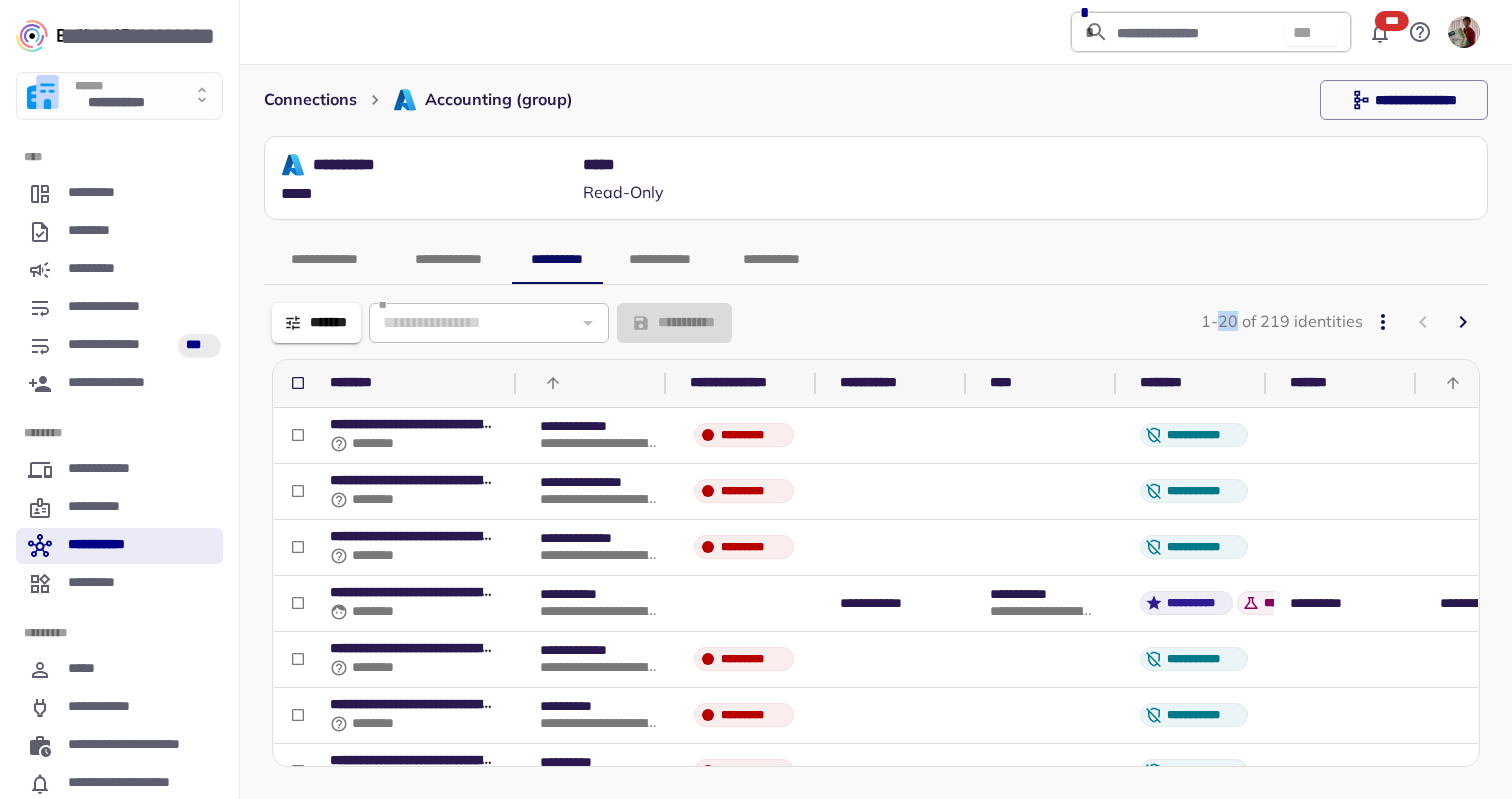 click on "1-20 of 219 identities" at bounding box center (1282, 322) 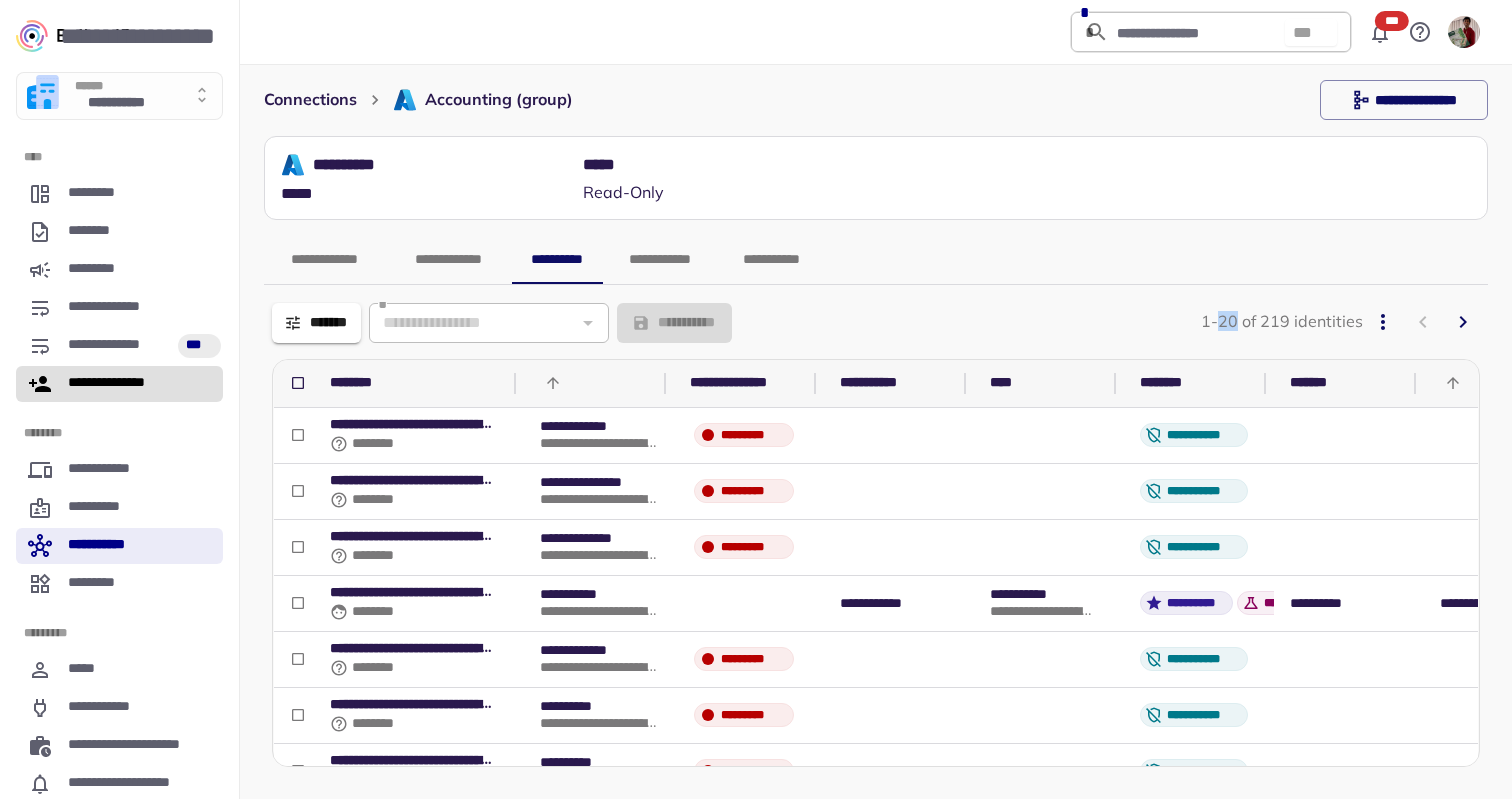 click on "**********" at bounding box center [119, 384] 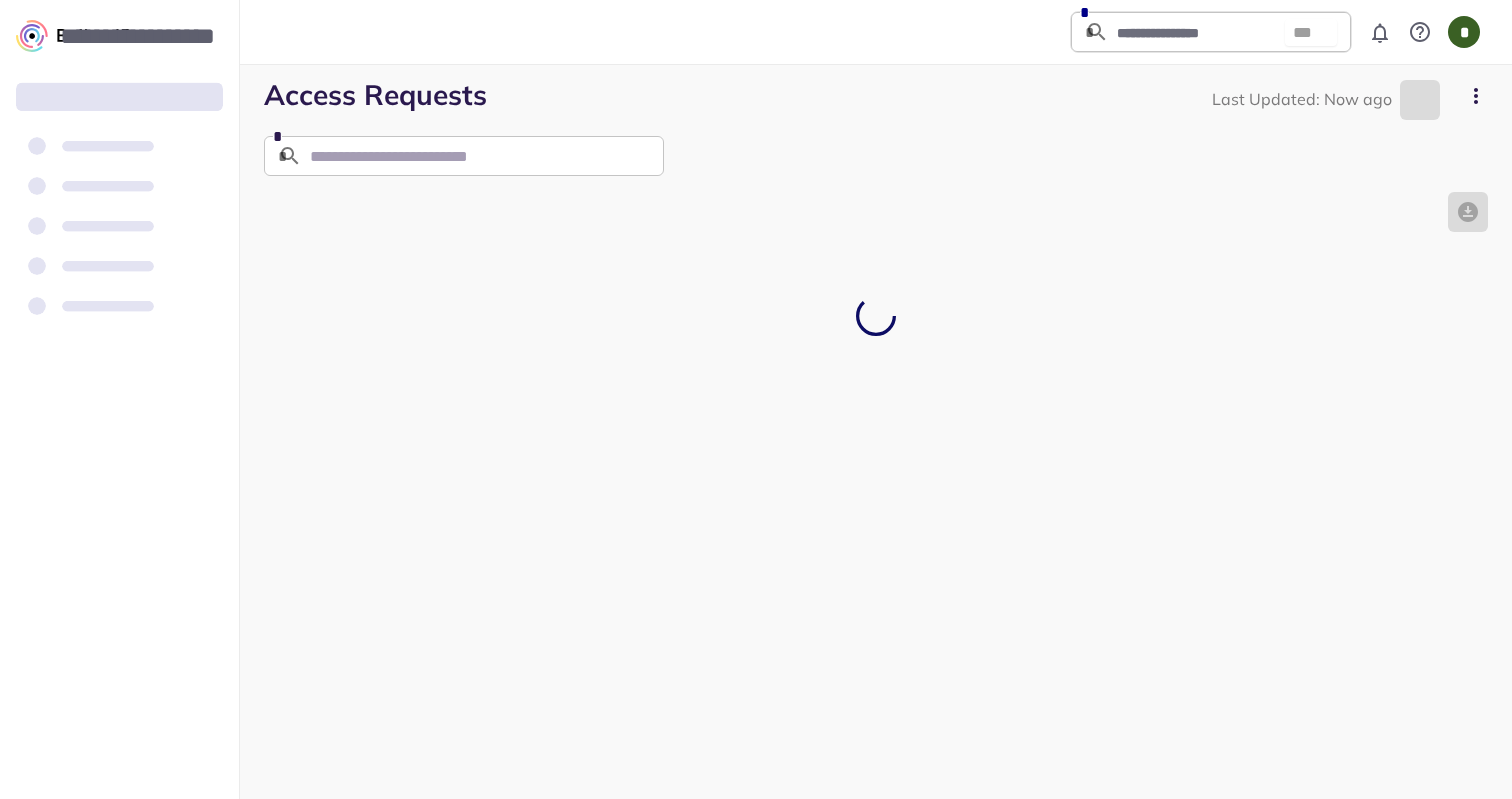 scroll, scrollTop: 0, scrollLeft: 0, axis: both 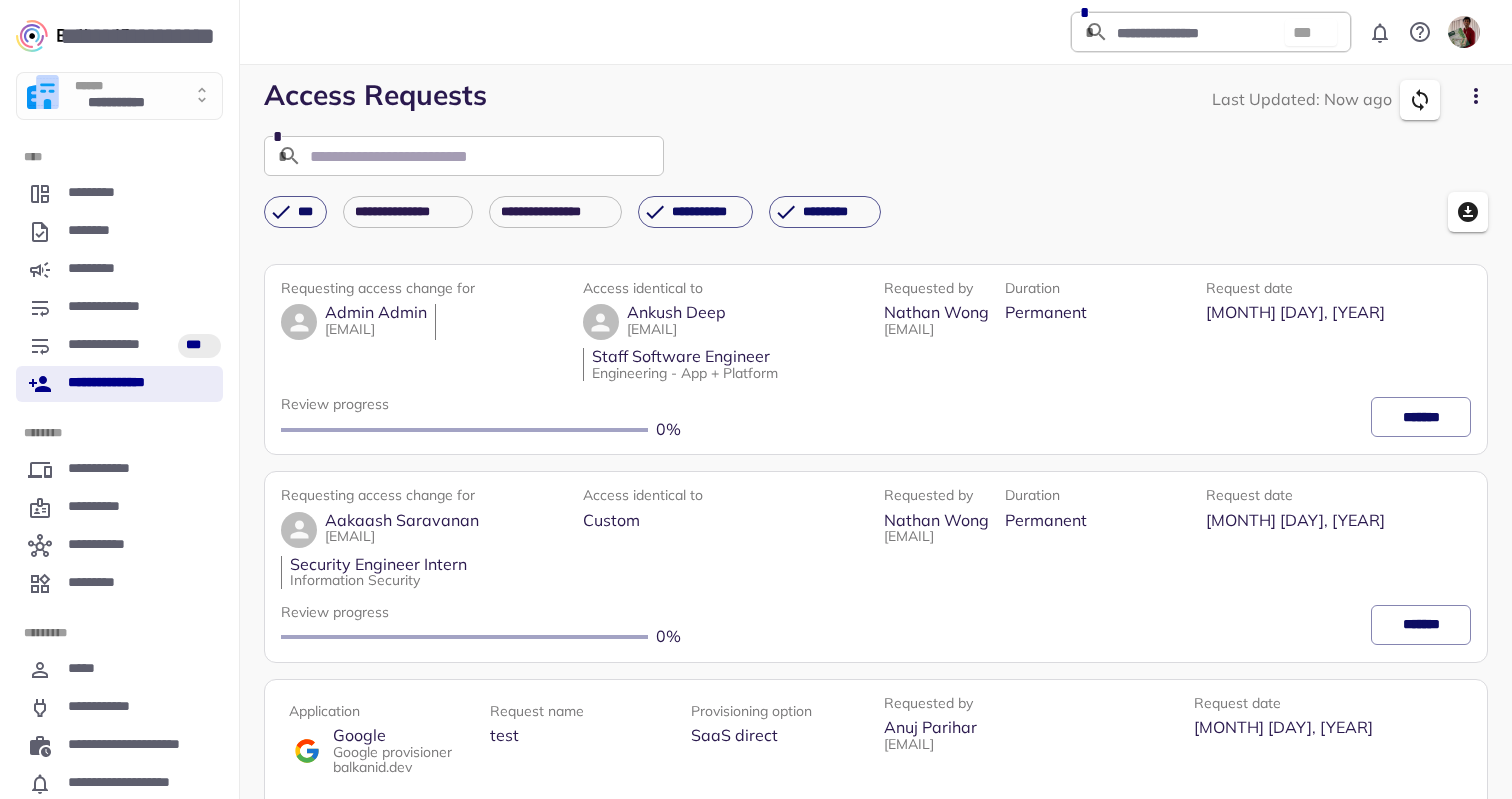 click on "**********" at bounding box center [876, 152] 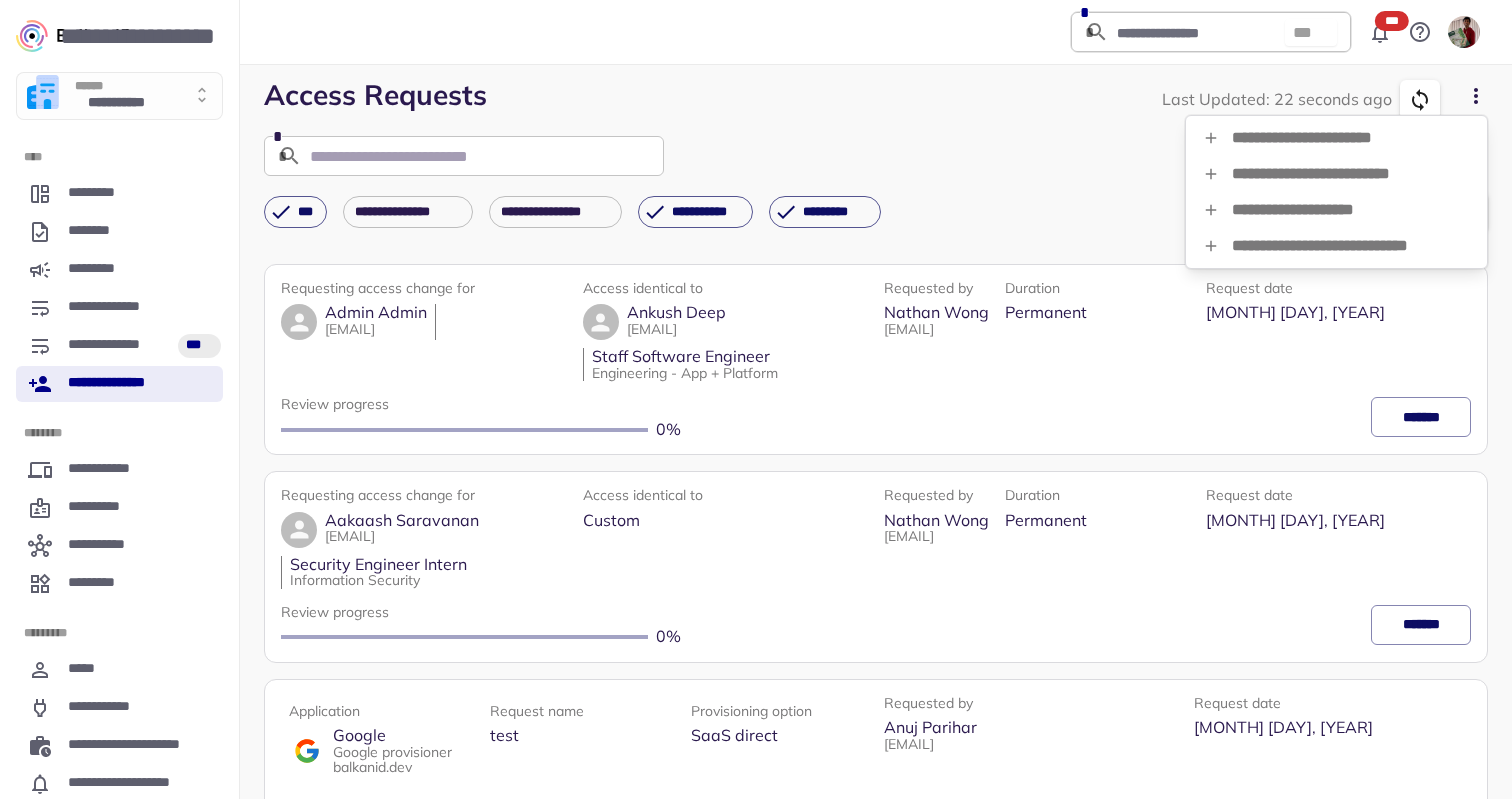 click at bounding box center (756, 399) 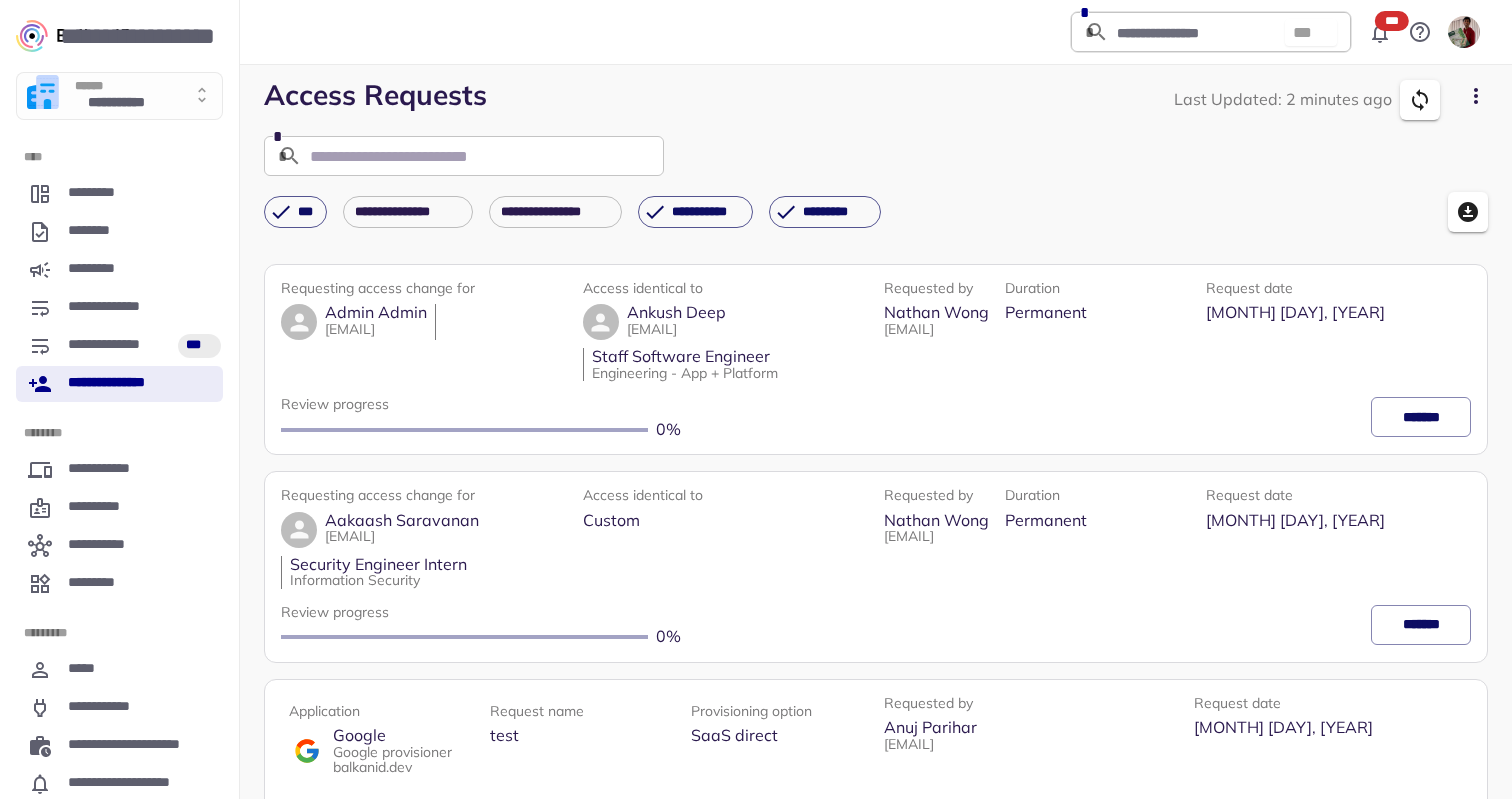 click on "**********" at bounding box center [119, 399] 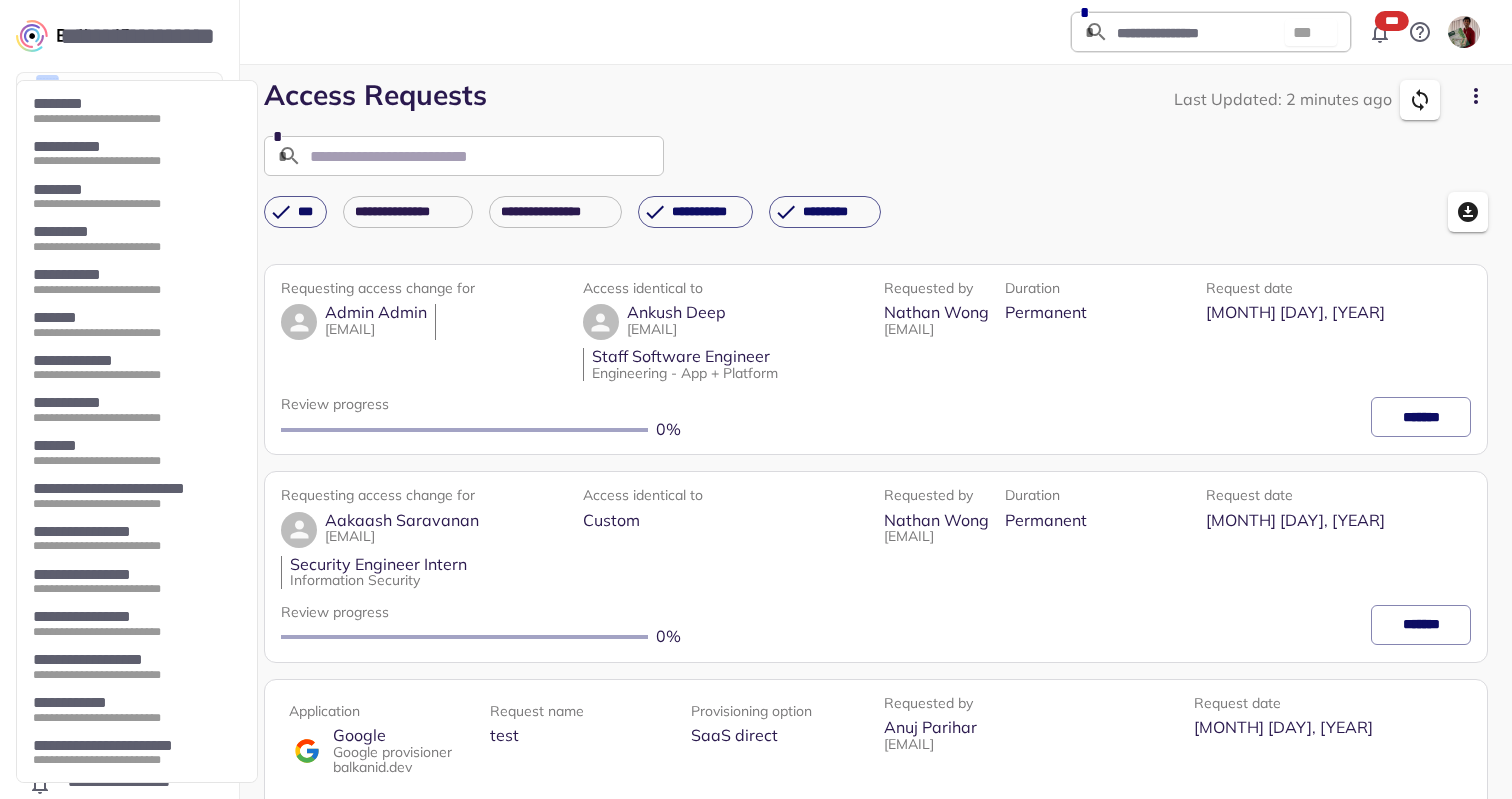 click on "**********" at bounding box center (131, 290) 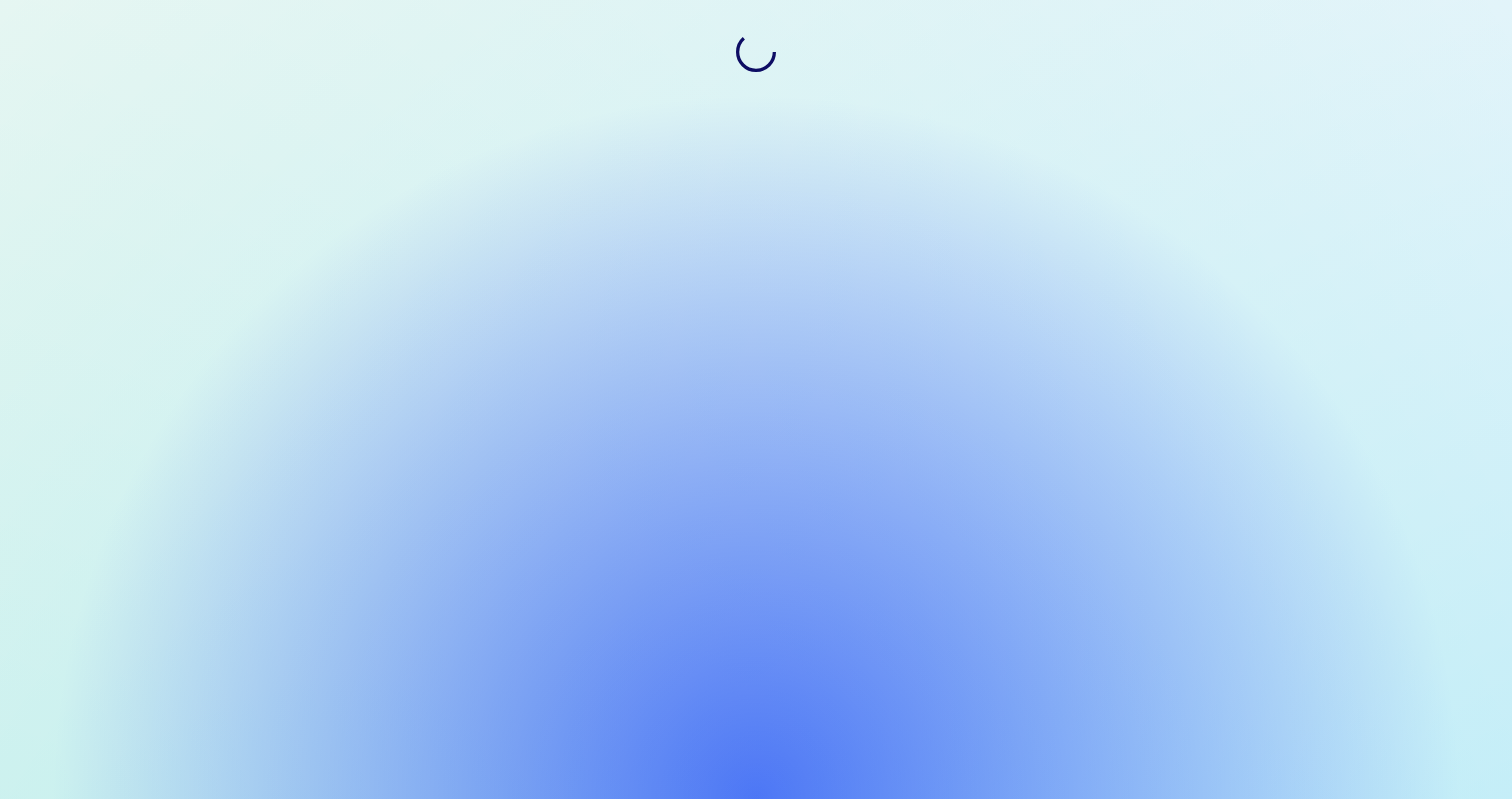scroll, scrollTop: 0, scrollLeft: 0, axis: both 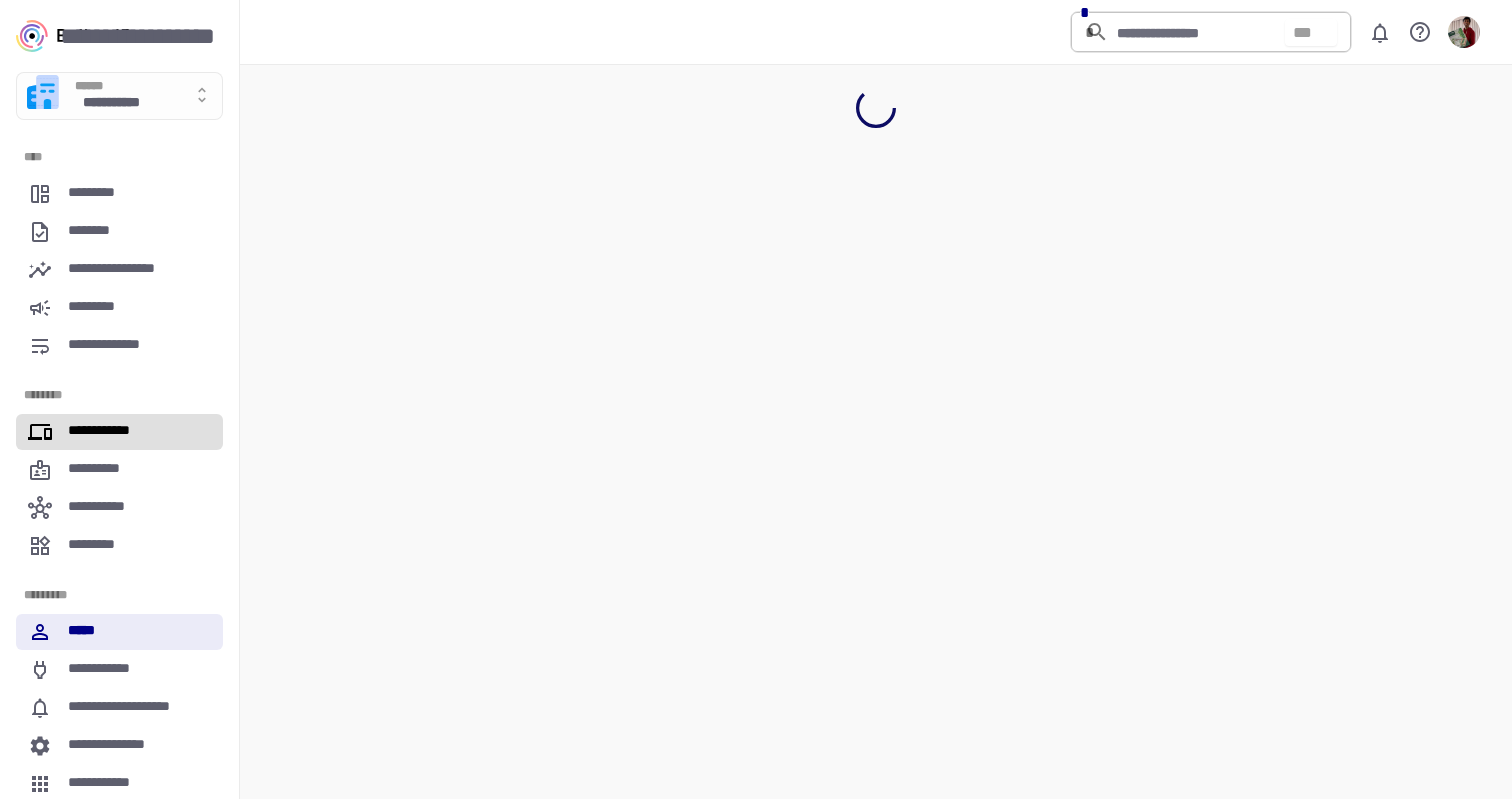 click on "**********" at bounding box center [107, 432] 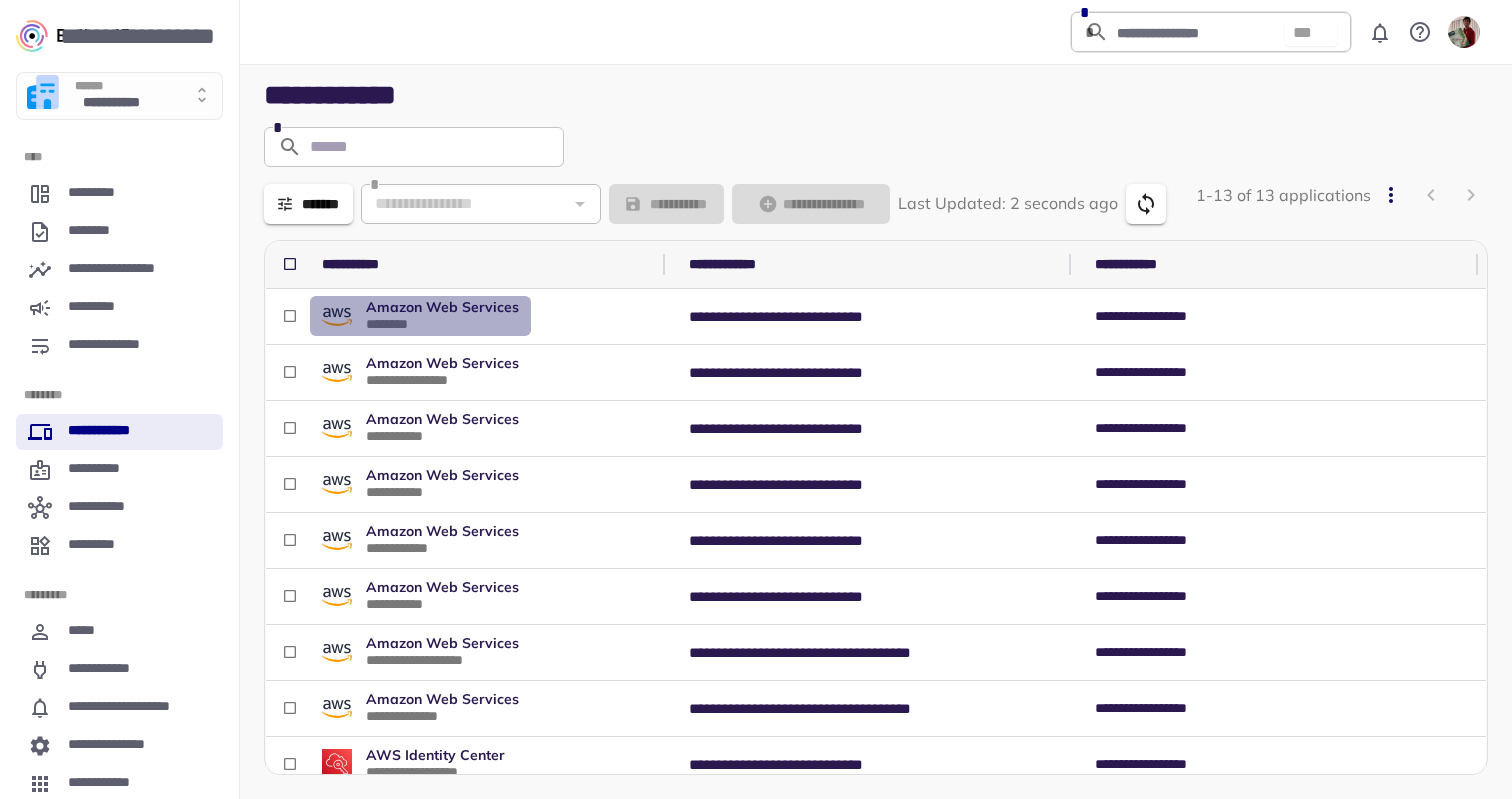 click on "********" at bounding box center (441, 324) 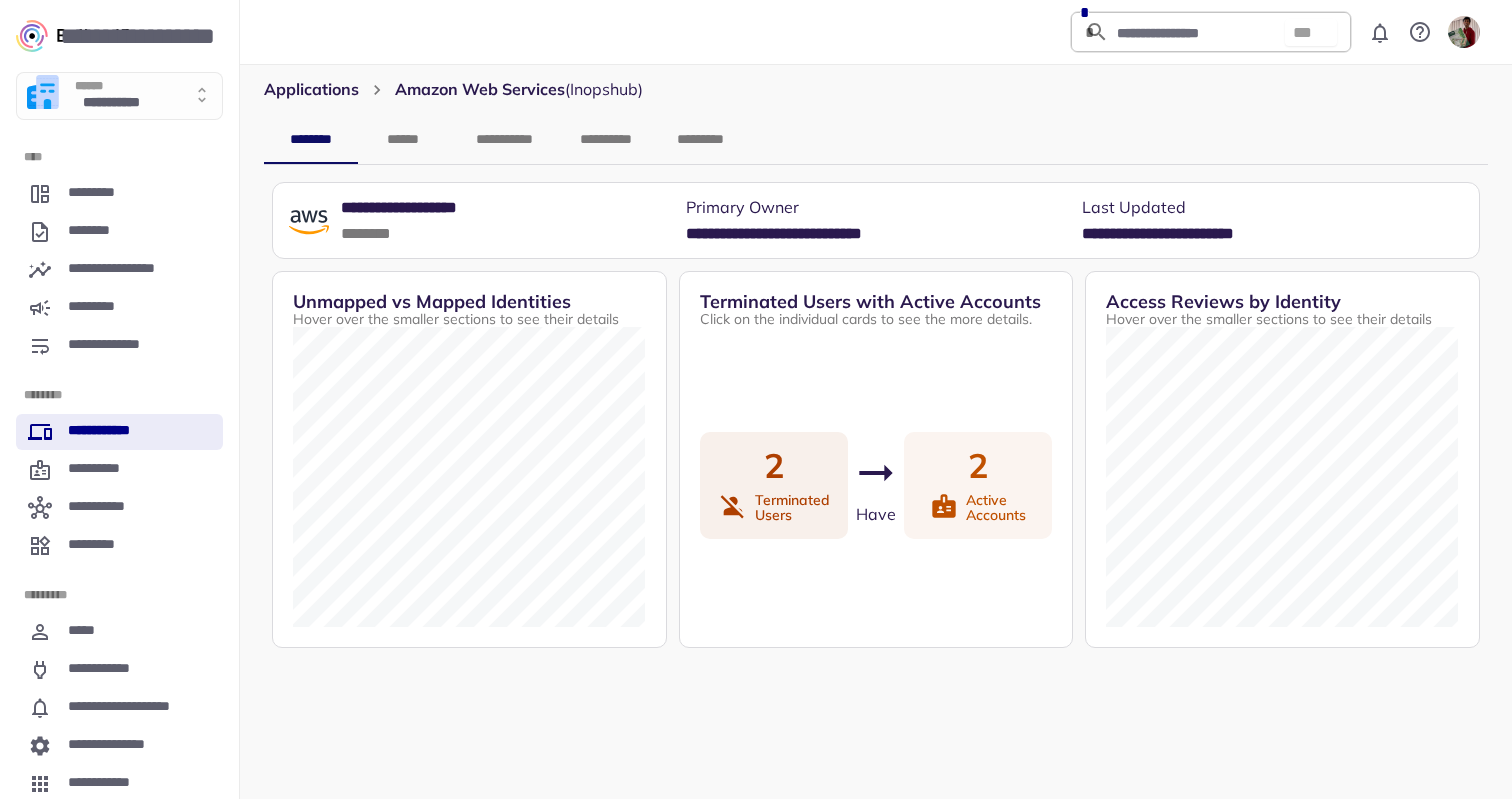 click on "**********" at bounding box center [119, 432] 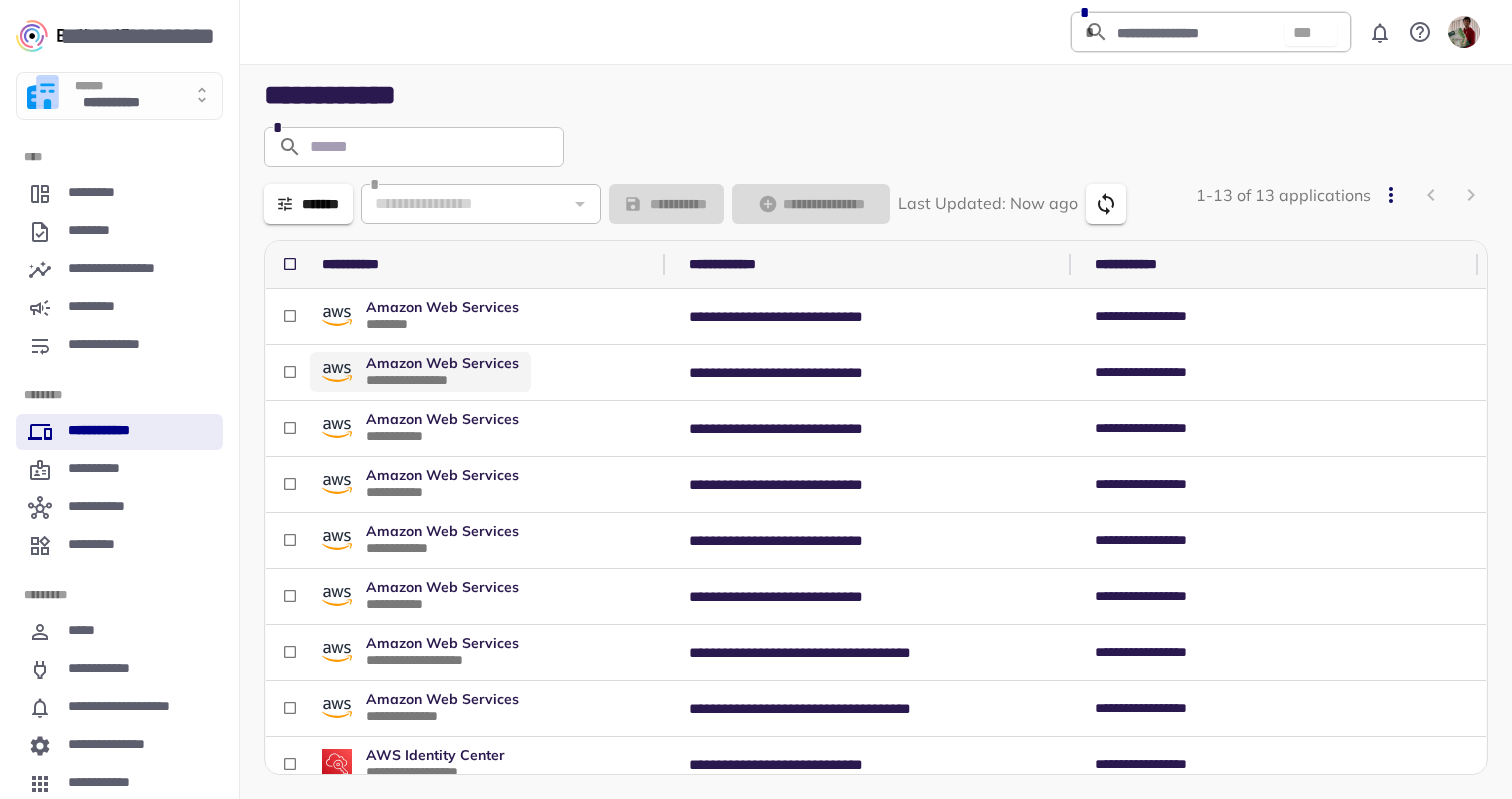 click on "Amazon Web Services" at bounding box center (442, 363) 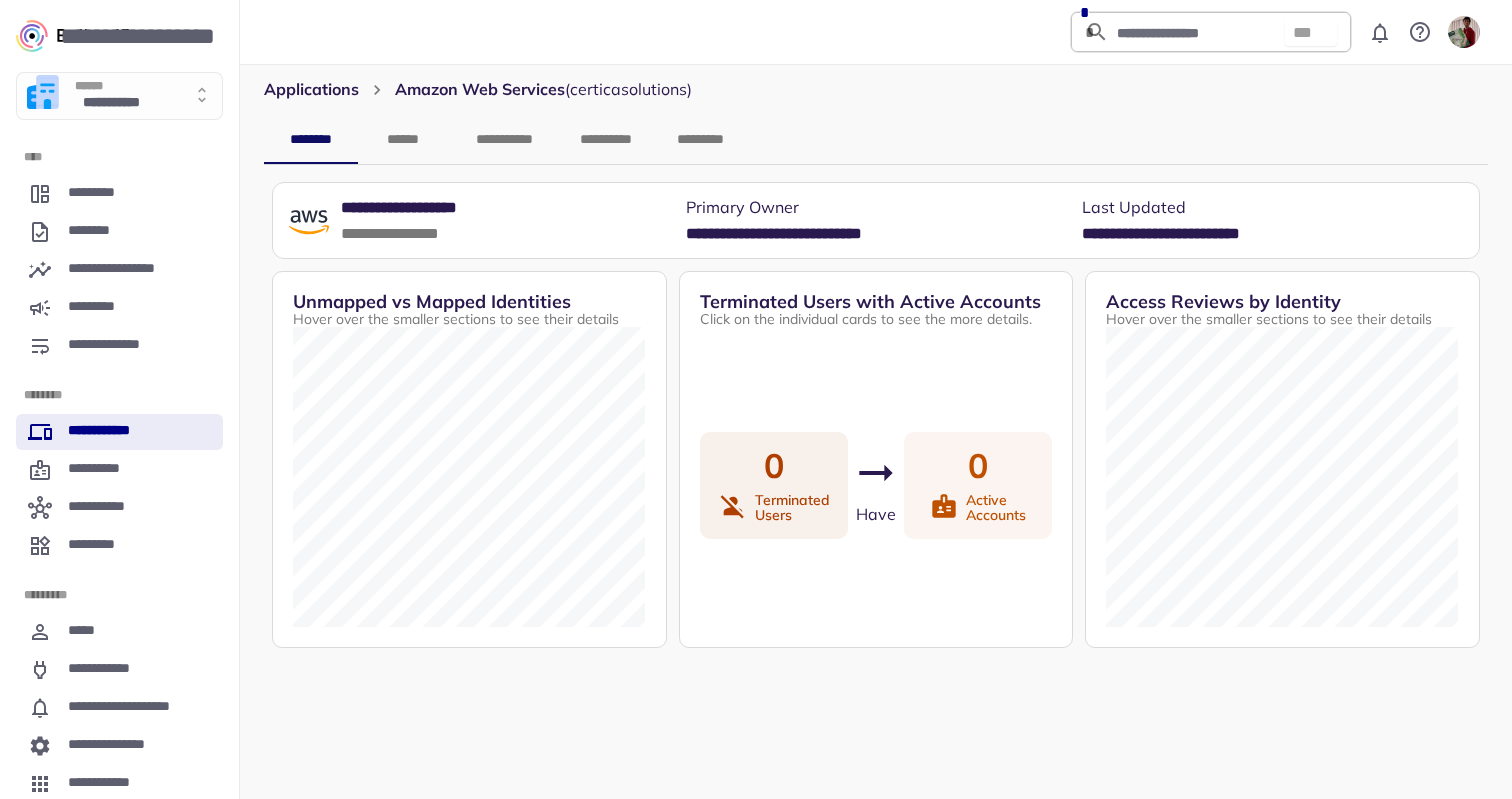 click on "**********" at bounding box center (108, 432) 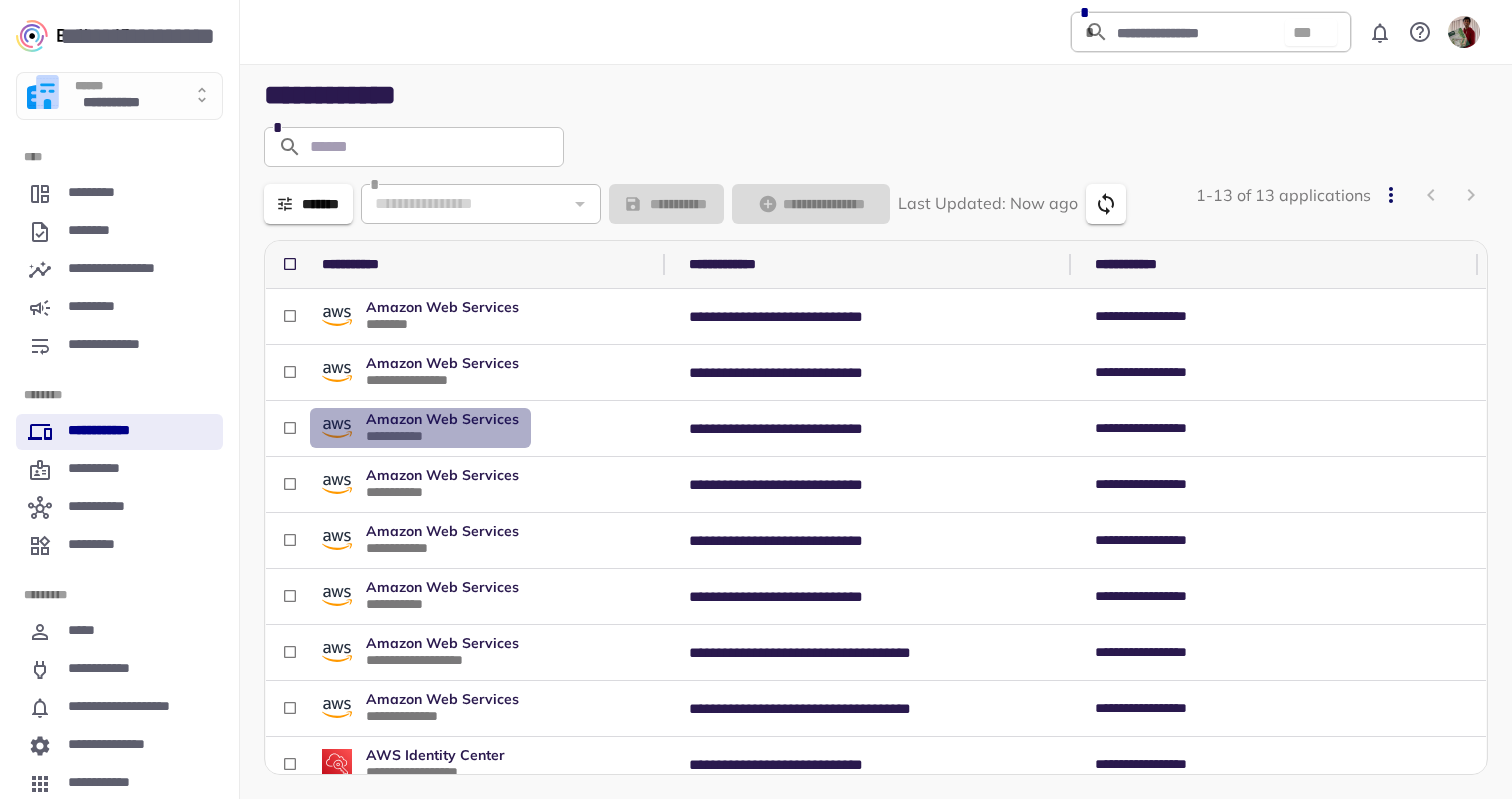 click on "Amazon Web Services" at bounding box center [442, 419] 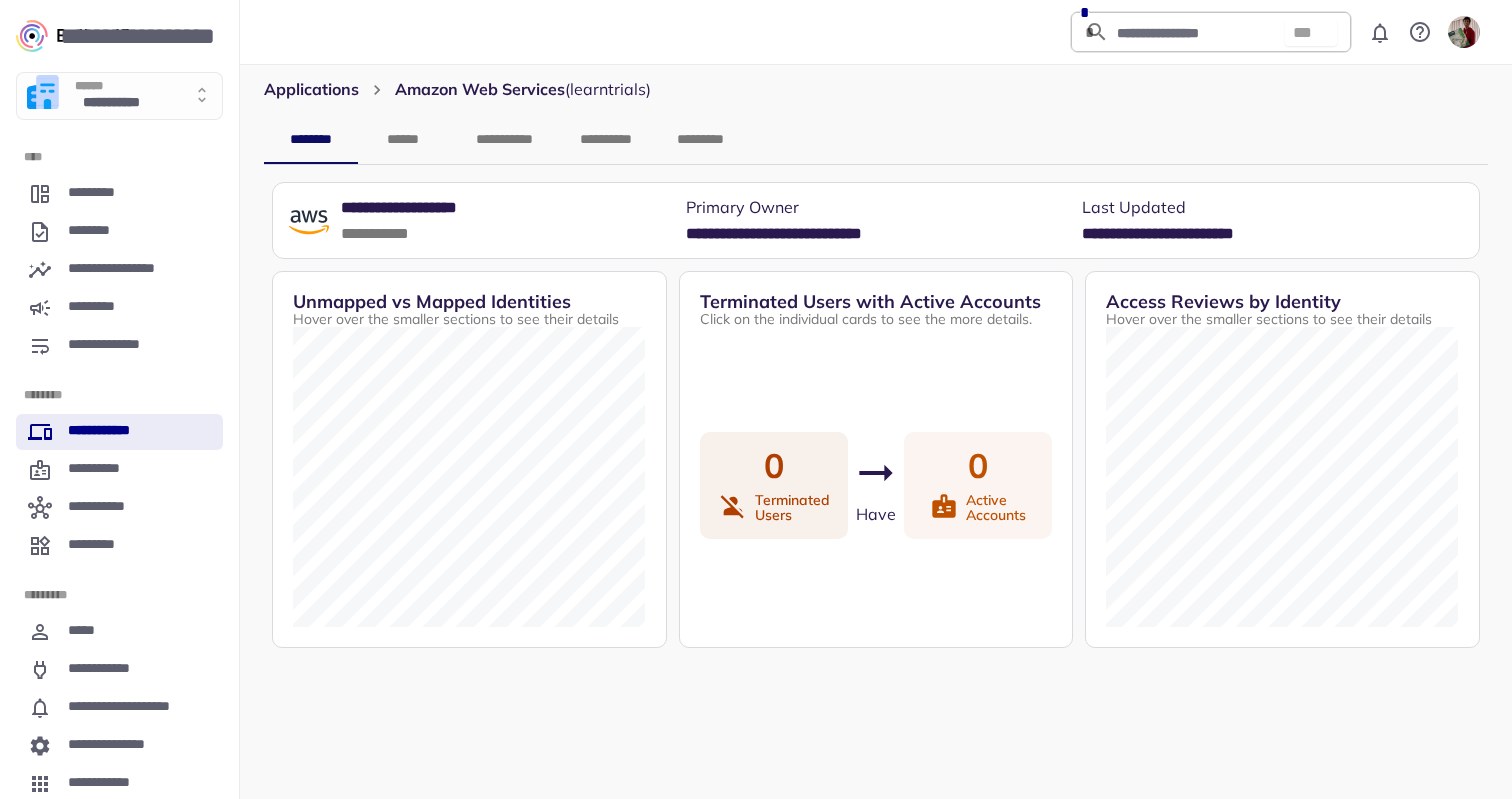 click on "**********" at bounding box center [108, 432] 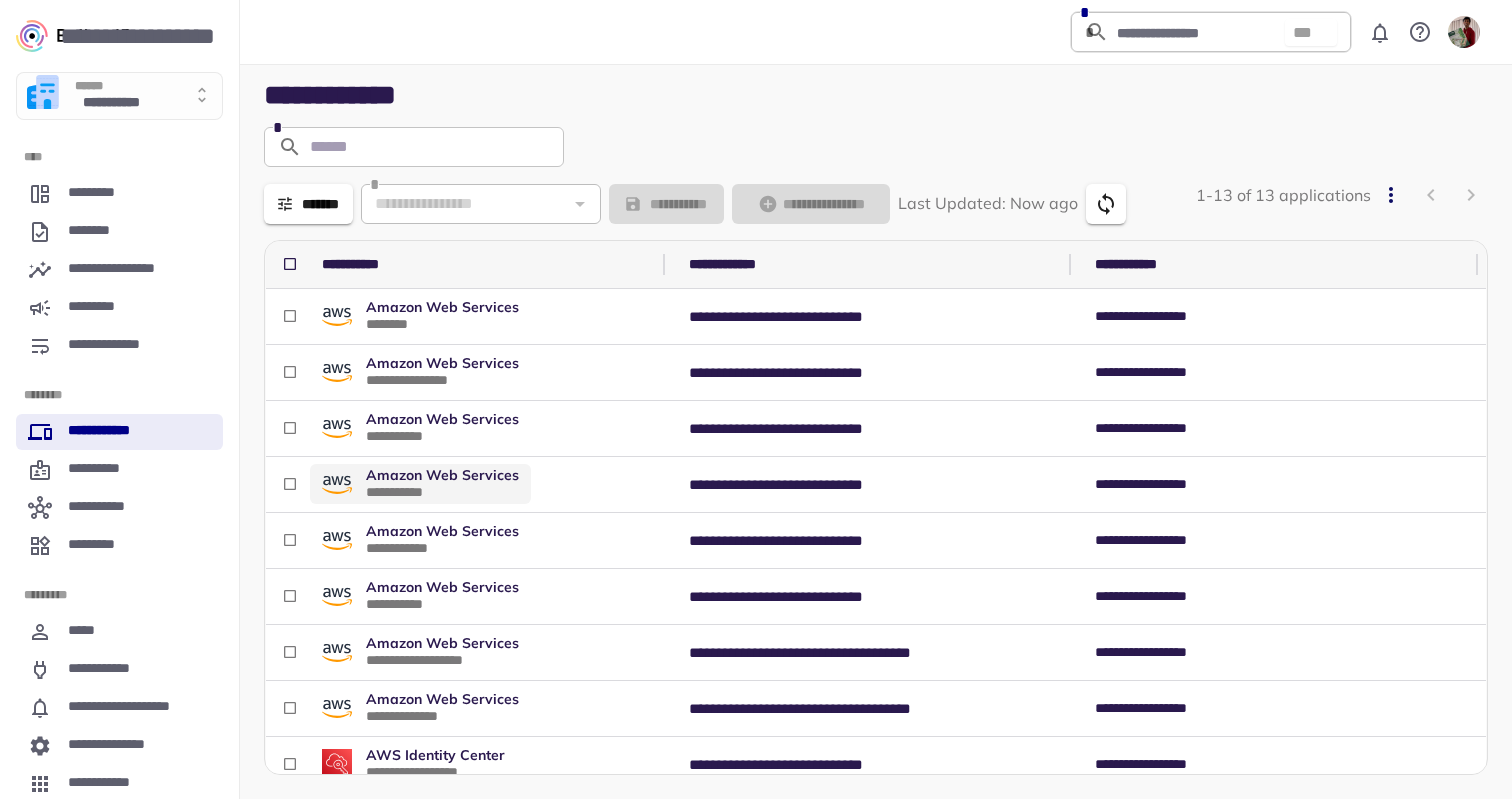 click on "Amazon Web Services" at bounding box center (442, 475) 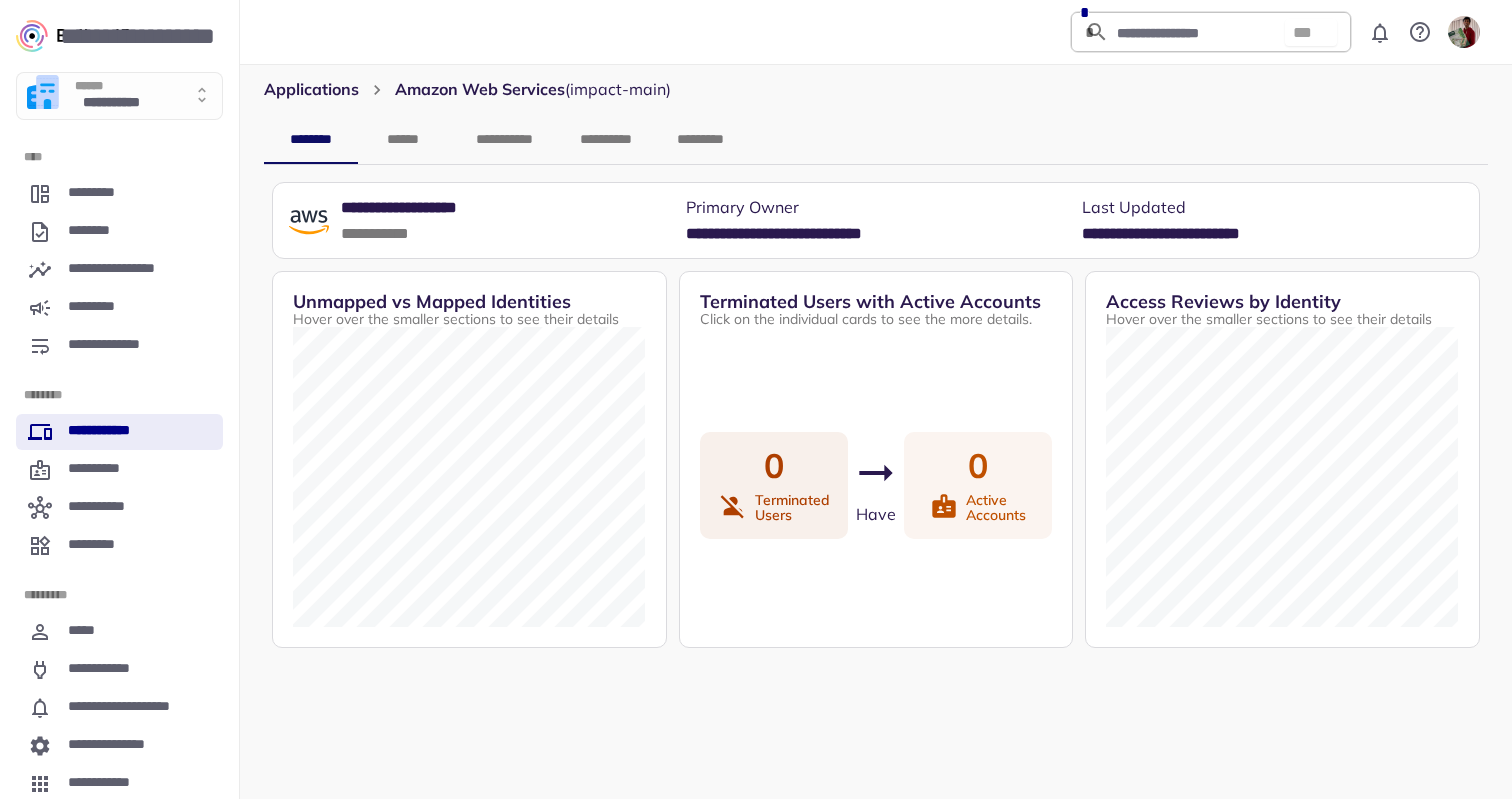 click on "**********" at bounding box center [119, 432] 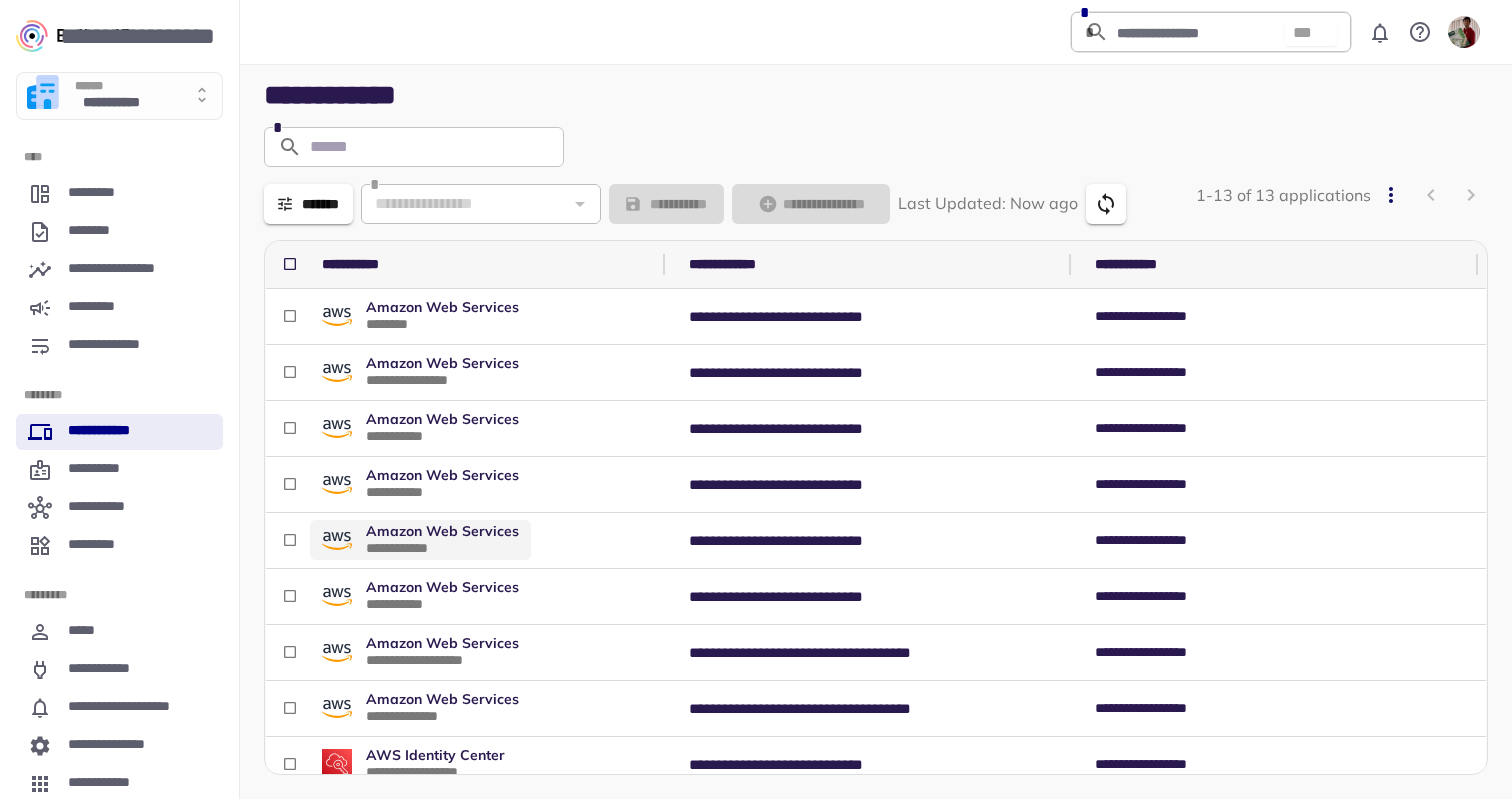 click on "Amazon Web Services" at bounding box center (442, 531) 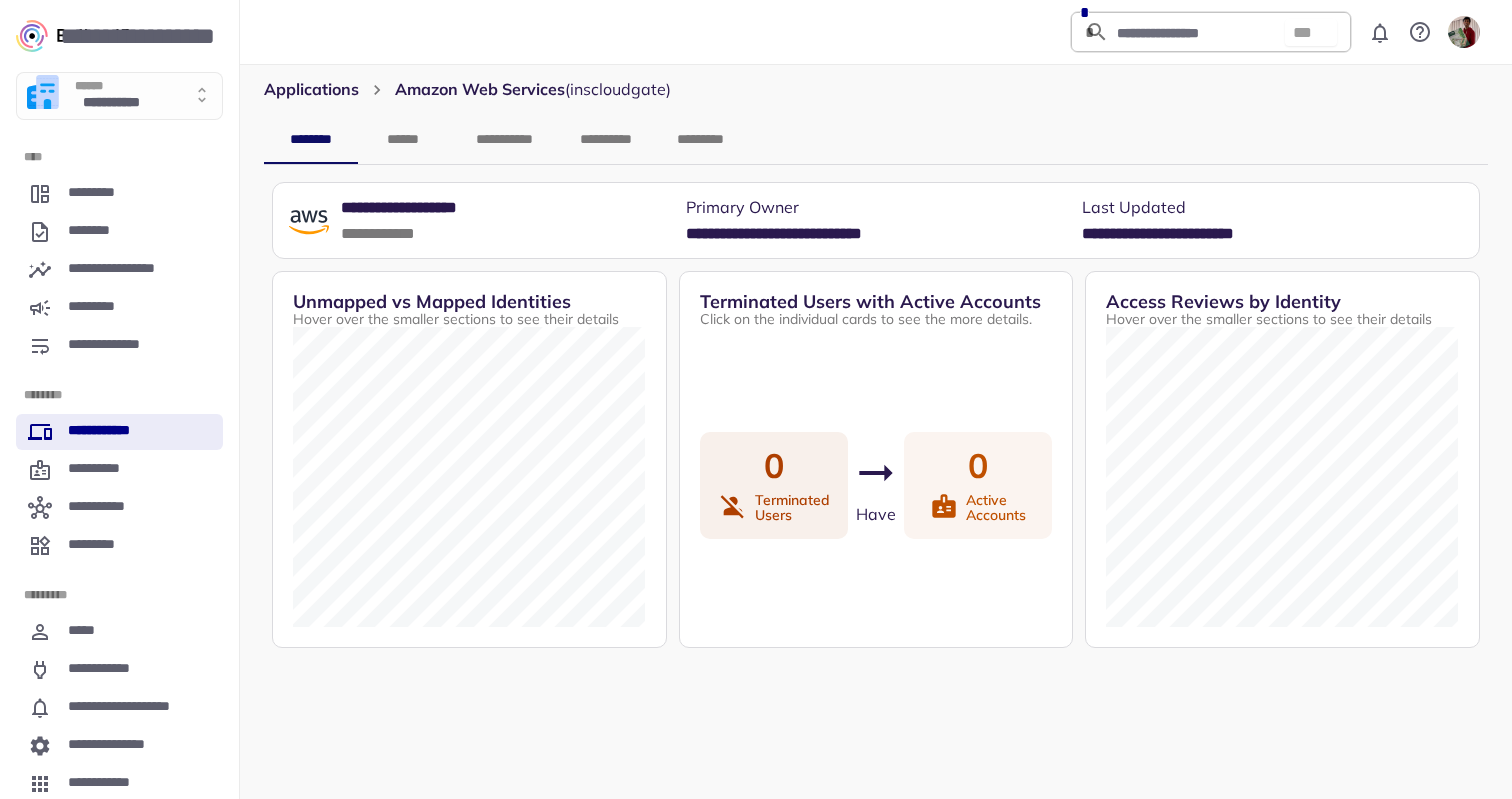 click on "**********" at bounding box center [108, 432] 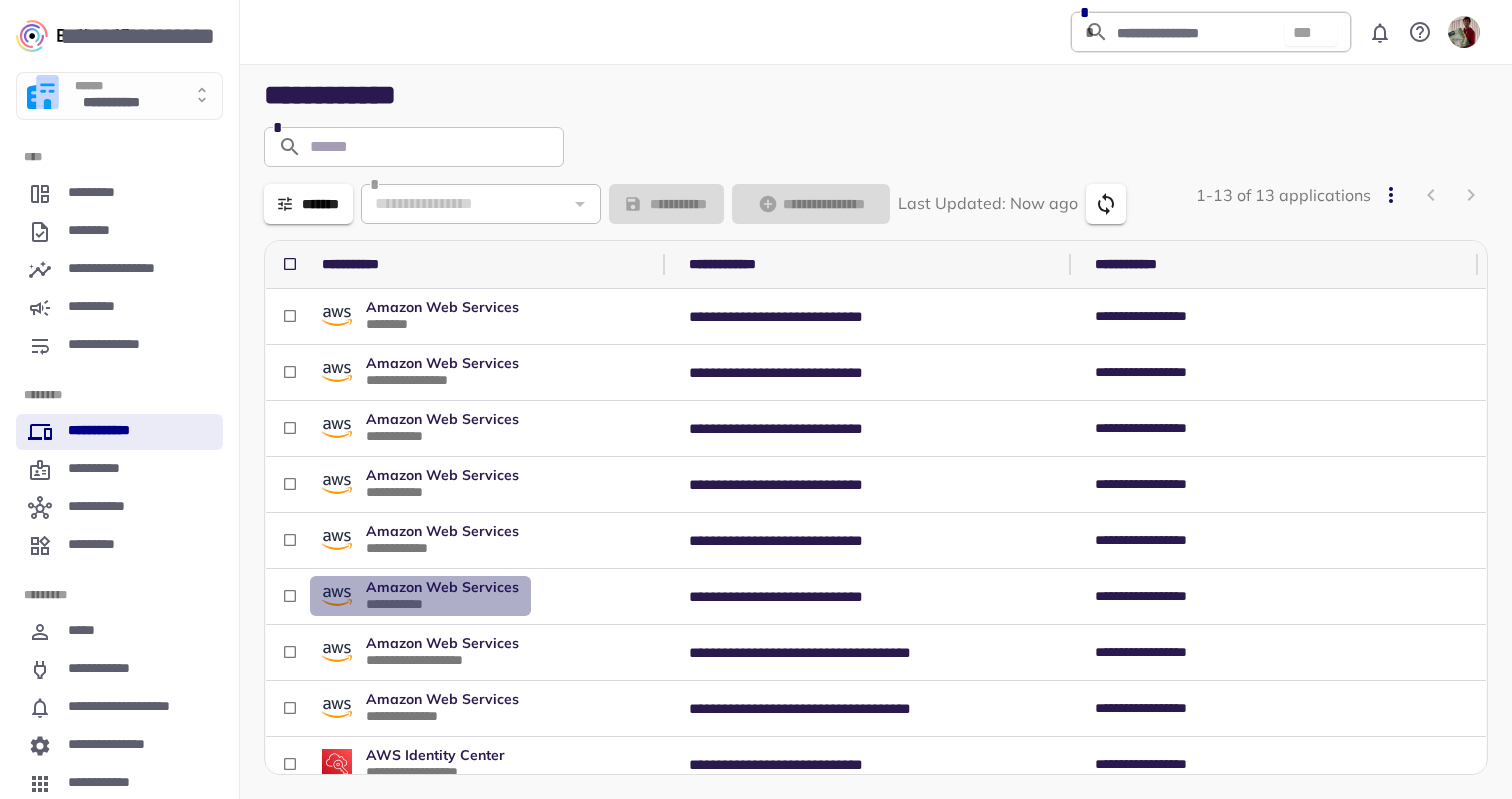 click on "**********" at bounding box center (442, 596) 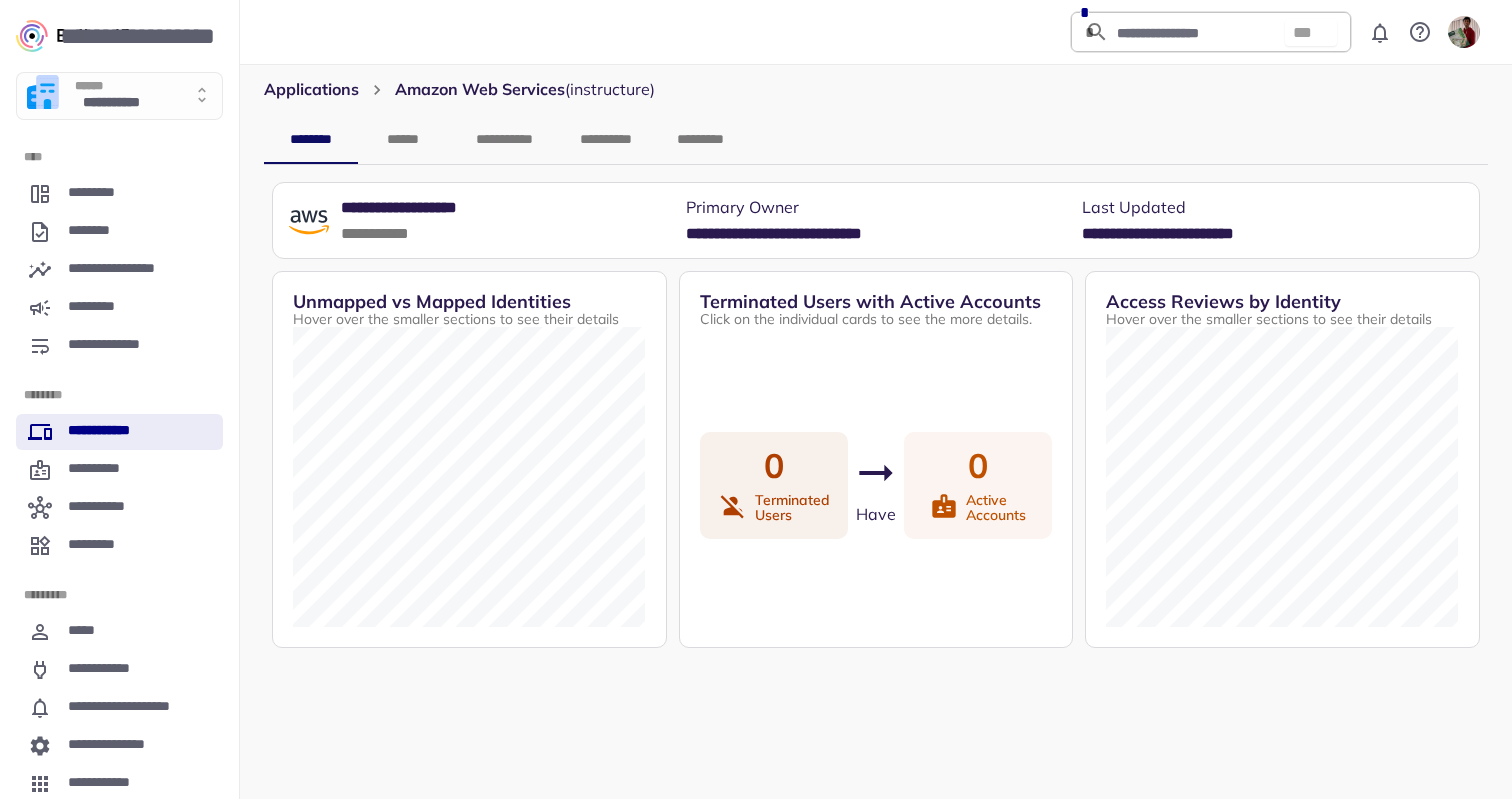 click on "**********" at bounding box center [108, 432] 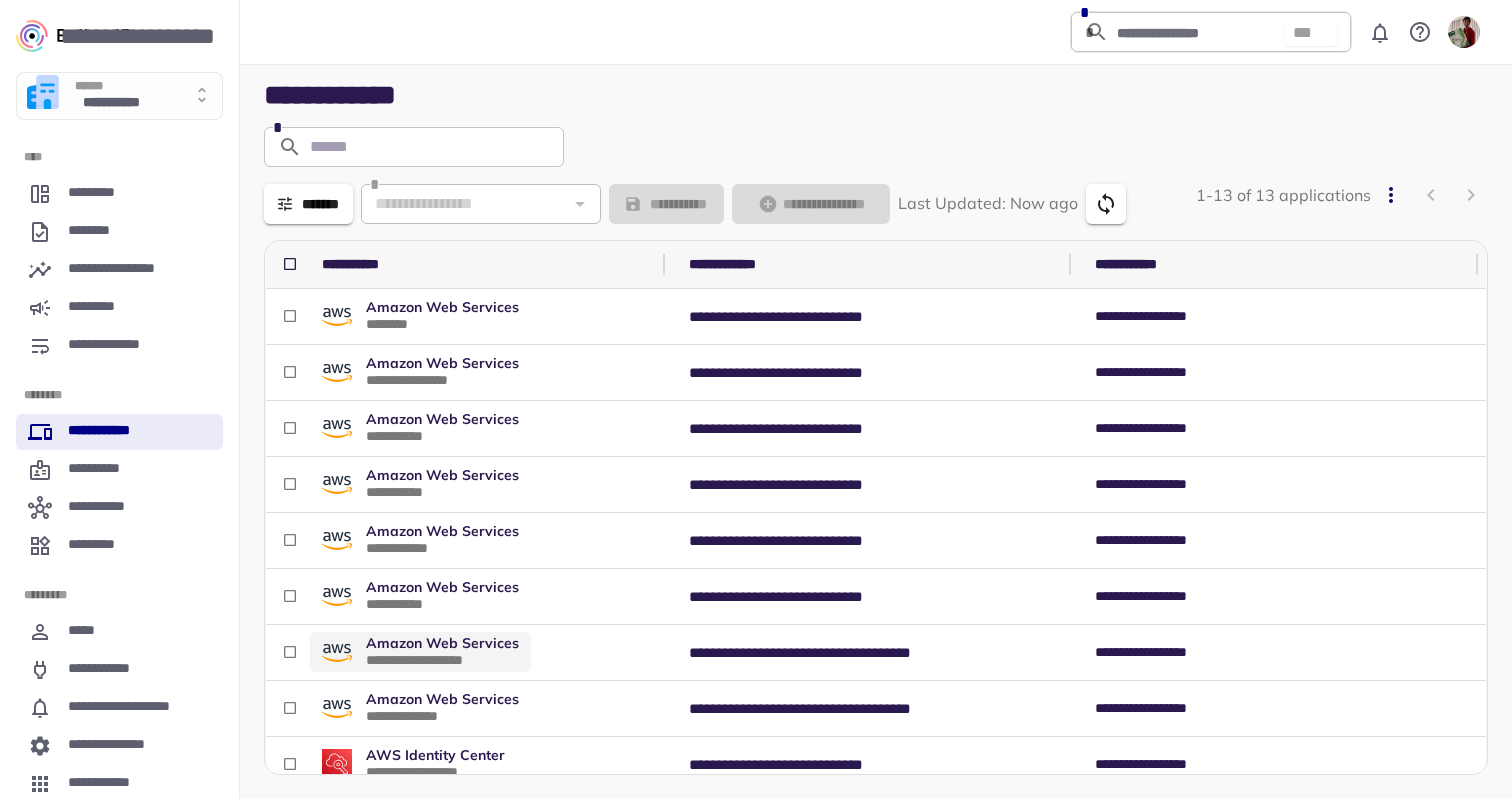 click on "**********" at bounding box center [441, 660] 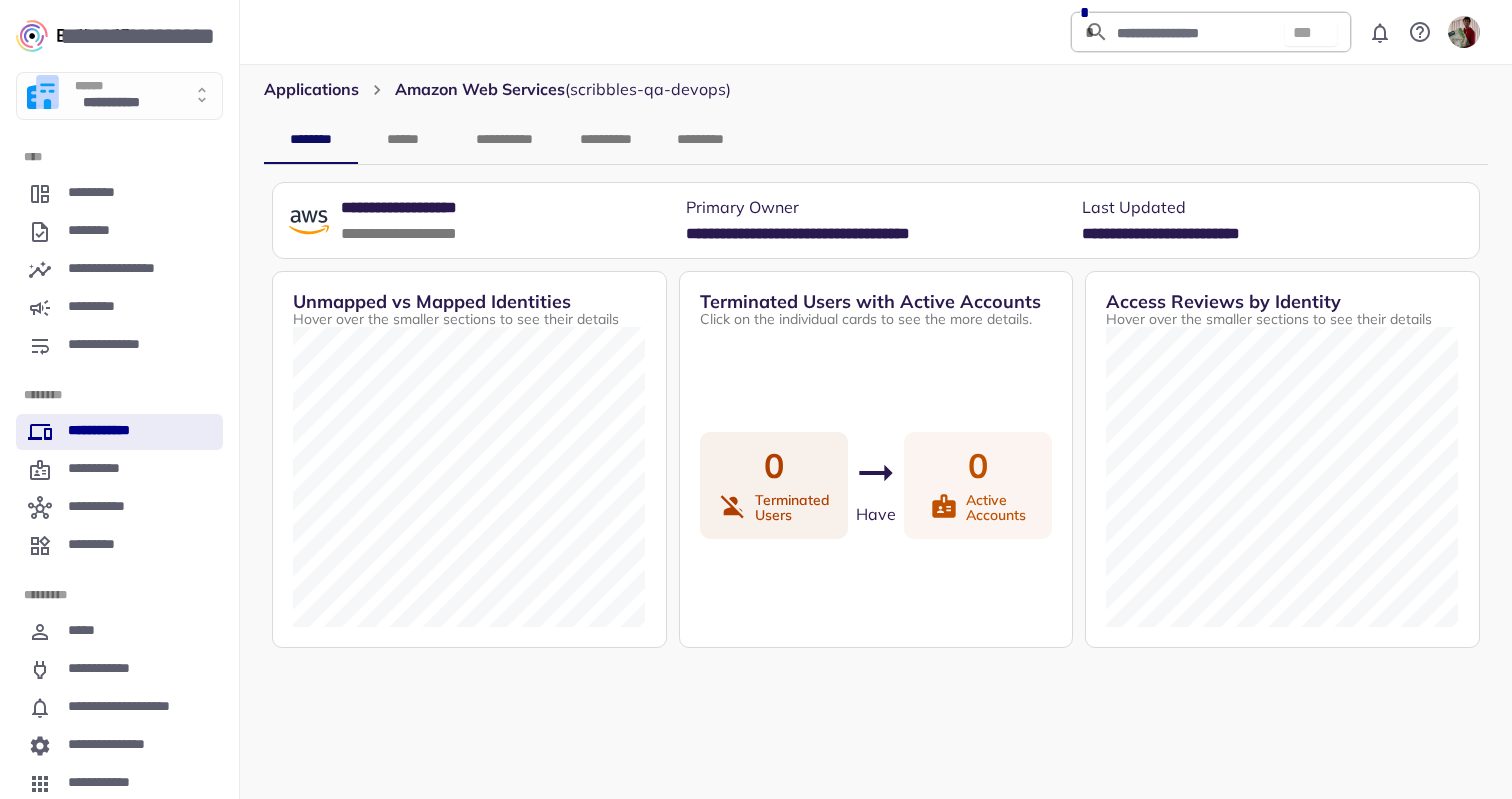 click on "**********" at bounding box center (108, 432) 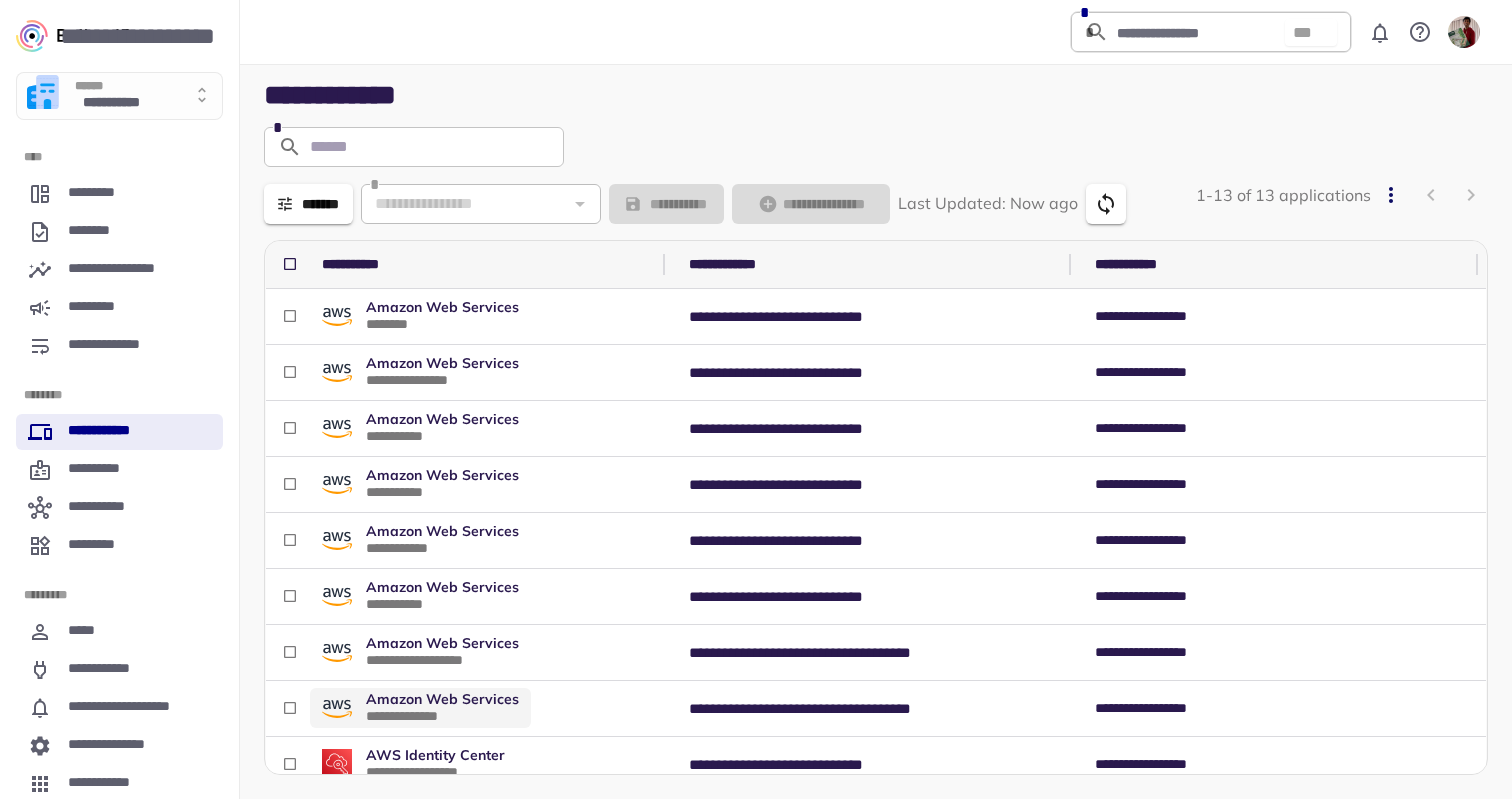 click on "Amazon Web Services" at bounding box center (442, 699) 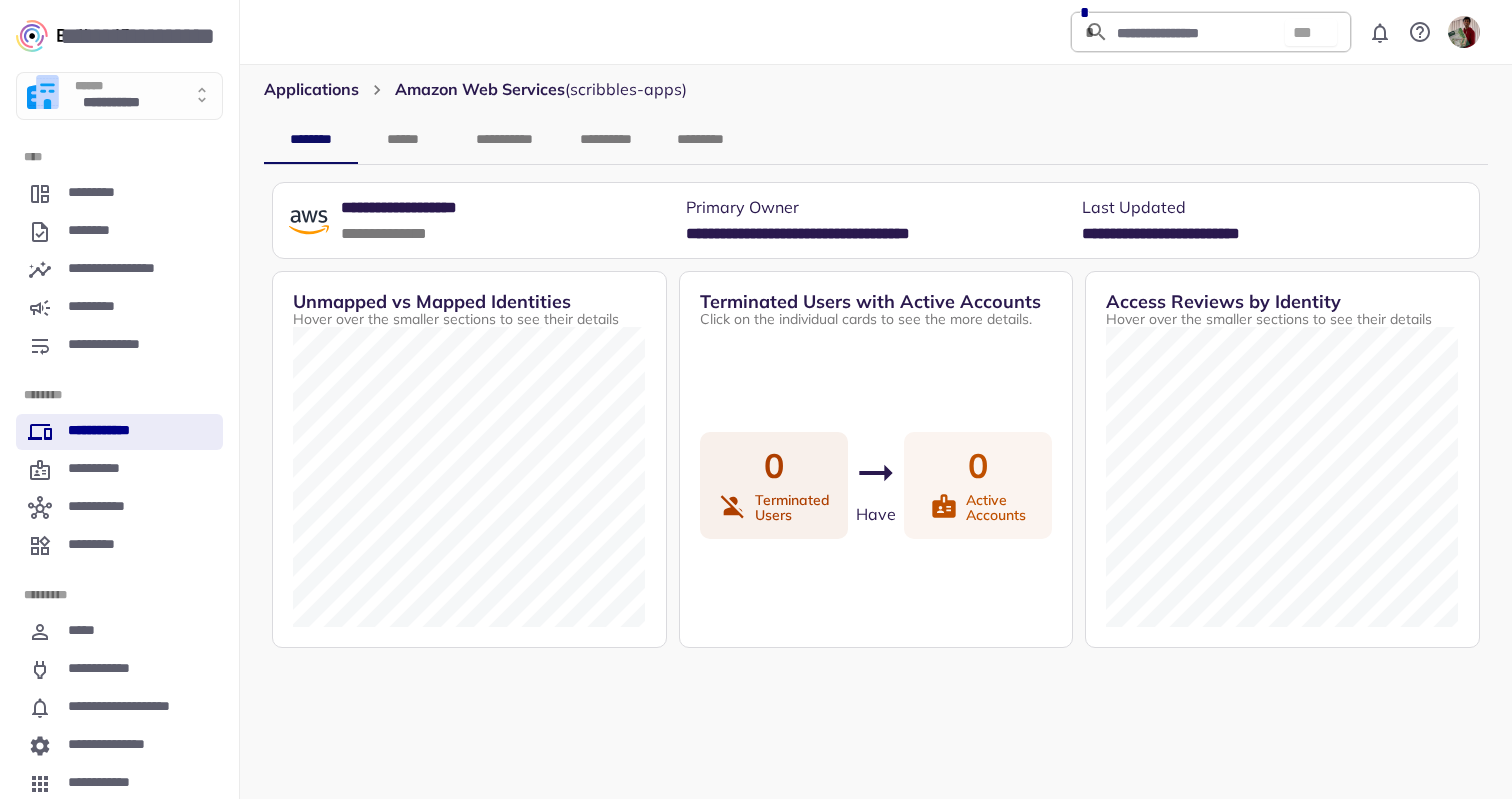 click on "**********" at bounding box center [108, 432] 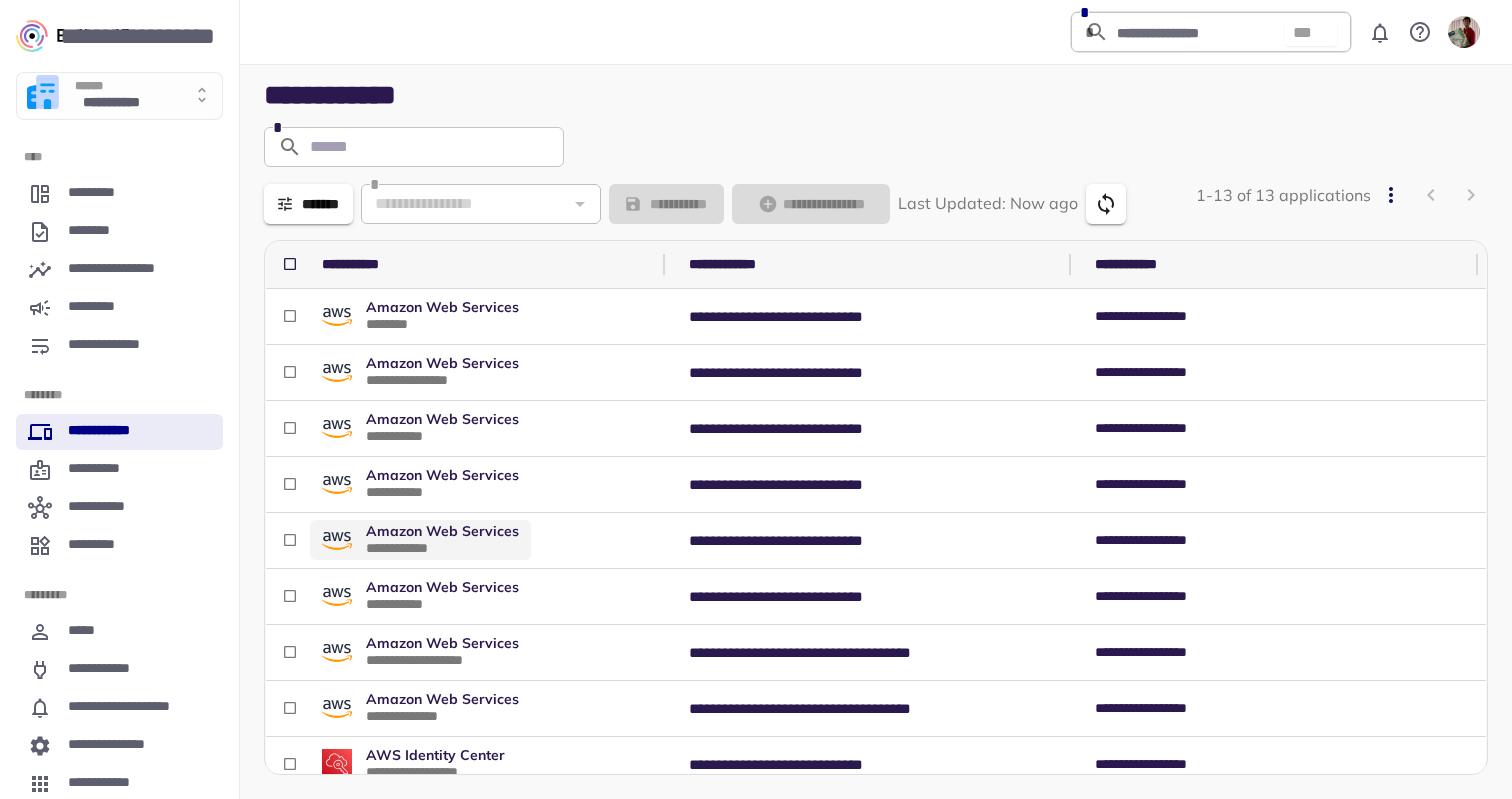 click on "**********" at bounding box center [441, 548] 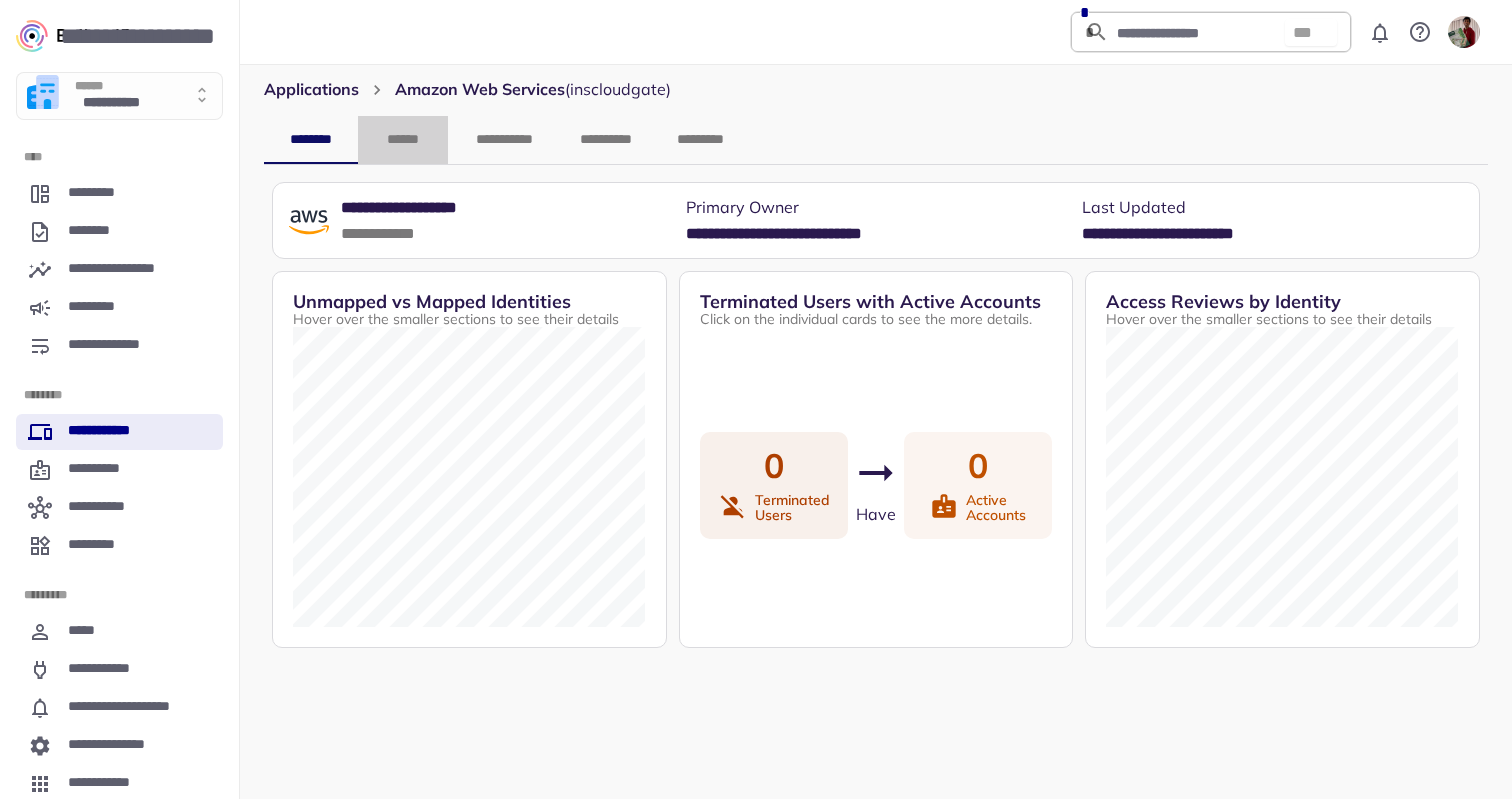 click on "******" at bounding box center (403, 140) 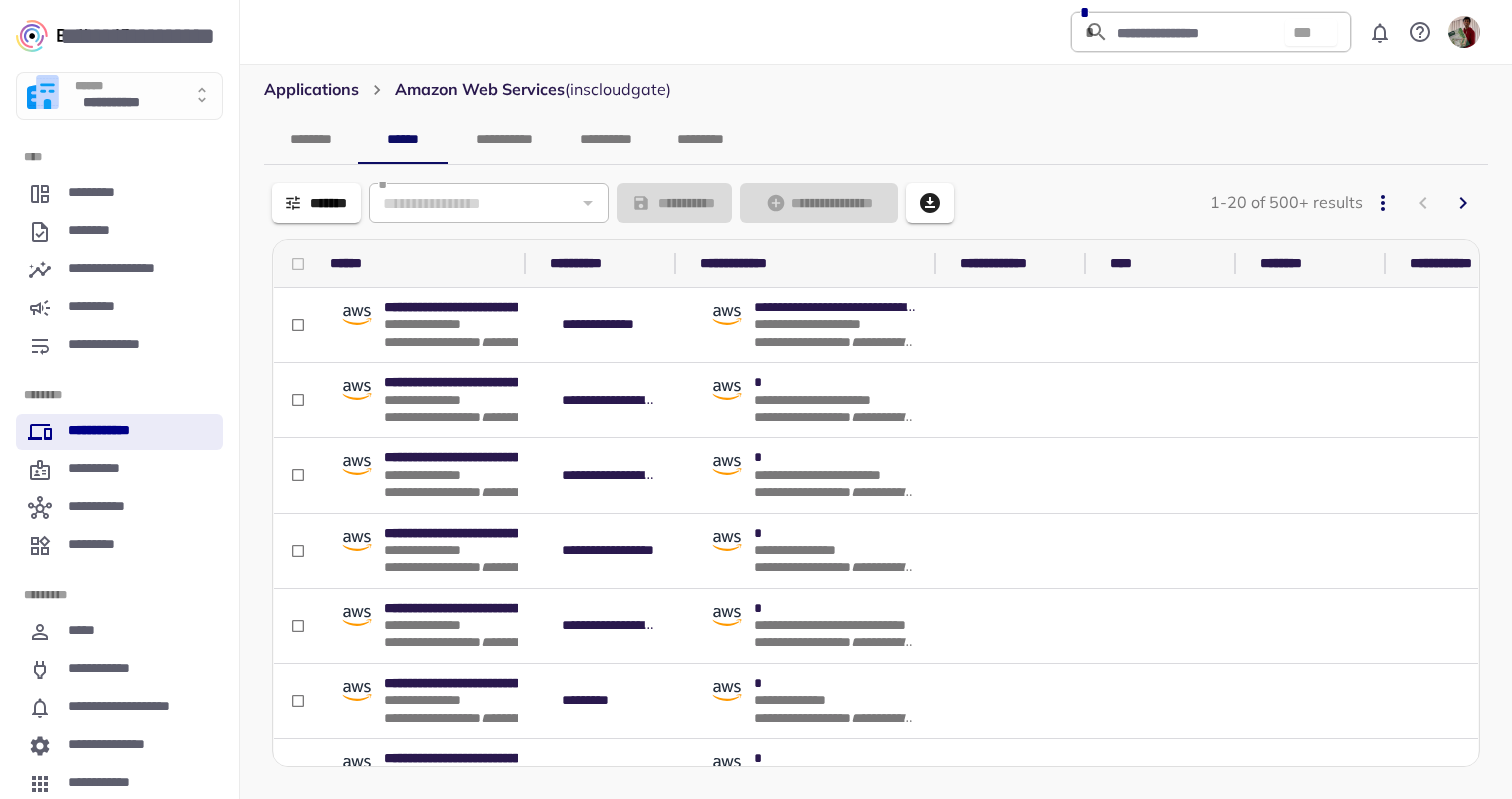 click on "********" at bounding box center [311, 140] 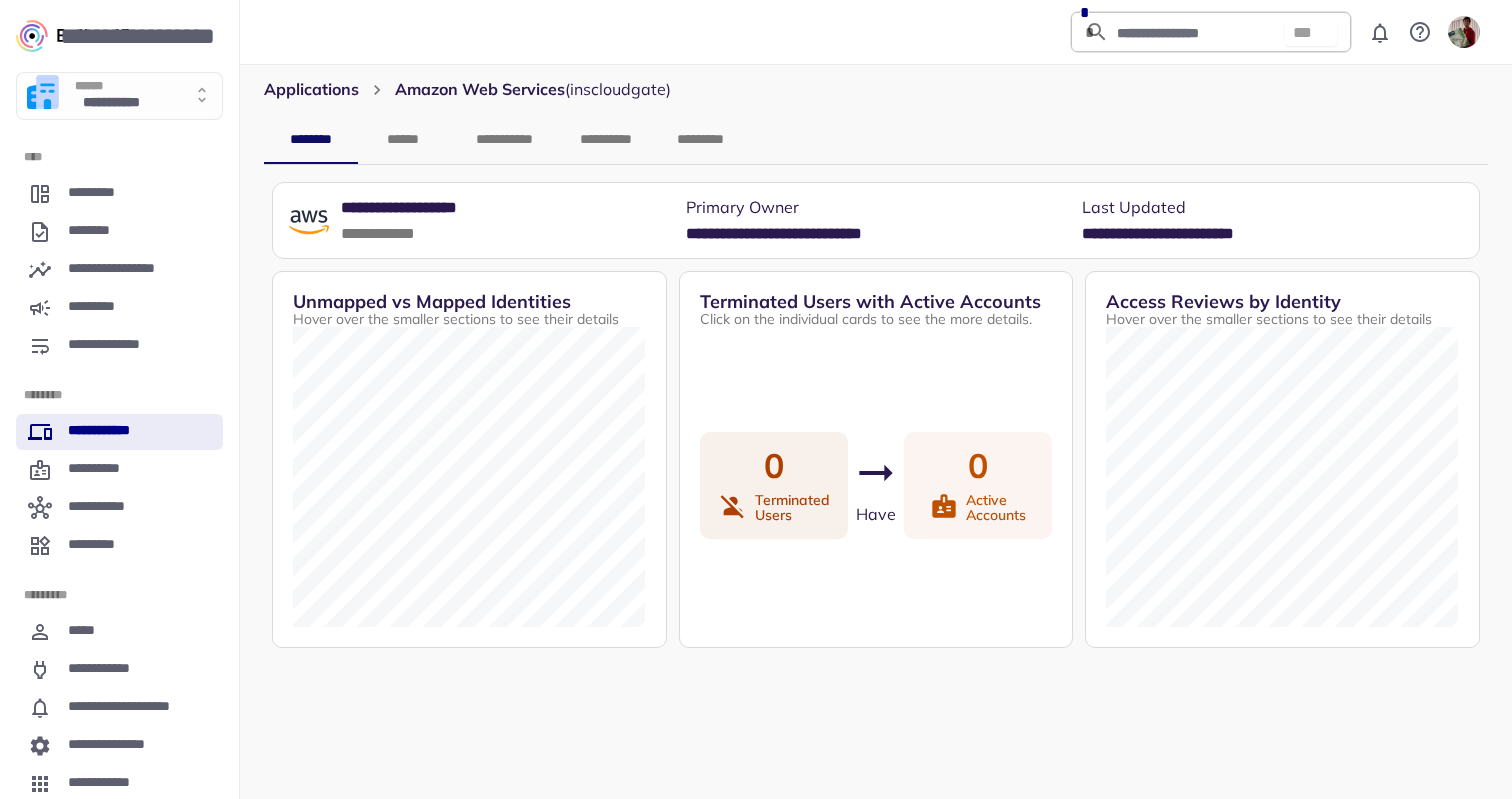 click on "( inscloudgate )" at bounding box center (618, 90) 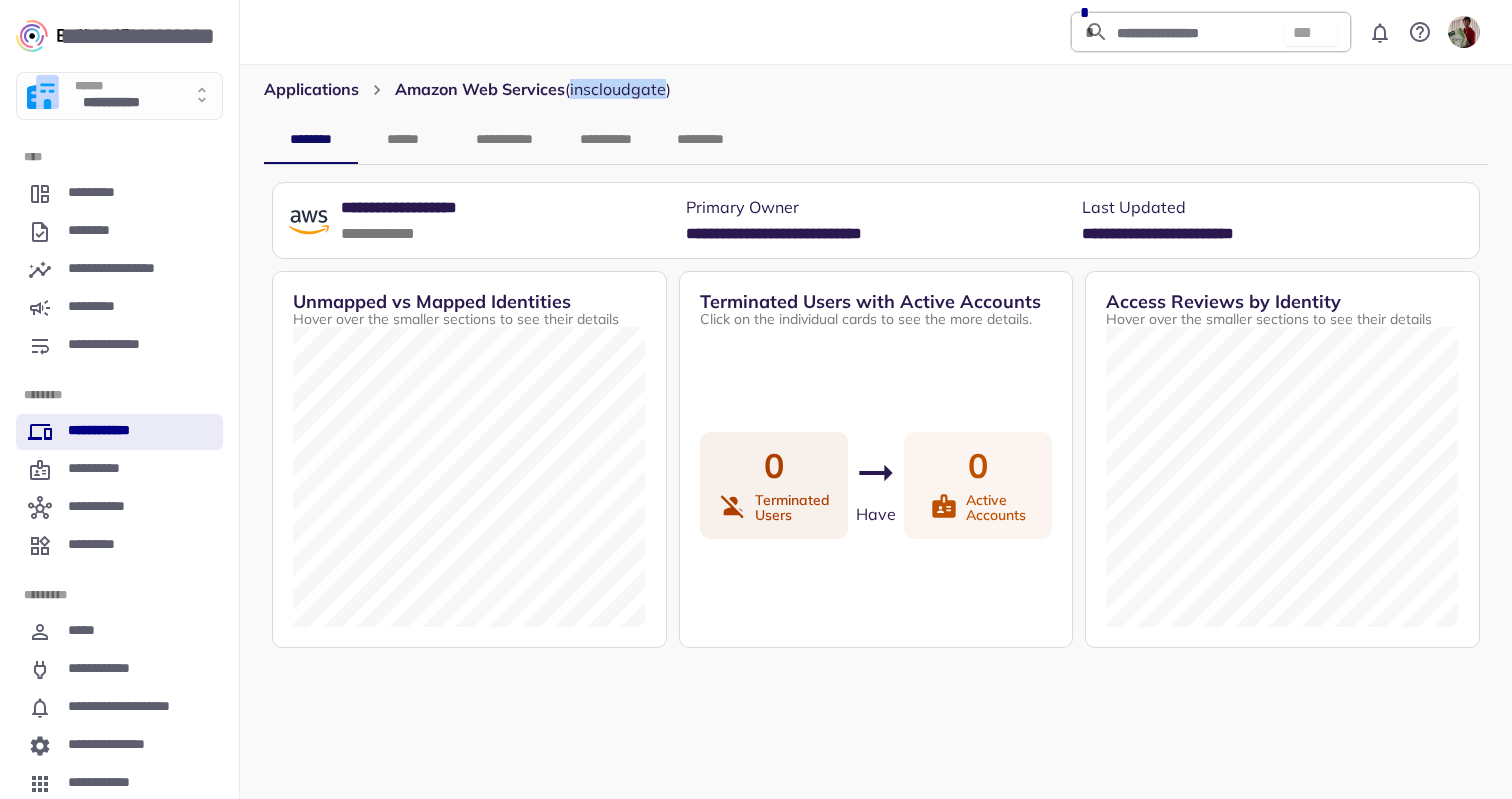 click on "( inscloudgate )" at bounding box center (618, 90) 